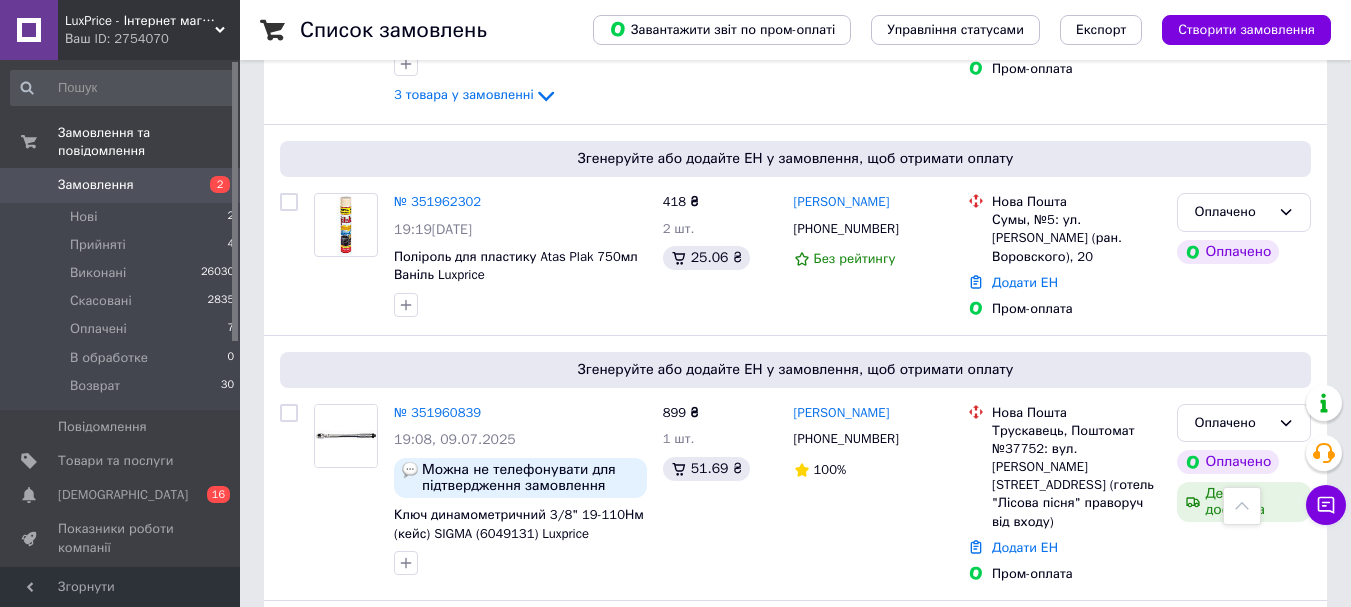 scroll, scrollTop: 1100, scrollLeft: 0, axis: vertical 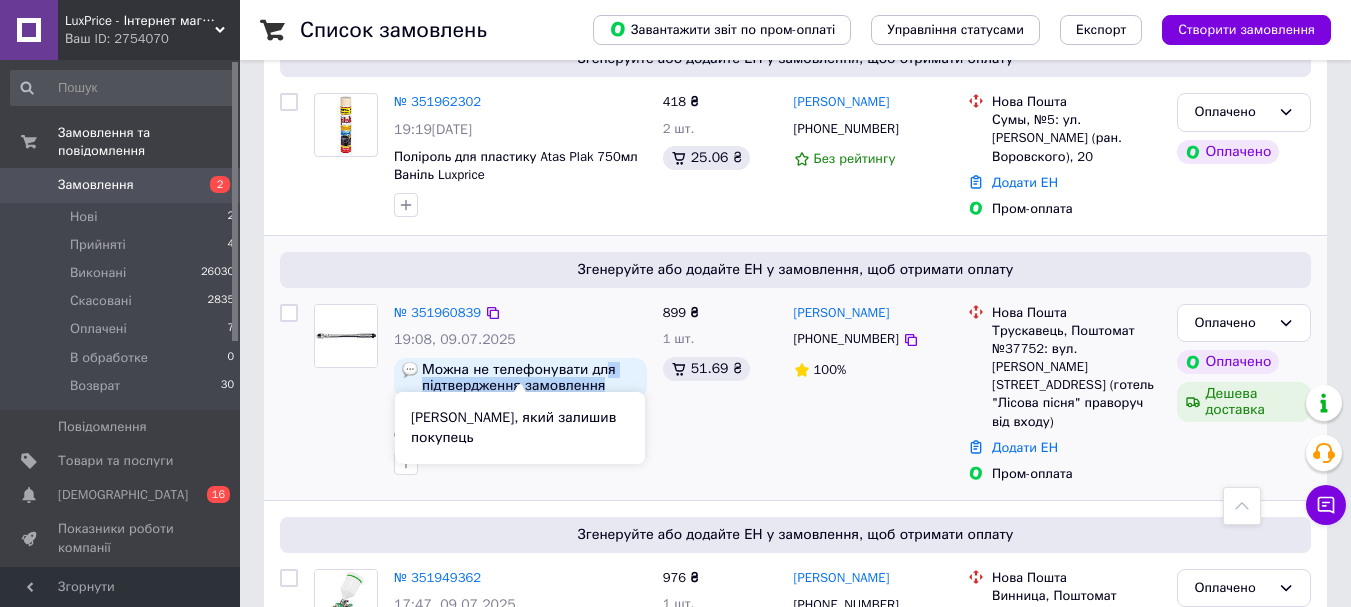 drag, startPoint x: 600, startPoint y: 360, endPoint x: 613, endPoint y: 372, distance: 17.691807 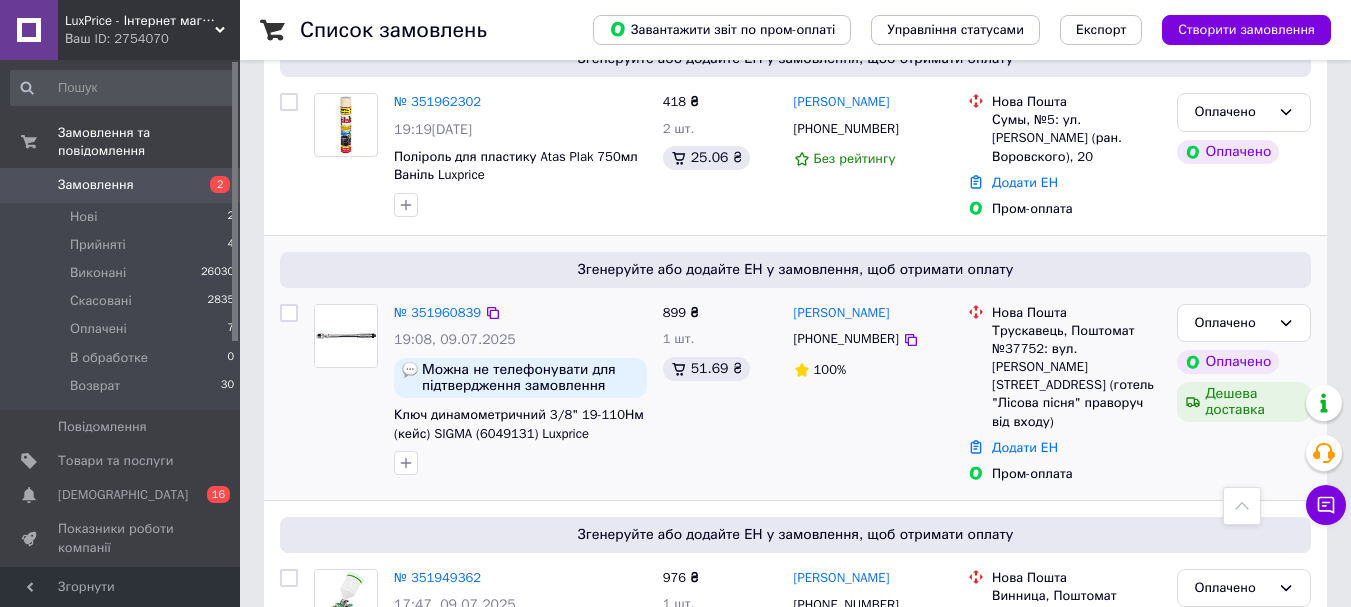 click on "№ 351960839 19:08, 09.07.2025 Можна не телефонувати для підтвердження замовлення  Ключ динамометричний 3/8" 19-110Нм (кейс) SIGMA (6049131)   Luxprice" at bounding box center (520, 390) 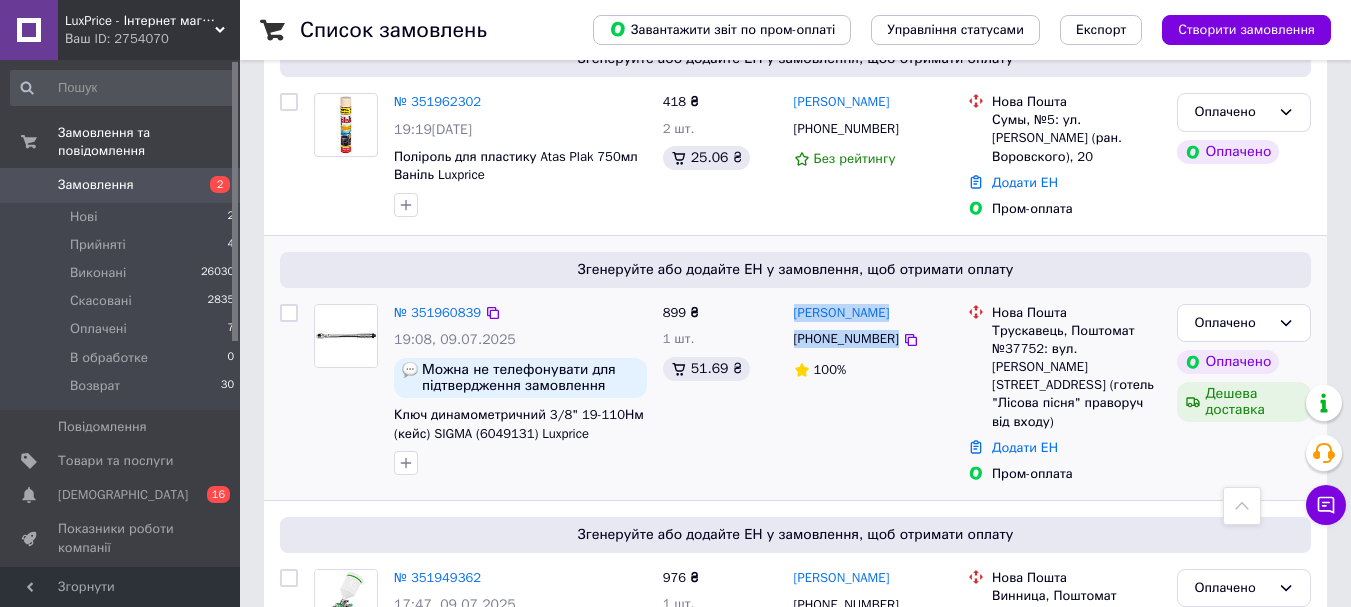 drag, startPoint x: 787, startPoint y: 463, endPoint x: 692, endPoint y: 462, distance: 95.005264 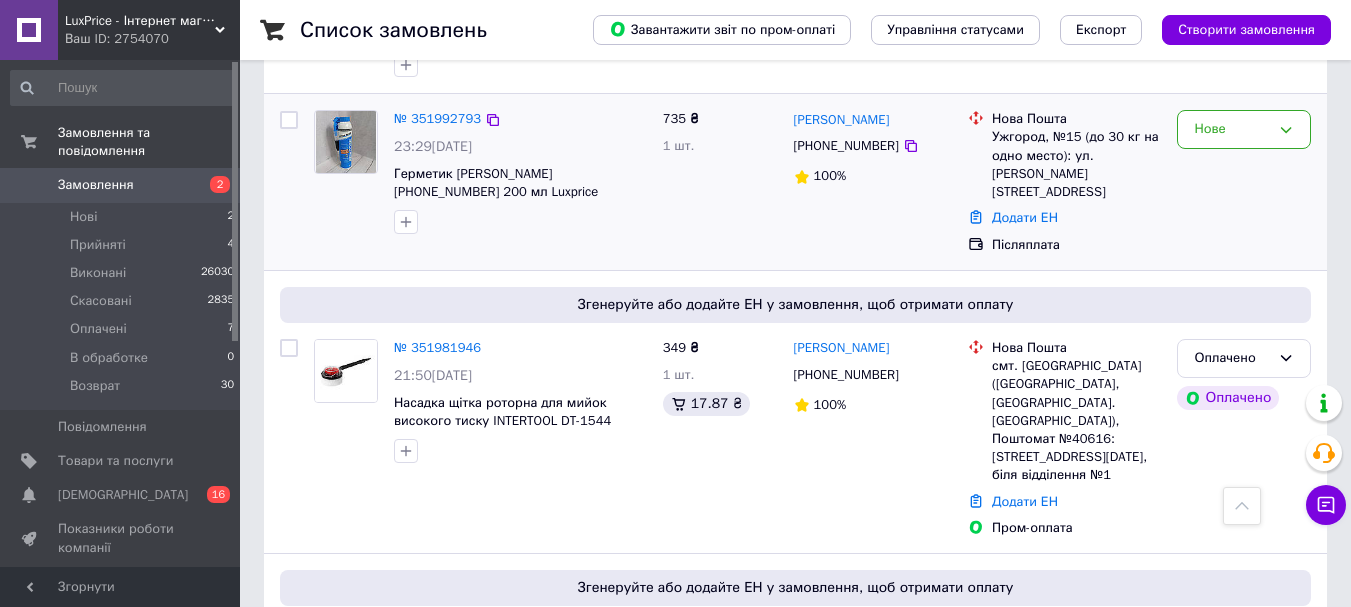 scroll, scrollTop: 0, scrollLeft: 0, axis: both 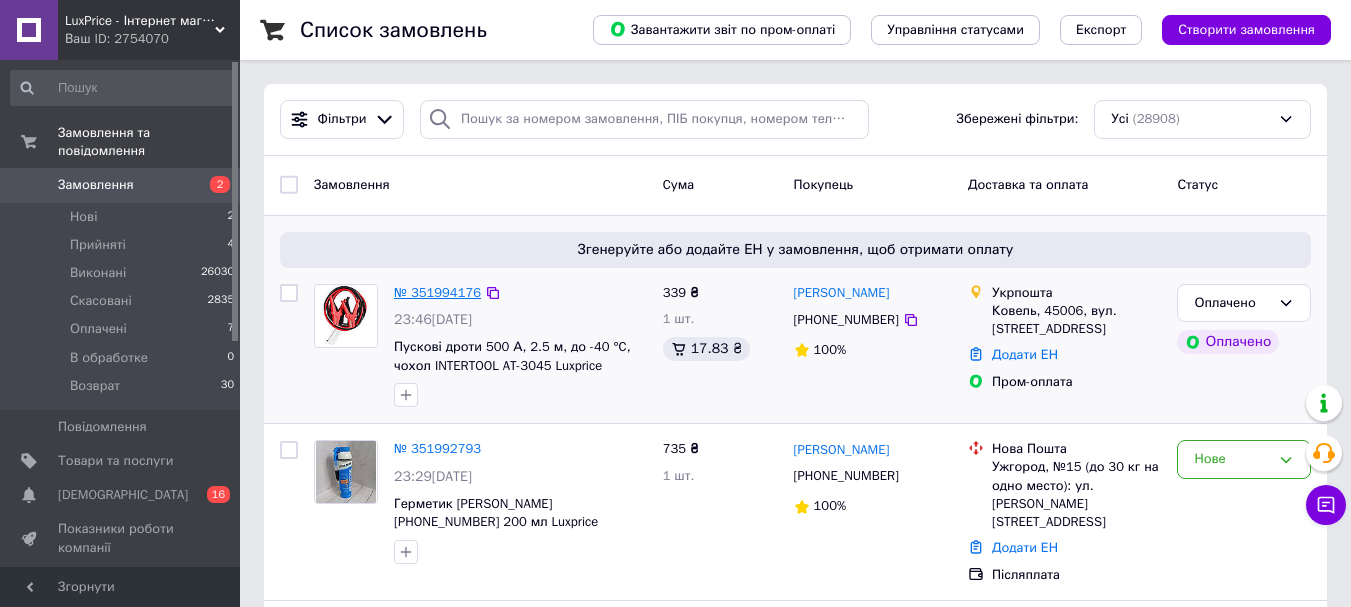 click on "№ 351994176" at bounding box center [437, 292] 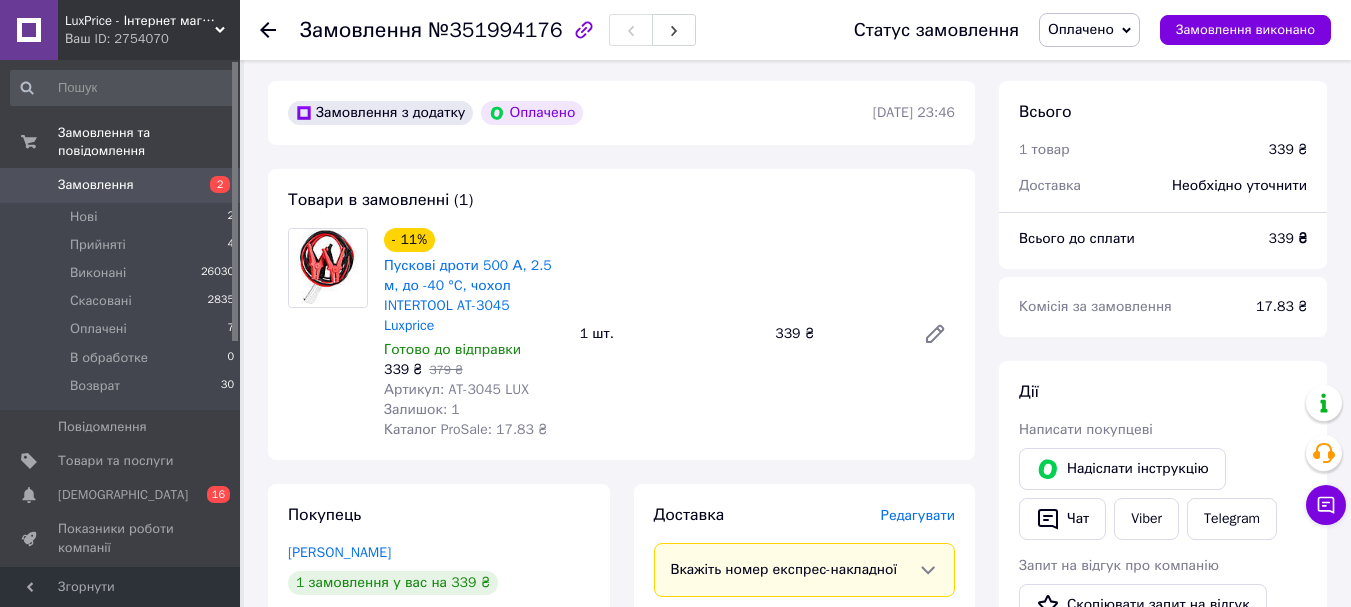 scroll, scrollTop: 100, scrollLeft: 0, axis: vertical 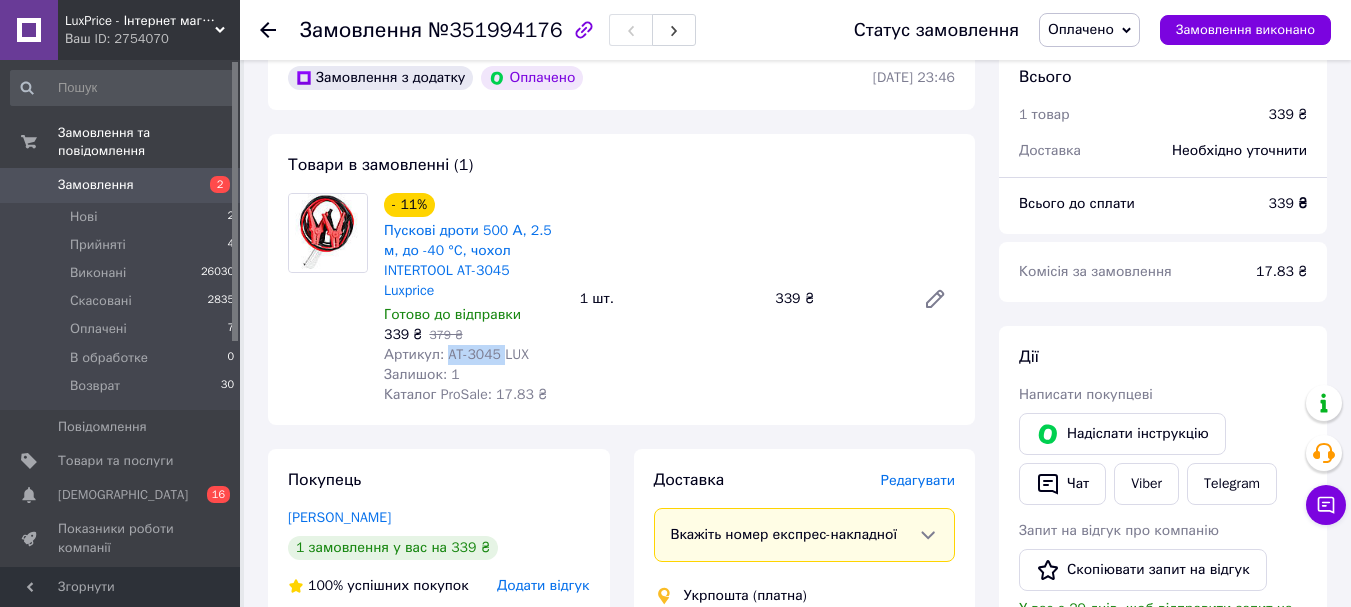 drag, startPoint x: 498, startPoint y: 336, endPoint x: 442, endPoint y: 333, distance: 56.0803 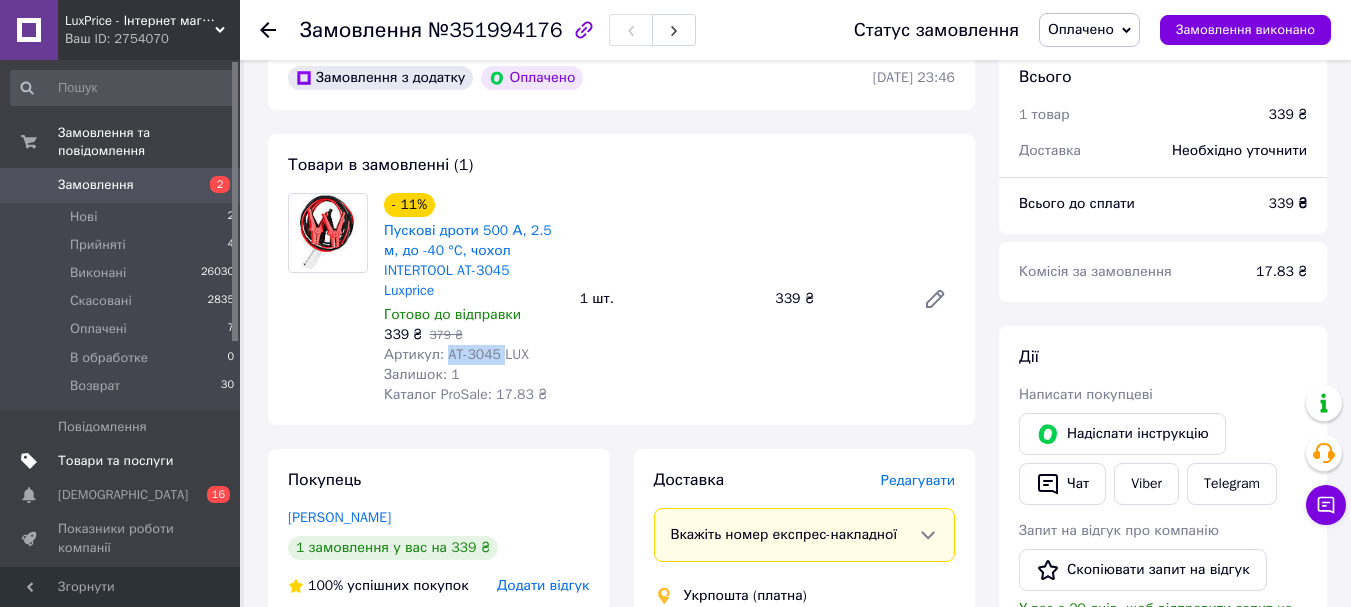 click on "Товари та послуги" at bounding box center [115, 461] 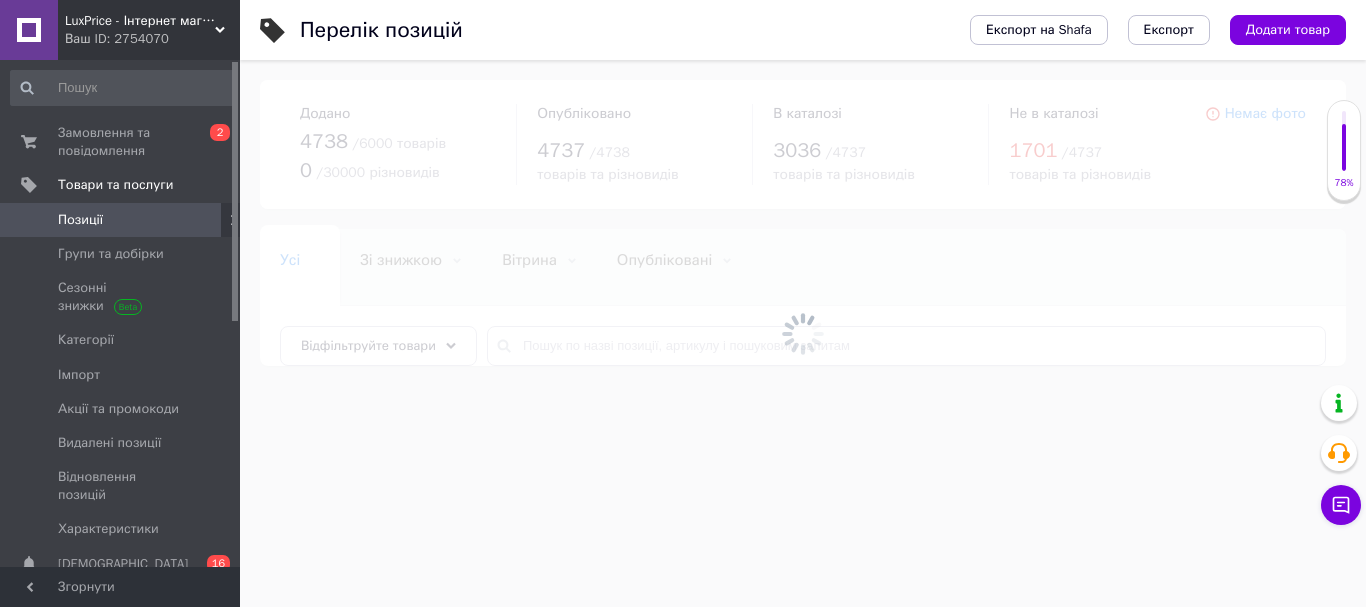click at bounding box center [803, 333] 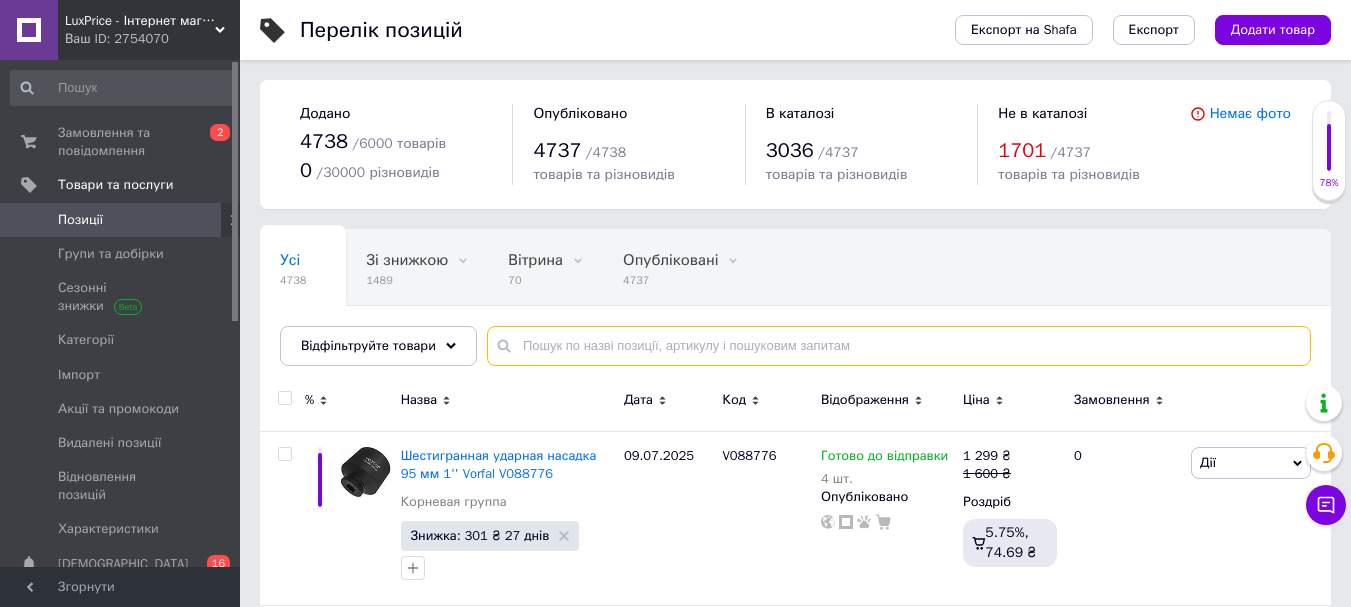 click at bounding box center (899, 346) 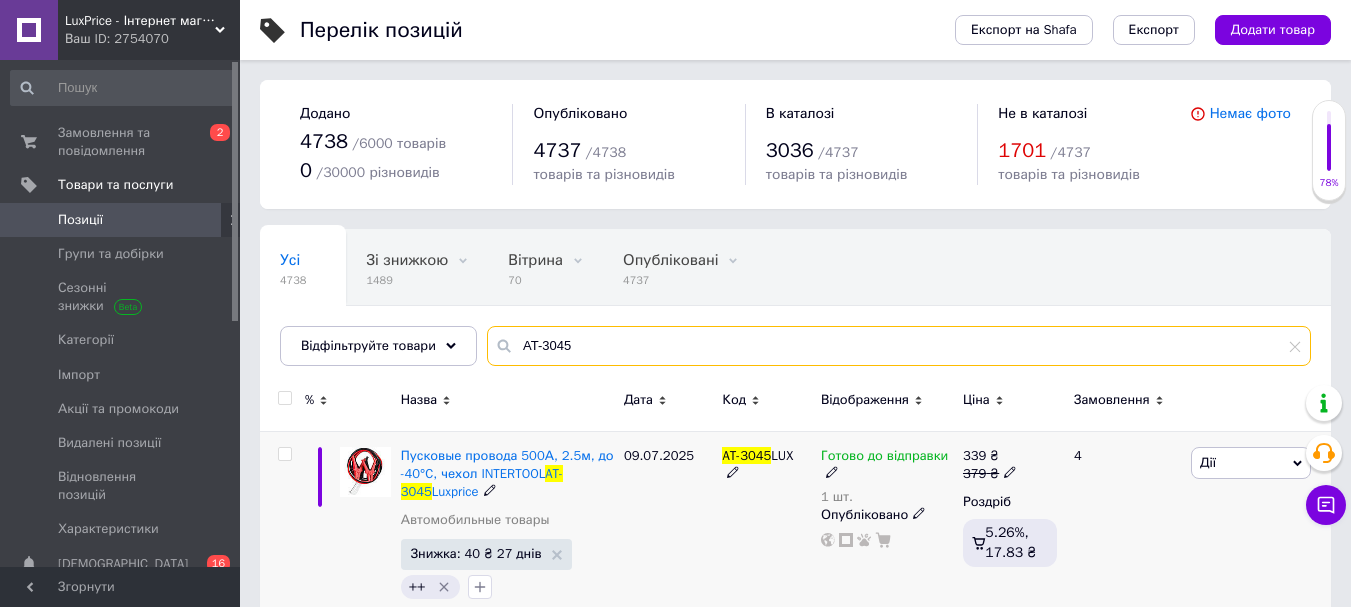 type on "AT-3045" 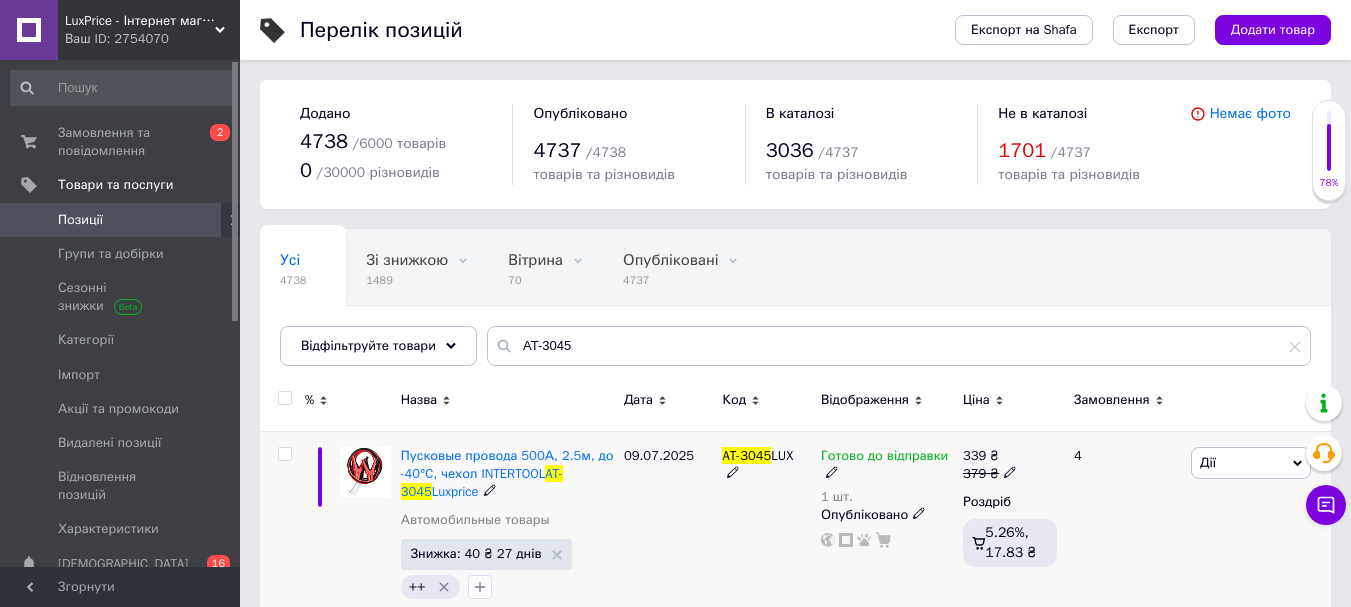 click 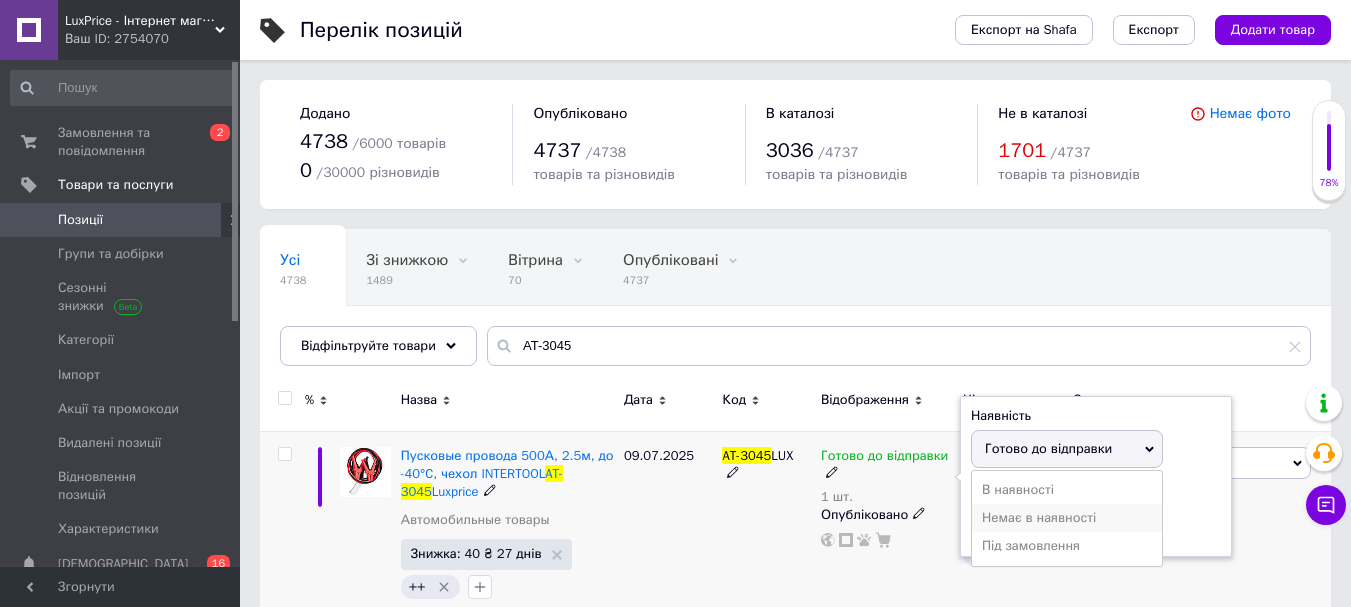 click on "Немає в наявності" at bounding box center [1067, 518] 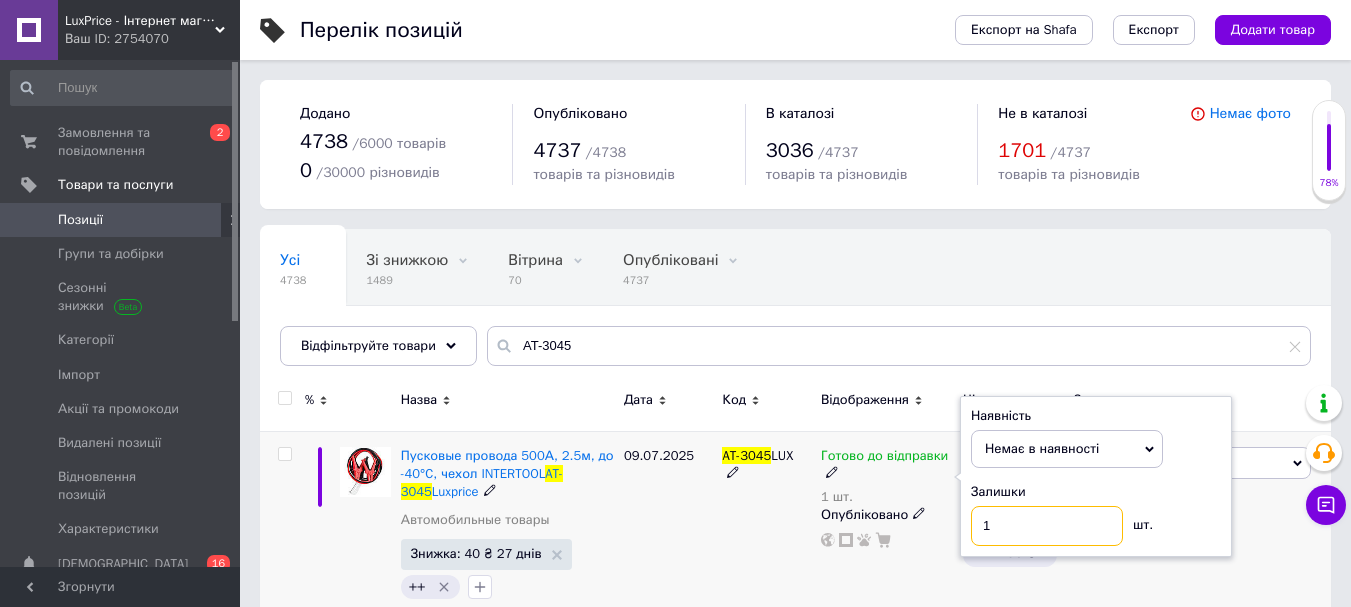 drag, startPoint x: 945, startPoint y: 545, endPoint x: 929, endPoint y: 548, distance: 16.27882 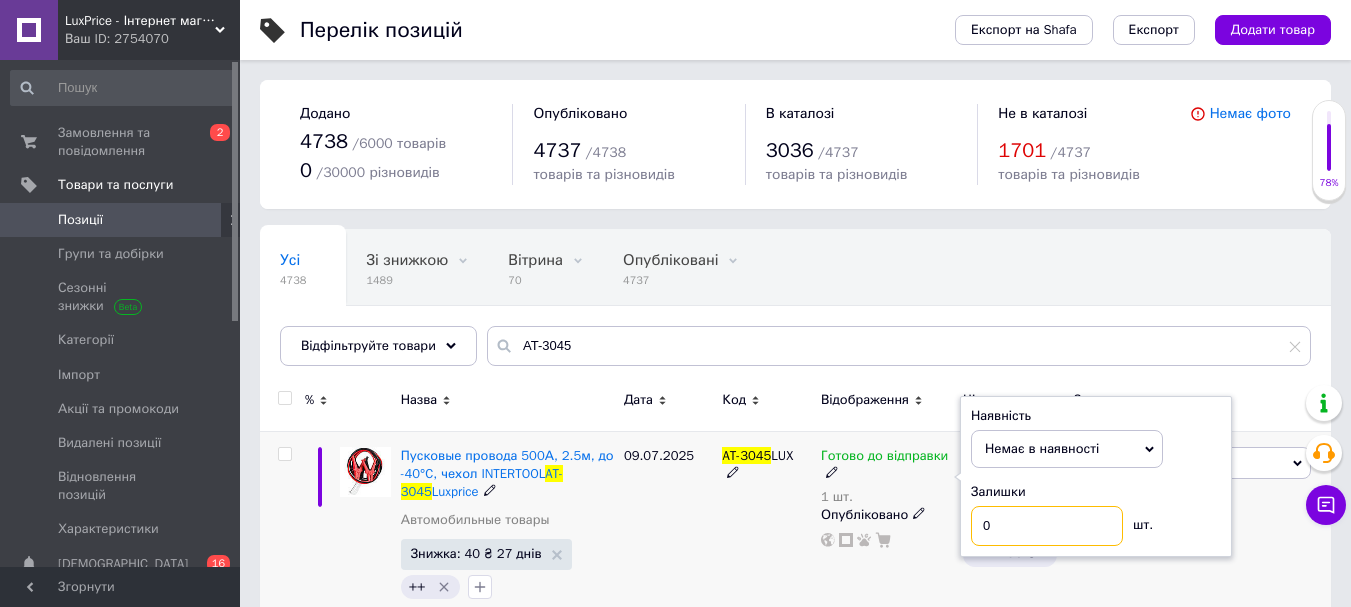 type on "0" 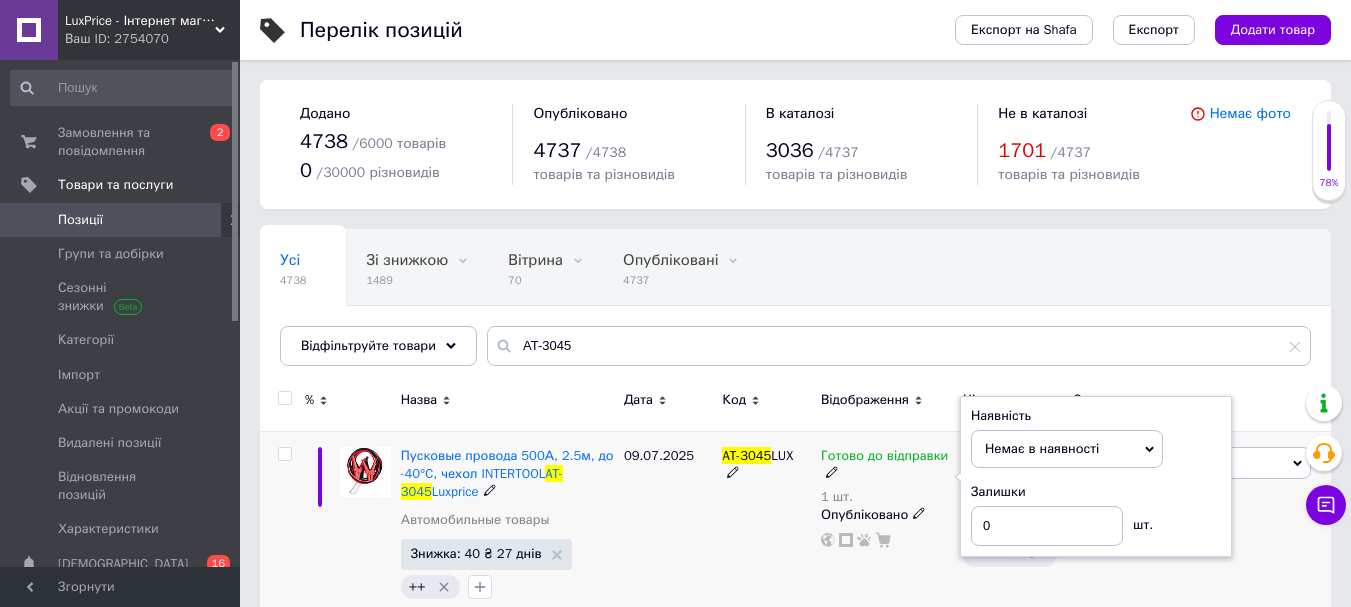click on "AT-3045    LUX" at bounding box center [766, 527] 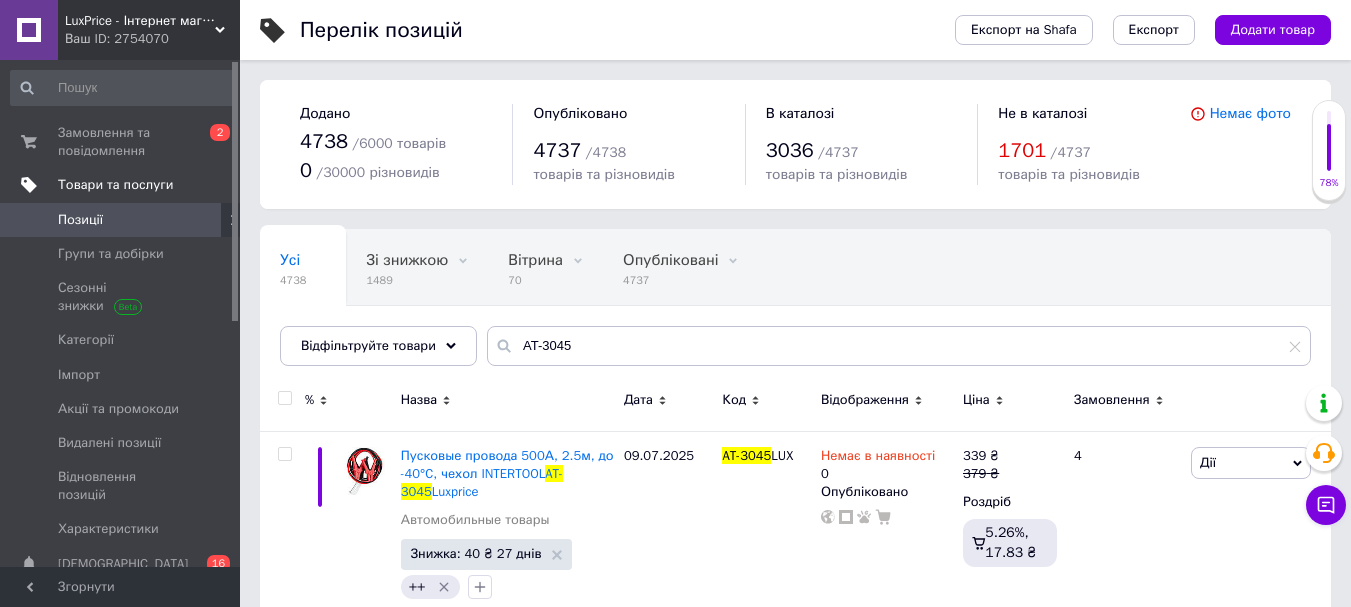 click on "Товари та послуги" at bounding box center [115, 185] 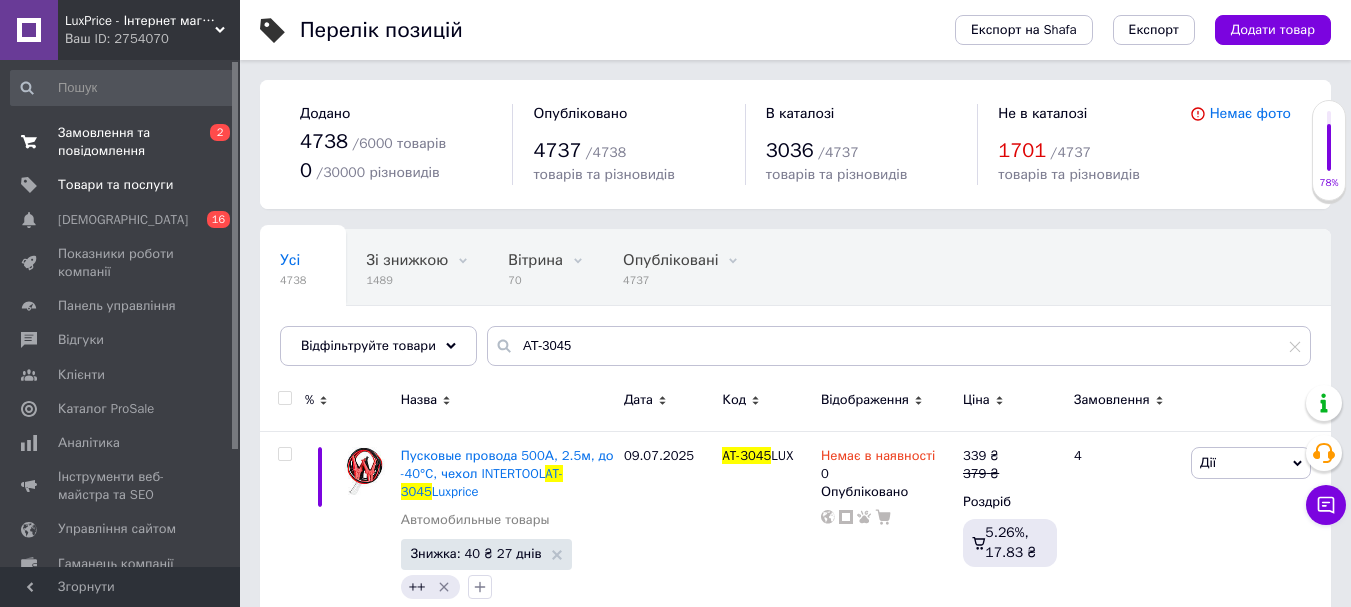 click on "Замовлення та повідомлення" at bounding box center [121, 142] 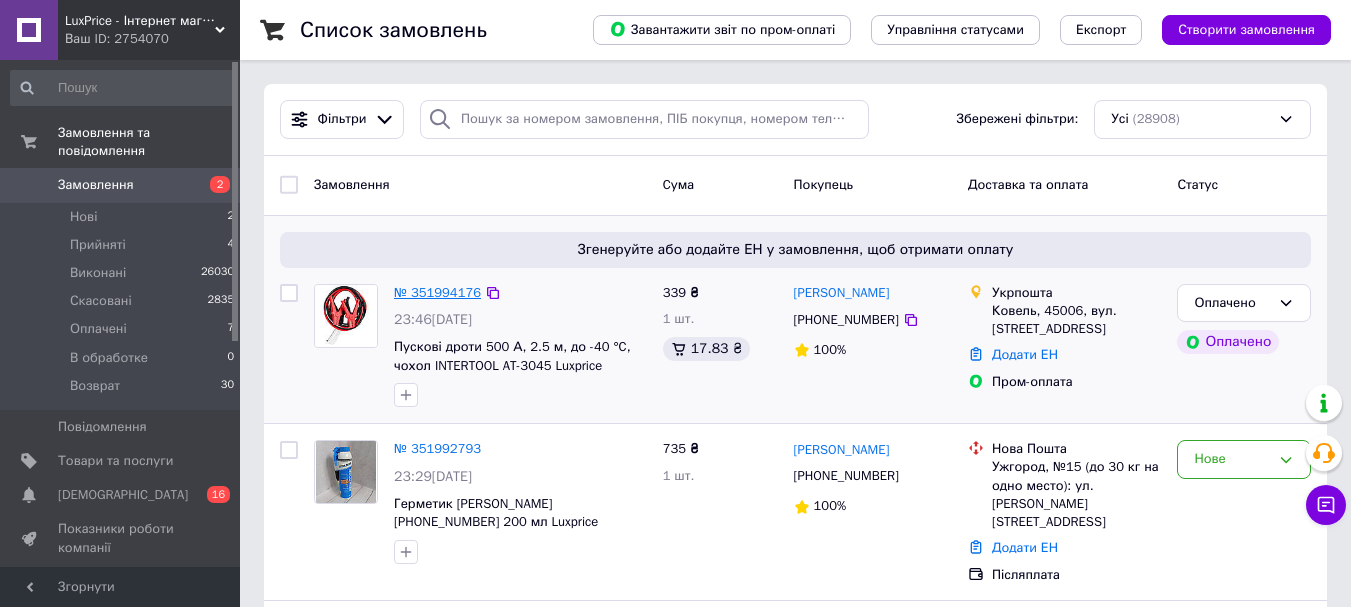 click on "№ 351994176" at bounding box center (437, 292) 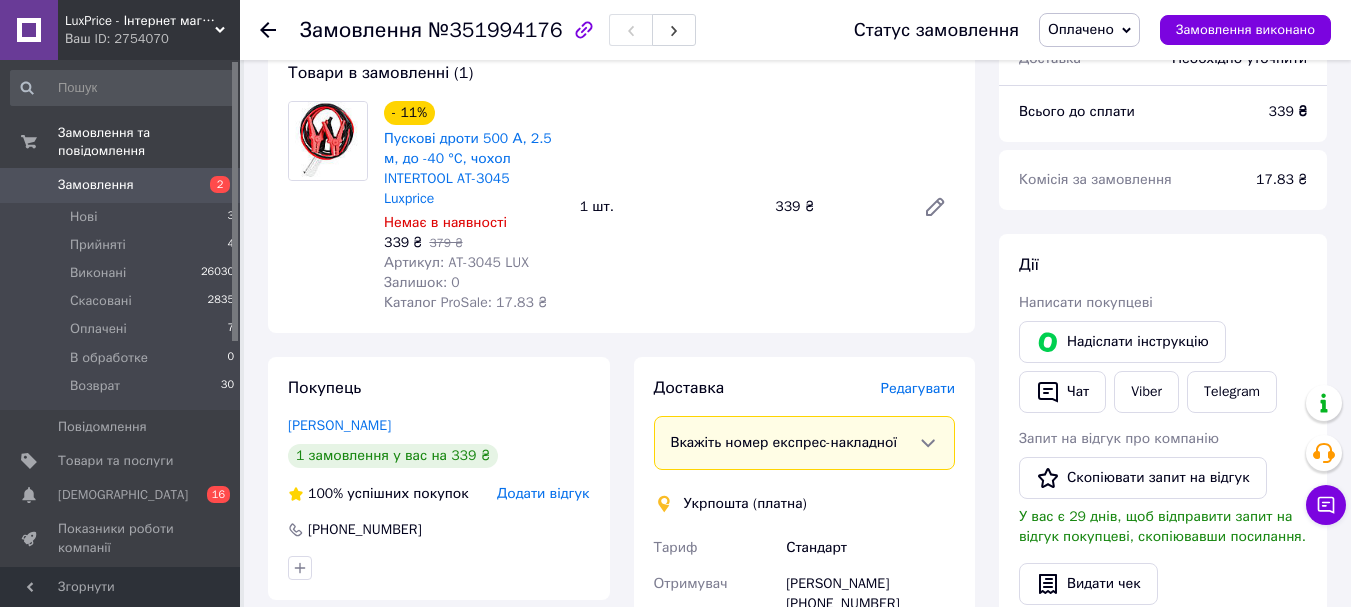 scroll, scrollTop: 0, scrollLeft: 0, axis: both 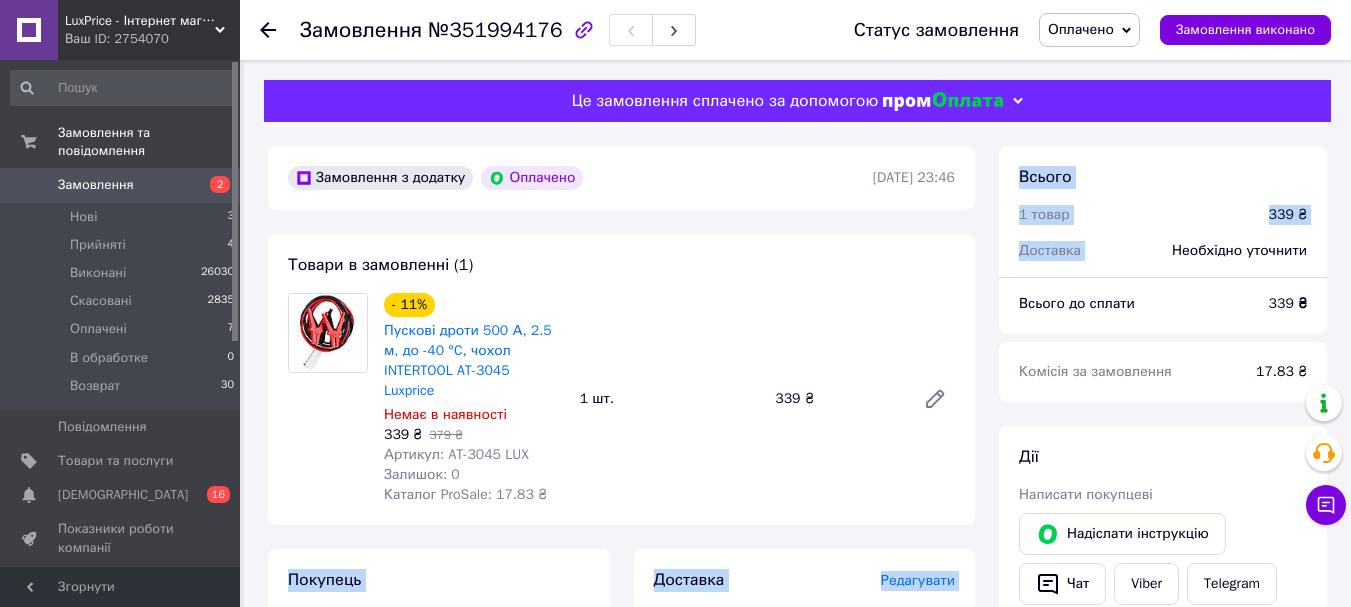 drag, startPoint x: 1174, startPoint y: 245, endPoint x: 910, endPoint y: 326, distance: 276.1467 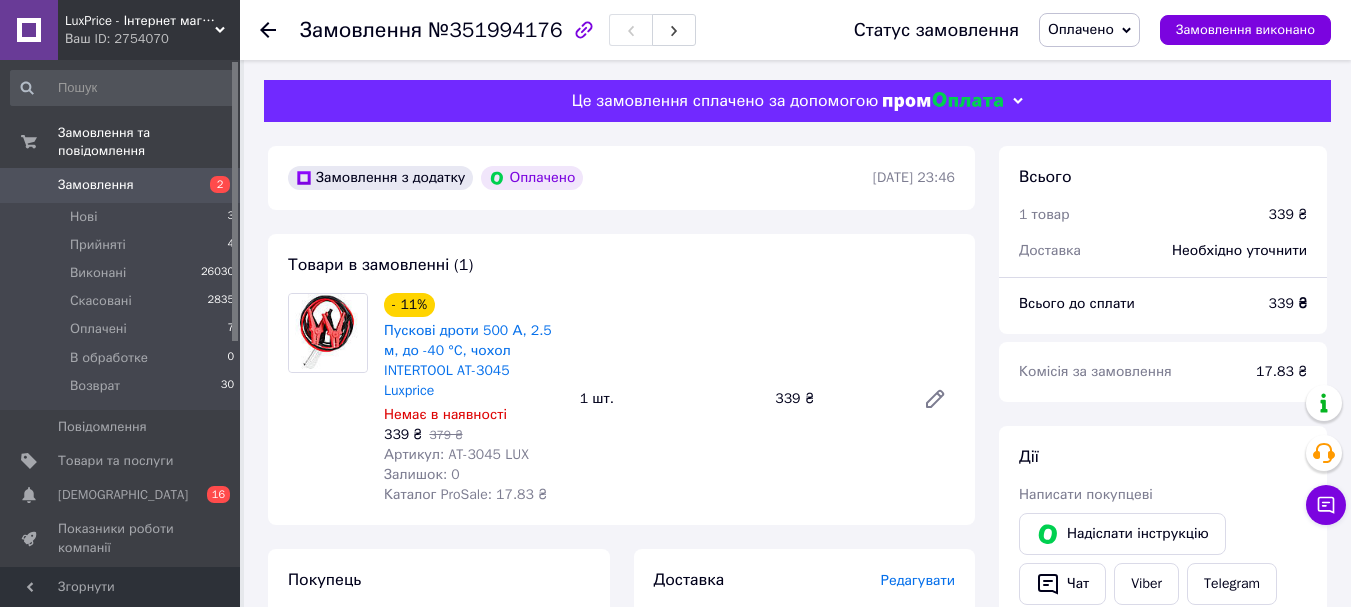 click on "Товари в замовленні (1) - 11% Пускові дроти 500 А, 2.5 м, до -40 °C, чохол INTERTOOL AT-3045   Luxprice Немає в наявності 339 ₴   379 ₴ Артикул: AT-3045   LUX Залишок: 0 Каталог ProSale: 17.83 ₴  1 шт. 339 ₴" at bounding box center [621, 379] 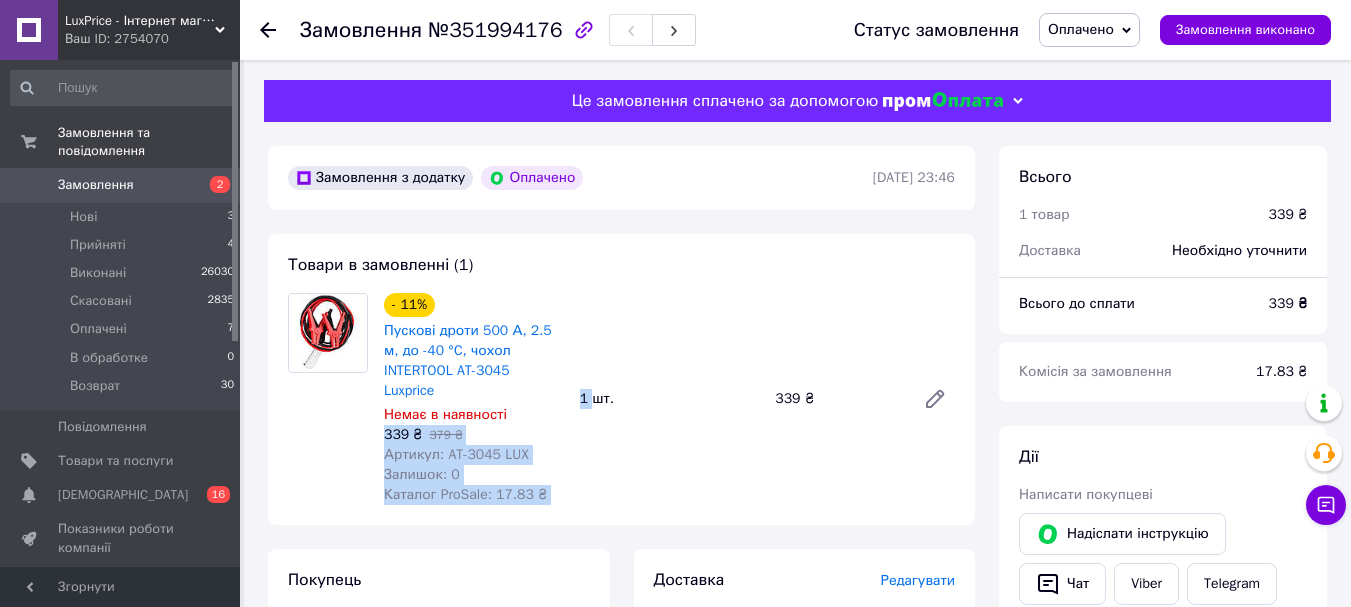 drag, startPoint x: 545, startPoint y: 389, endPoint x: 592, endPoint y: 401, distance: 48.507732 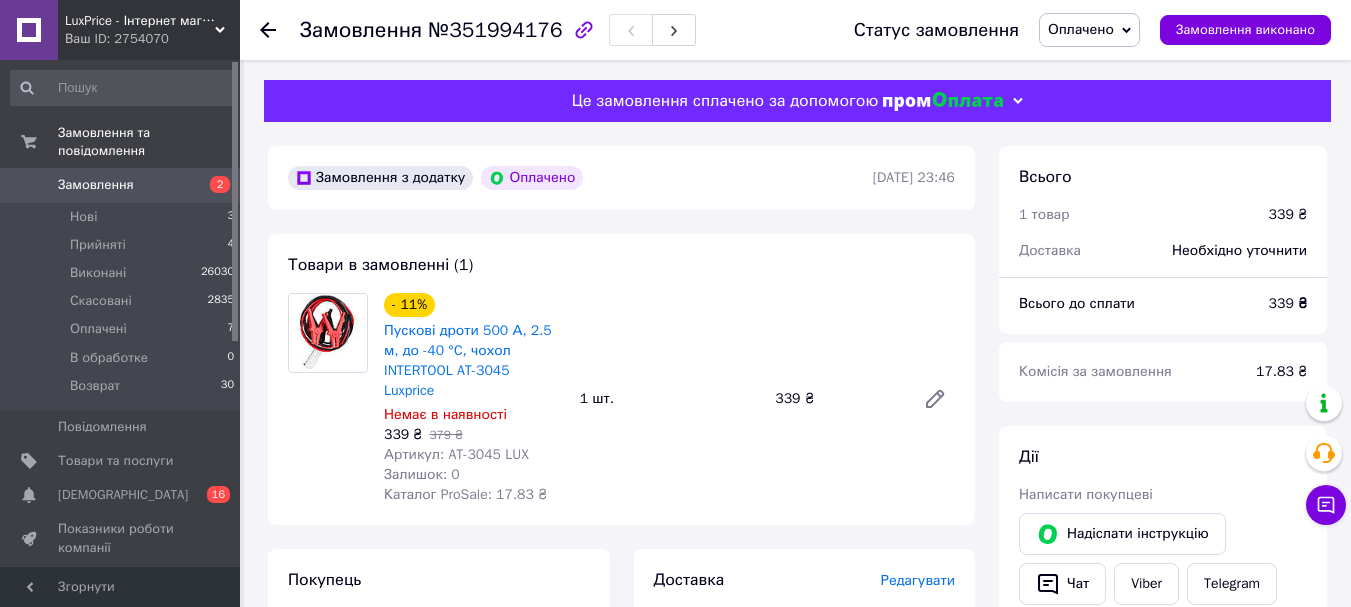 click on "- 11% Пускові дроти 500 А, 2.5 м, до -40 °C, чохол INTERTOOL AT-3045   Luxprice Немає в наявності 339 ₴   379 ₴ Артикул: AT-3045   LUX Залишок: 0 Каталог ProSale: 17.83 ₴  1 шт. 339 ₴" at bounding box center [669, 399] 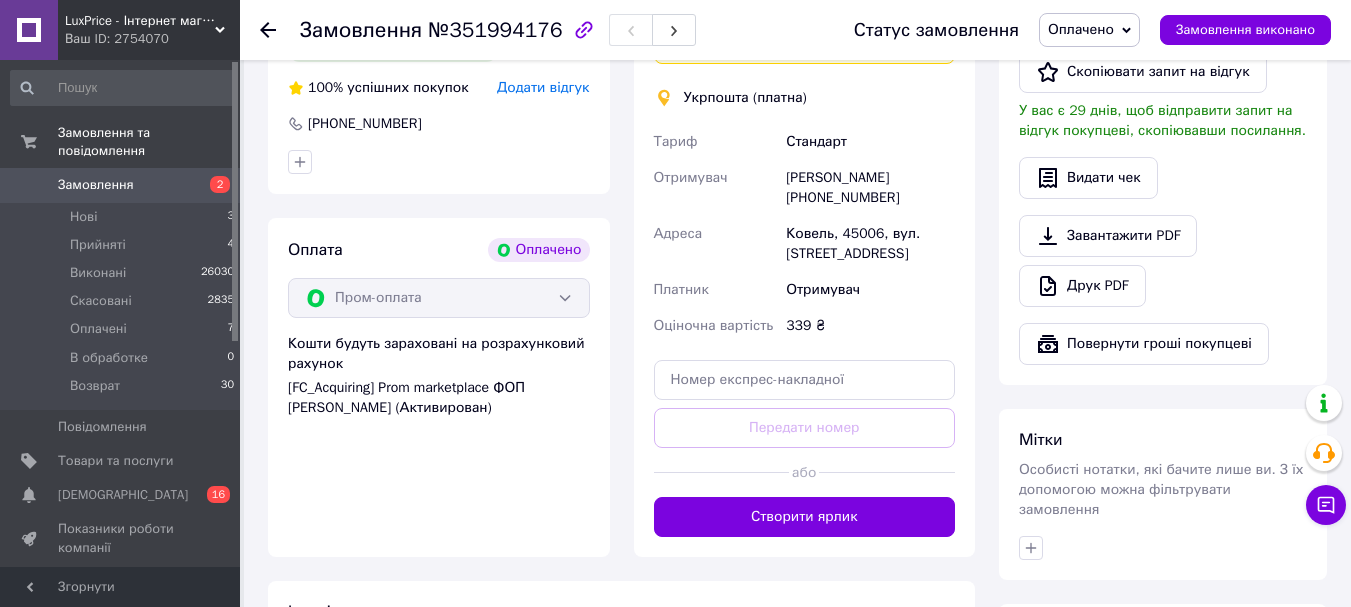scroll, scrollTop: 800, scrollLeft: 0, axis: vertical 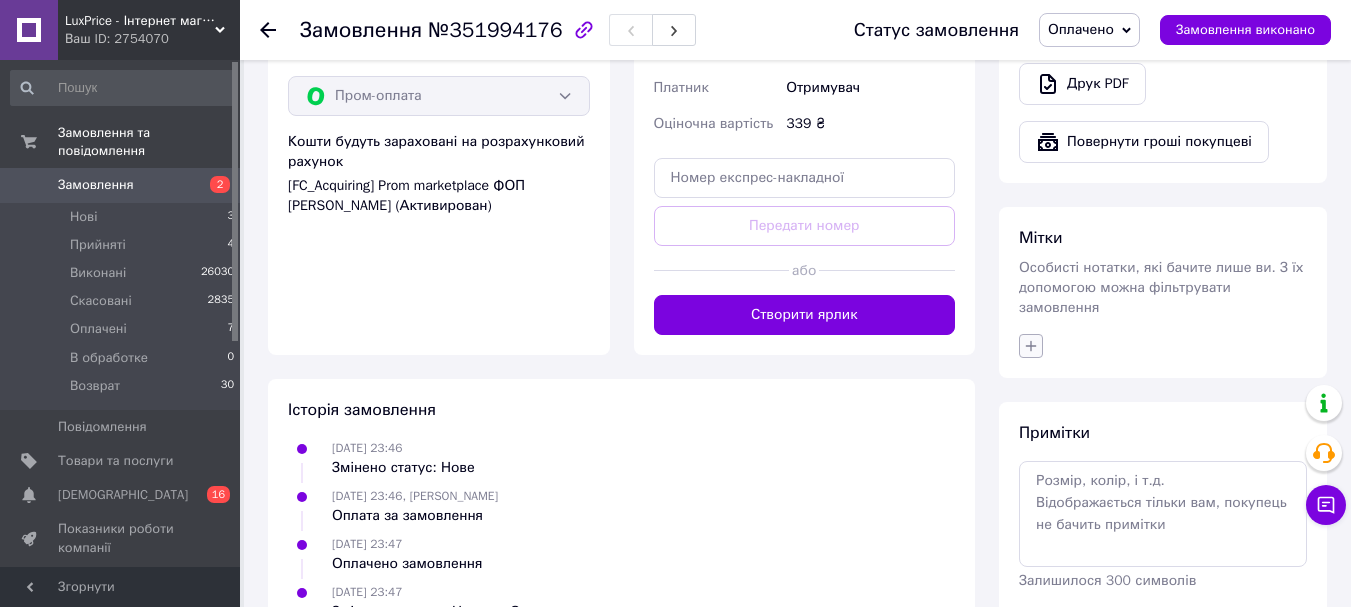 click at bounding box center (1031, 346) 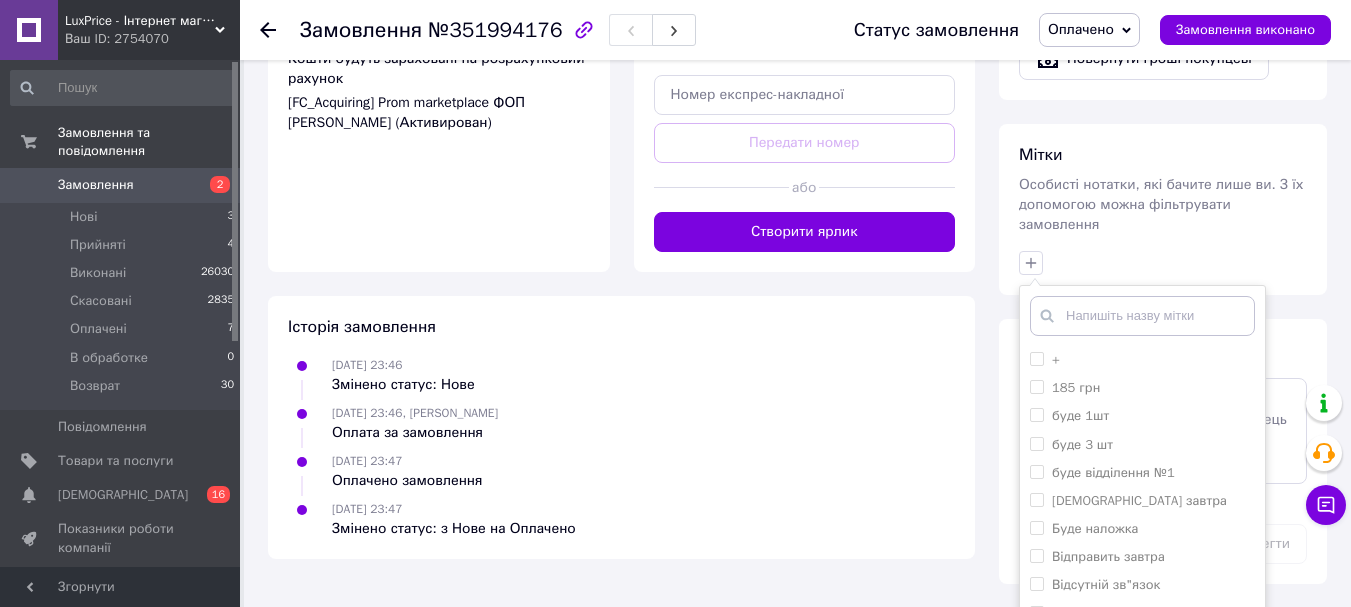 scroll, scrollTop: 969, scrollLeft: 0, axis: vertical 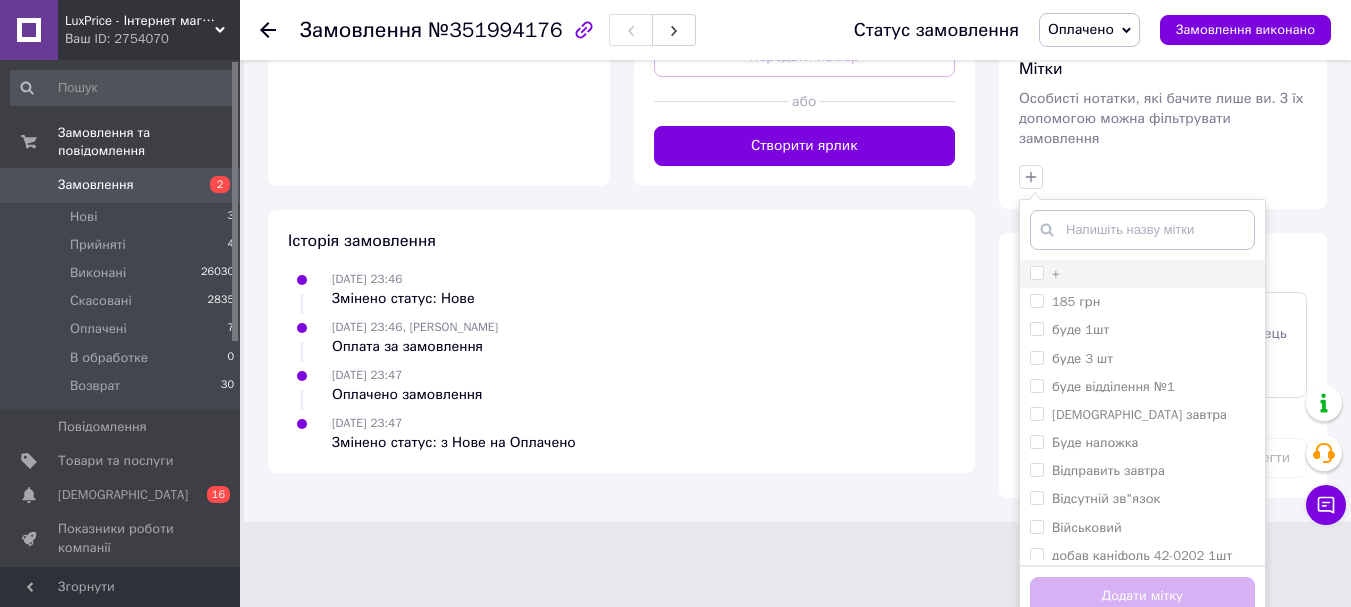 click on "+" at bounding box center [1142, 274] 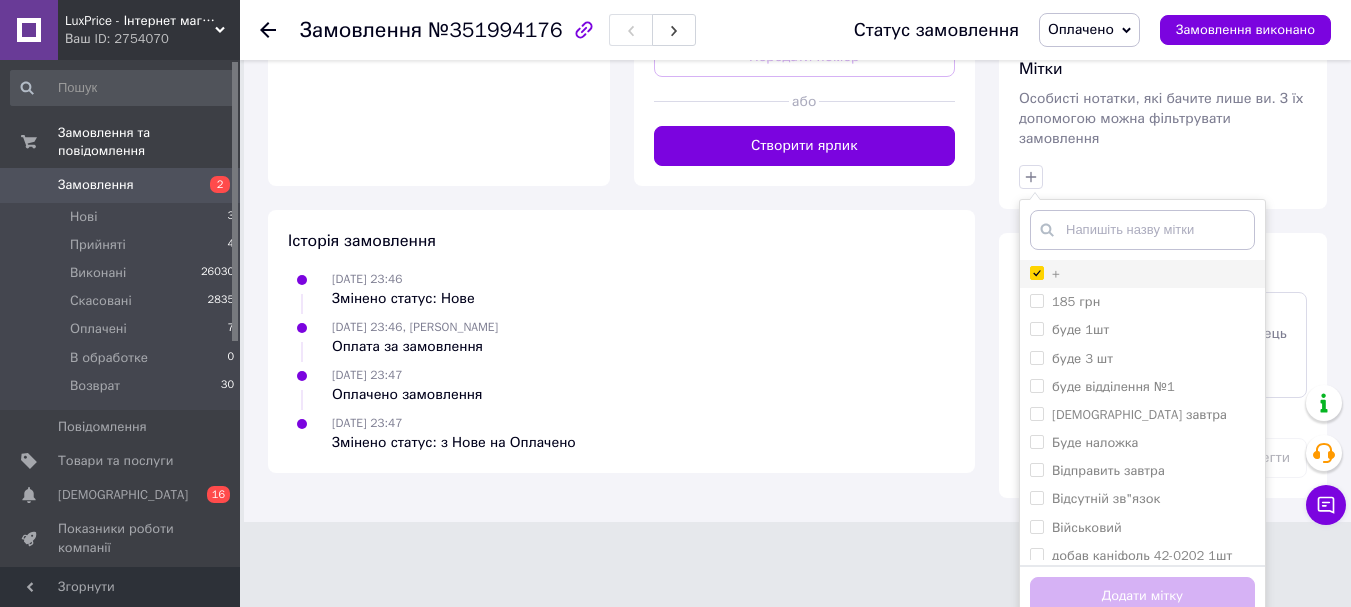 checkbox on "true" 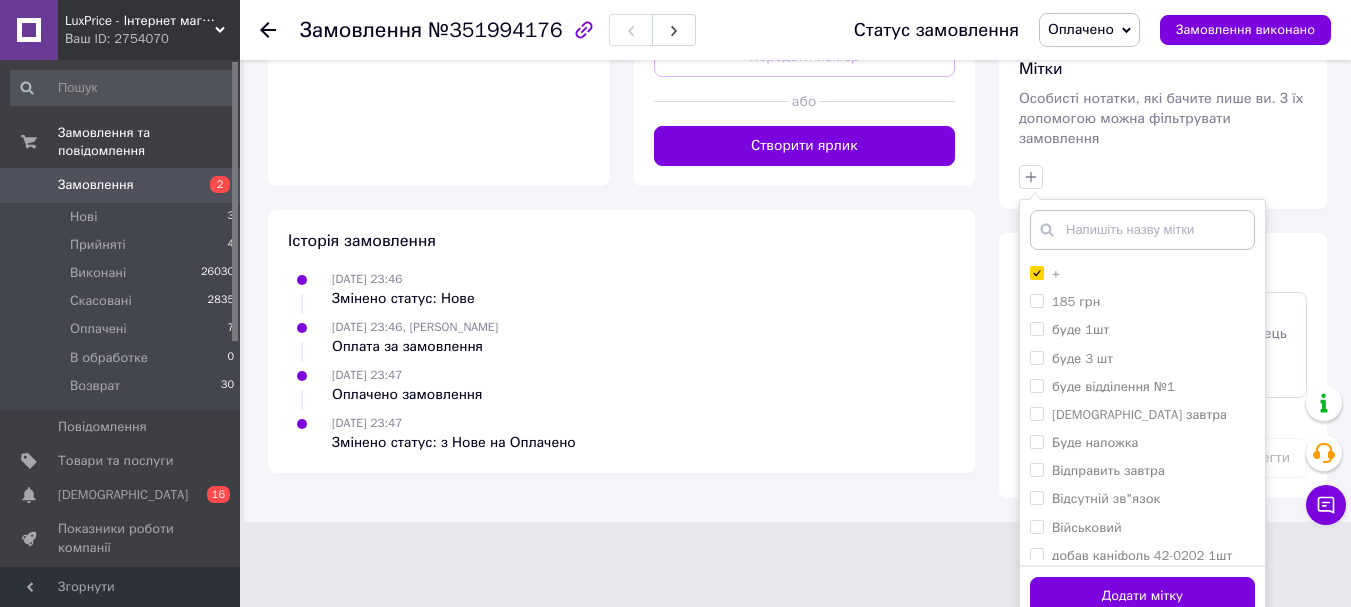 drag, startPoint x: 1085, startPoint y: 582, endPoint x: 1019, endPoint y: 550, distance: 73.34848 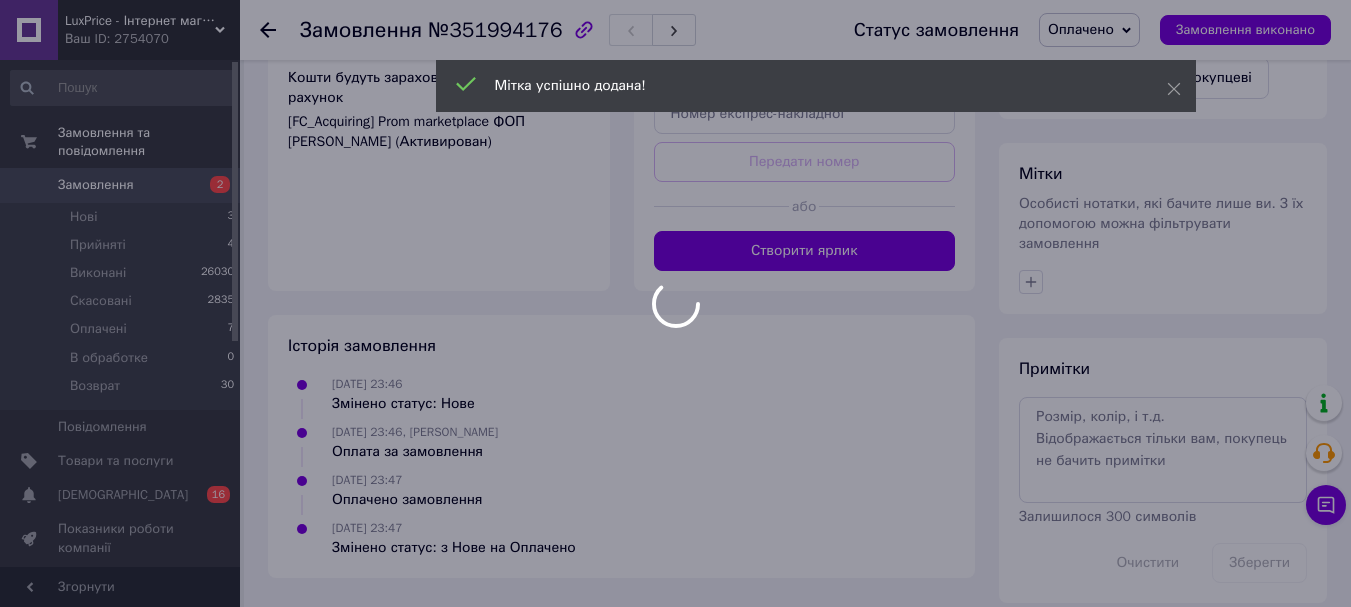 scroll, scrollTop: 364, scrollLeft: 0, axis: vertical 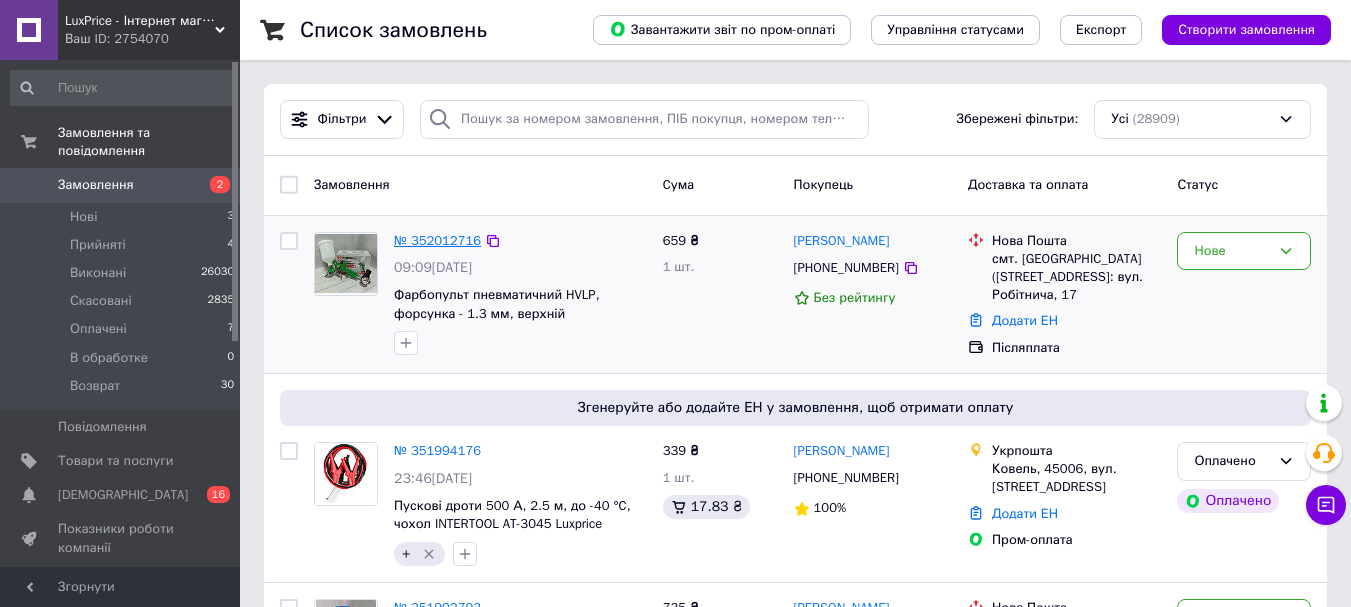 click on "№ 352012716" at bounding box center [437, 240] 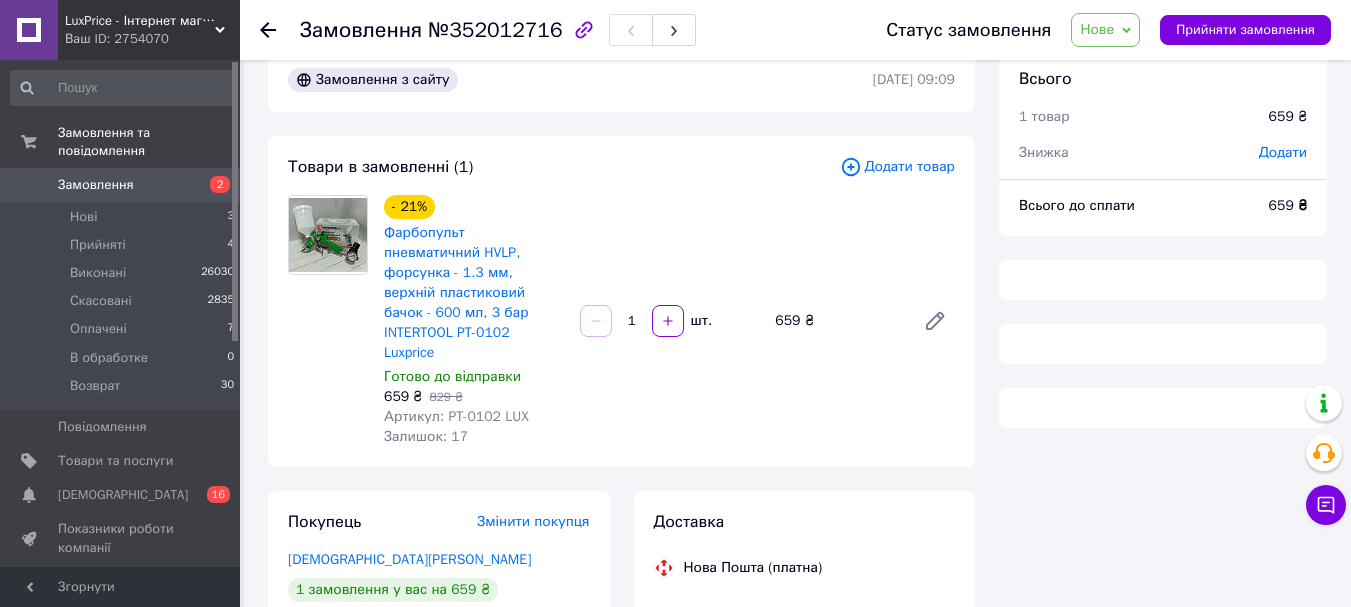 scroll, scrollTop: 0, scrollLeft: 0, axis: both 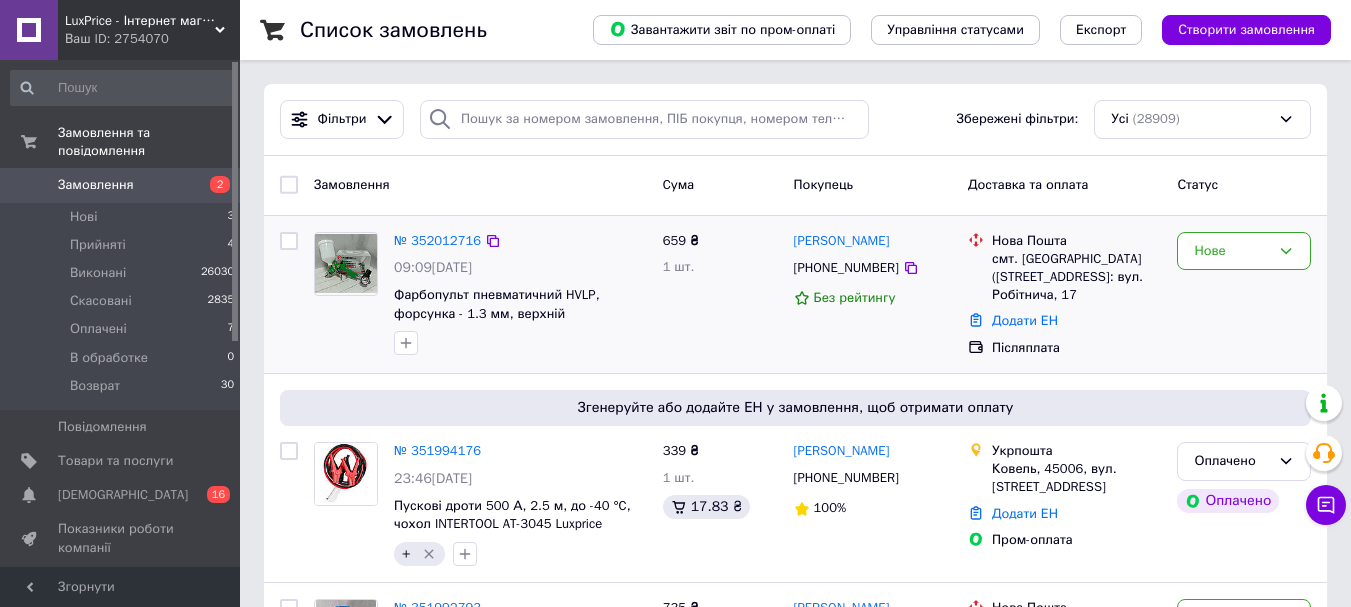 click on "Нова Пошта смт. Талалаївка (Чернігівська обл., Прилуцький р-н.), №1: вул. Робітнича, 17 Додати ЕН Післяплата" at bounding box center (1064, 295) 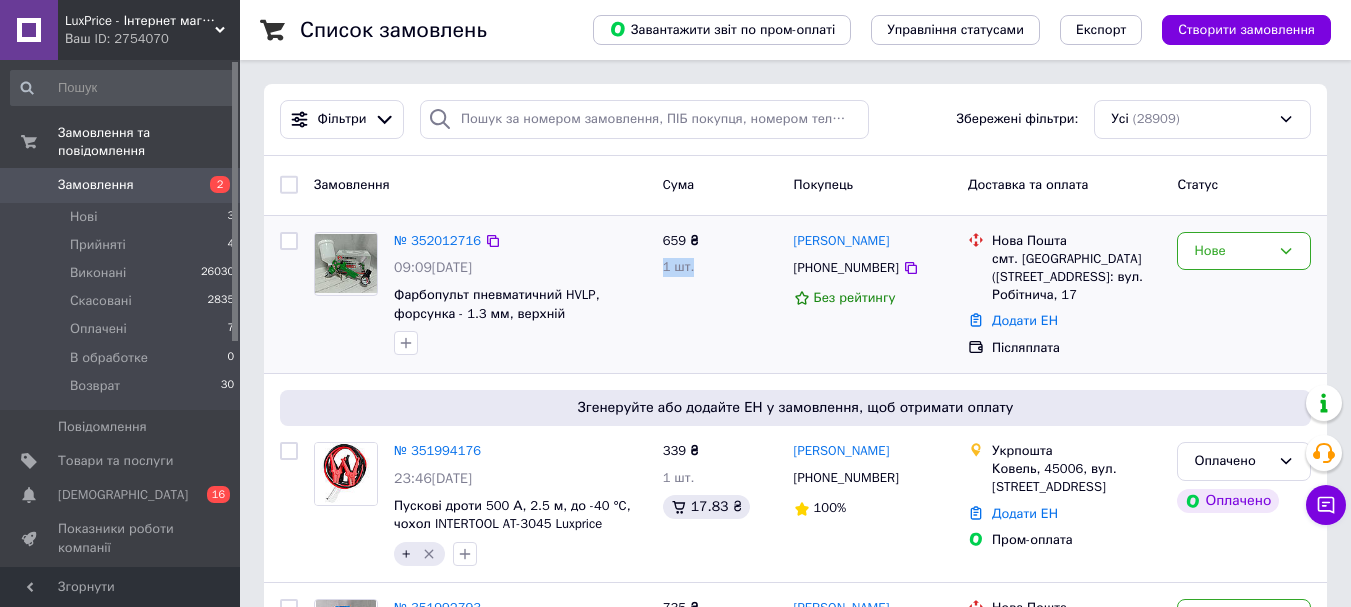 drag, startPoint x: 666, startPoint y: 316, endPoint x: 710, endPoint y: 336, distance: 48.332184 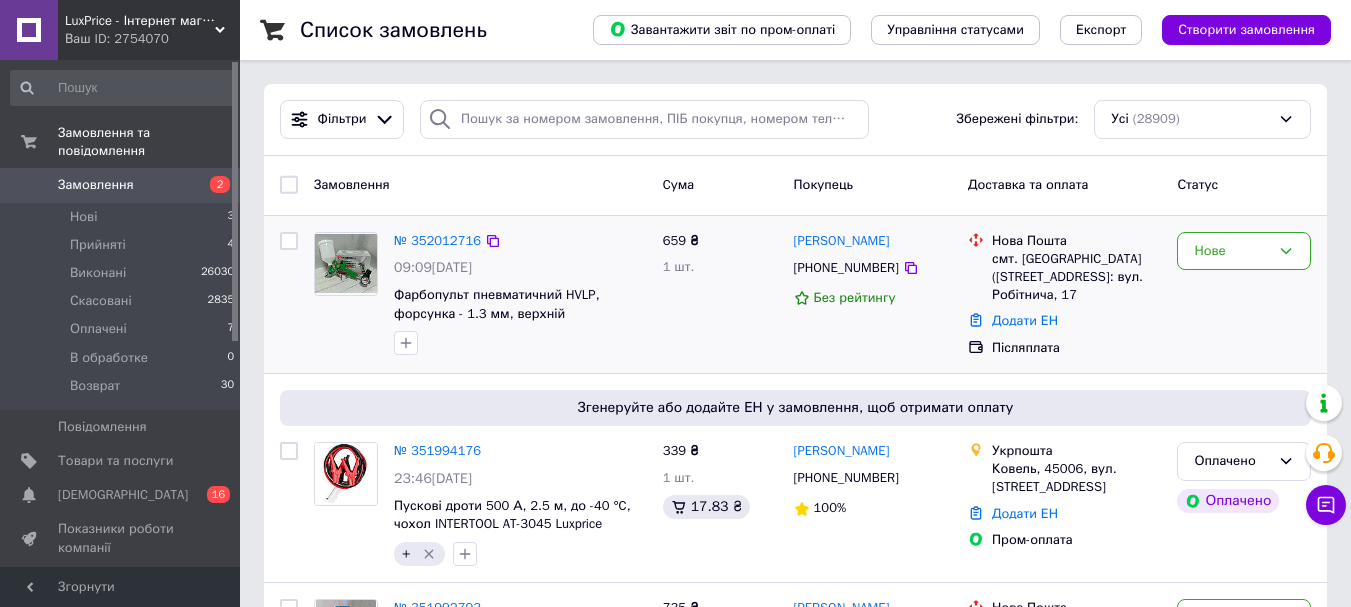 click at bounding box center (520, 343) 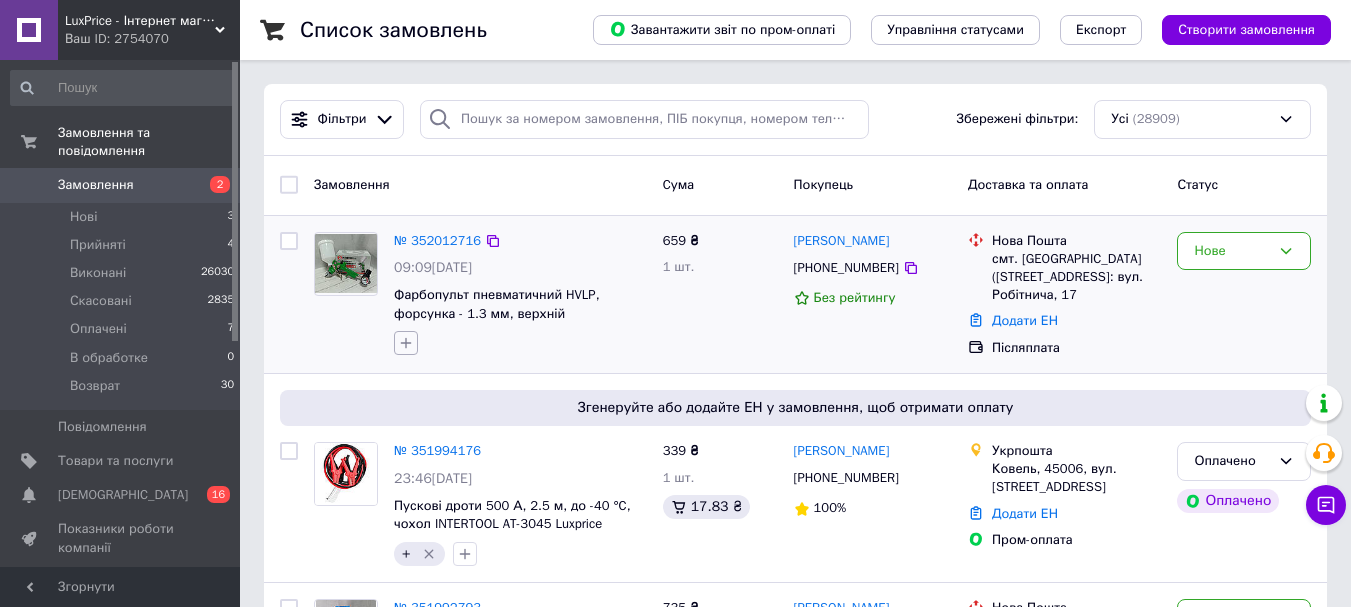 click 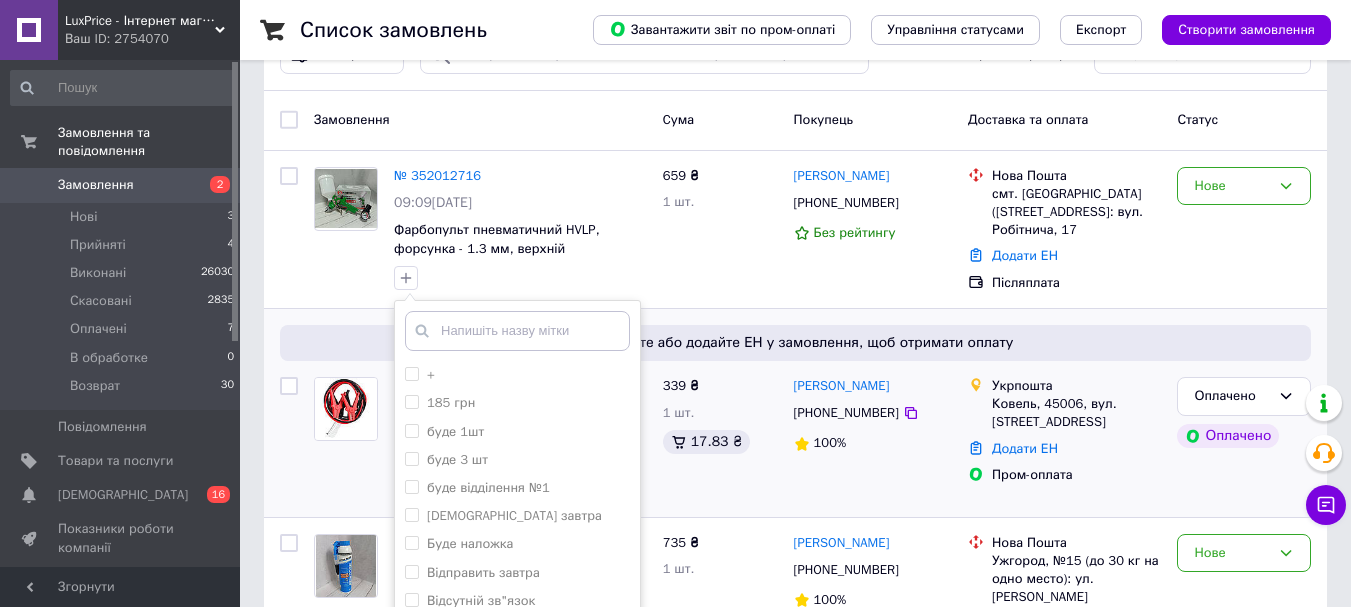 scroll, scrollTop: 100, scrollLeft: 0, axis: vertical 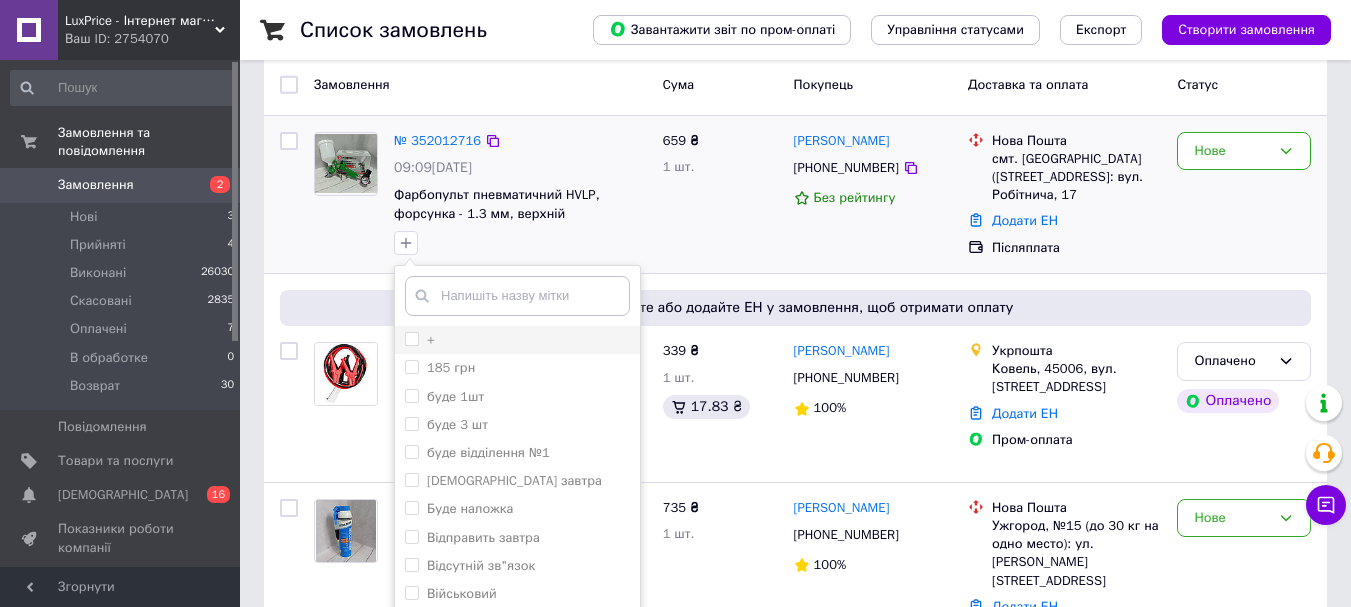 click on "+" at bounding box center [517, 340] 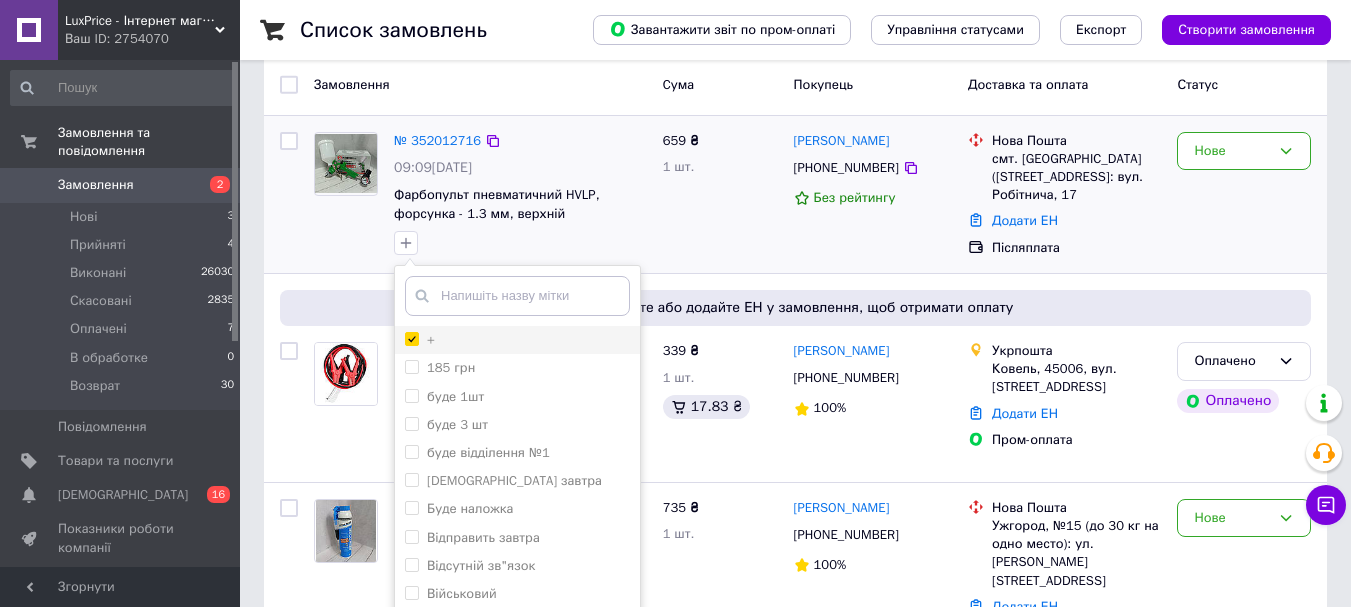 checkbox on "true" 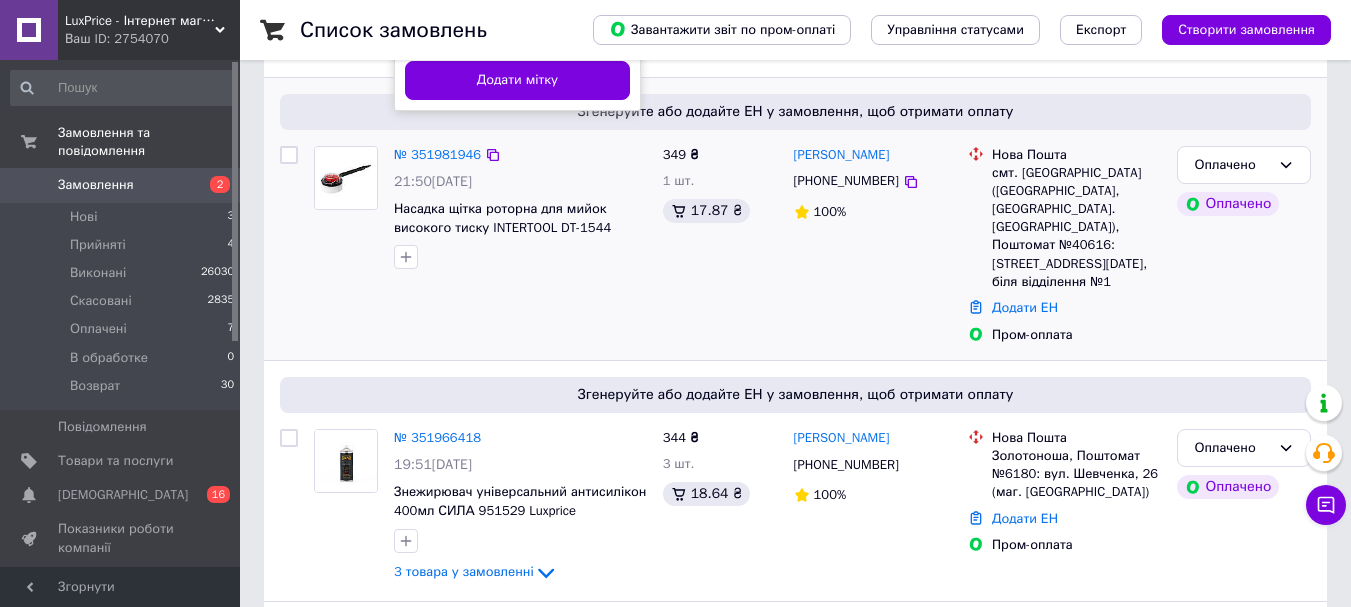 scroll, scrollTop: 700, scrollLeft: 0, axis: vertical 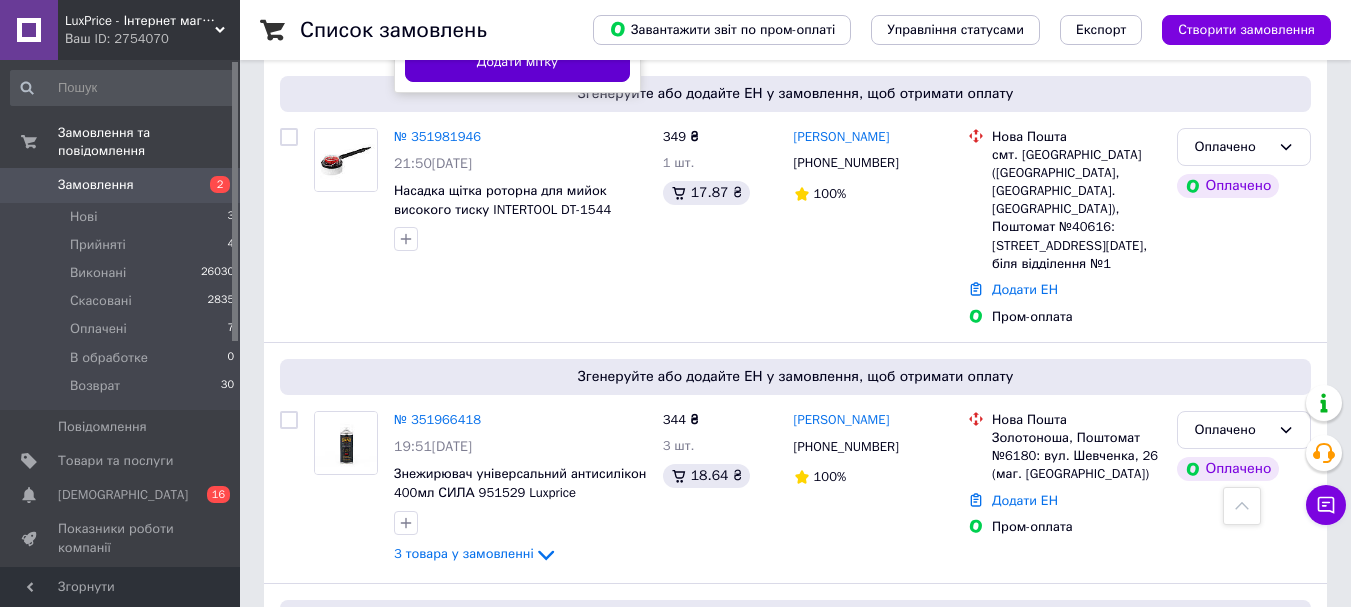 click on "Додати мітку" at bounding box center [517, 62] 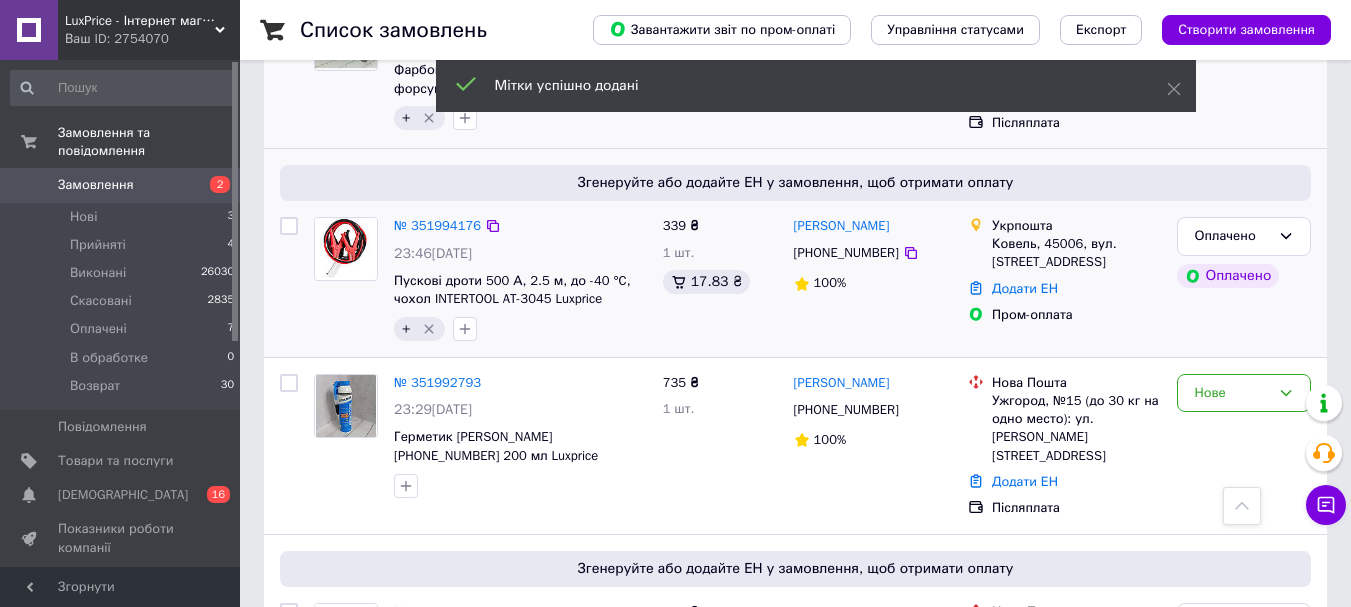 scroll, scrollTop: 200, scrollLeft: 0, axis: vertical 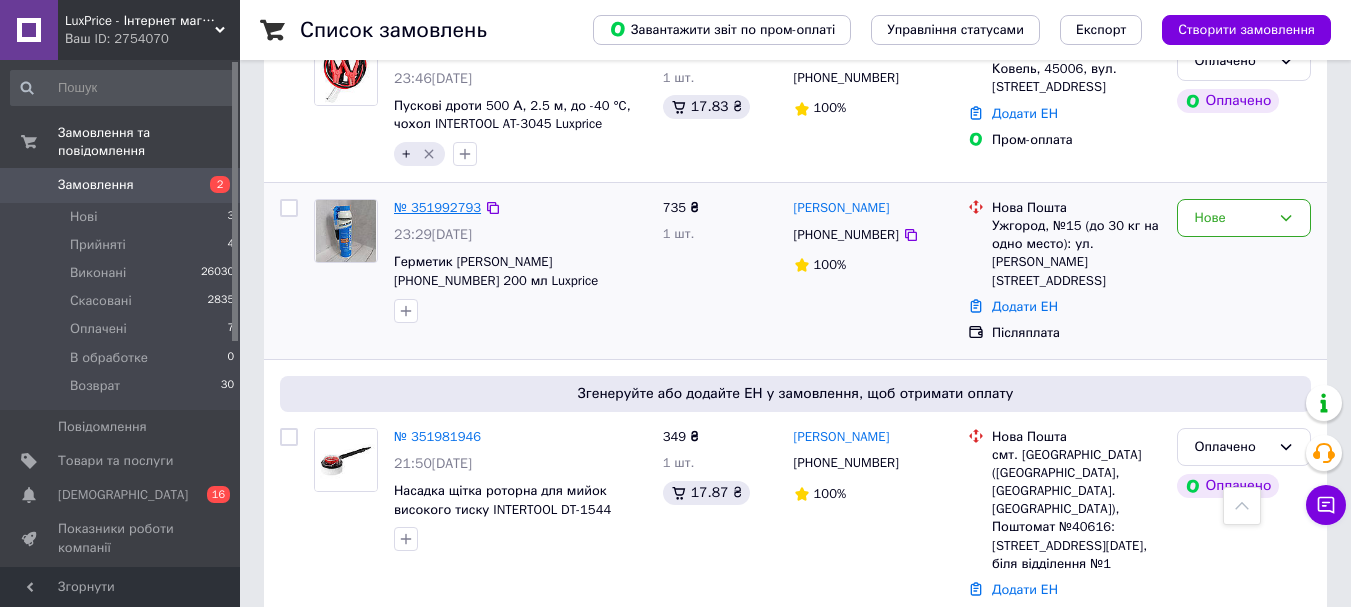 click on "№ 351992793" at bounding box center [437, 207] 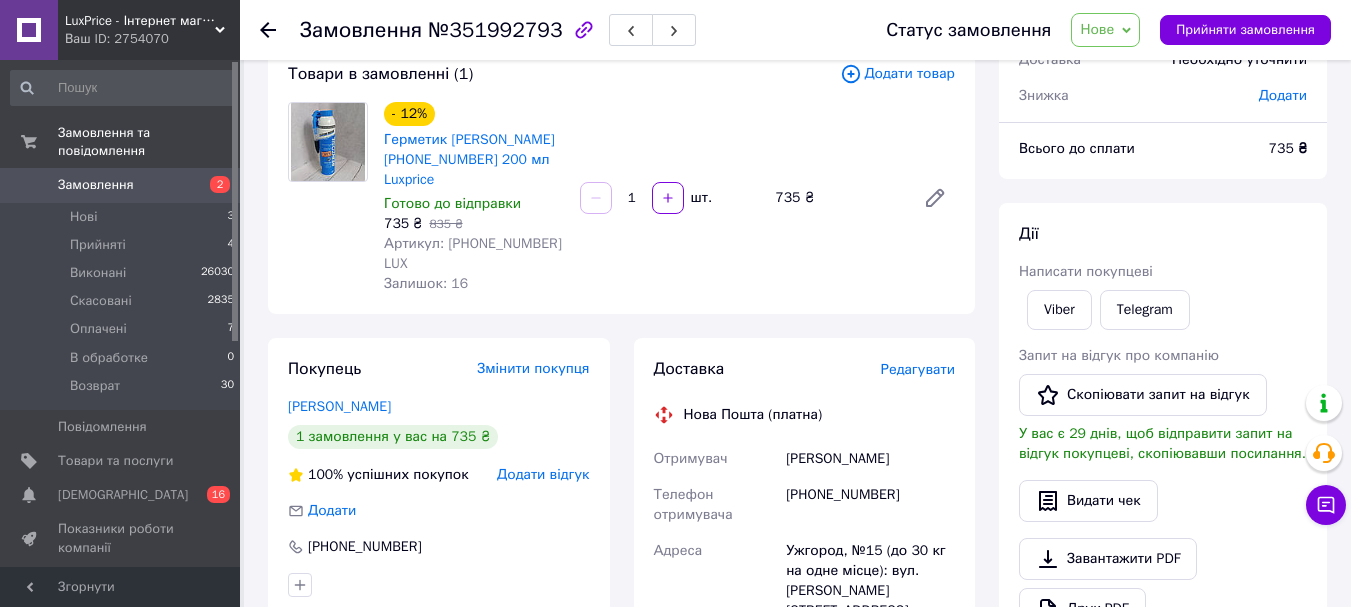 scroll, scrollTop: 0, scrollLeft: 0, axis: both 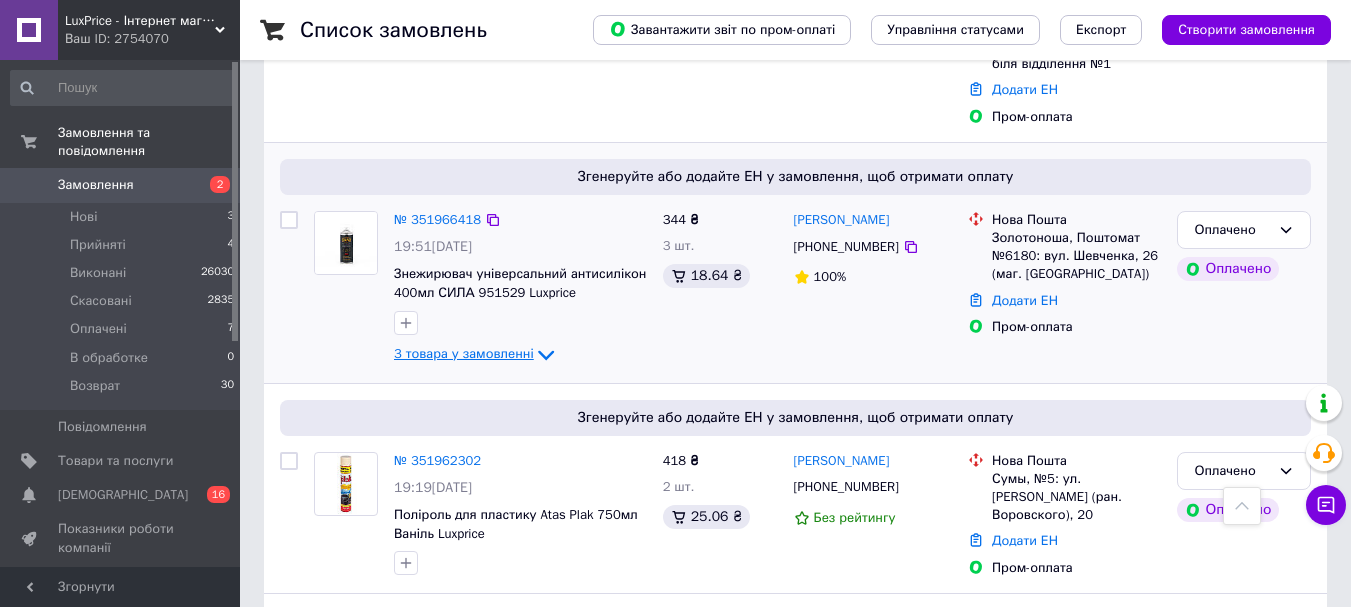 click on "3 товара у замовленні" at bounding box center [464, 353] 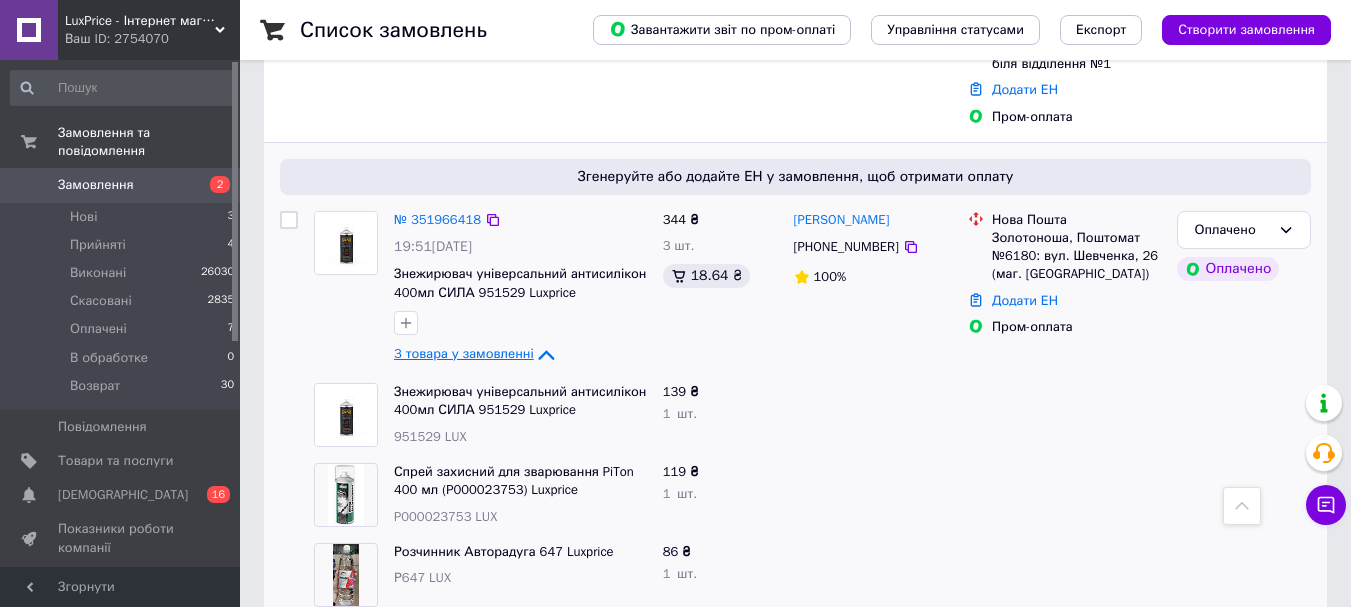 click on "3 товара у замовленні" at bounding box center (464, 353) 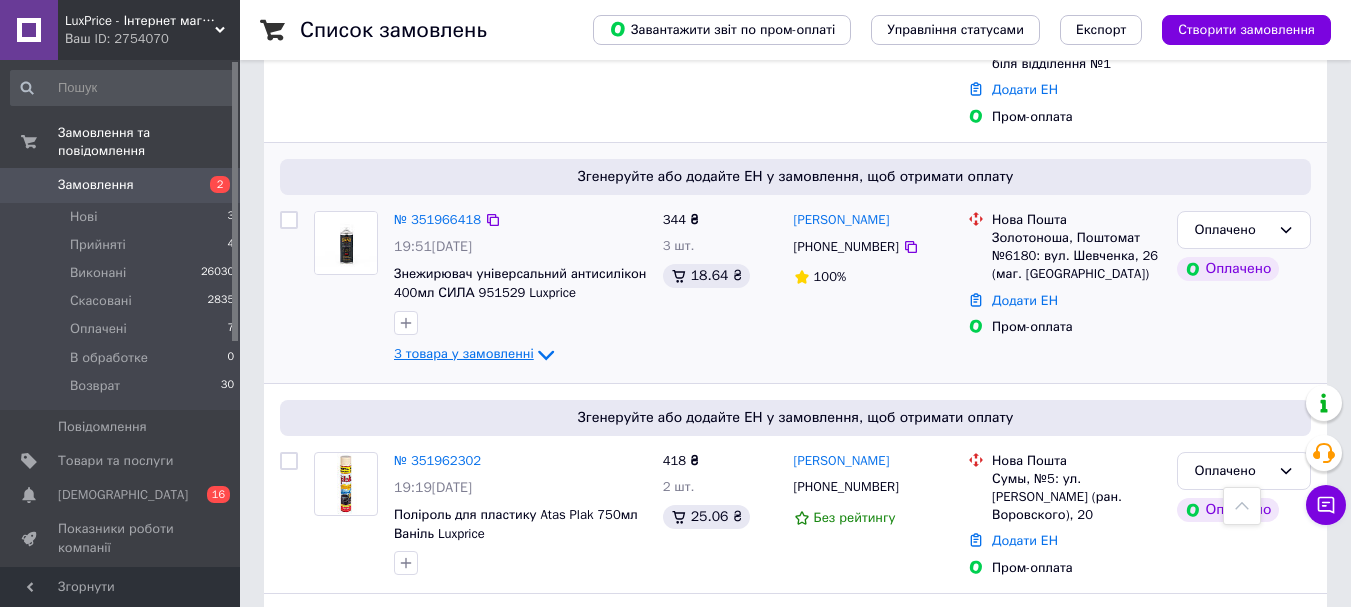 click on "3 товара у замовленні" at bounding box center (464, 353) 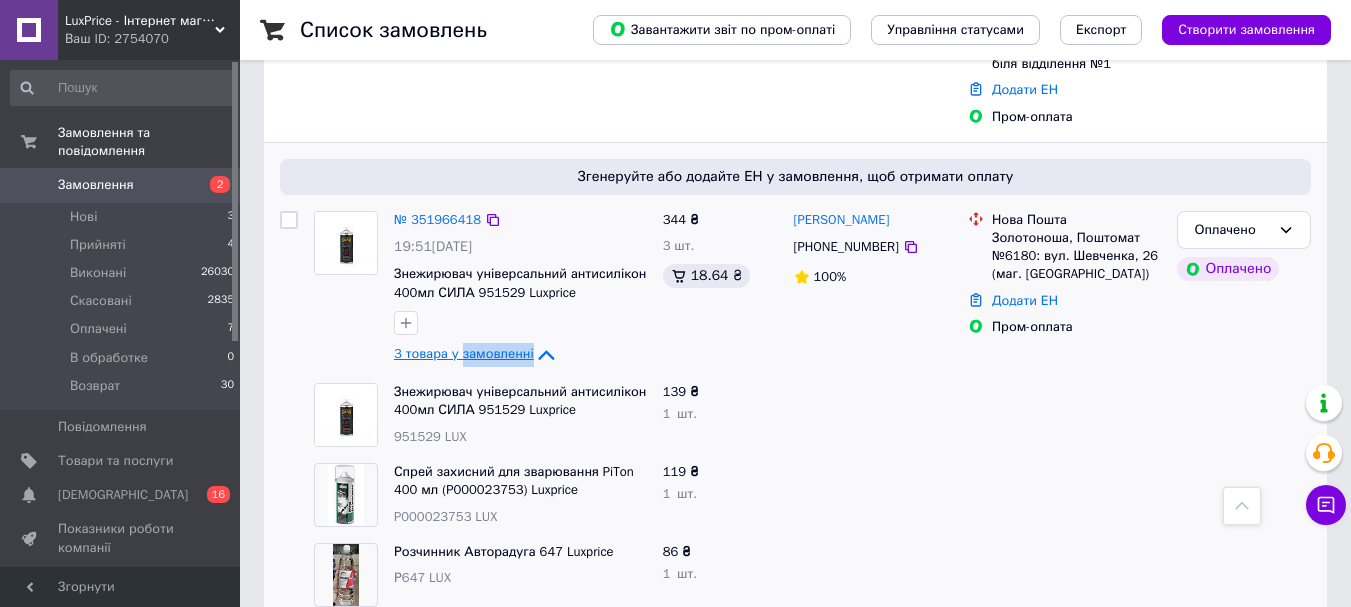 click on "3 товара у замовленні" at bounding box center (464, 353) 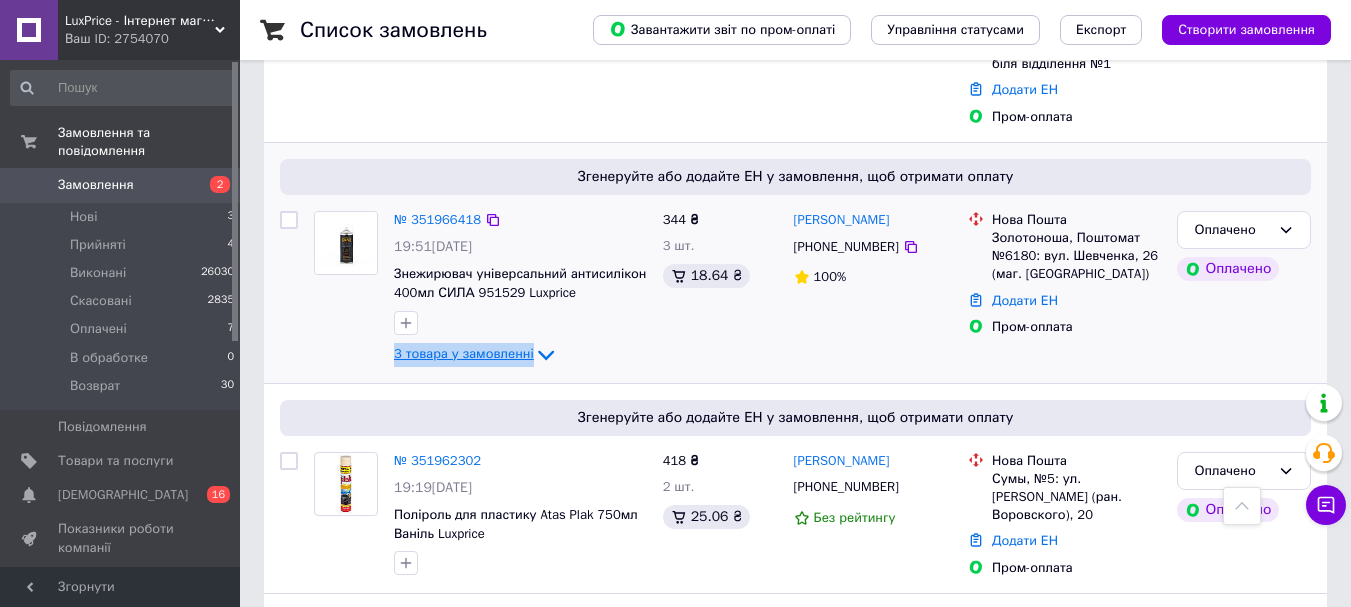 click on "3 товара у замовленні" at bounding box center [464, 353] 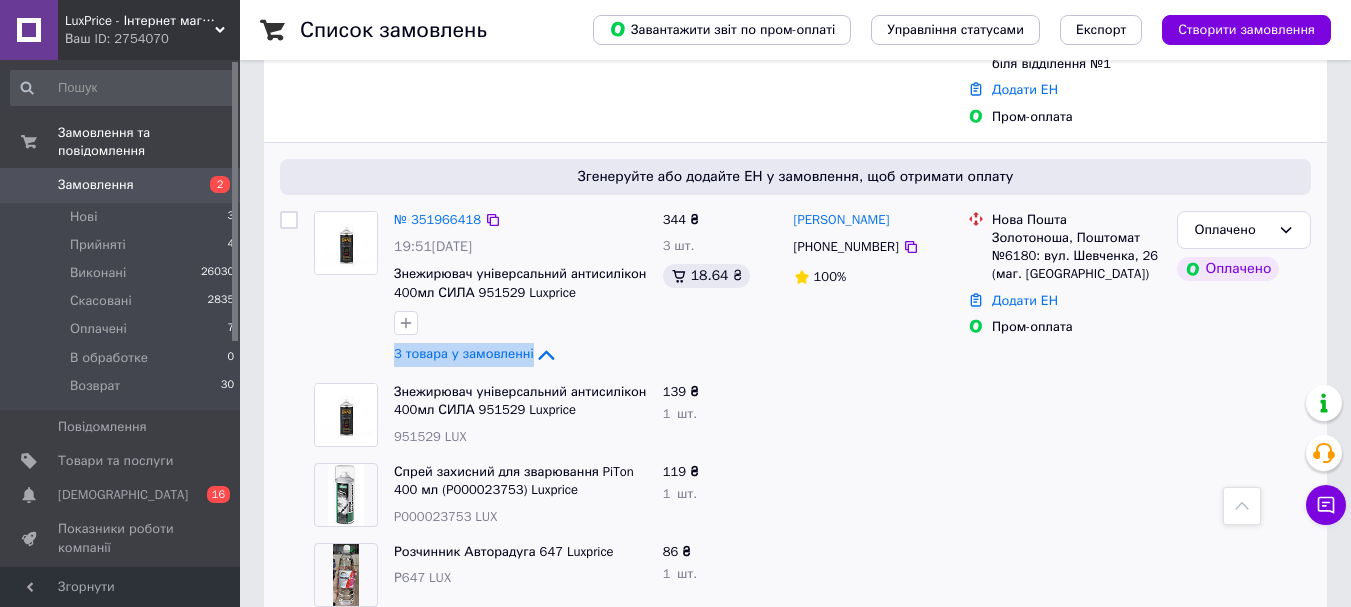 click on "3 товара у замовленні" 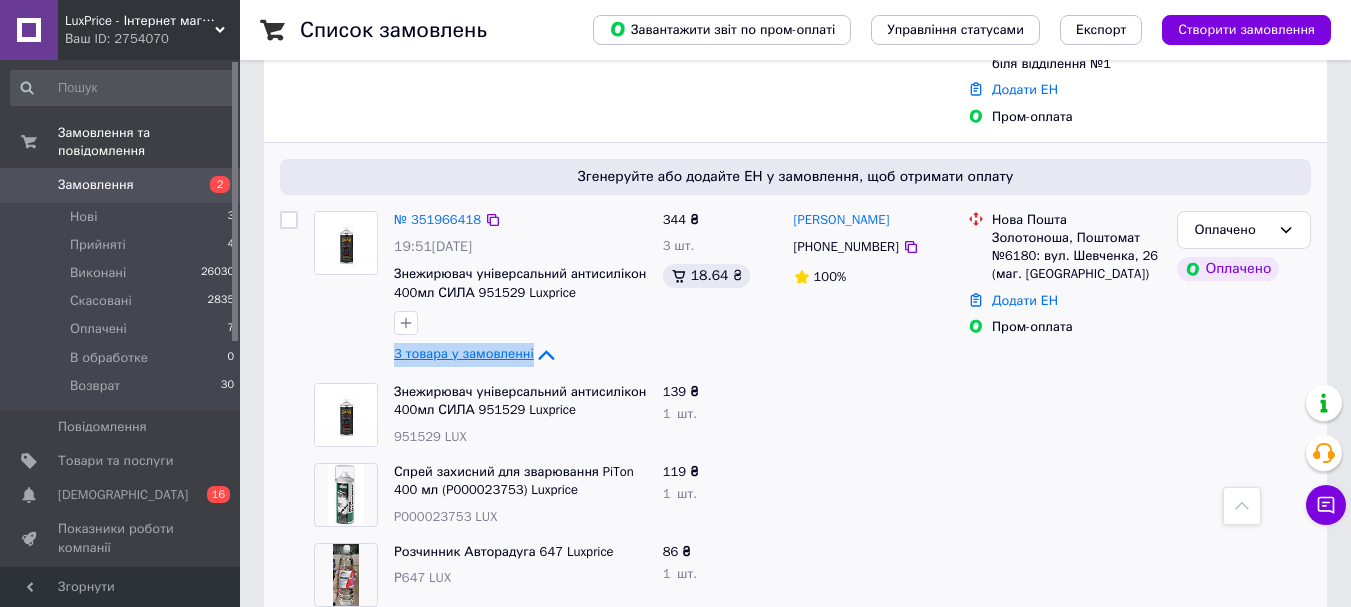 click 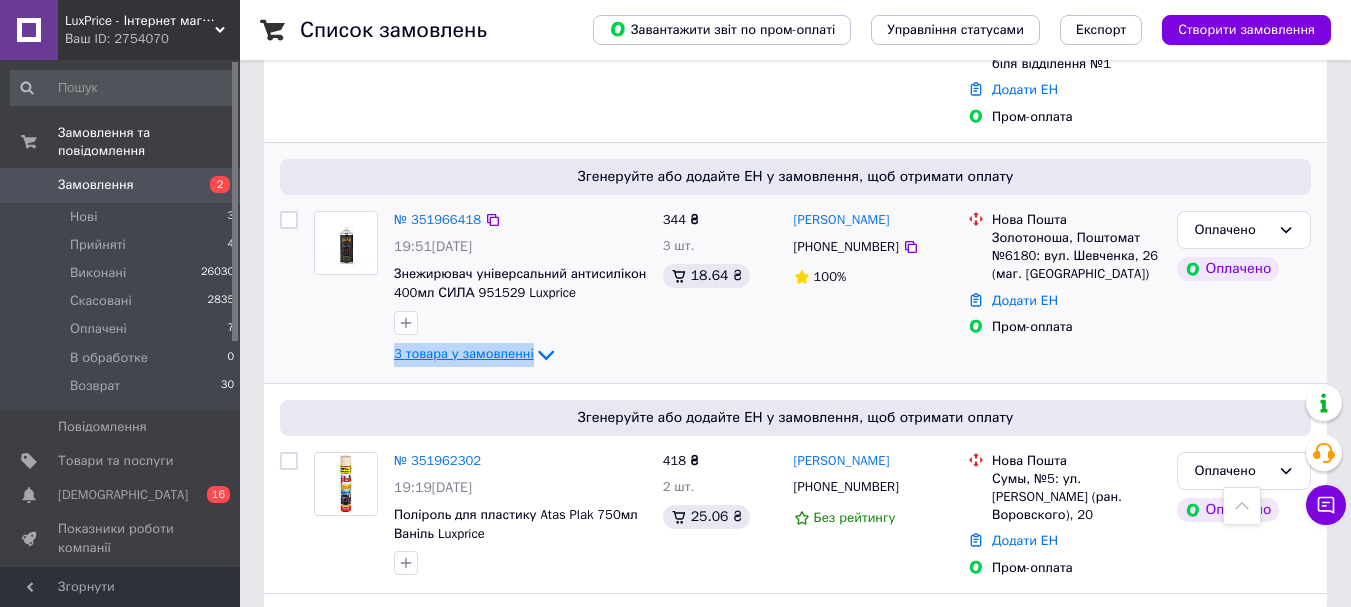 click on "№ 351966418 19:51, 09.07.2025 Знежирювач універсальний антисилікон 400мл СИЛА 951529   Luxprice 3 товара у замовленні" at bounding box center [520, 289] 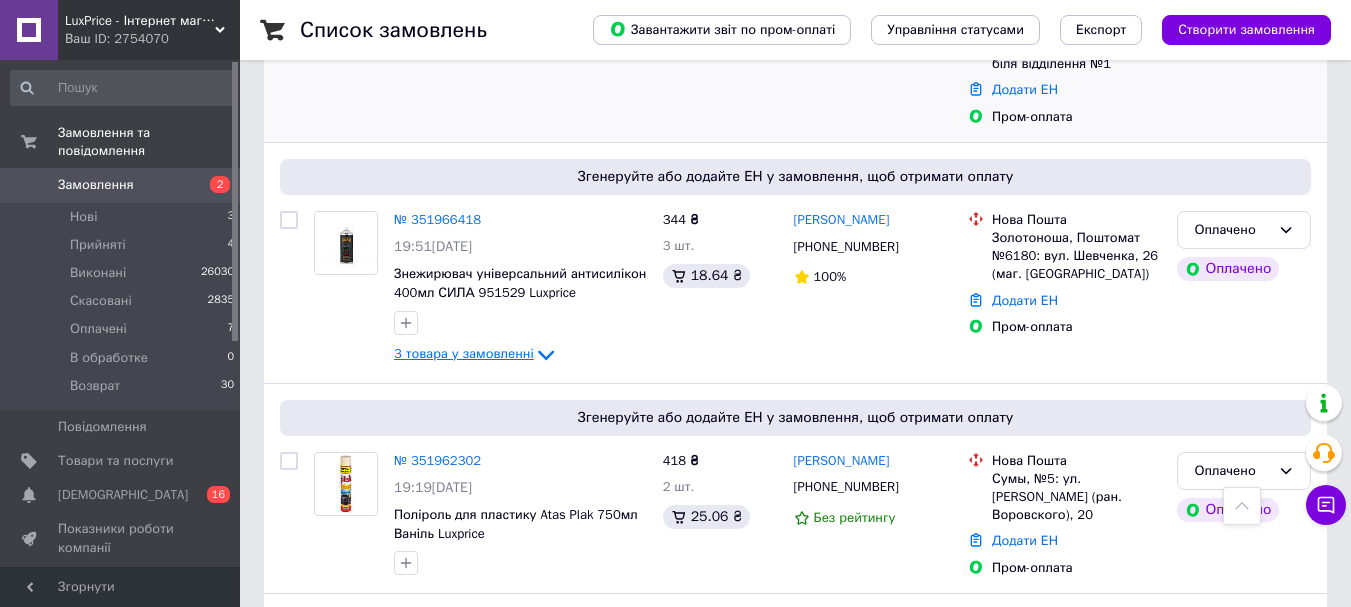click on "№ 351981946 21:50, 09.07.2025 Насадка щітка роторна для мийок високого тиску INTERTOOL DT-1544  Luxprice" at bounding box center [480, 27] 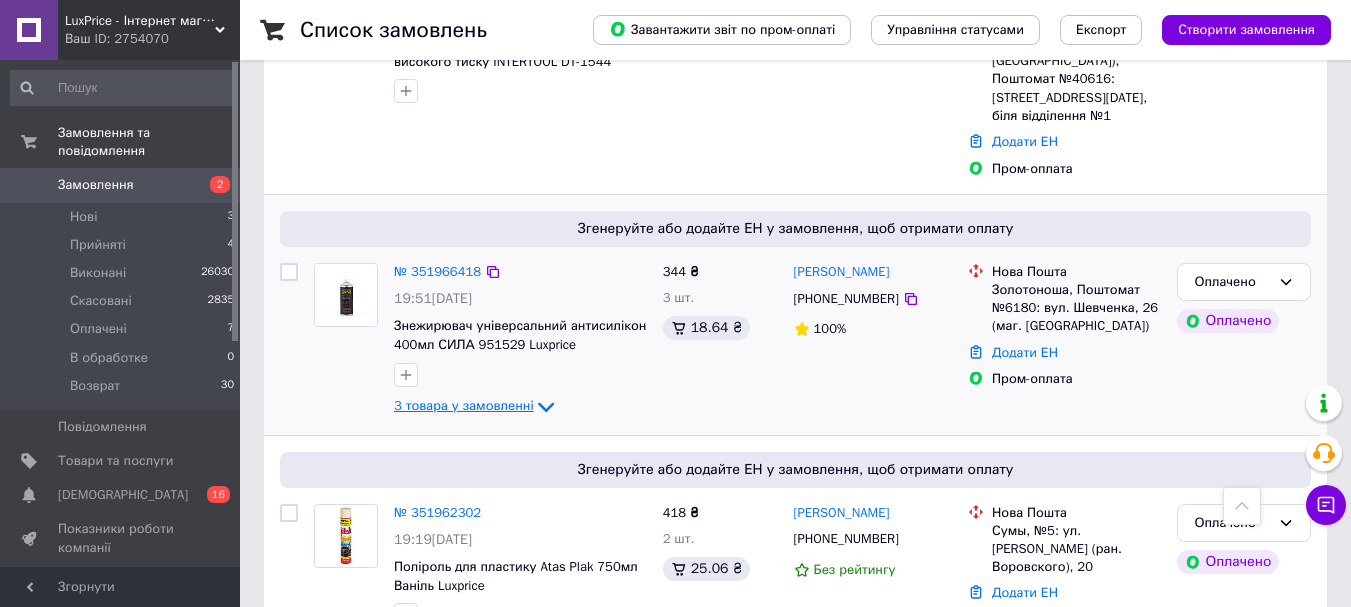scroll, scrollTop: 900, scrollLeft: 0, axis: vertical 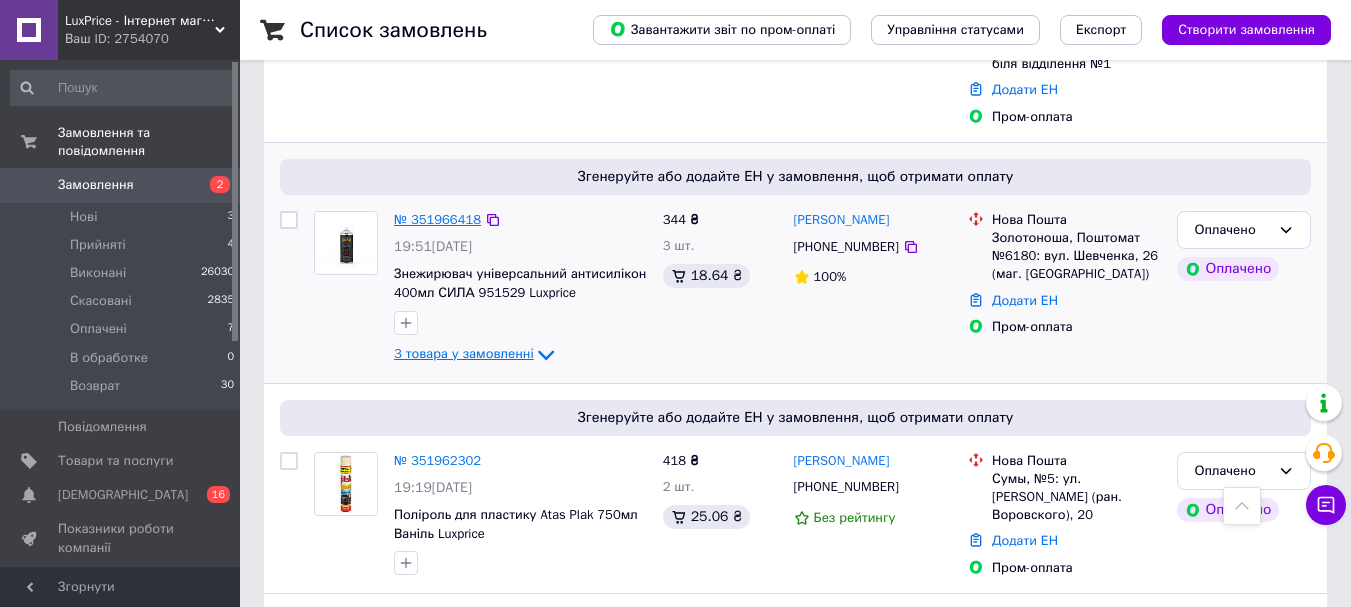 click on "№ 351966418" at bounding box center [437, 219] 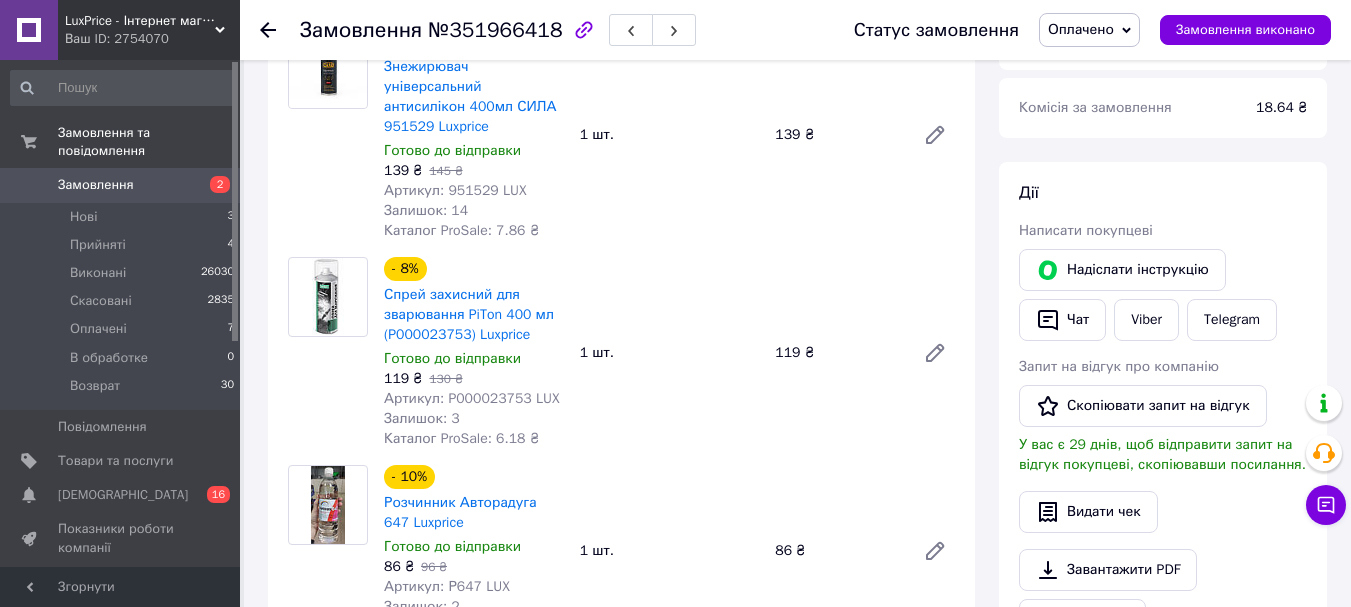 scroll, scrollTop: 300, scrollLeft: 0, axis: vertical 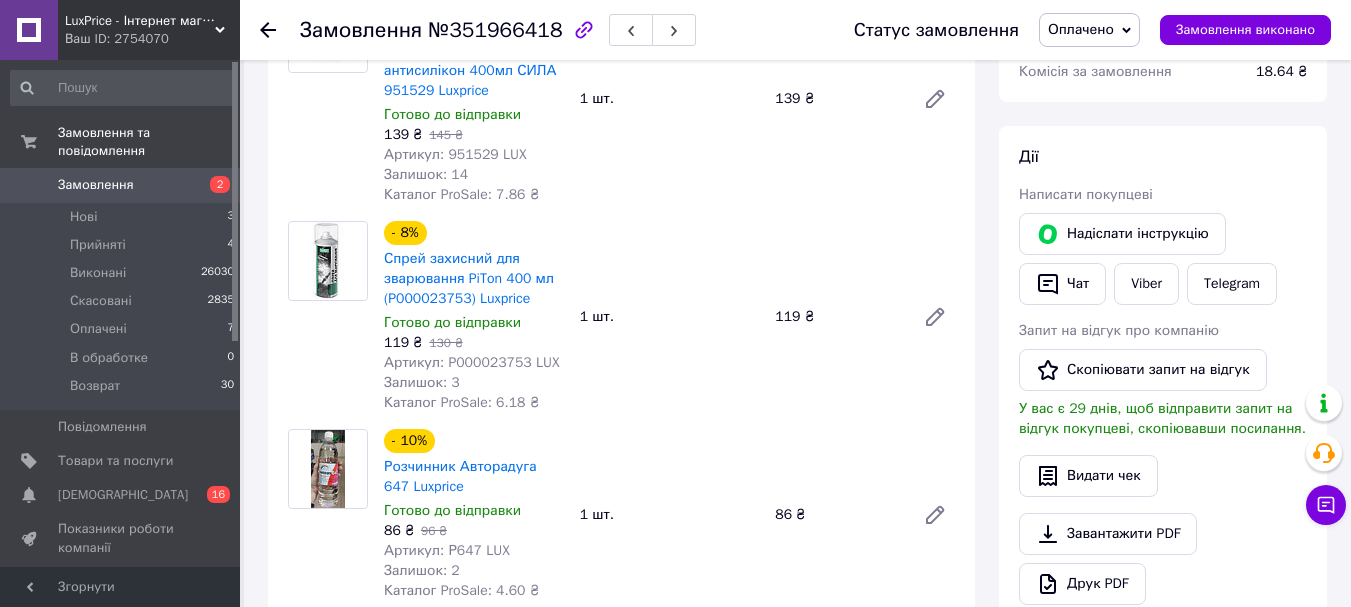 click at bounding box center (328, 469) 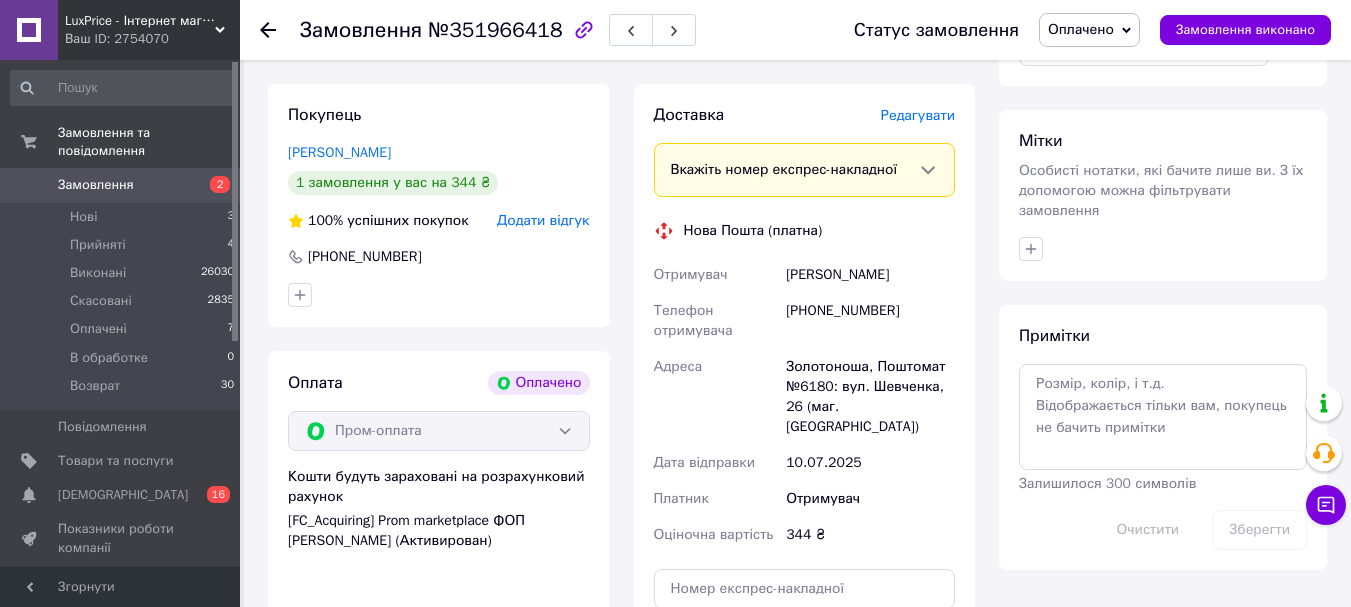 scroll, scrollTop: 900, scrollLeft: 0, axis: vertical 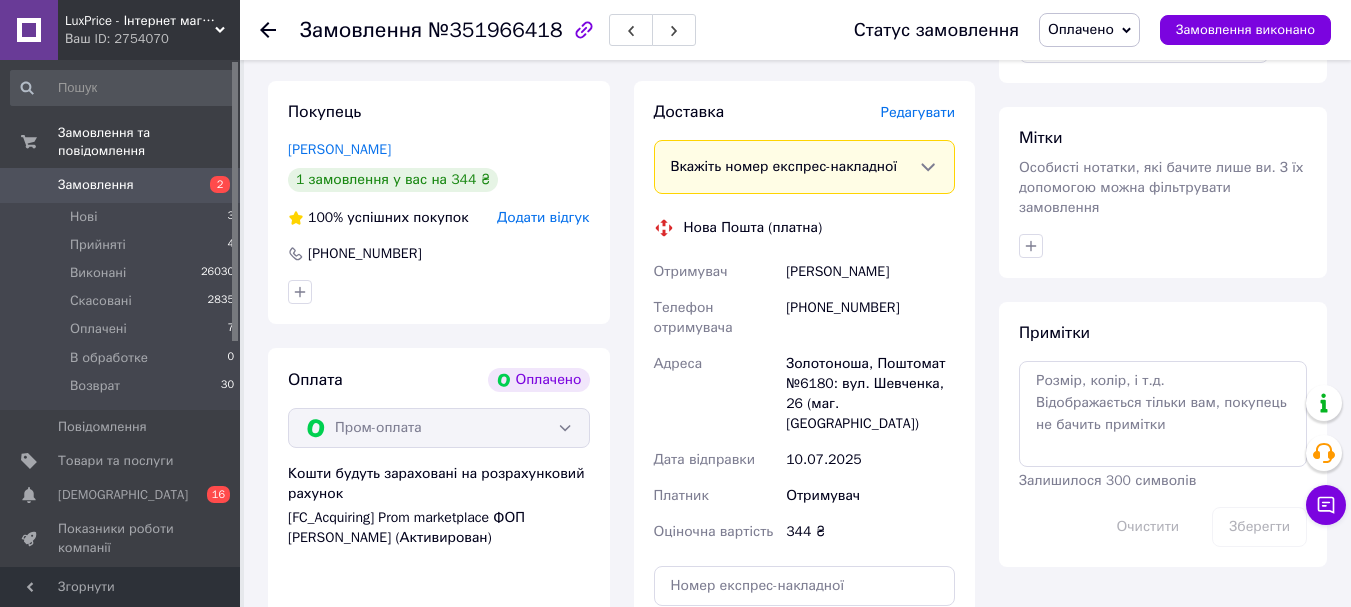 click at bounding box center [1163, 246] 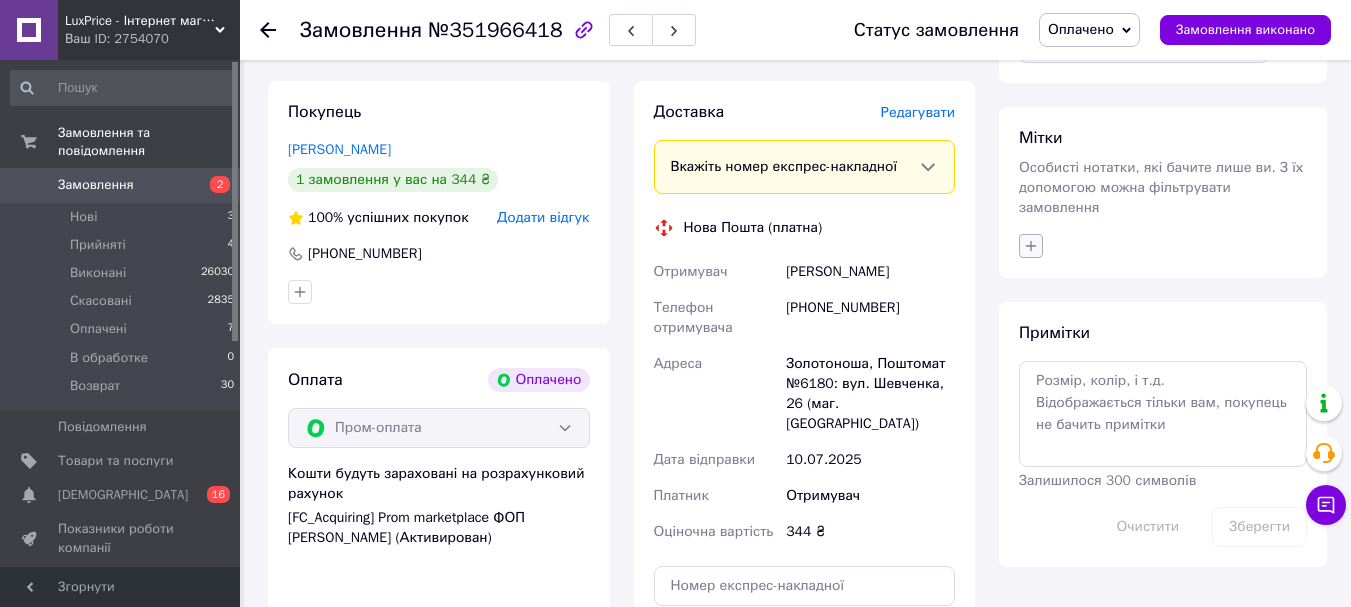 click 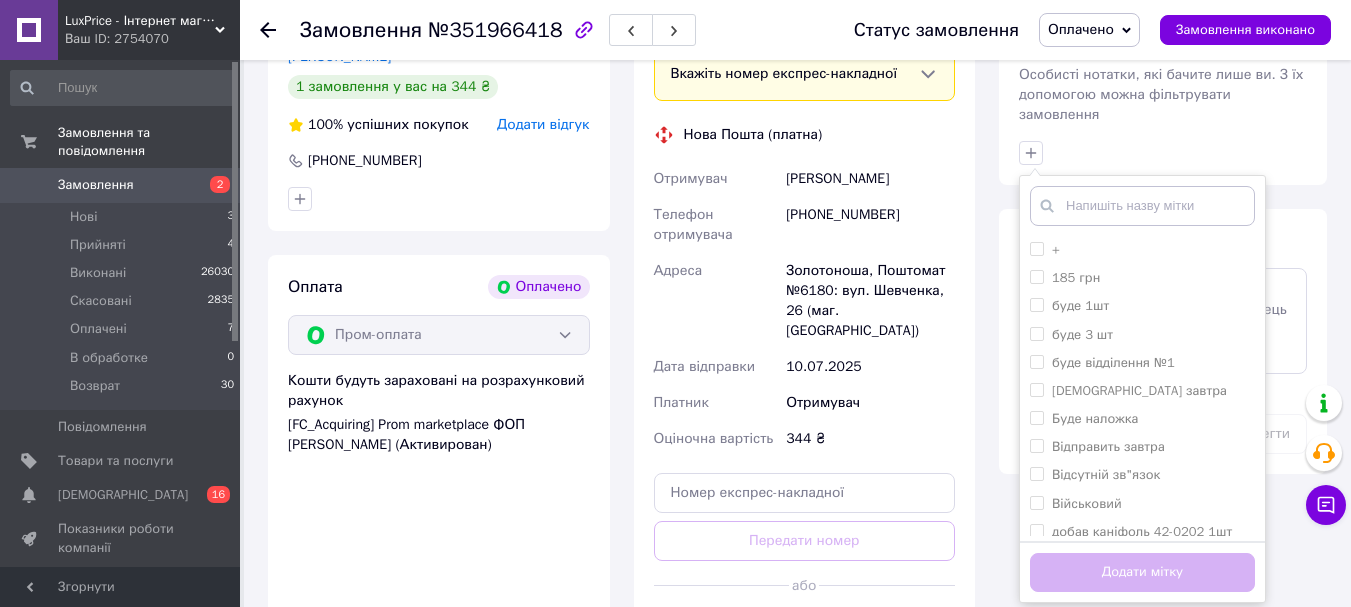 scroll, scrollTop: 1100, scrollLeft: 0, axis: vertical 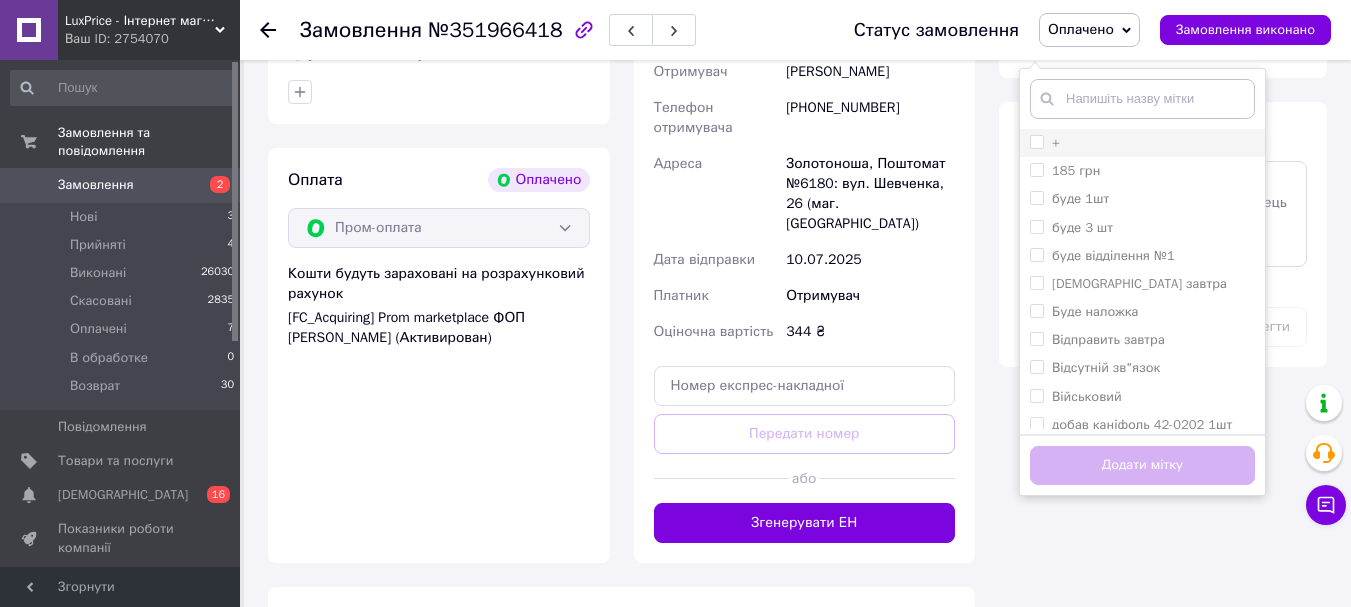 click on "+" at bounding box center (1142, 143) 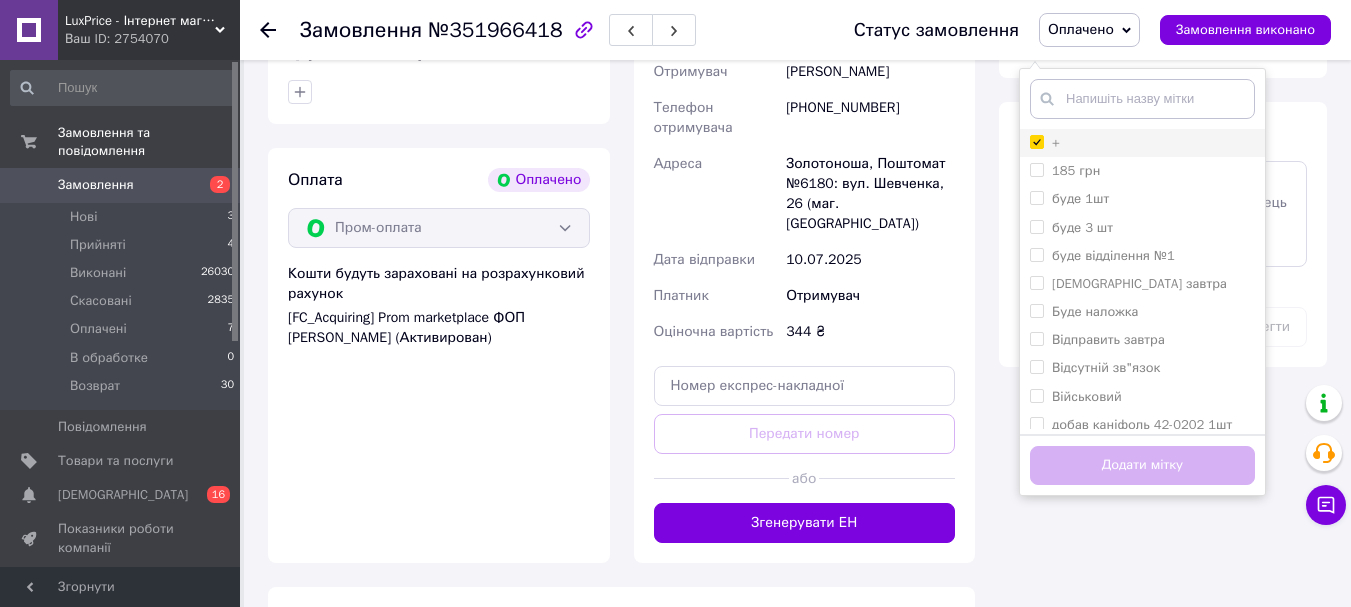 checkbox on "true" 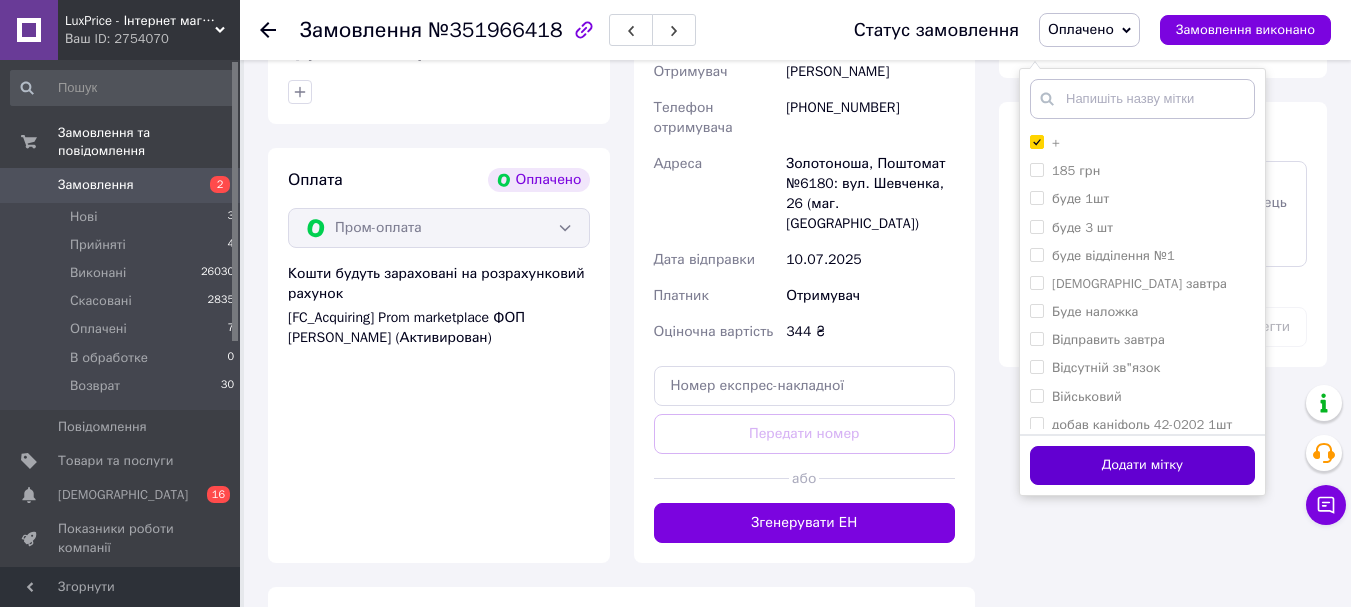 click on "Додати мітку" at bounding box center [1142, 465] 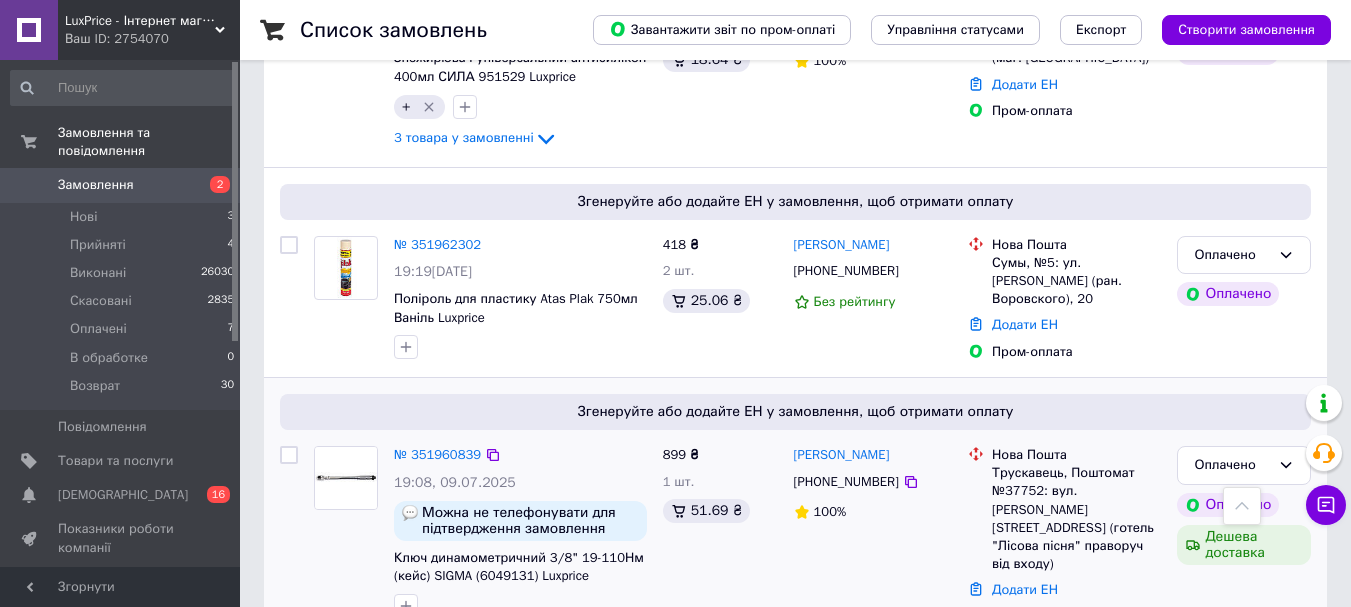 scroll, scrollTop: 1000, scrollLeft: 0, axis: vertical 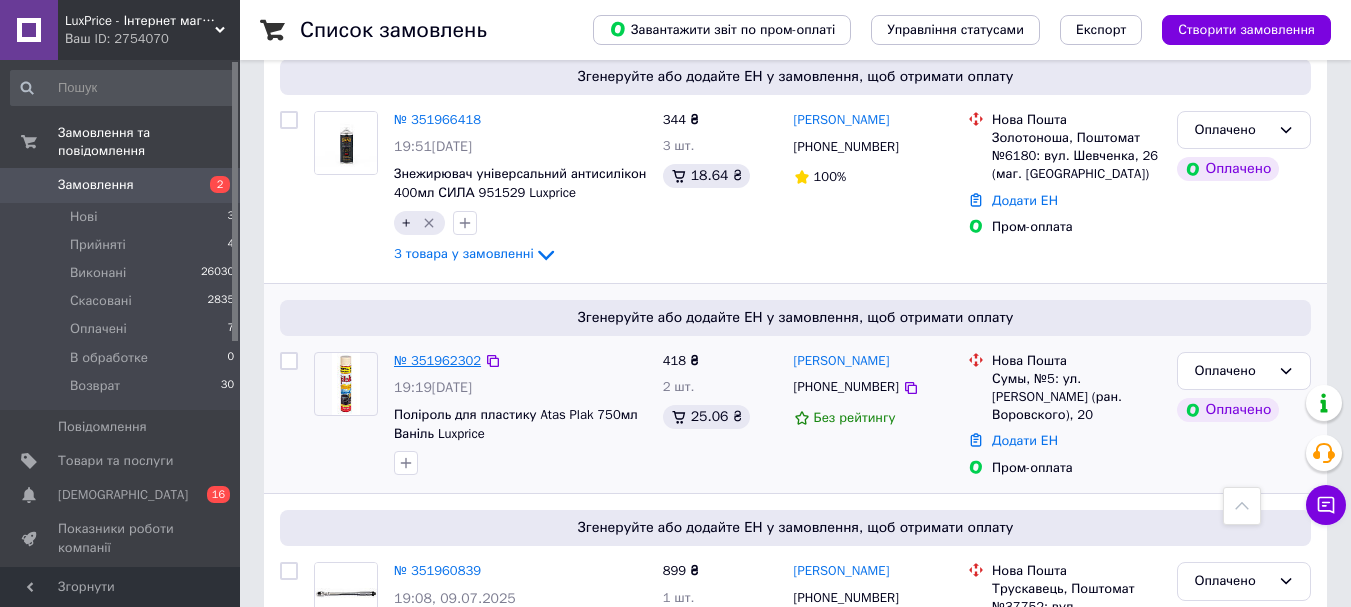 click on "№ 351962302" at bounding box center [437, 360] 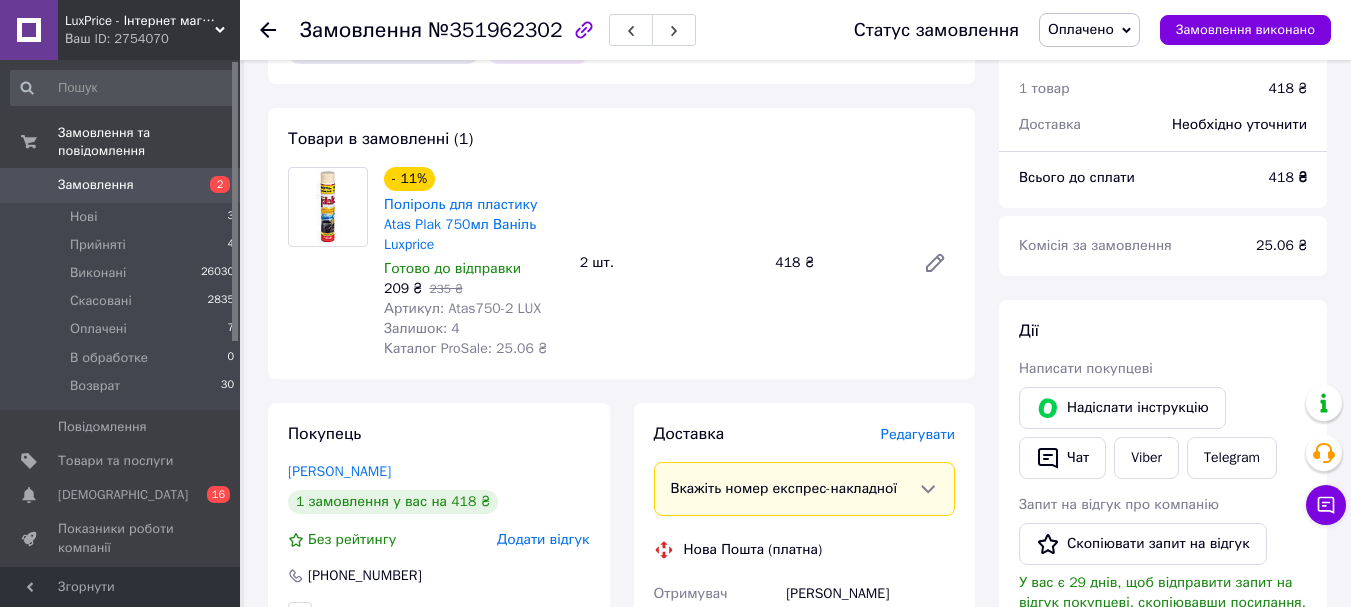 scroll, scrollTop: 0, scrollLeft: 0, axis: both 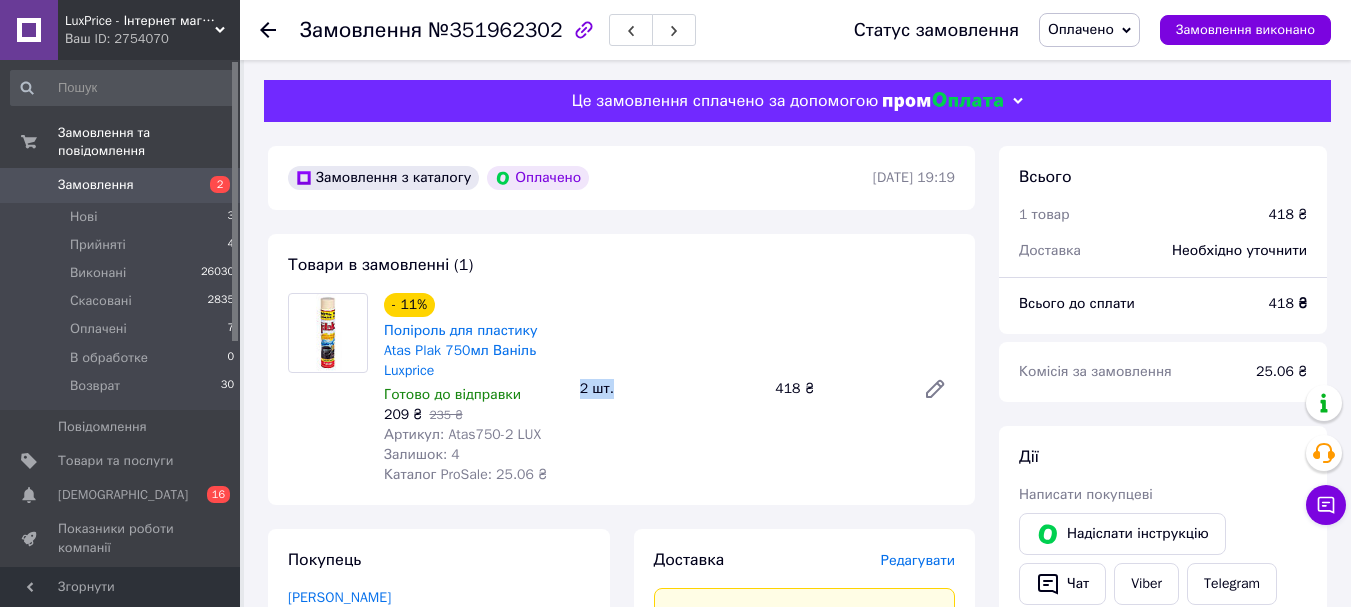 drag, startPoint x: 611, startPoint y: 383, endPoint x: 728, endPoint y: 351, distance: 121.29716 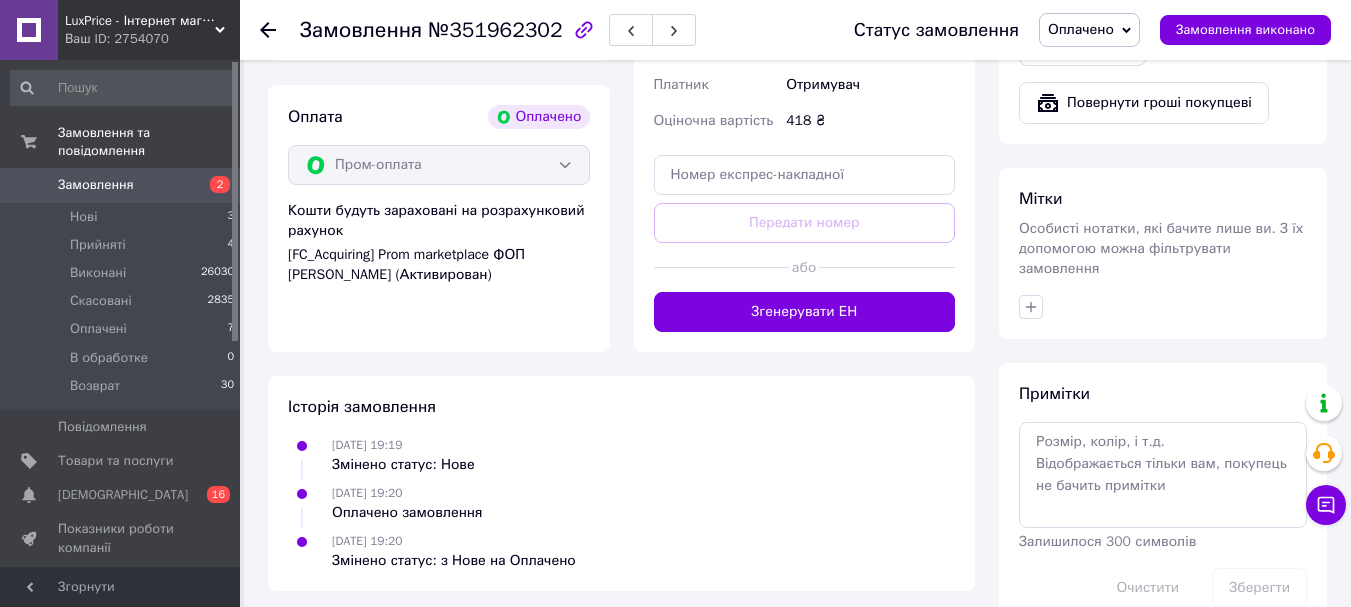 scroll, scrollTop: 864, scrollLeft: 0, axis: vertical 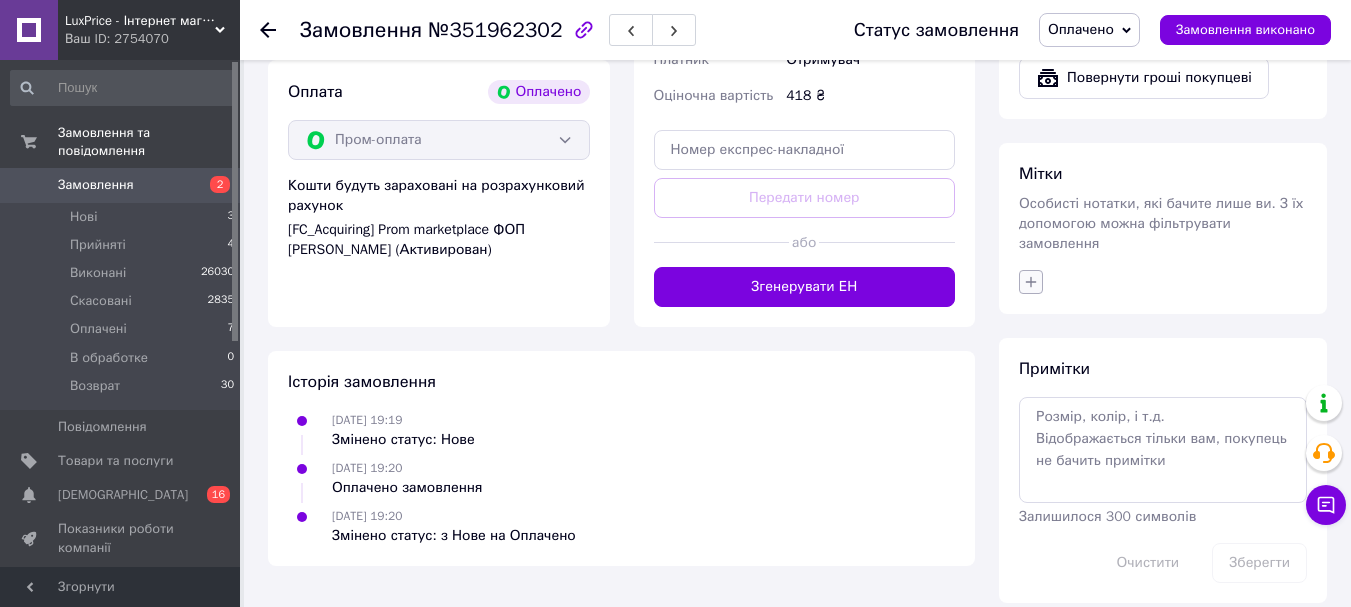 click at bounding box center [1163, 282] 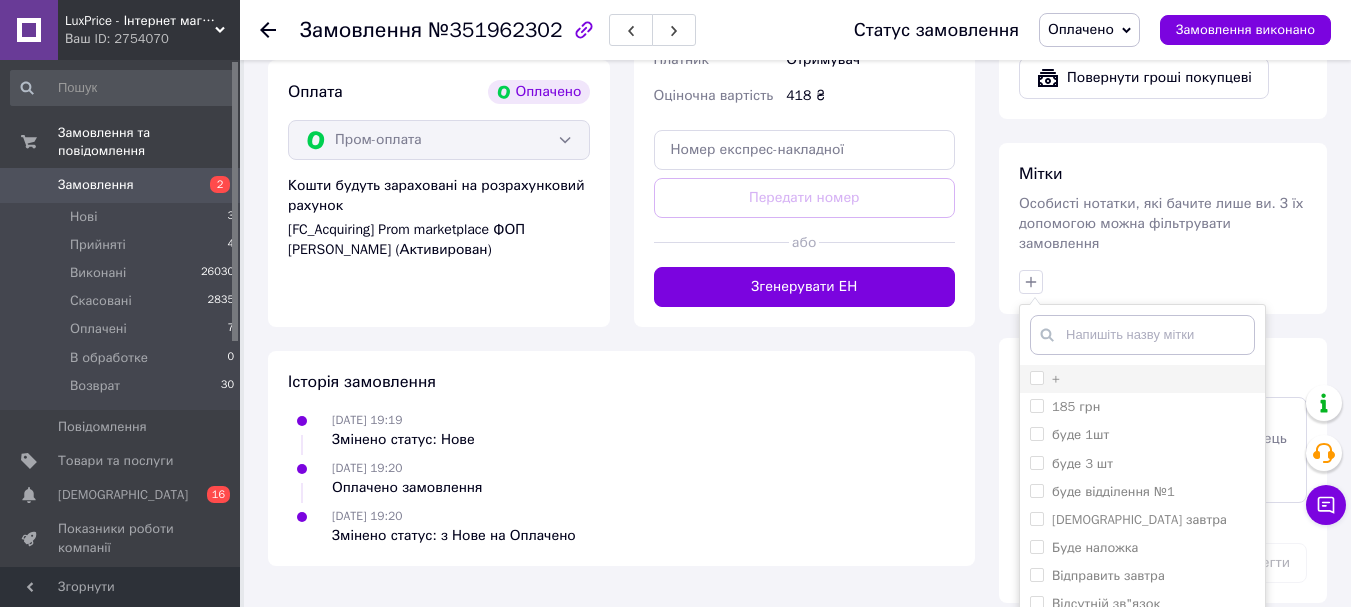 click on "+" at bounding box center [1036, 377] 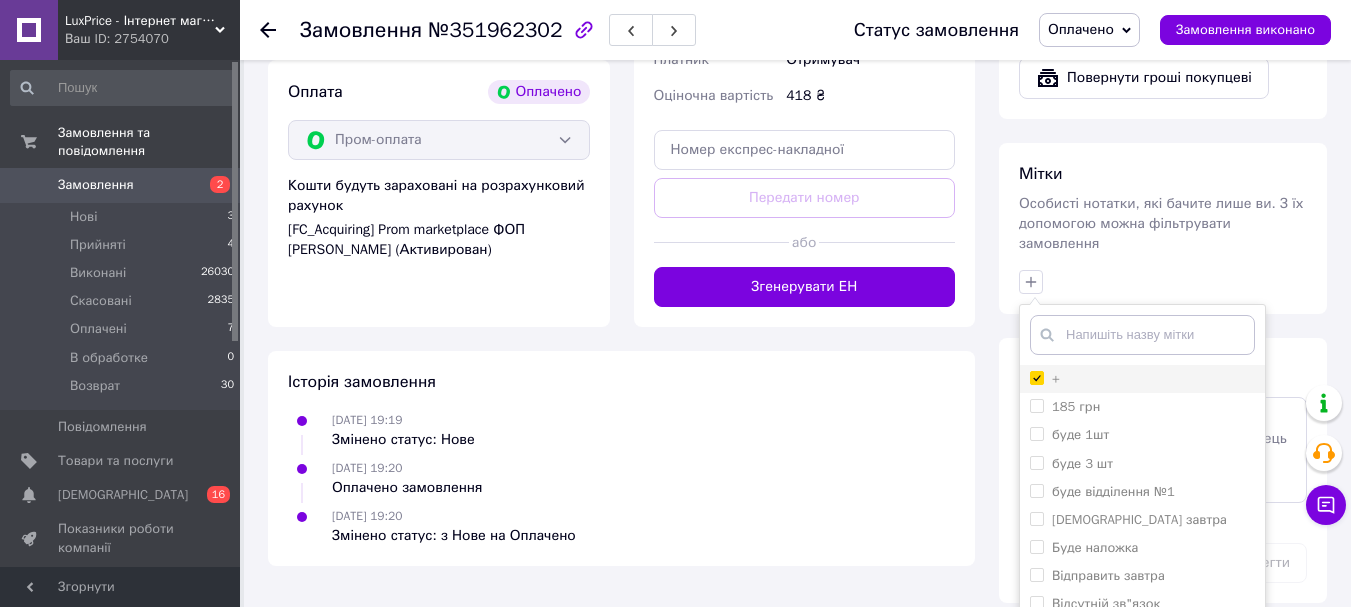 checkbox on "true" 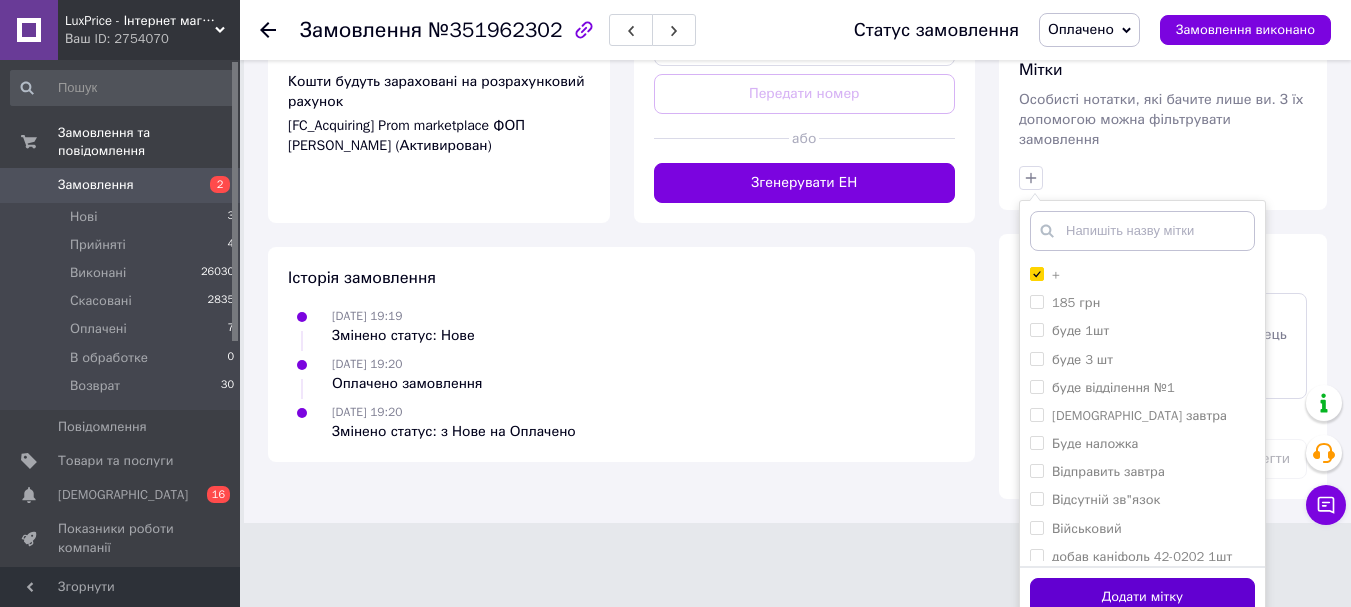 scroll, scrollTop: 969, scrollLeft: 0, axis: vertical 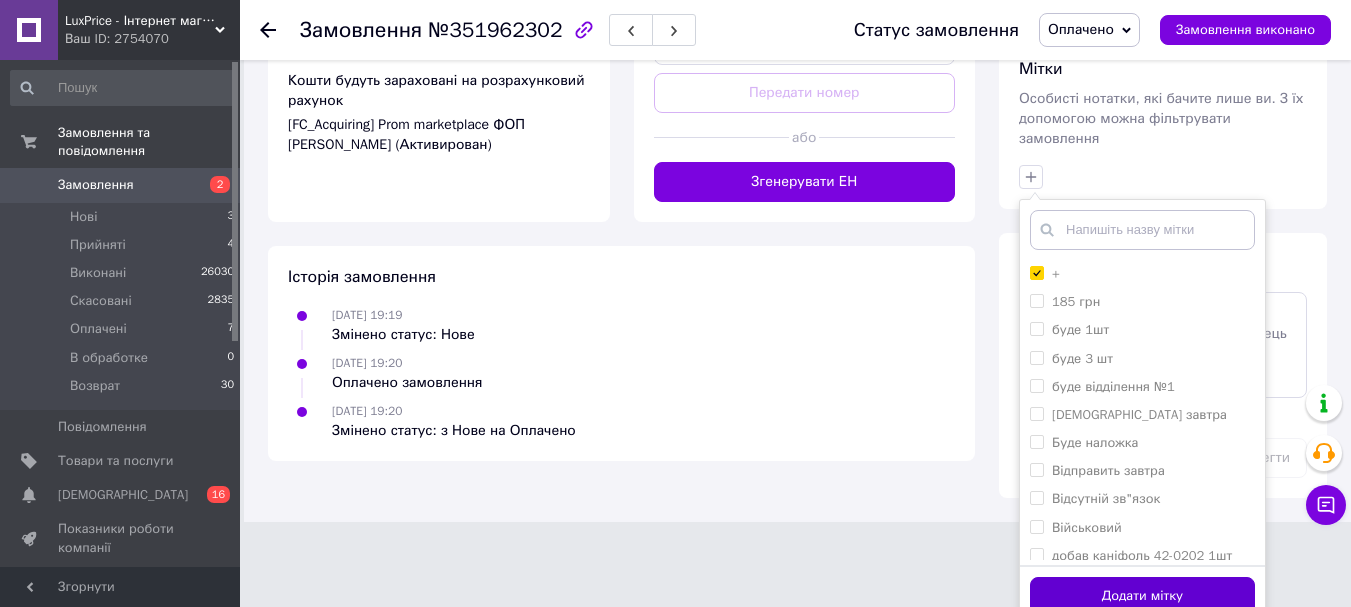 click on "Додати мітку" at bounding box center [1142, 596] 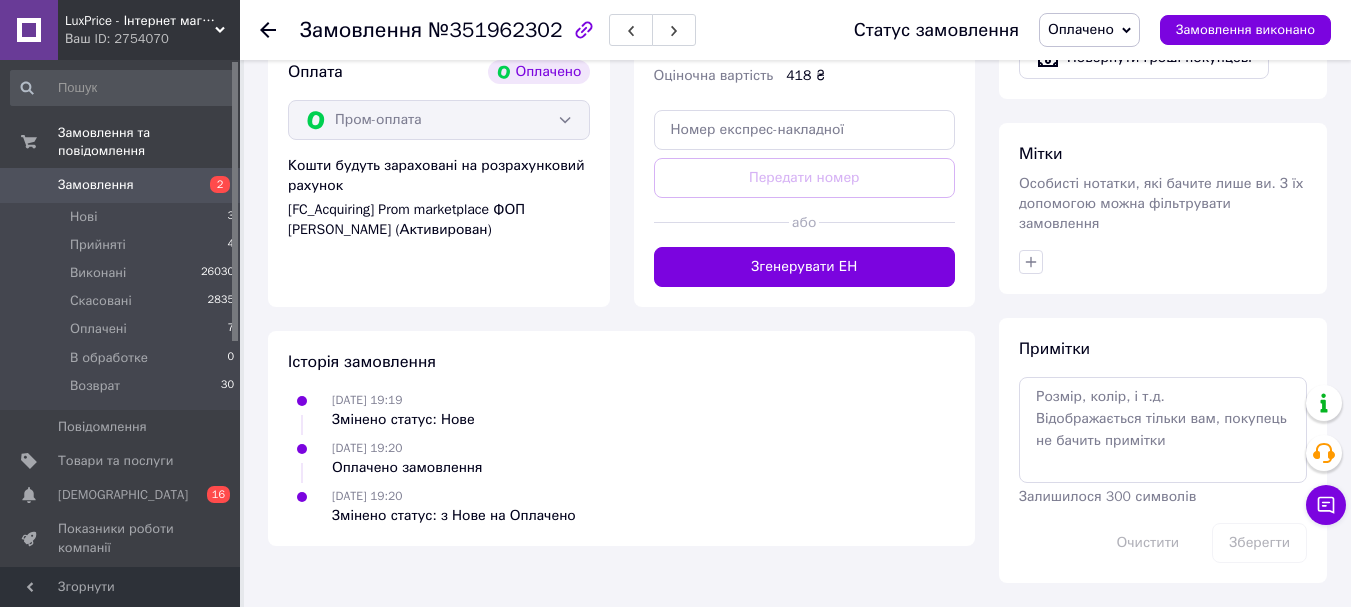 scroll, scrollTop: 864, scrollLeft: 0, axis: vertical 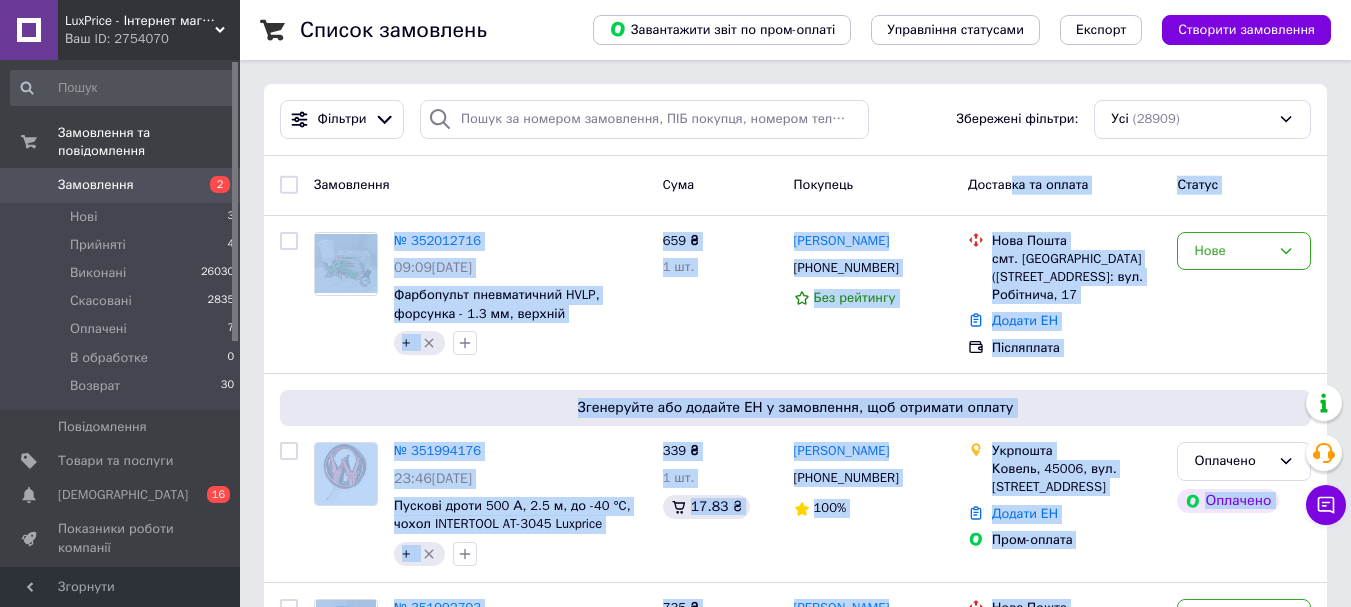 drag, startPoint x: 706, startPoint y: 91, endPoint x: 1015, endPoint y: 172, distance: 319.44012 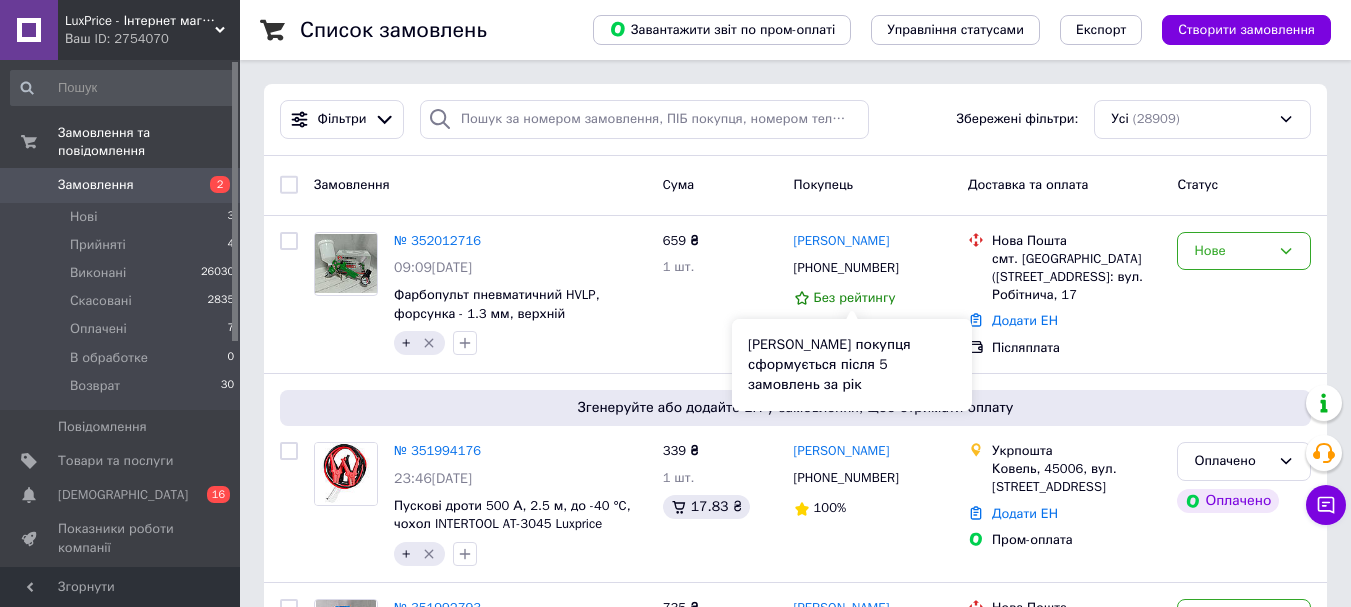 click on "Рейтинг покупця сформується після 5 замовлень за рік" at bounding box center (852, 365) 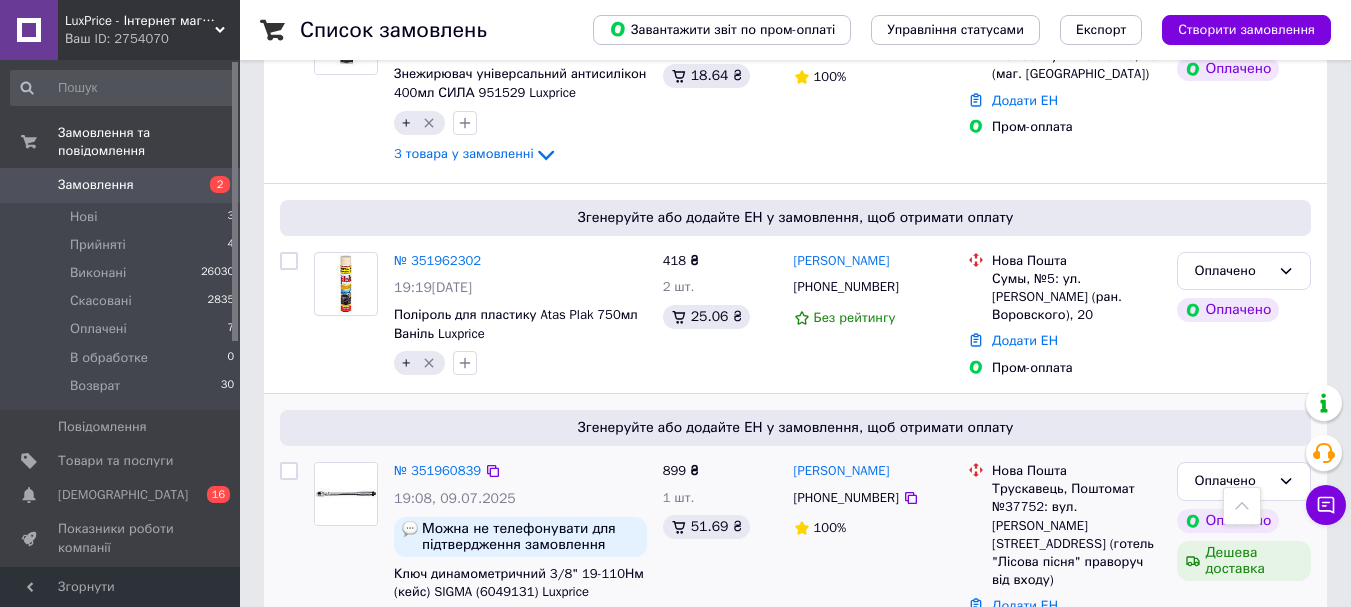 scroll, scrollTop: 1500, scrollLeft: 0, axis: vertical 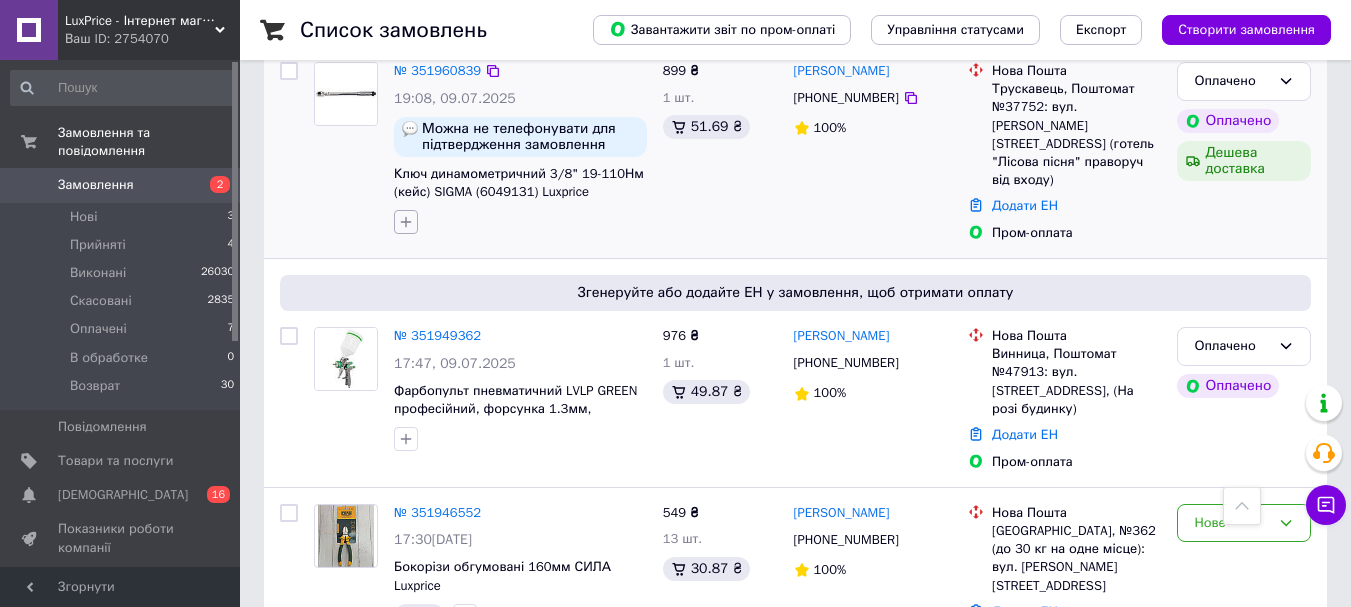 click 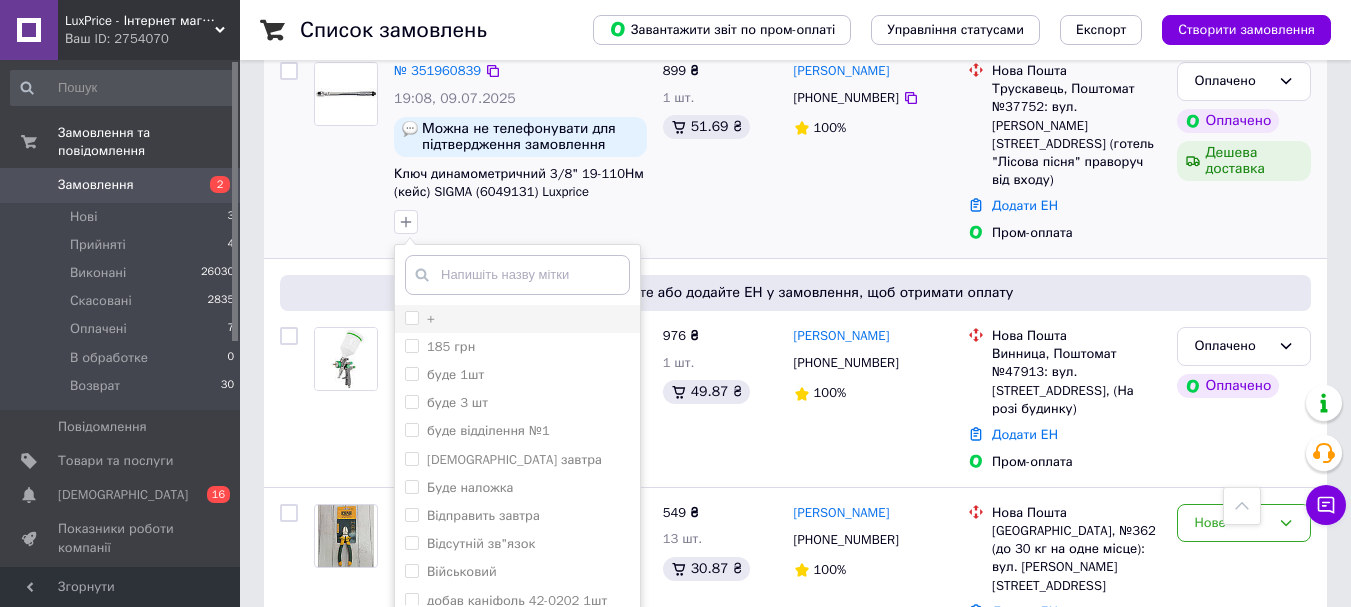 click on "+" at bounding box center [517, 319] 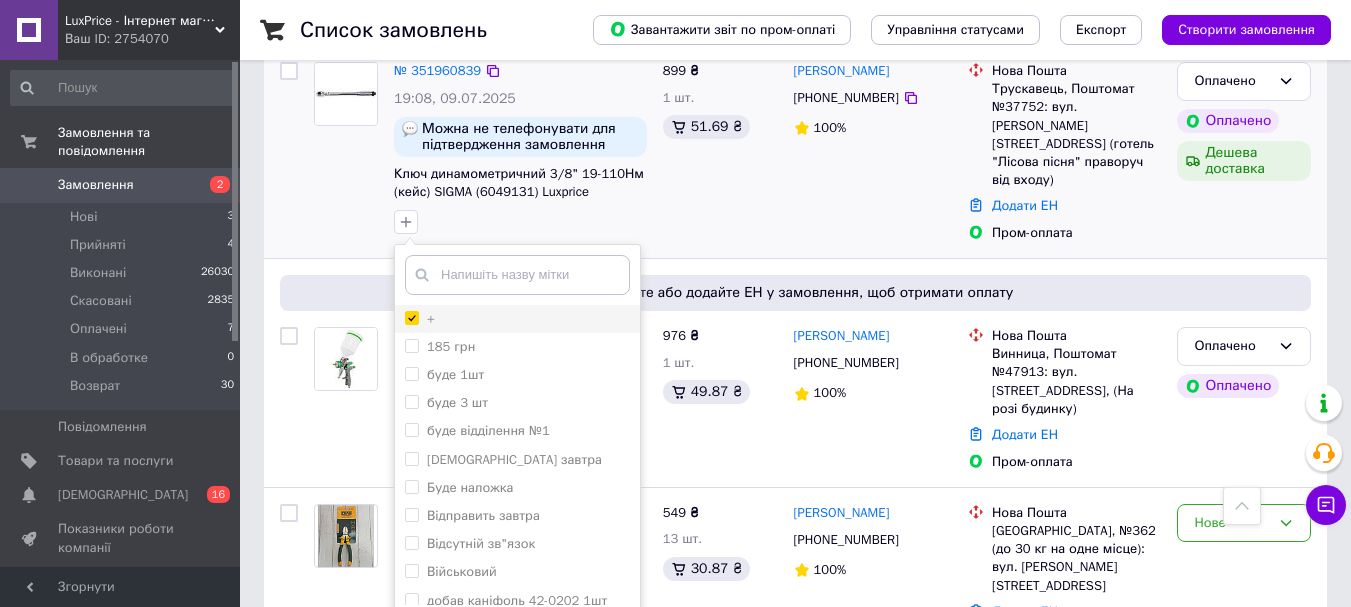 checkbox on "true" 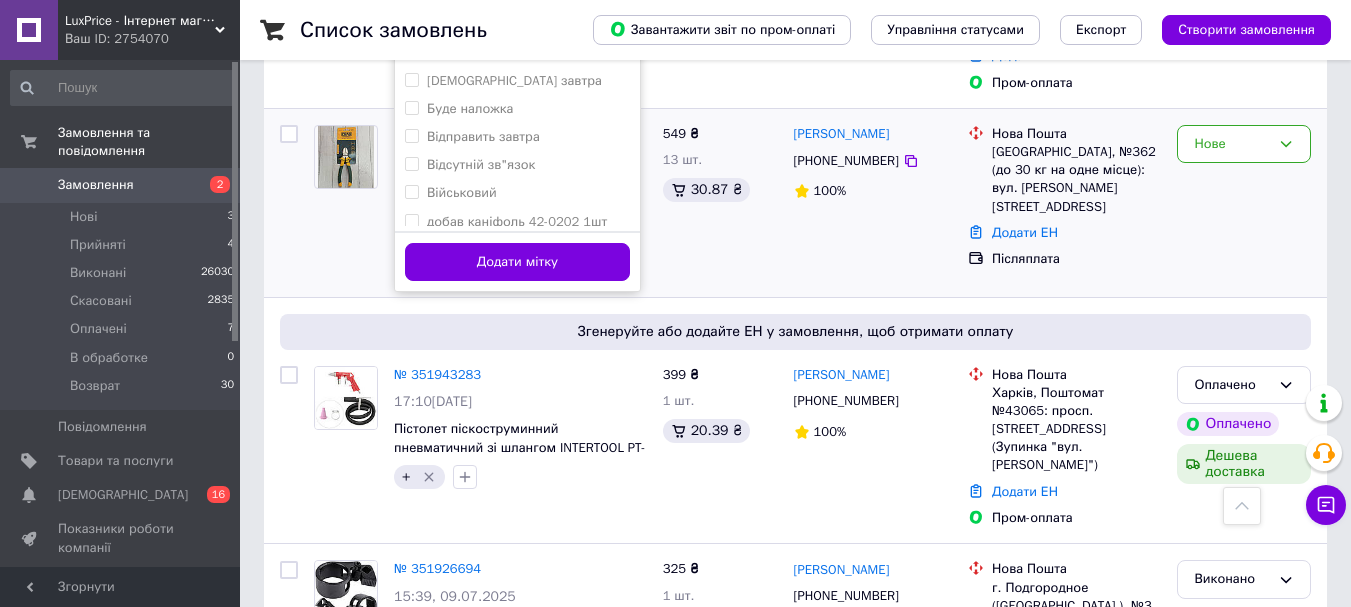 scroll, scrollTop: 1900, scrollLeft: 0, axis: vertical 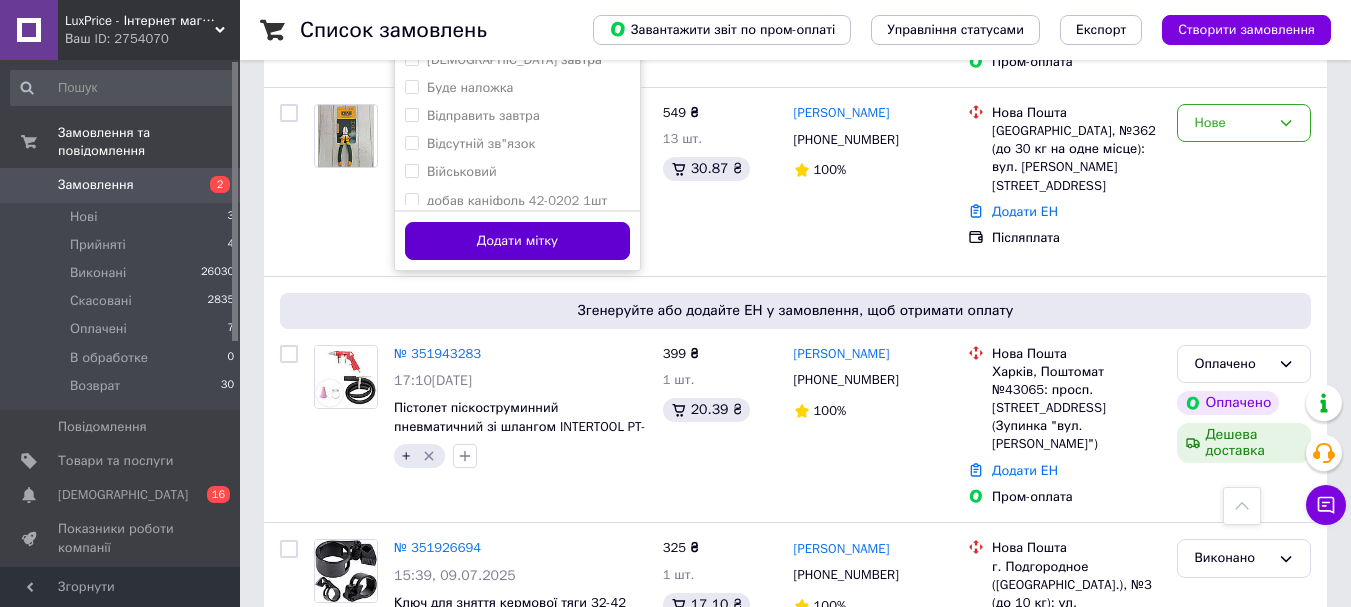 click on "Додати мітку" at bounding box center (517, 241) 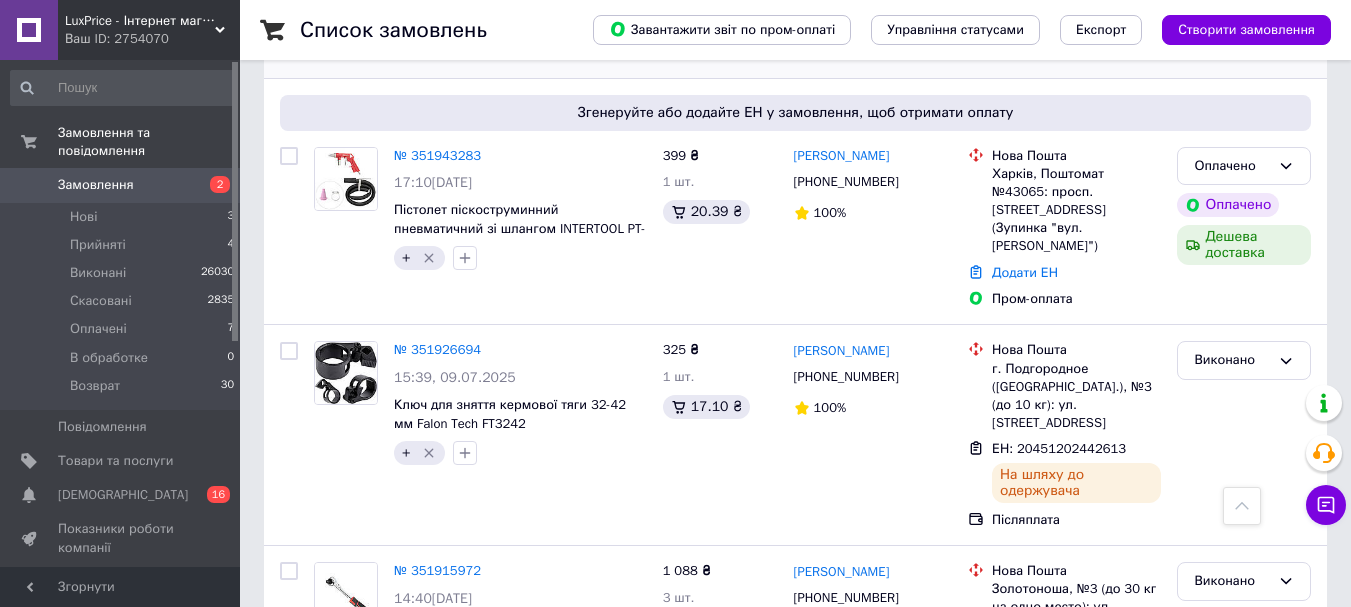 scroll, scrollTop: 2100, scrollLeft: 0, axis: vertical 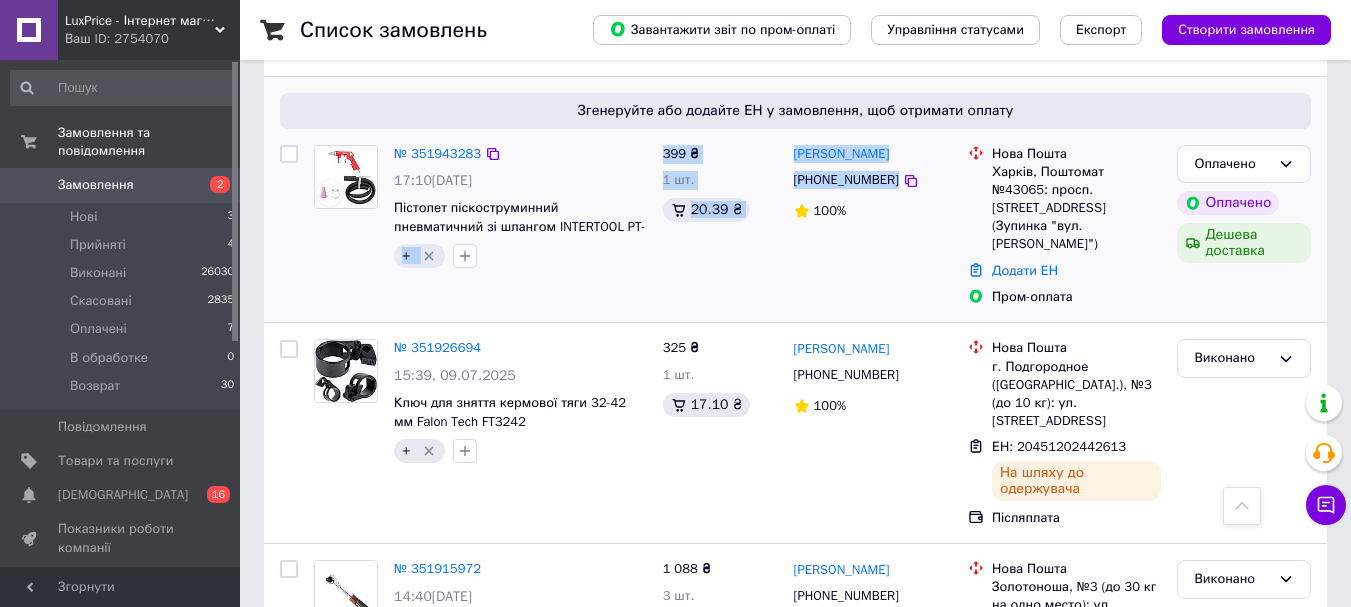 drag, startPoint x: 638, startPoint y: 200, endPoint x: 803, endPoint y: 271, distance: 179.6274 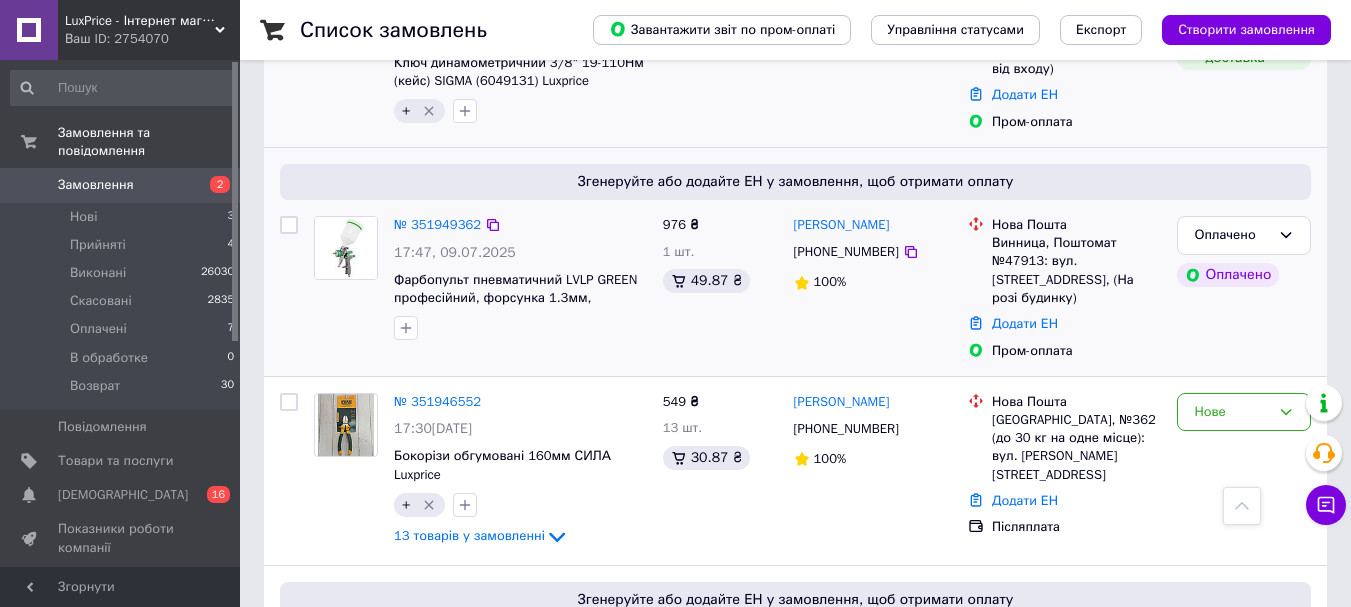 scroll, scrollTop: 1600, scrollLeft: 0, axis: vertical 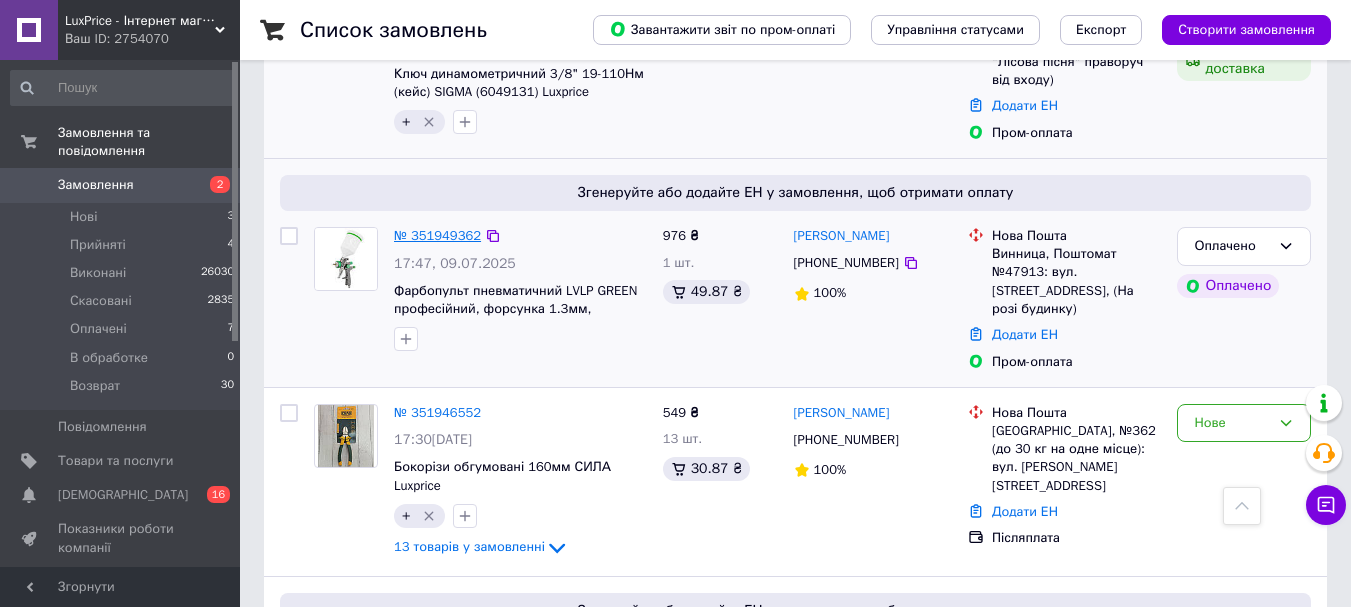 click on "№ 351949362" at bounding box center (437, 235) 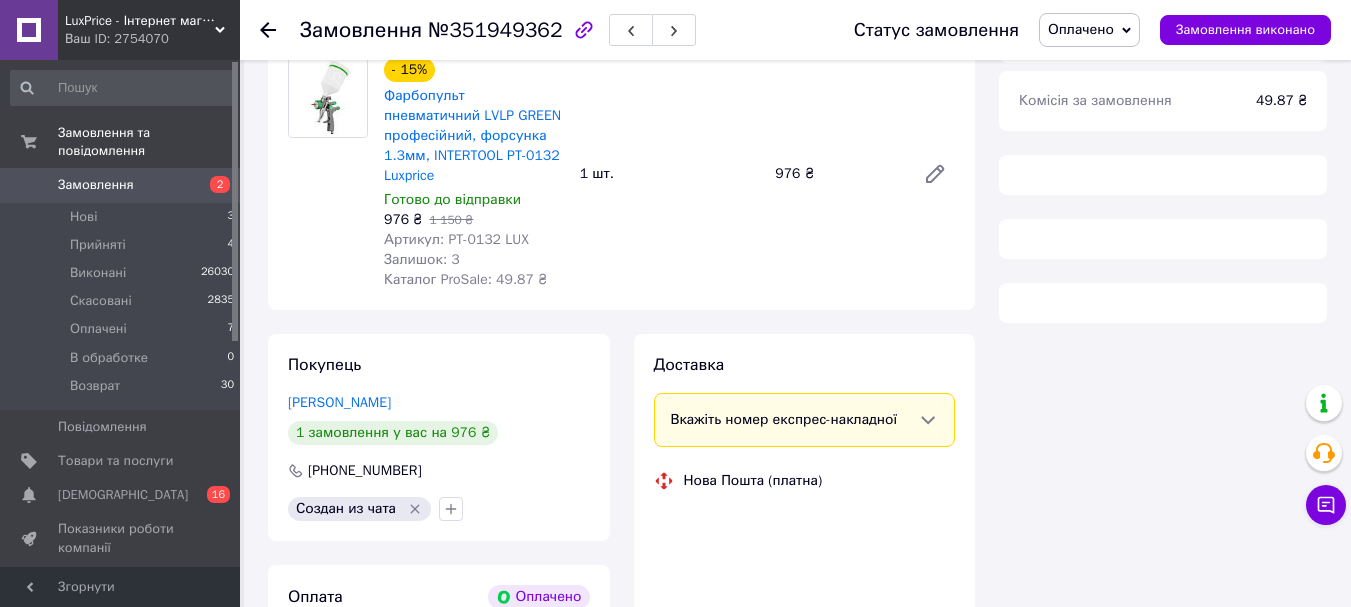 scroll, scrollTop: 200, scrollLeft: 0, axis: vertical 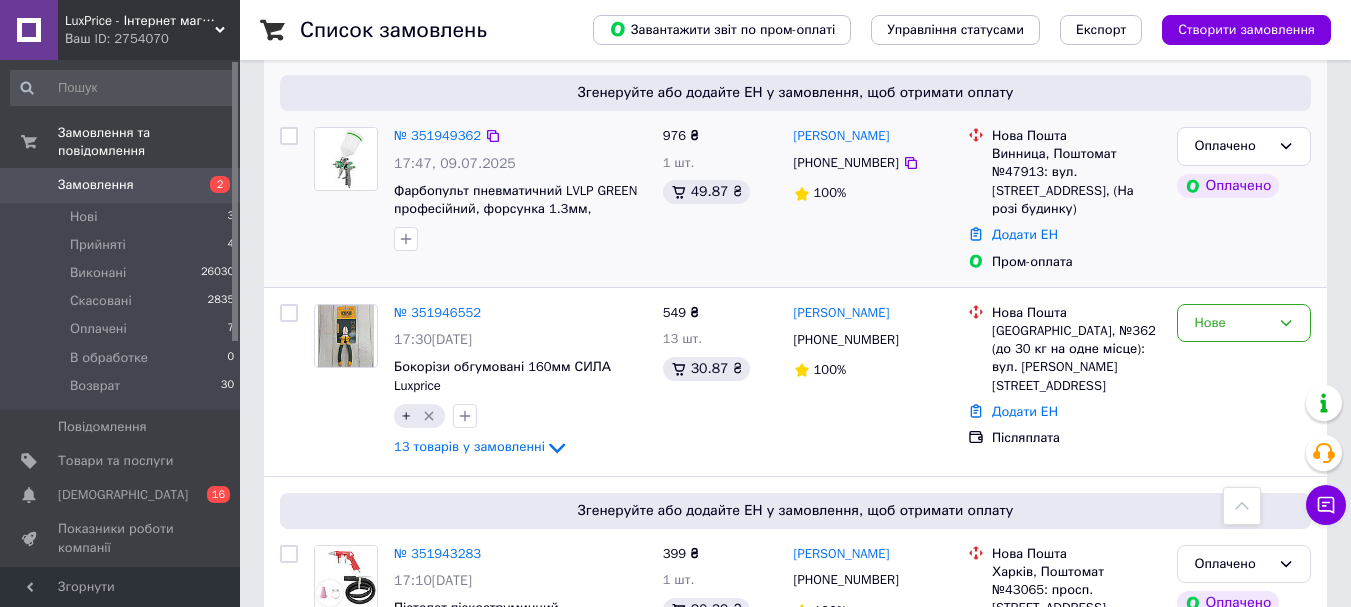drag, startPoint x: 1206, startPoint y: 181, endPoint x: 1216, endPoint y: 183, distance: 10.198039 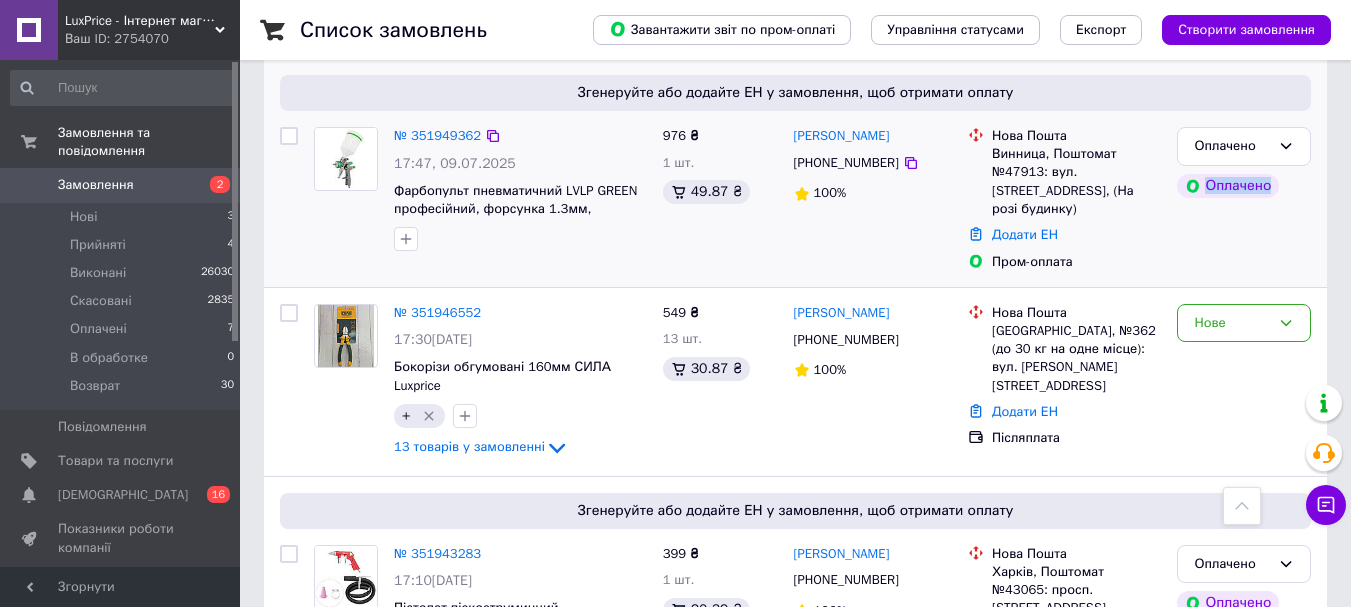 drag, startPoint x: 1206, startPoint y: 179, endPoint x: 1261, endPoint y: 218, distance: 67.424034 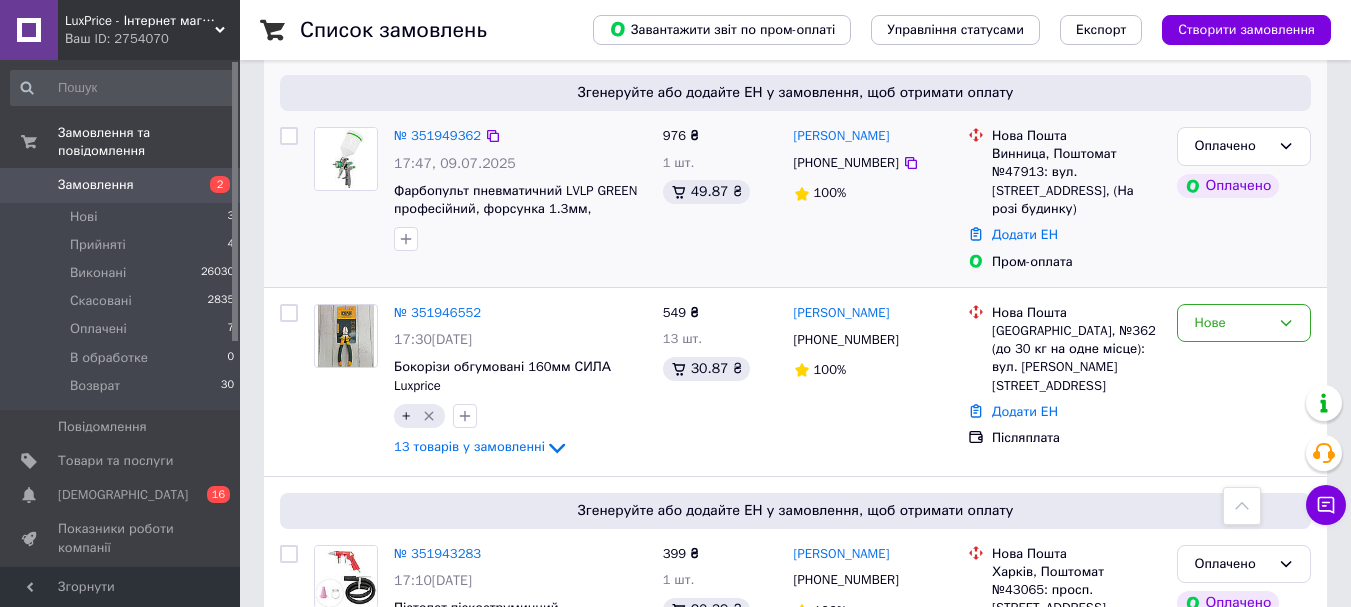 click on "Оплачено Оплачено" at bounding box center (1244, 199) 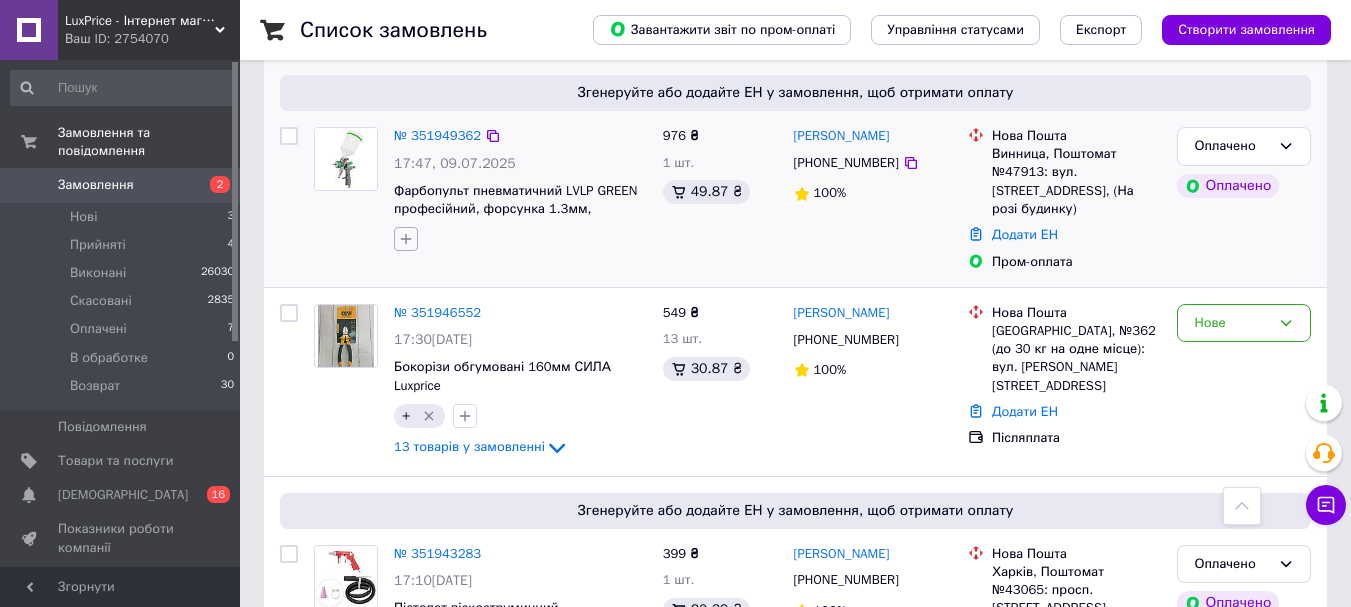 click 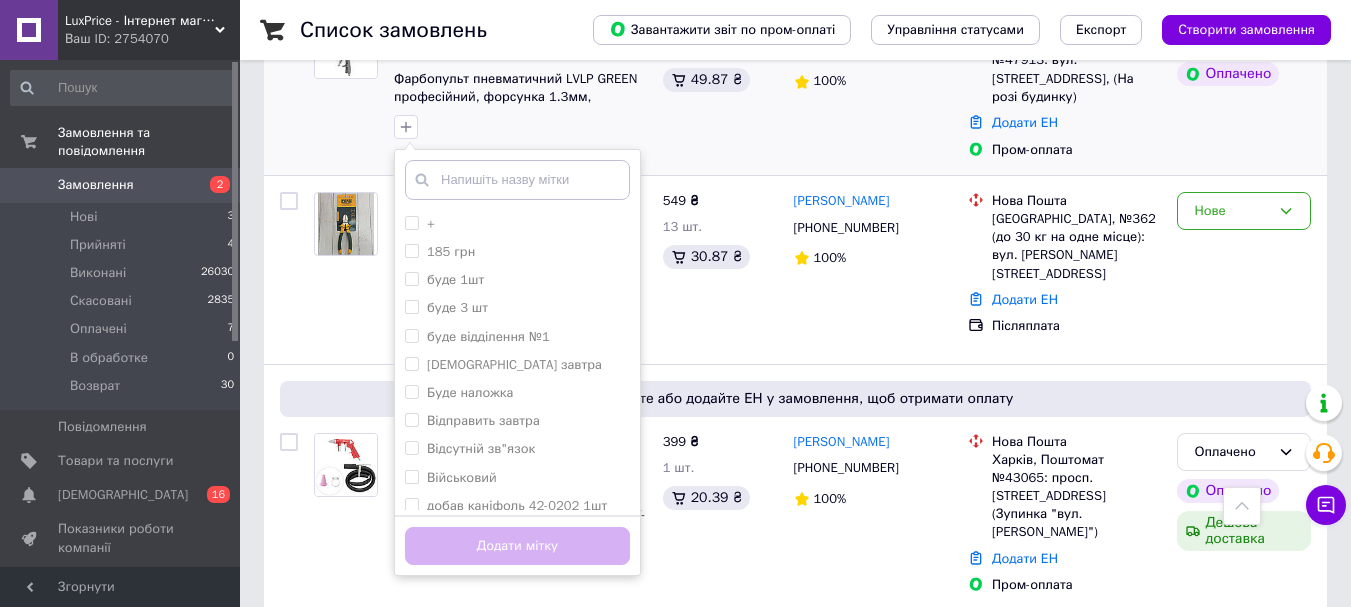 scroll, scrollTop: 1900, scrollLeft: 0, axis: vertical 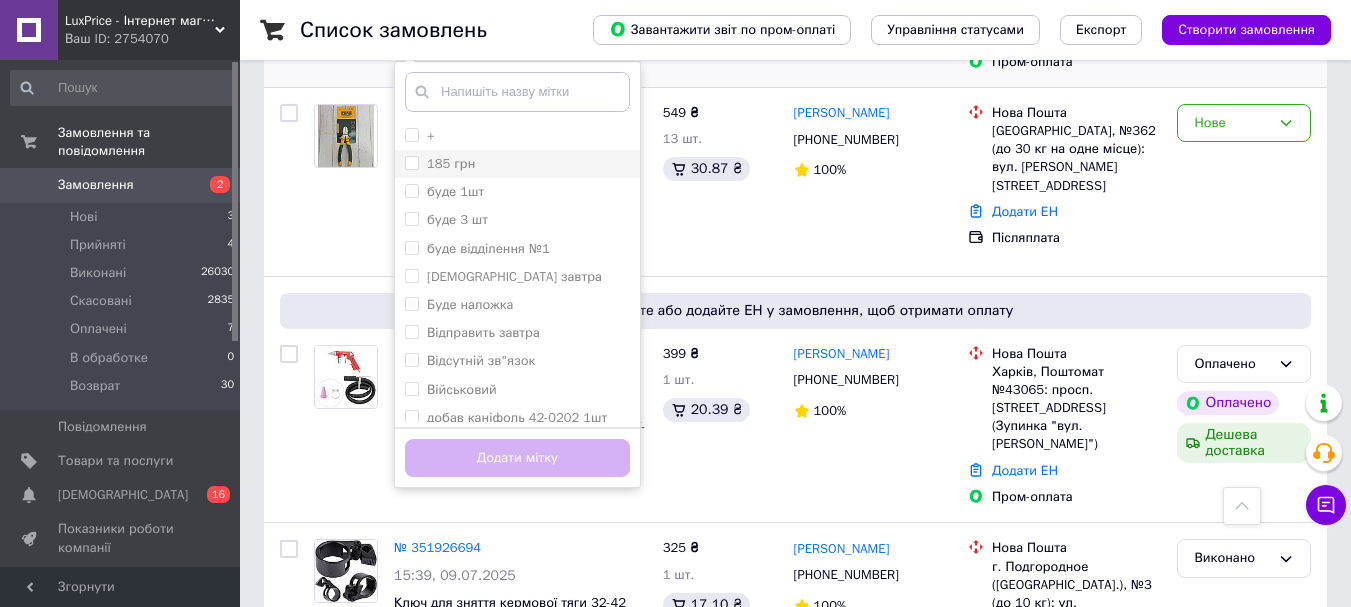 click on "185 грн" at bounding box center (517, 164) 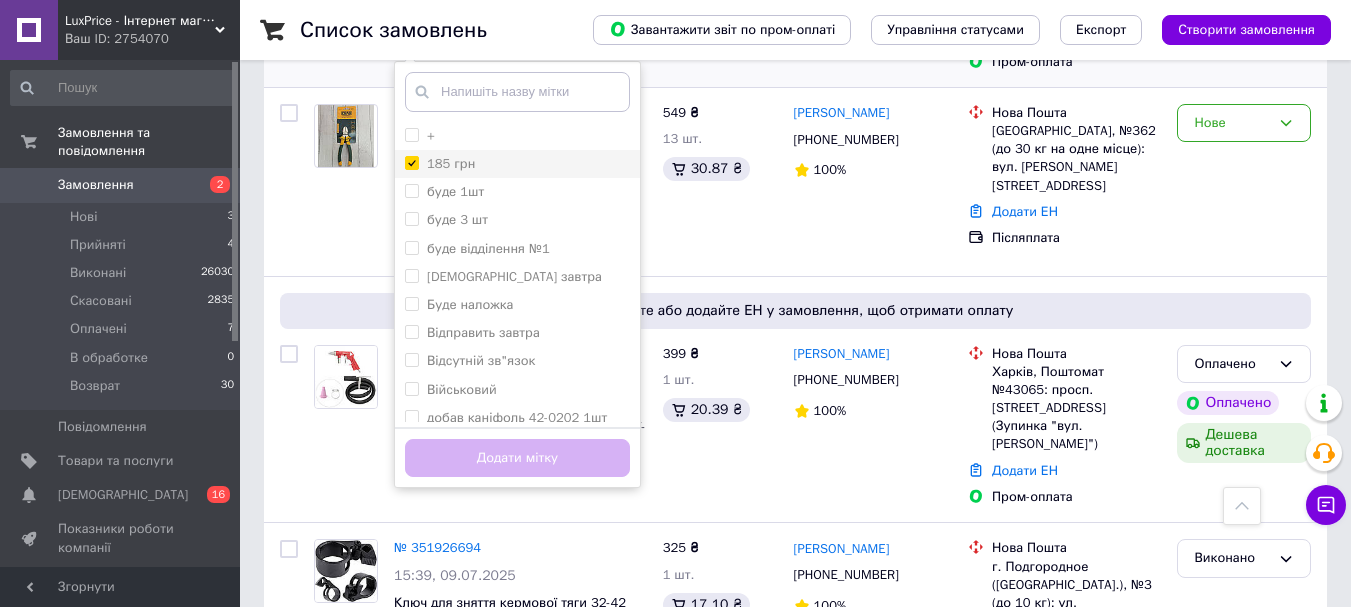 checkbox on "true" 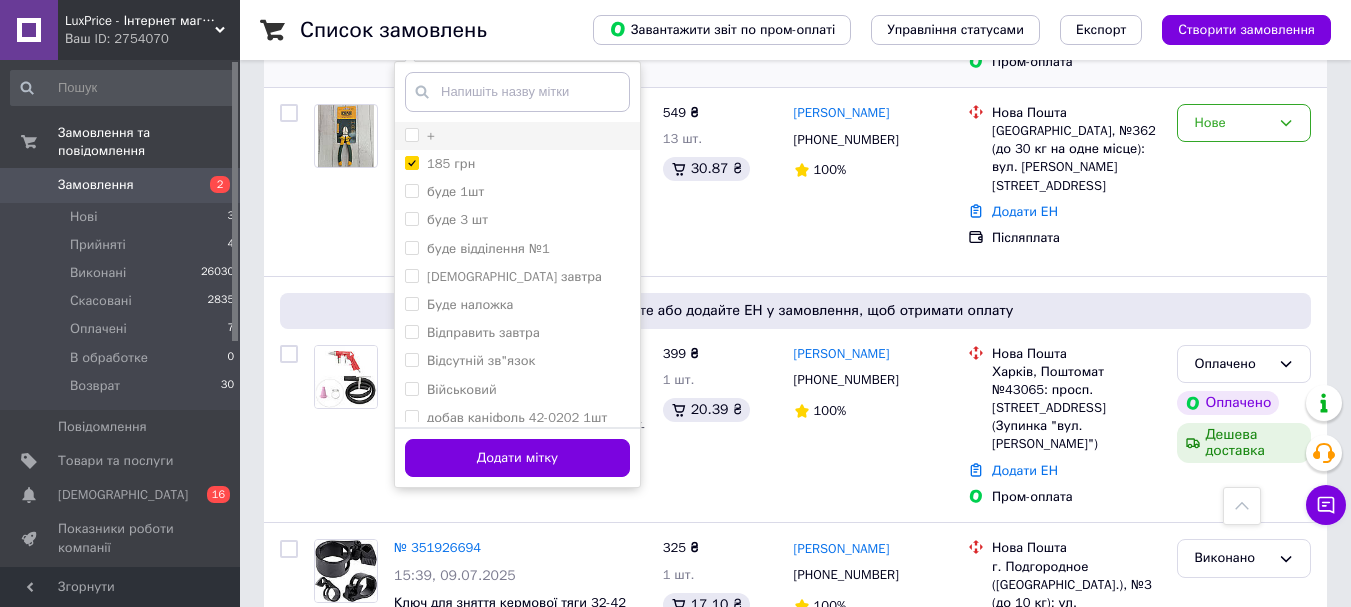 click on "+" at bounding box center [517, 136] 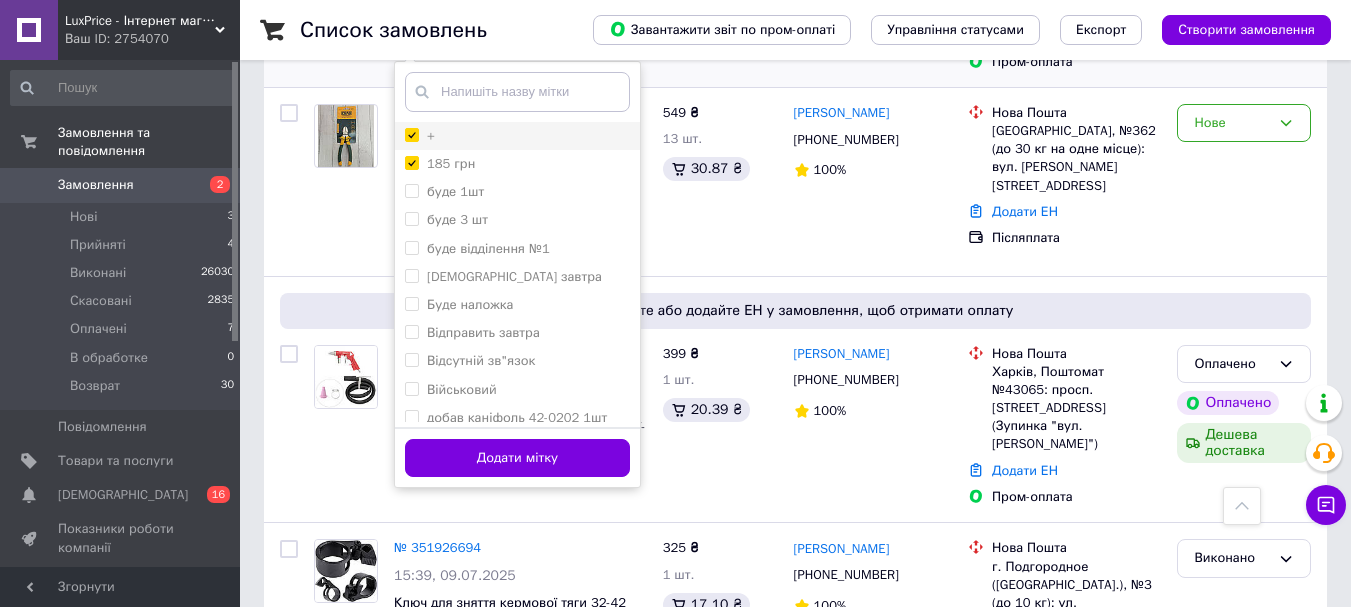 checkbox on "true" 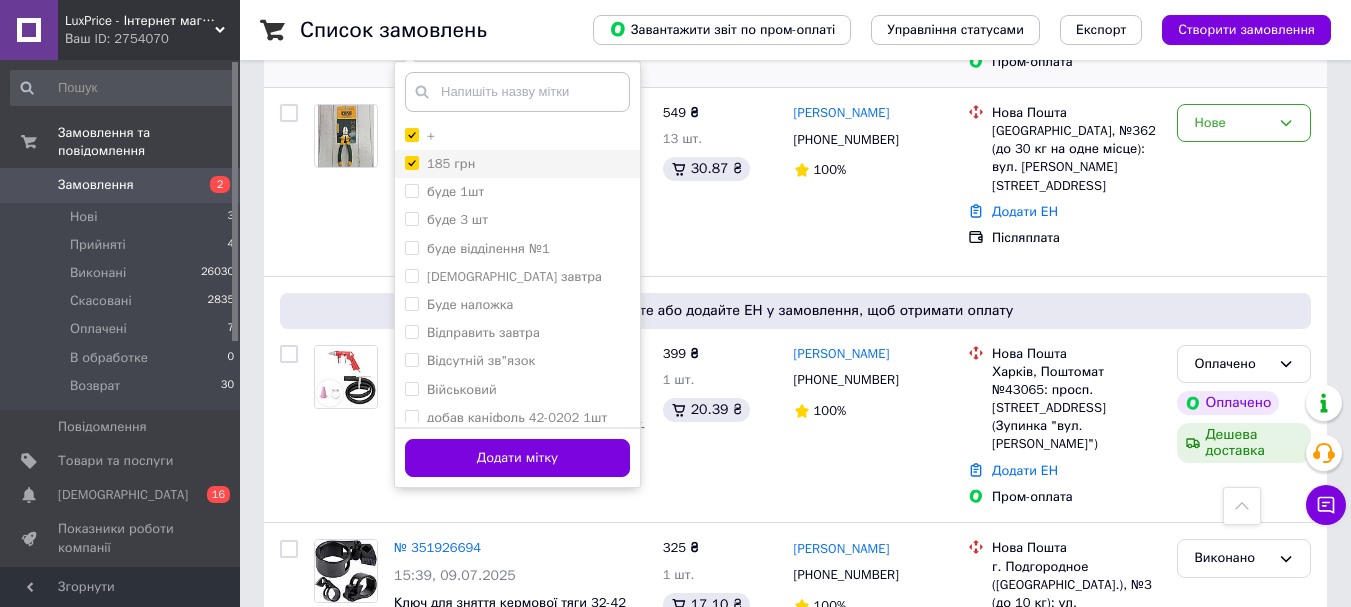 click on "185 грн" at bounding box center (517, 164) 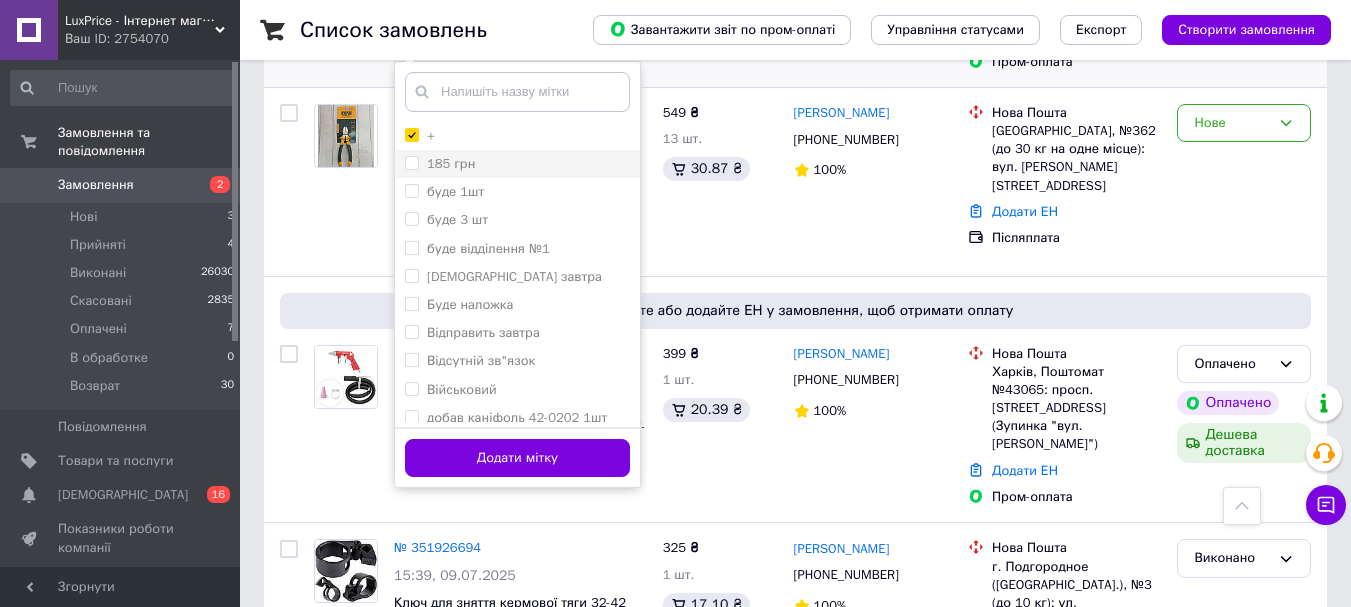 checkbox on "false" 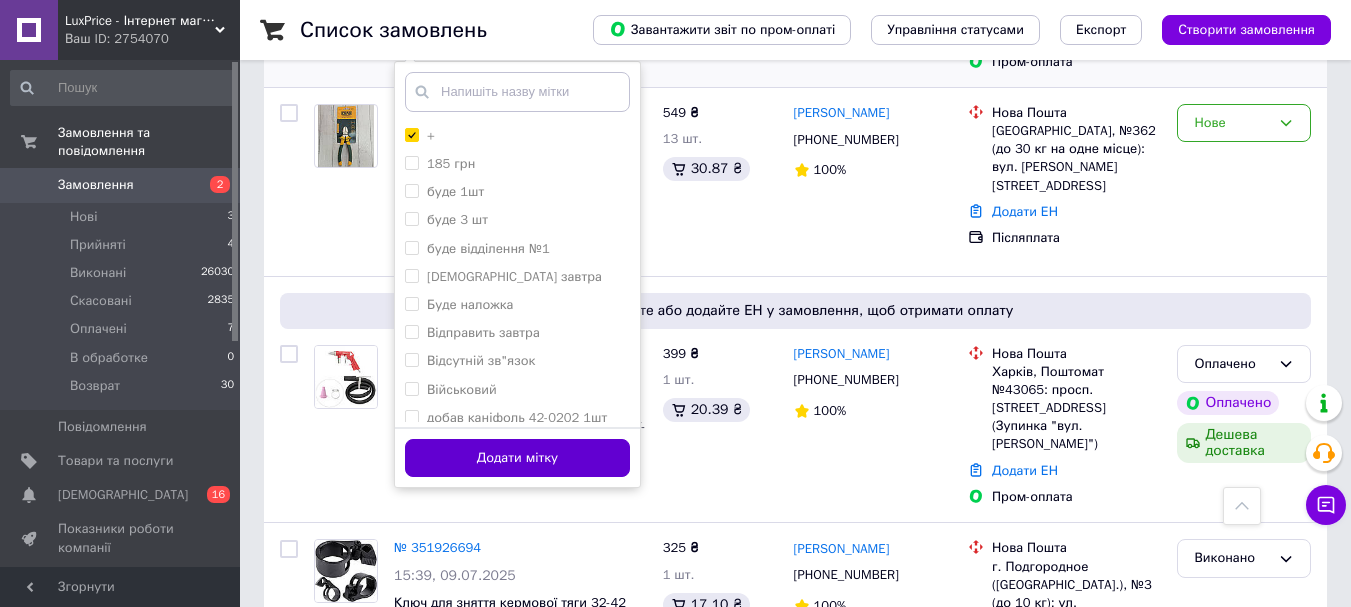 click on "Додати мітку" at bounding box center (517, 458) 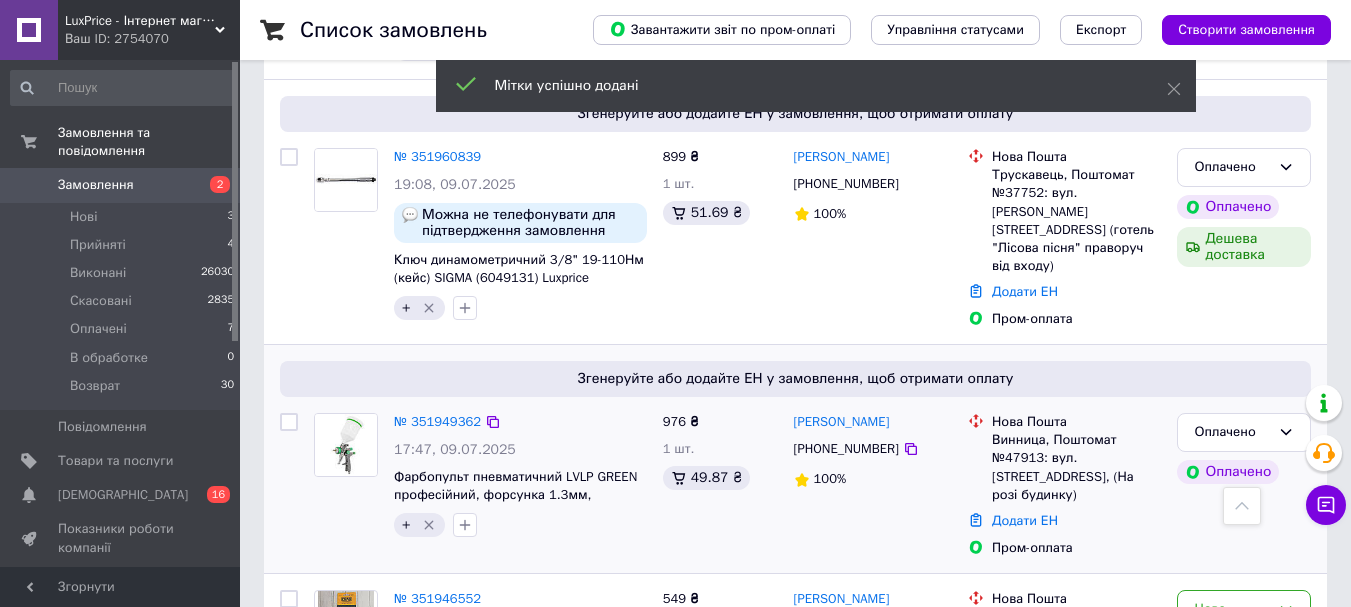 scroll, scrollTop: 1400, scrollLeft: 0, axis: vertical 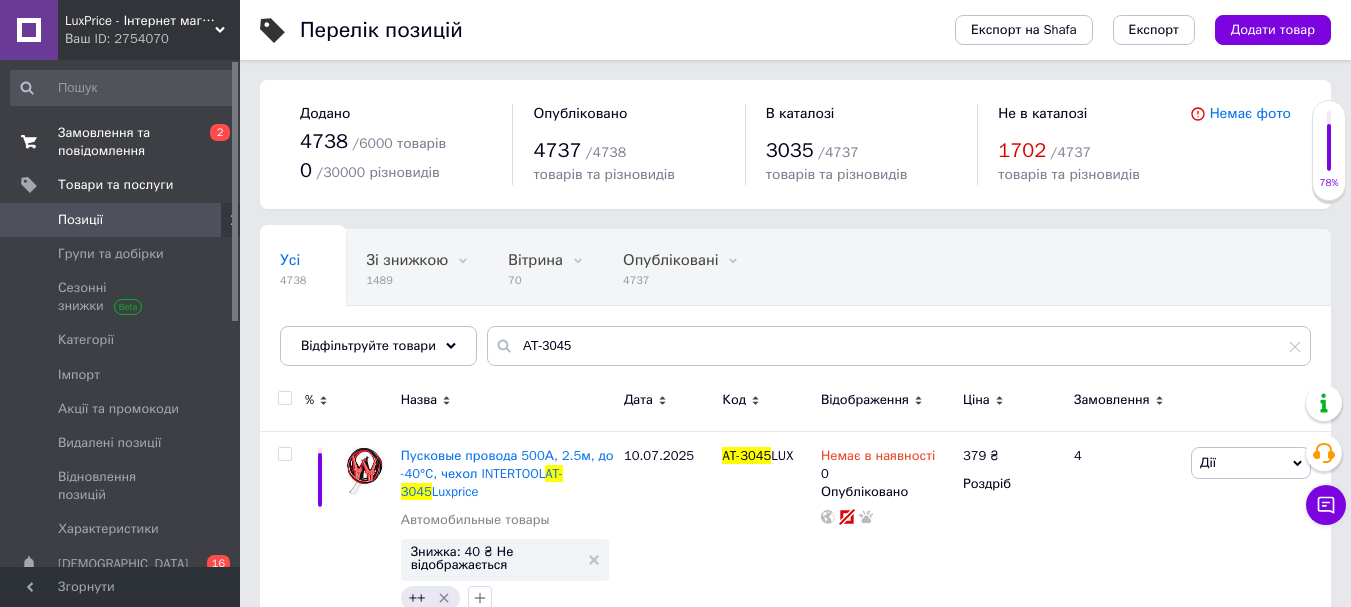 click on "Замовлення та повідомлення 0 2" at bounding box center [123, 142] 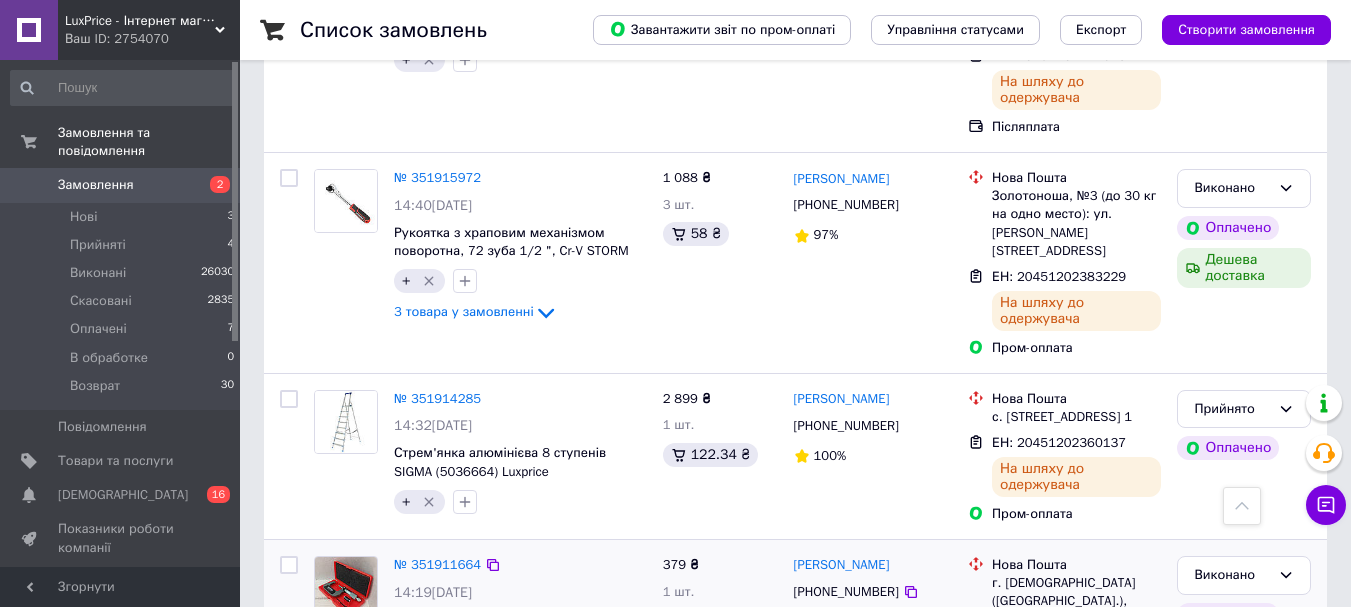 scroll, scrollTop: 2600, scrollLeft: 0, axis: vertical 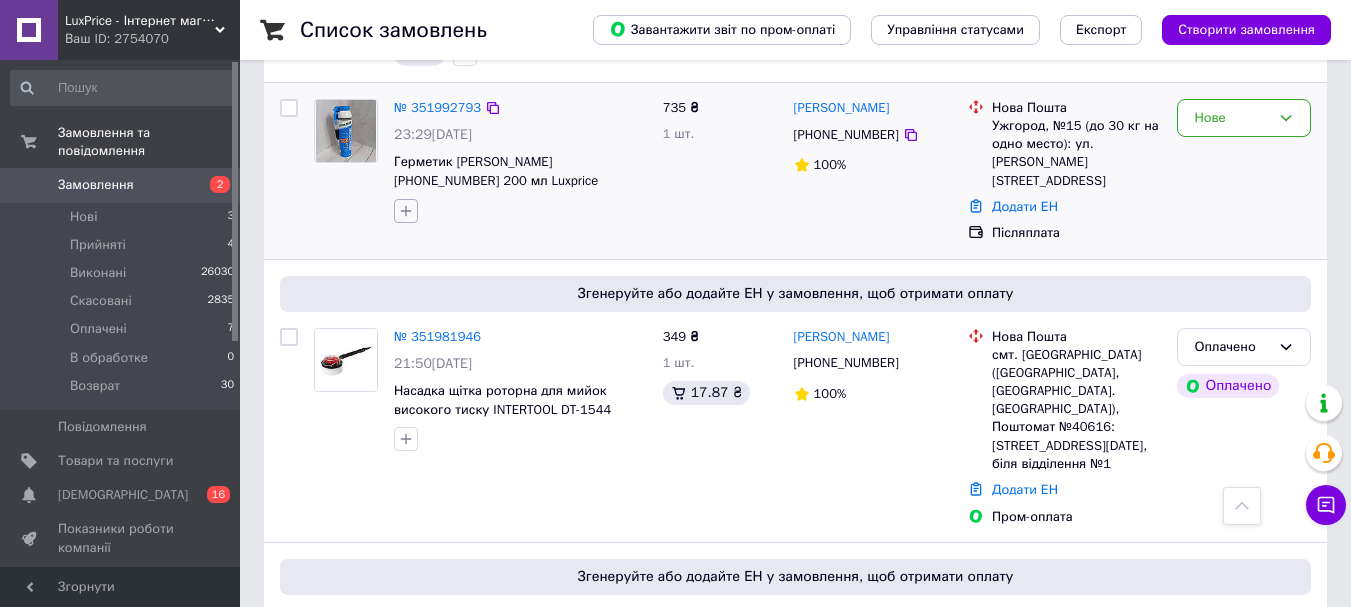 click 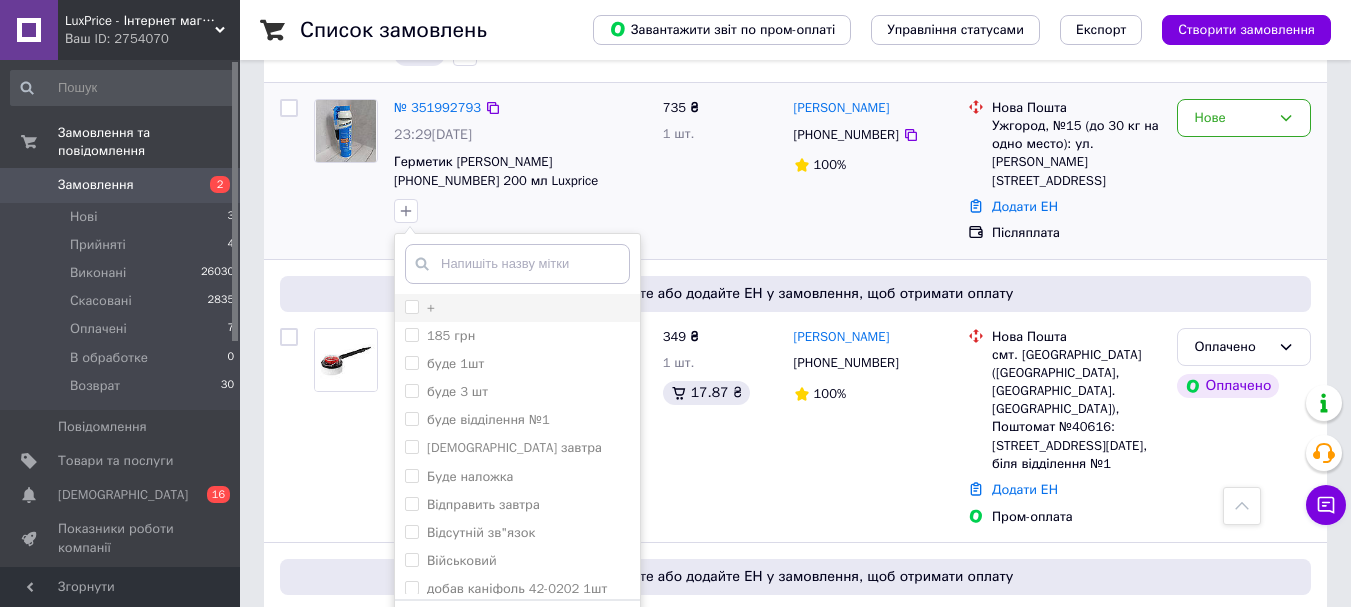 click on "+" at bounding box center (411, 306) 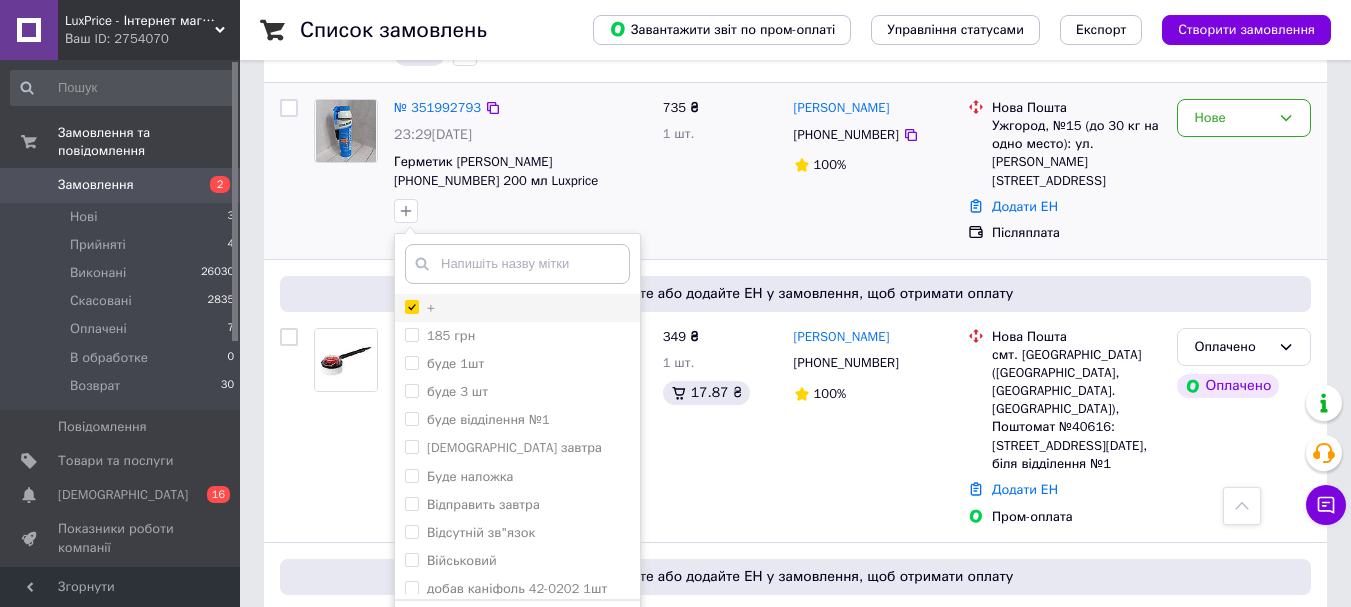 checkbox on "true" 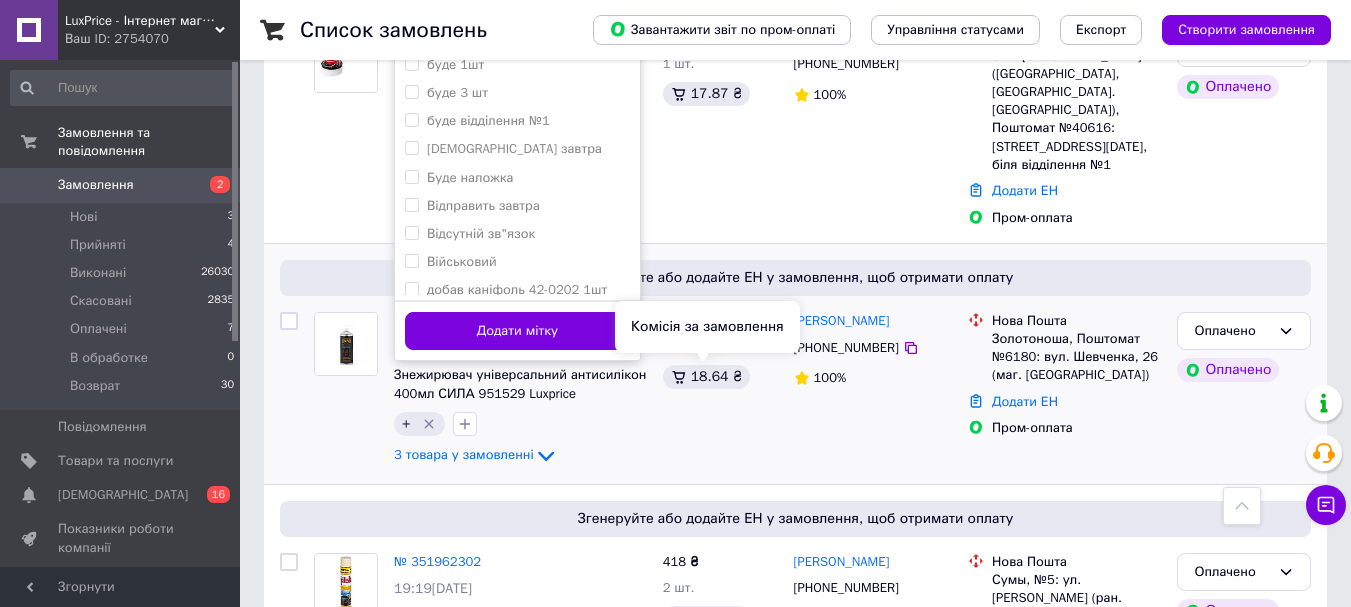 scroll, scrollTop: 800, scrollLeft: 0, axis: vertical 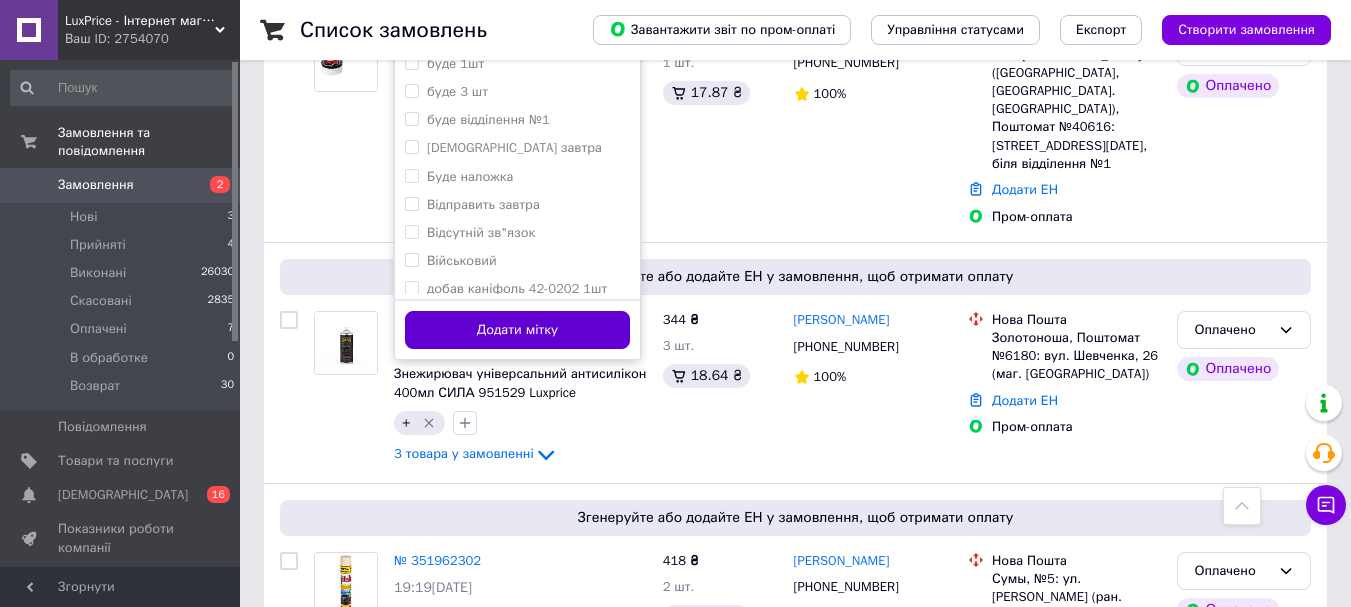 click on "Додати мітку" at bounding box center (517, 330) 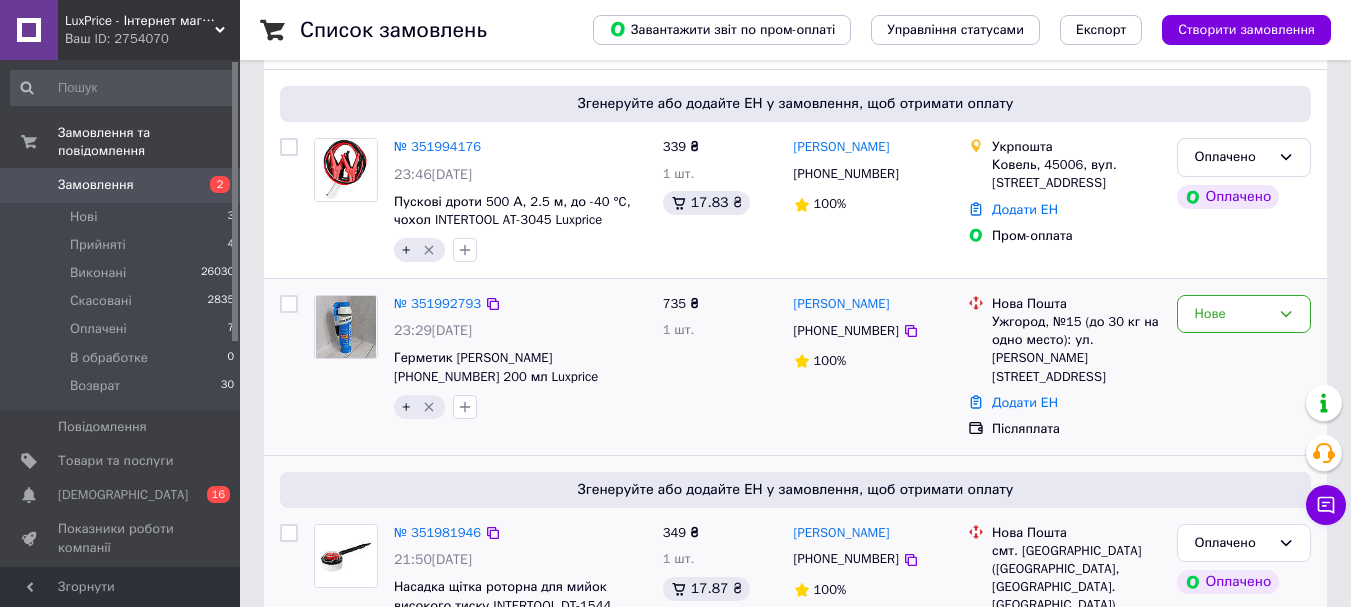 scroll, scrollTop: 600, scrollLeft: 0, axis: vertical 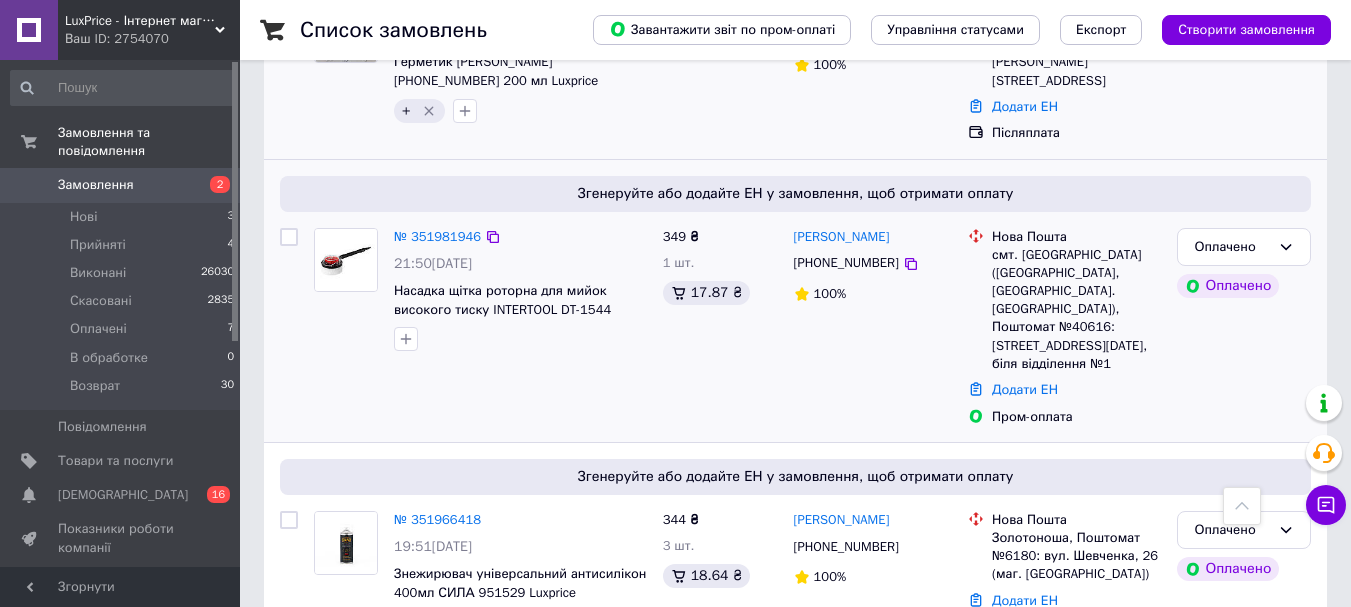 click on "№ 351981946" at bounding box center [437, 237] 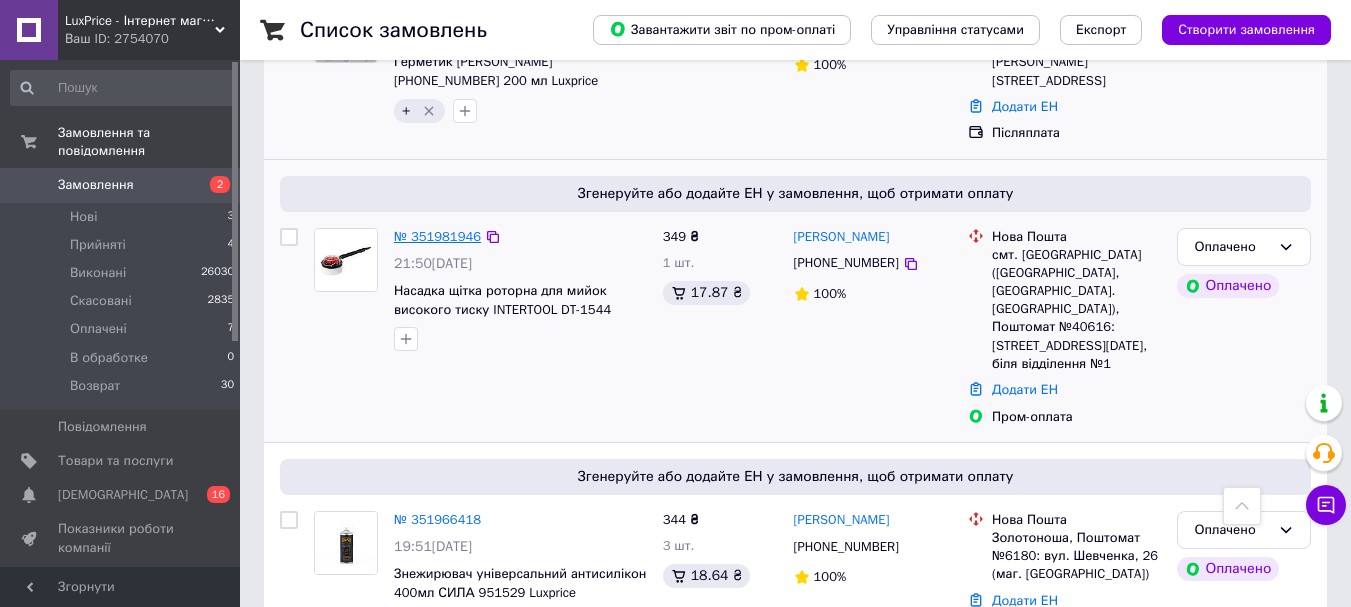click on "№ 351981946" at bounding box center (437, 236) 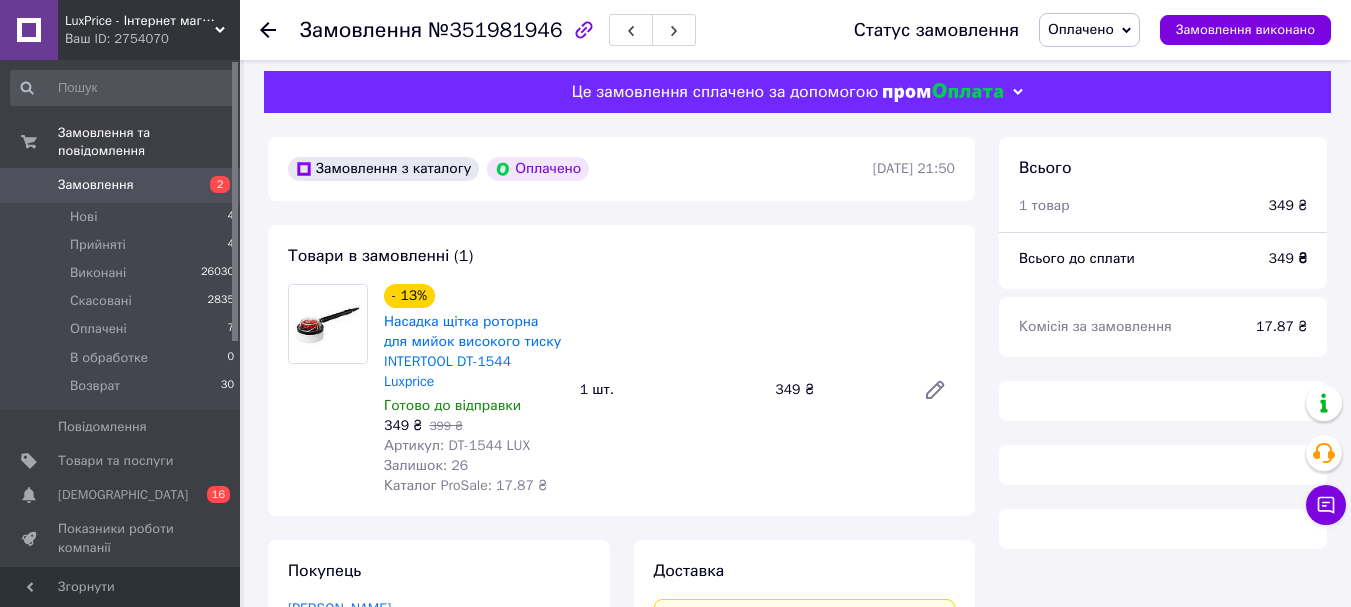 scroll, scrollTop: 0, scrollLeft: 0, axis: both 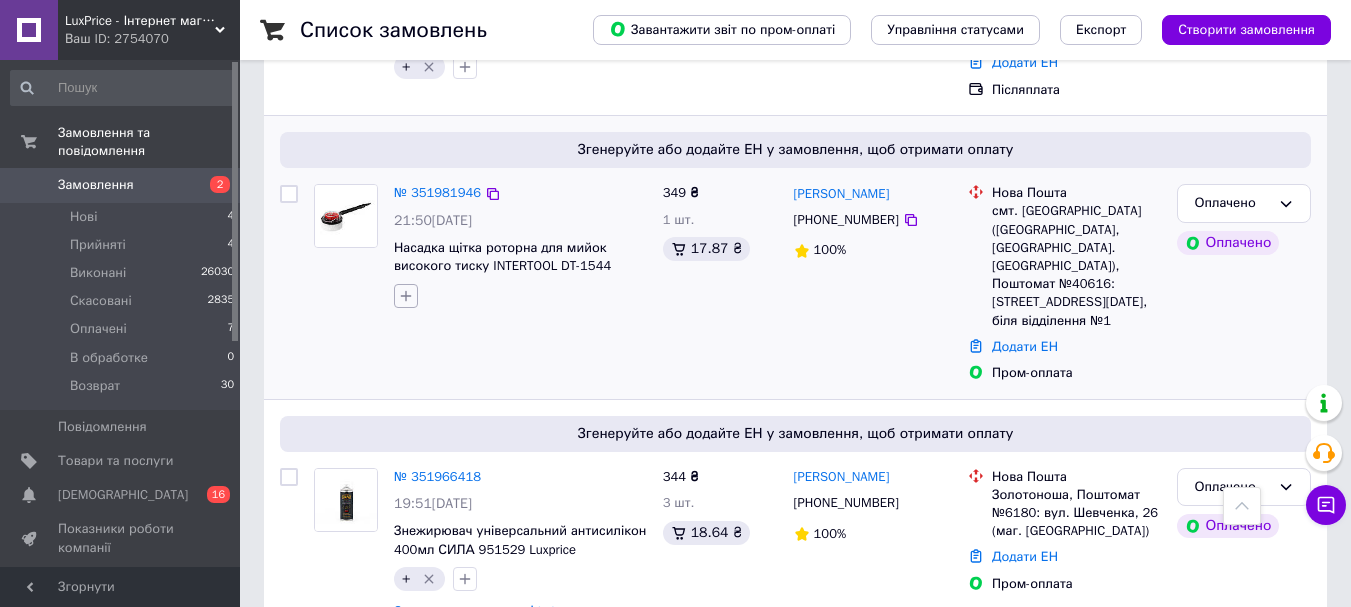 click 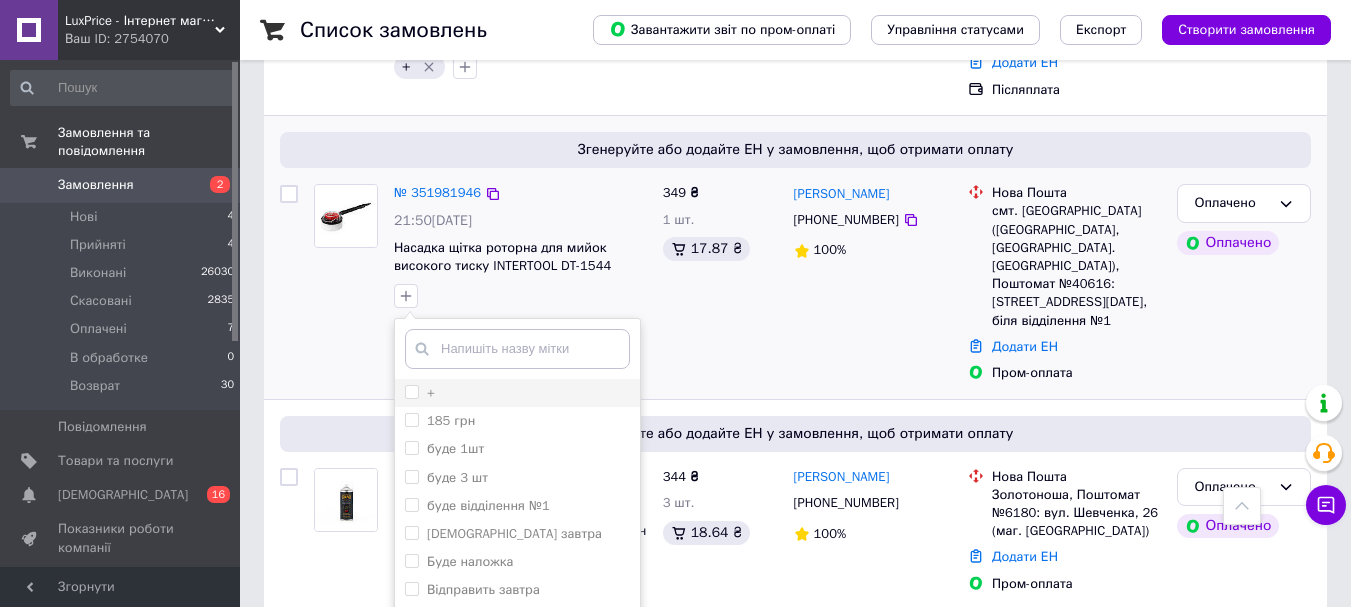 click on "+" at bounding box center (517, 393) 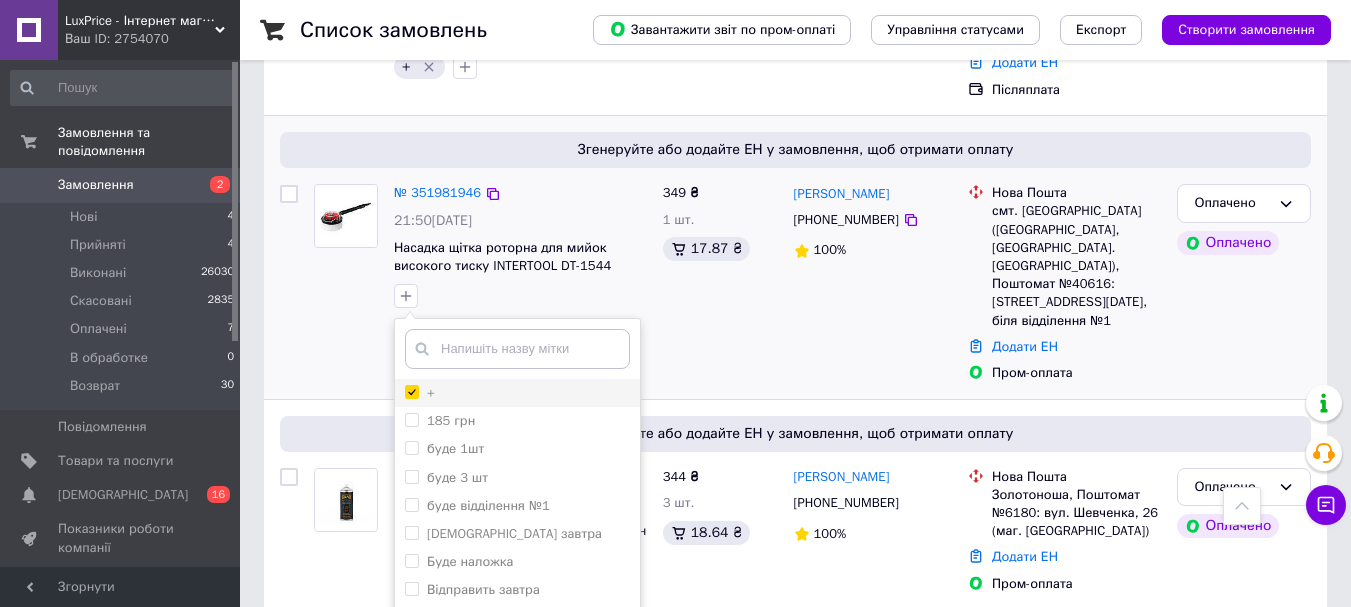 checkbox on "true" 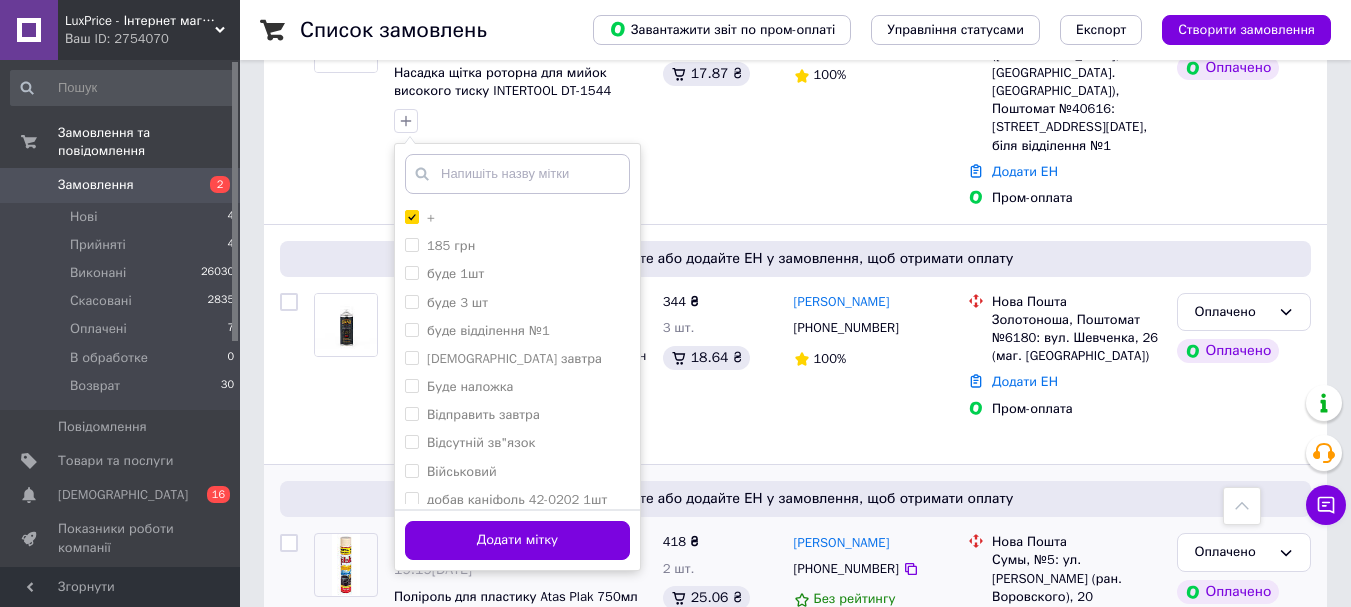 scroll, scrollTop: 1200, scrollLeft: 0, axis: vertical 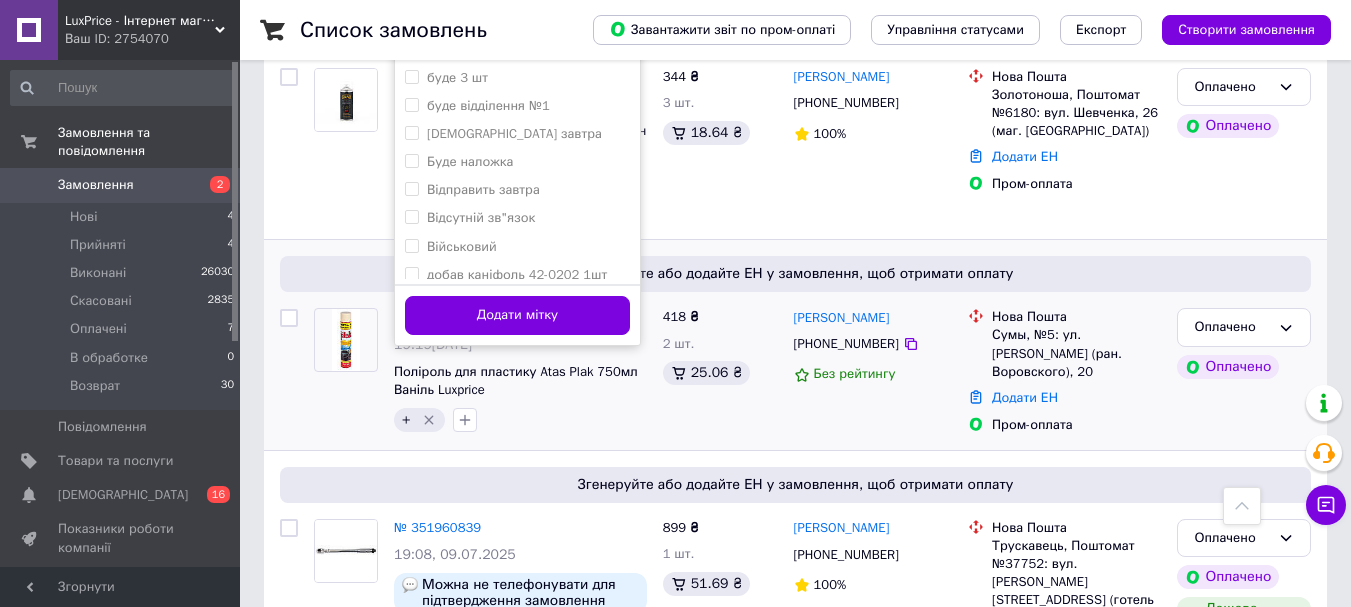 click on "Додати мітку" at bounding box center [517, 315] 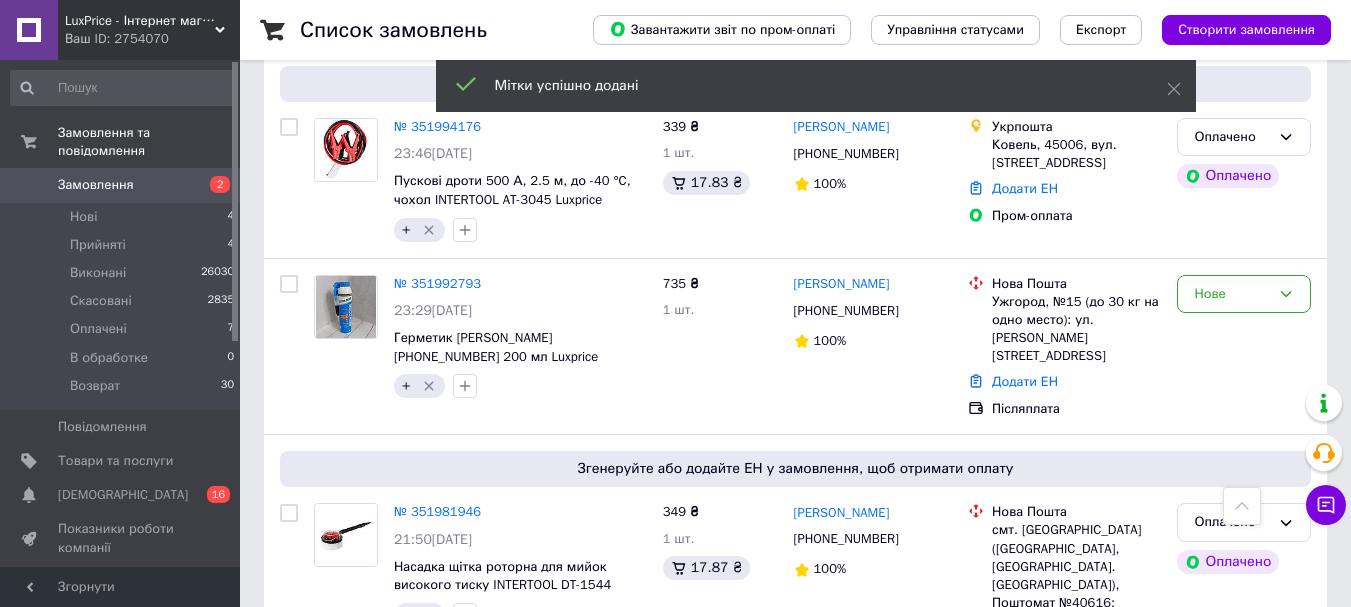 scroll, scrollTop: 0, scrollLeft: 0, axis: both 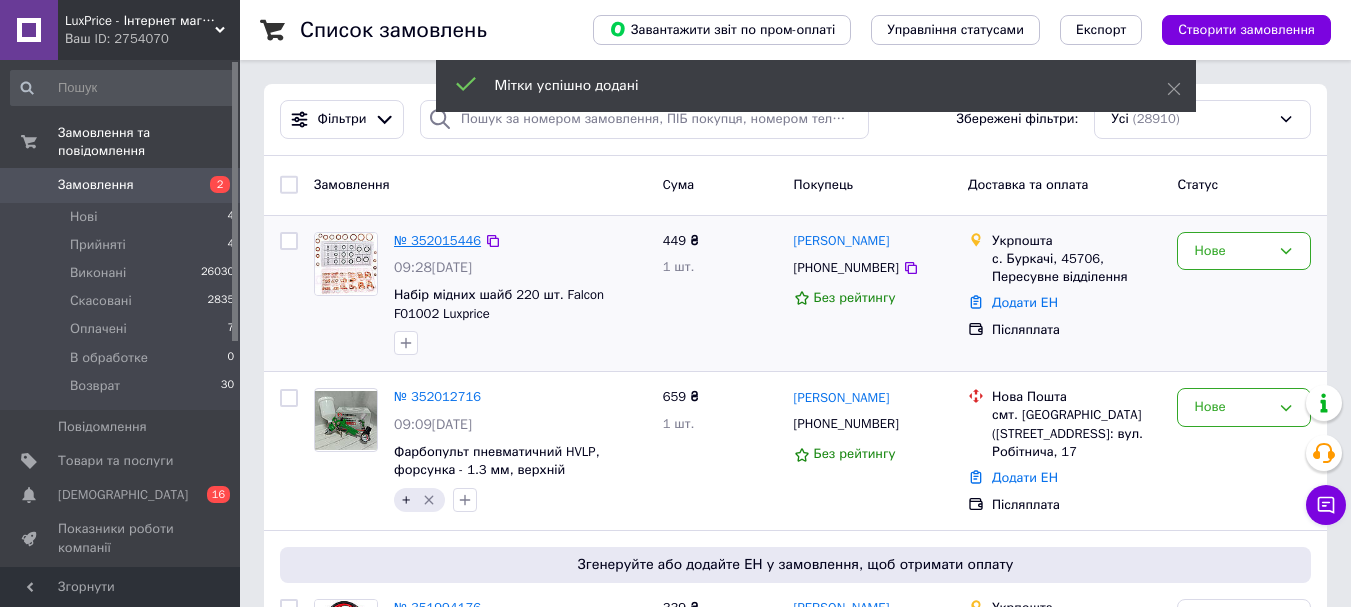 click on "№ 352015446" at bounding box center [437, 240] 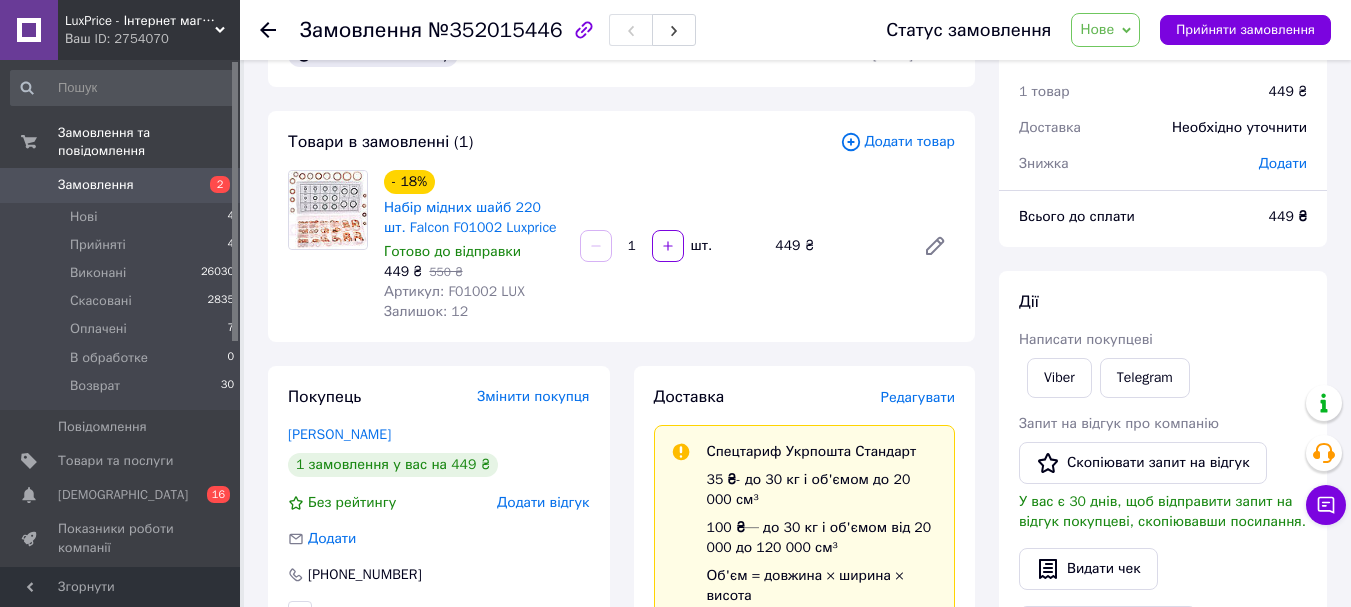 scroll, scrollTop: 0, scrollLeft: 0, axis: both 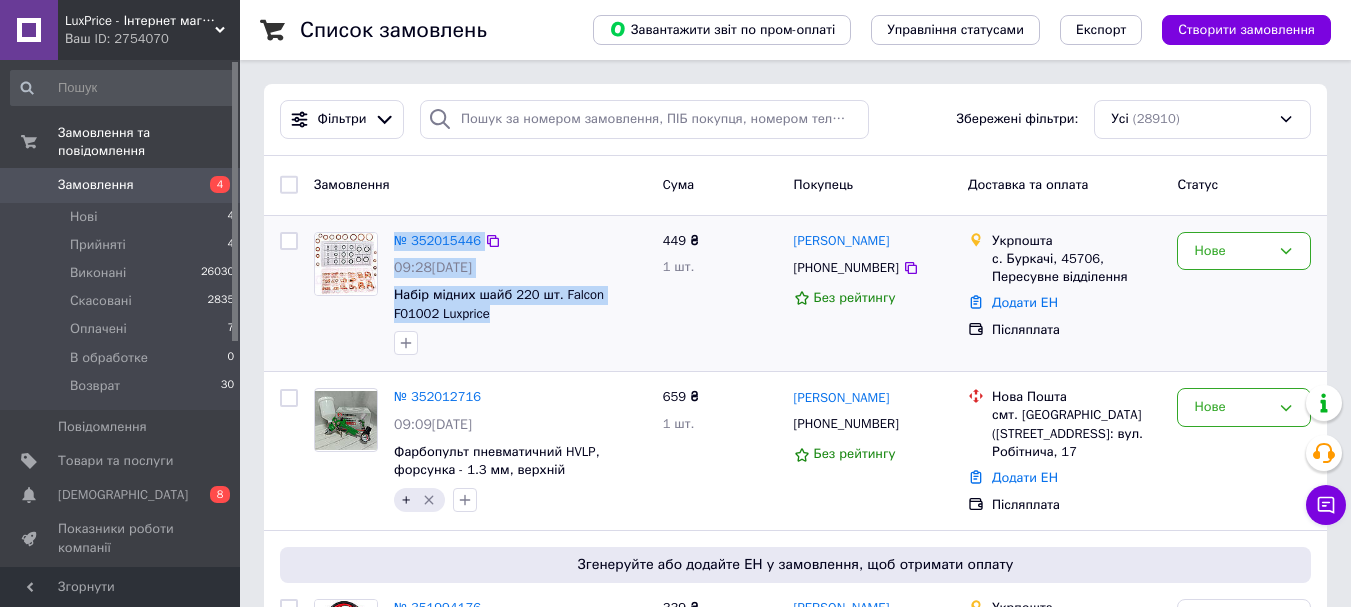 drag, startPoint x: 471, startPoint y: 308, endPoint x: 380, endPoint y: 272, distance: 97.862144 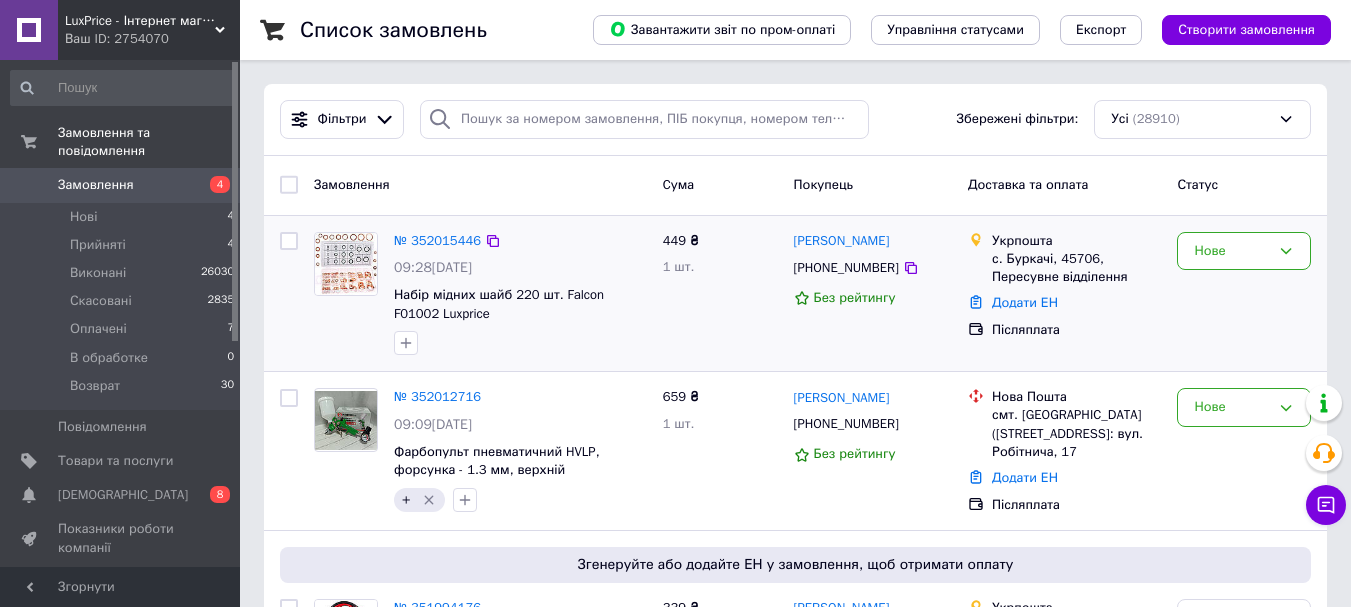 click at bounding box center [520, 343] 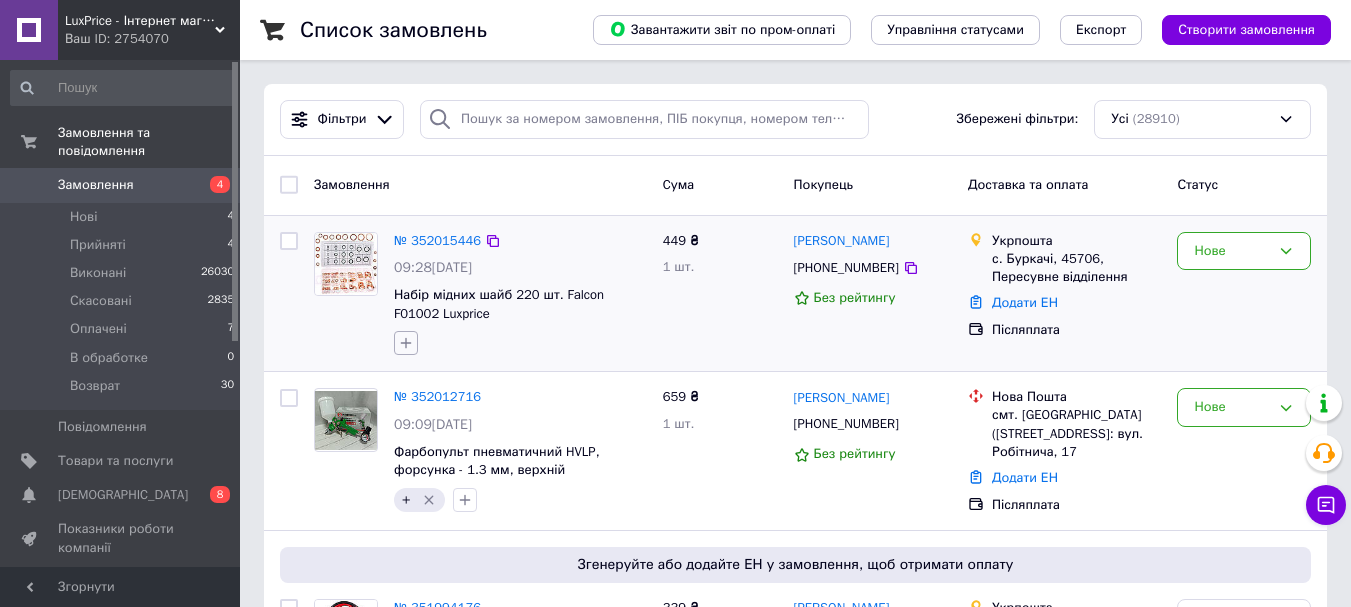 click 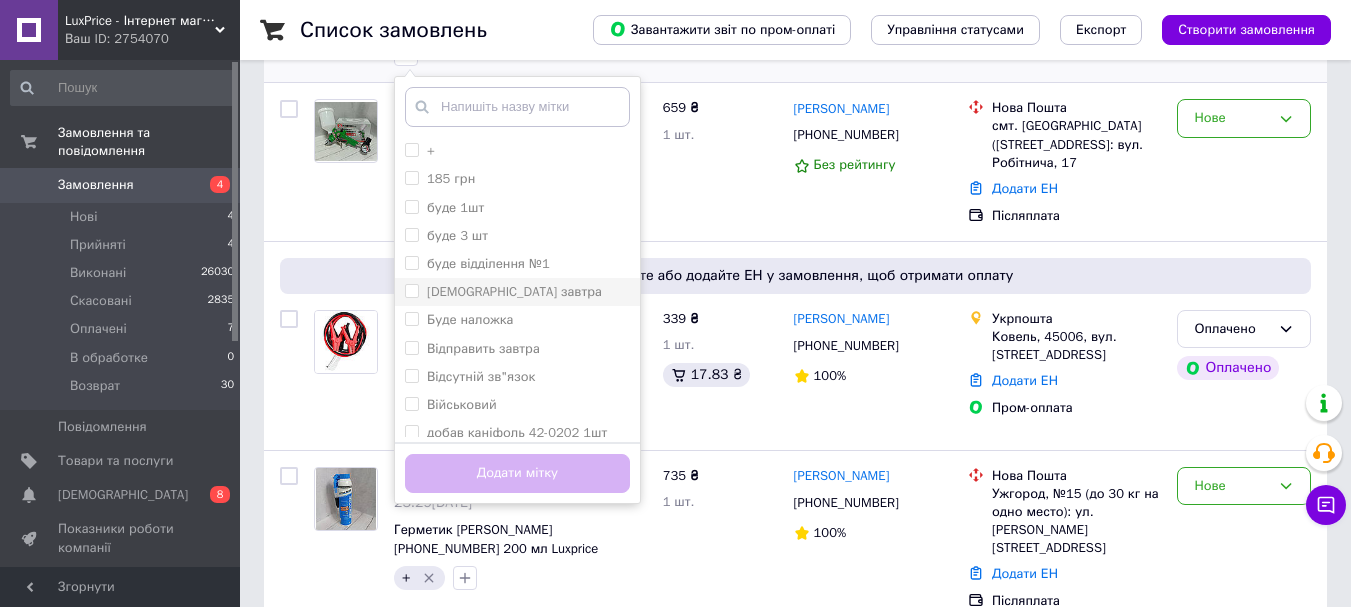 scroll, scrollTop: 300, scrollLeft: 0, axis: vertical 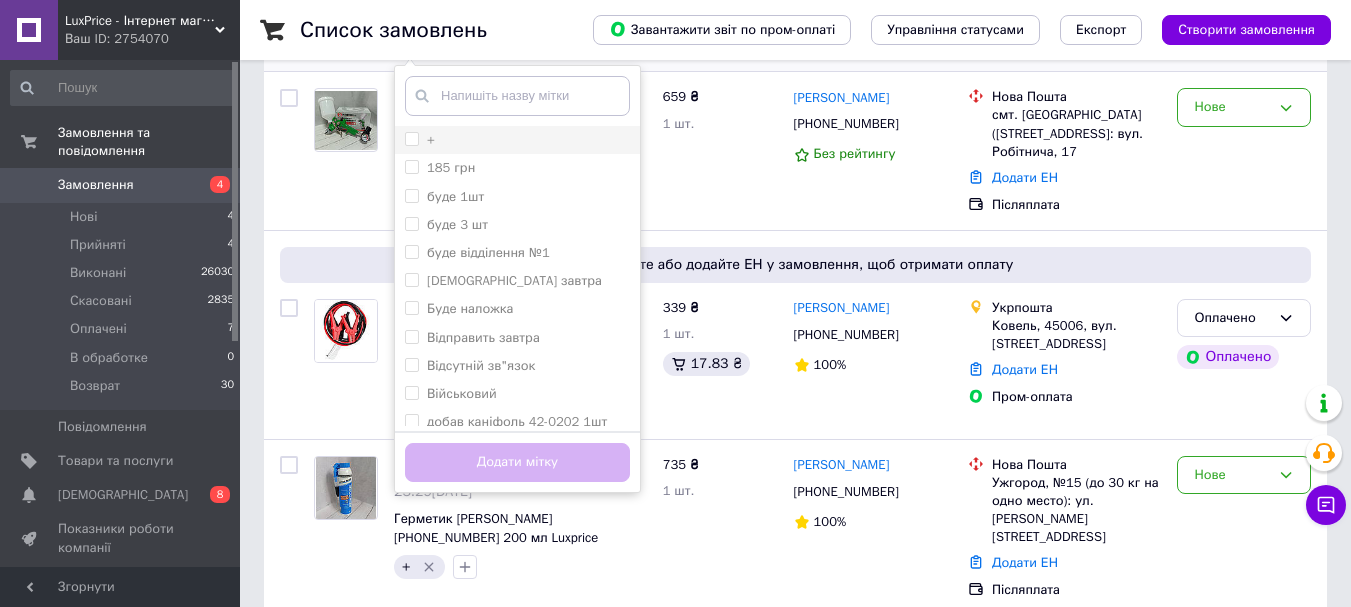 click on "+" at bounding box center (517, 140) 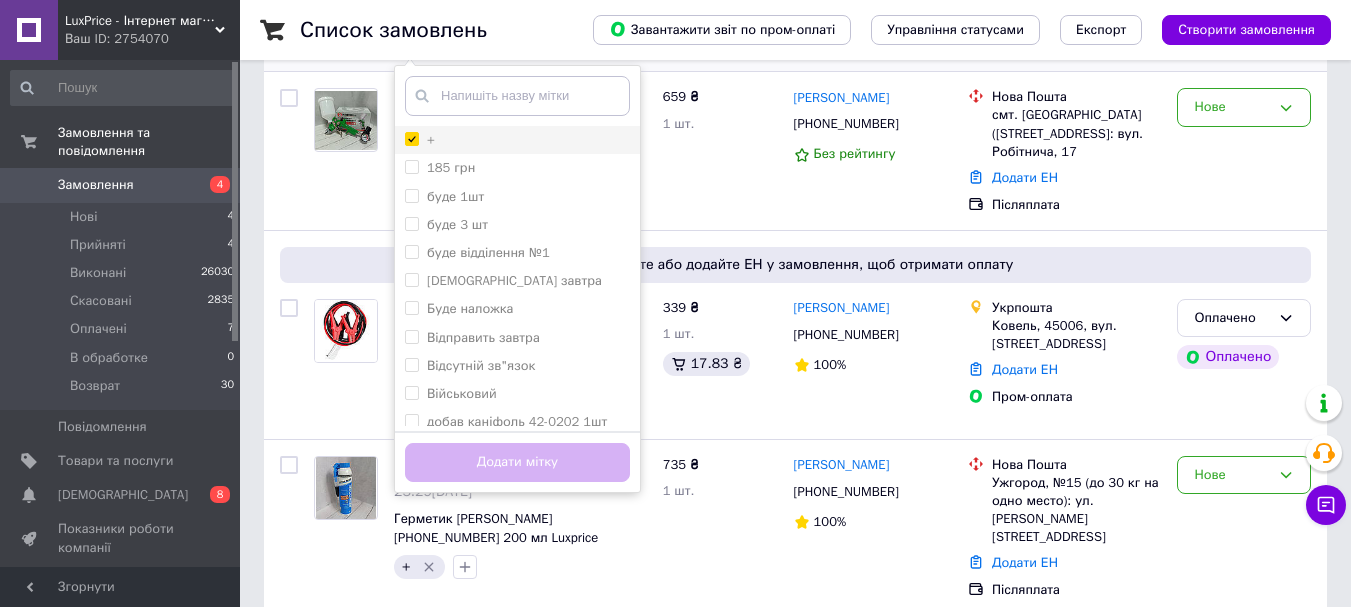 checkbox on "true" 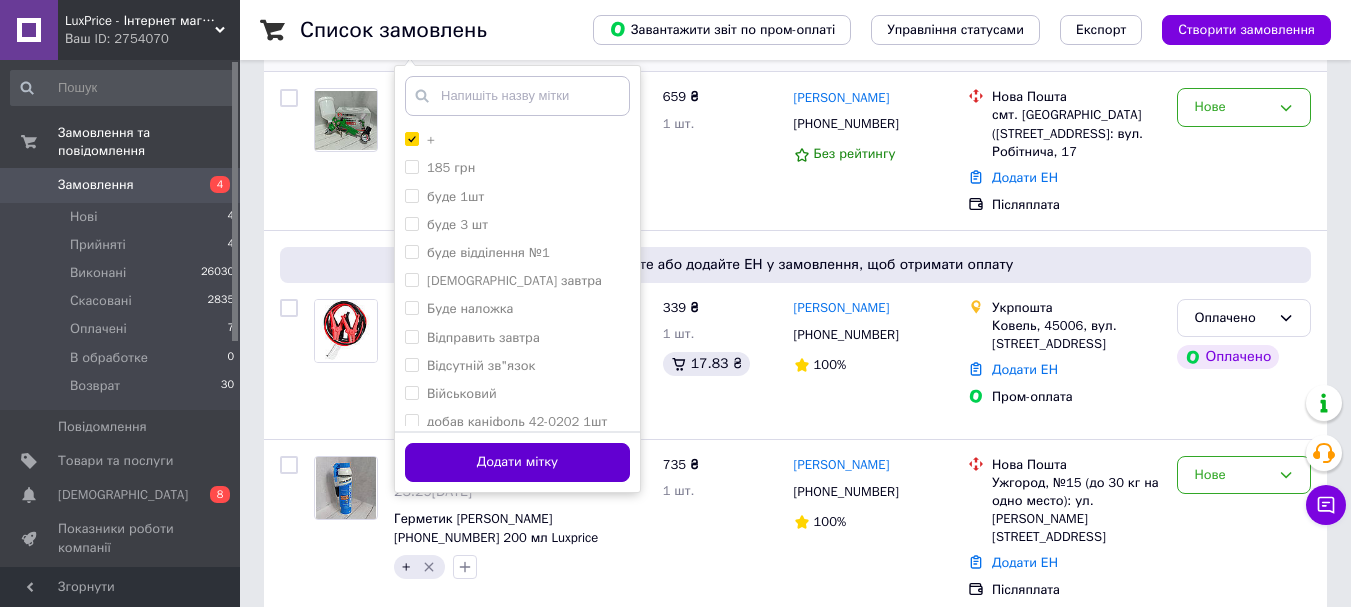 click on "Додати мітку" at bounding box center (517, 462) 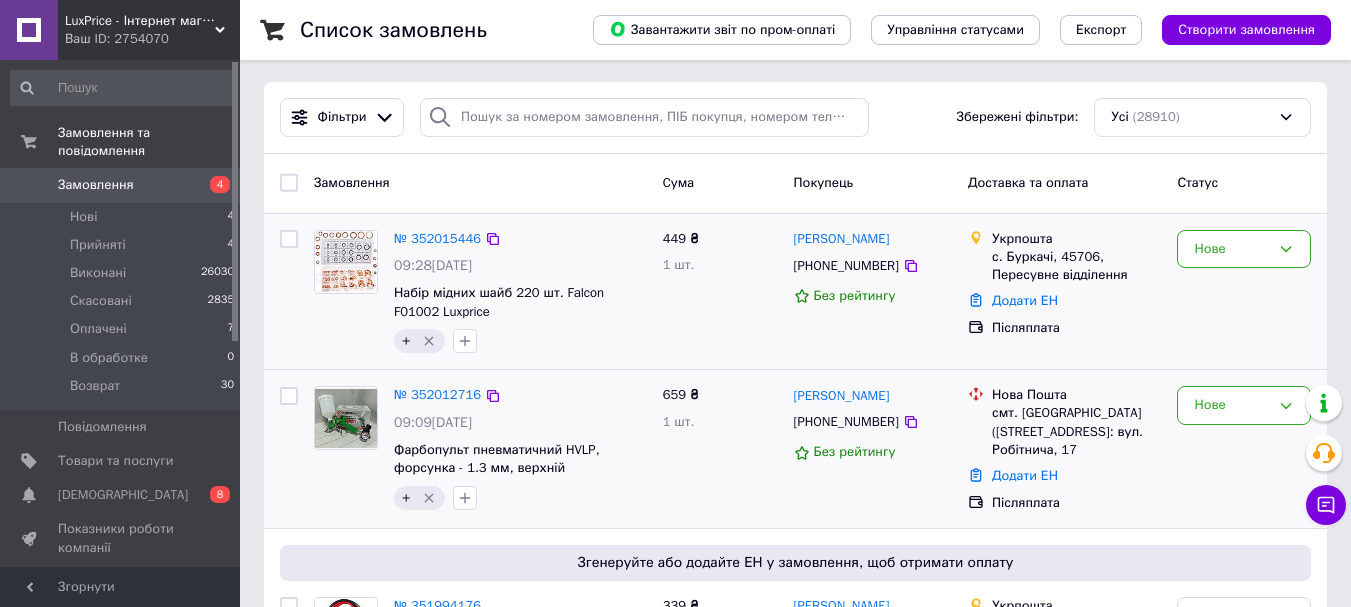 scroll, scrollTop: 0, scrollLeft: 0, axis: both 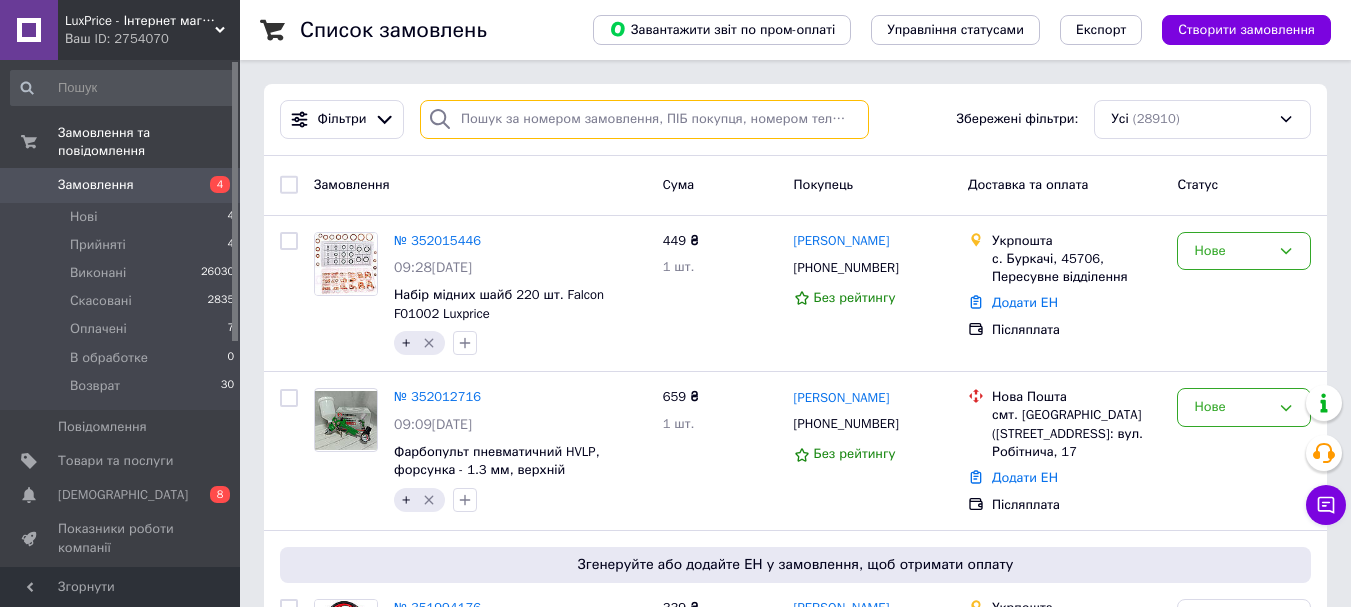 click at bounding box center (644, 119) 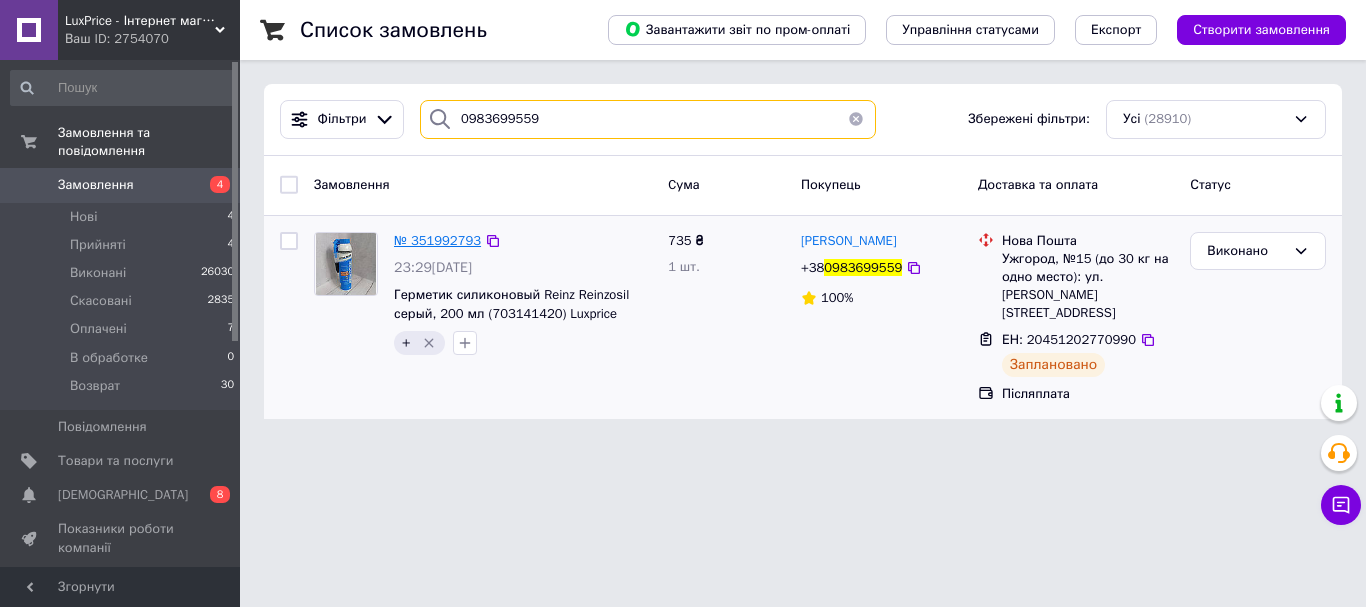 type on "0983699559" 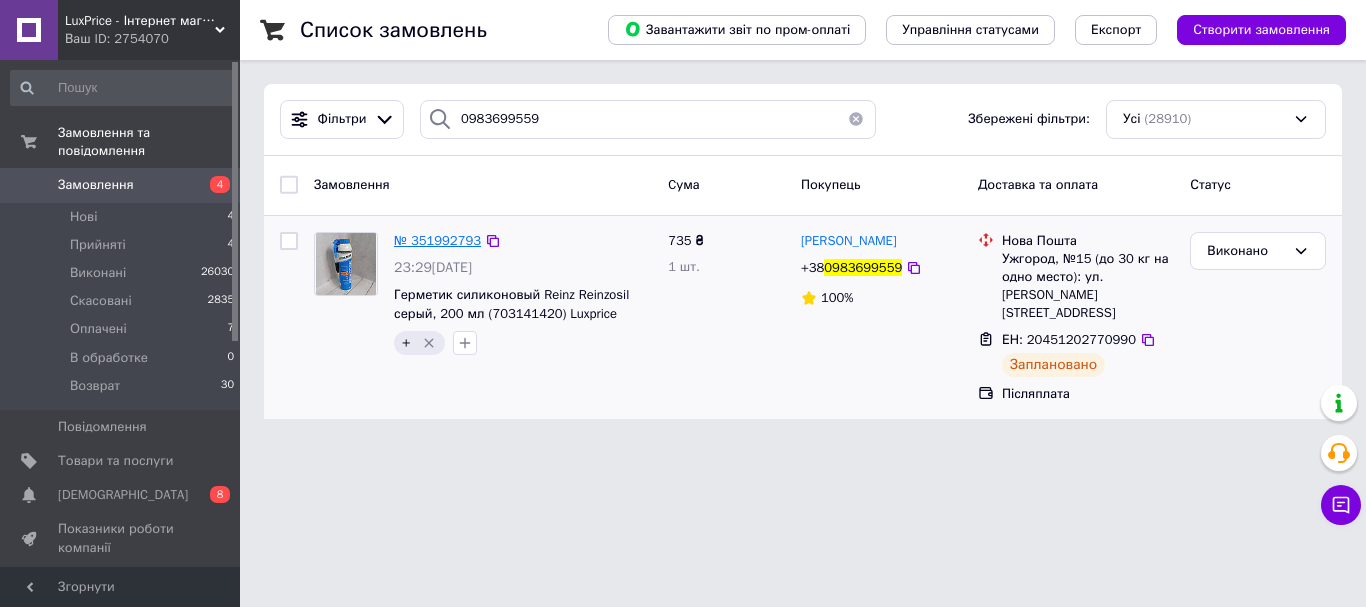 click on "№ 351992793" at bounding box center (437, 240) 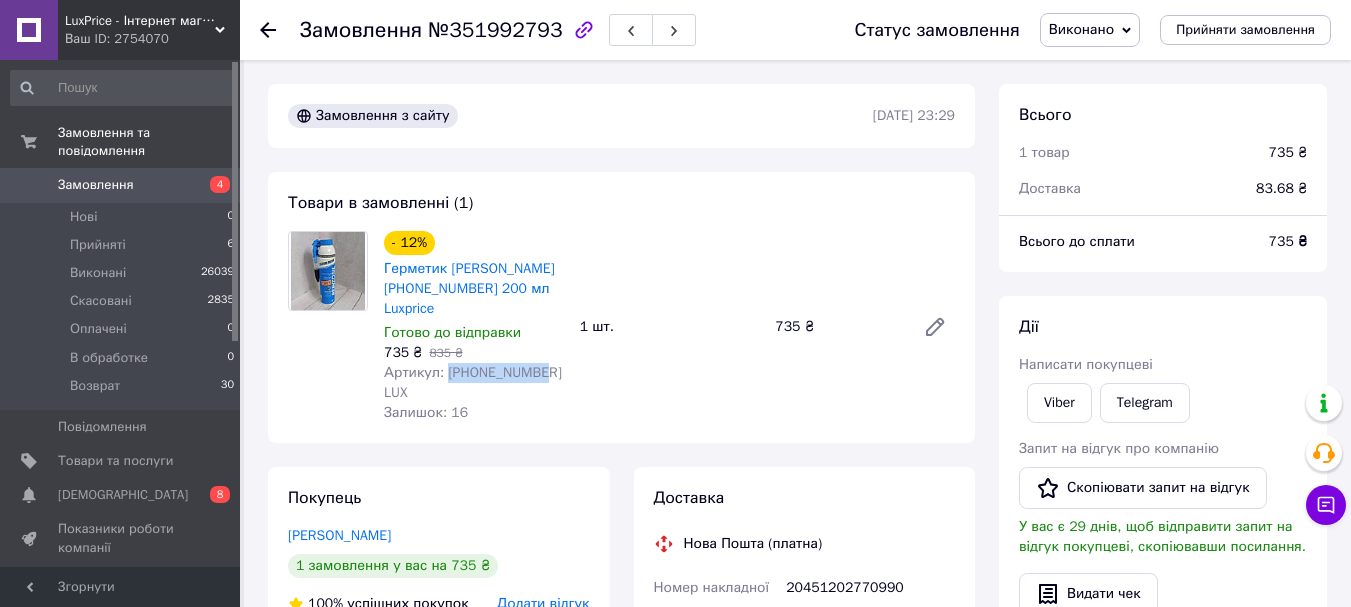 drag, startPoint x: 525, startPoint y: 370, endPoint x: 444, endPoint y: 369, distance: 81.00617 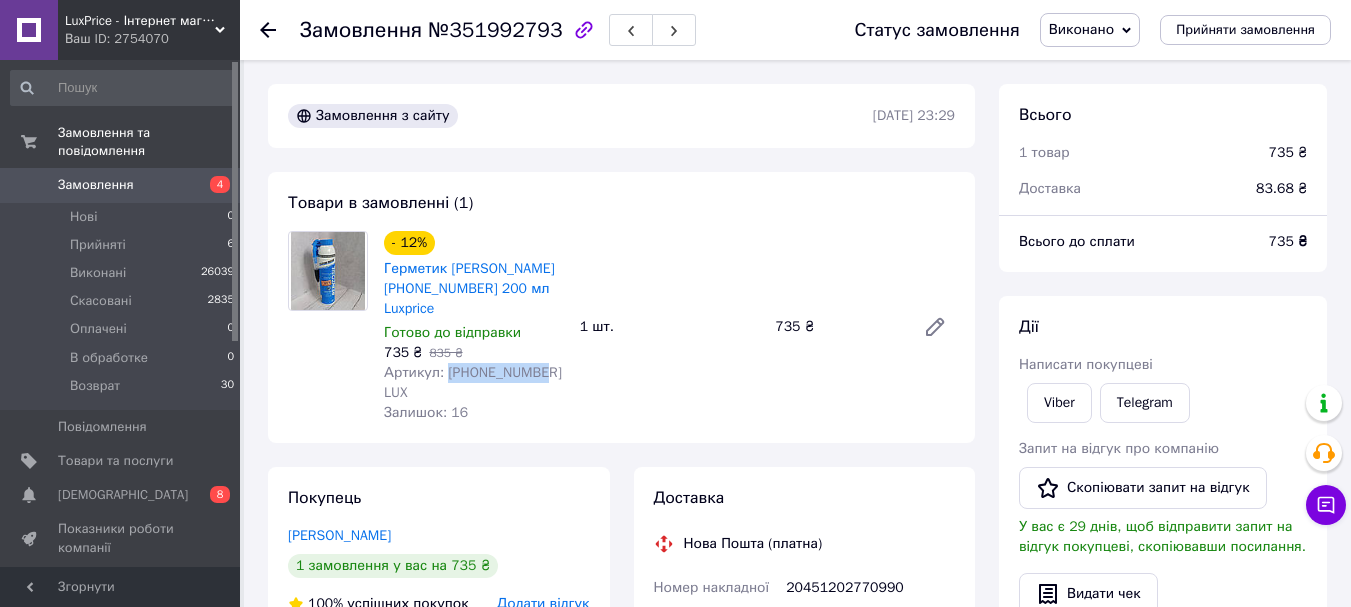 copy on "70-31414-20" 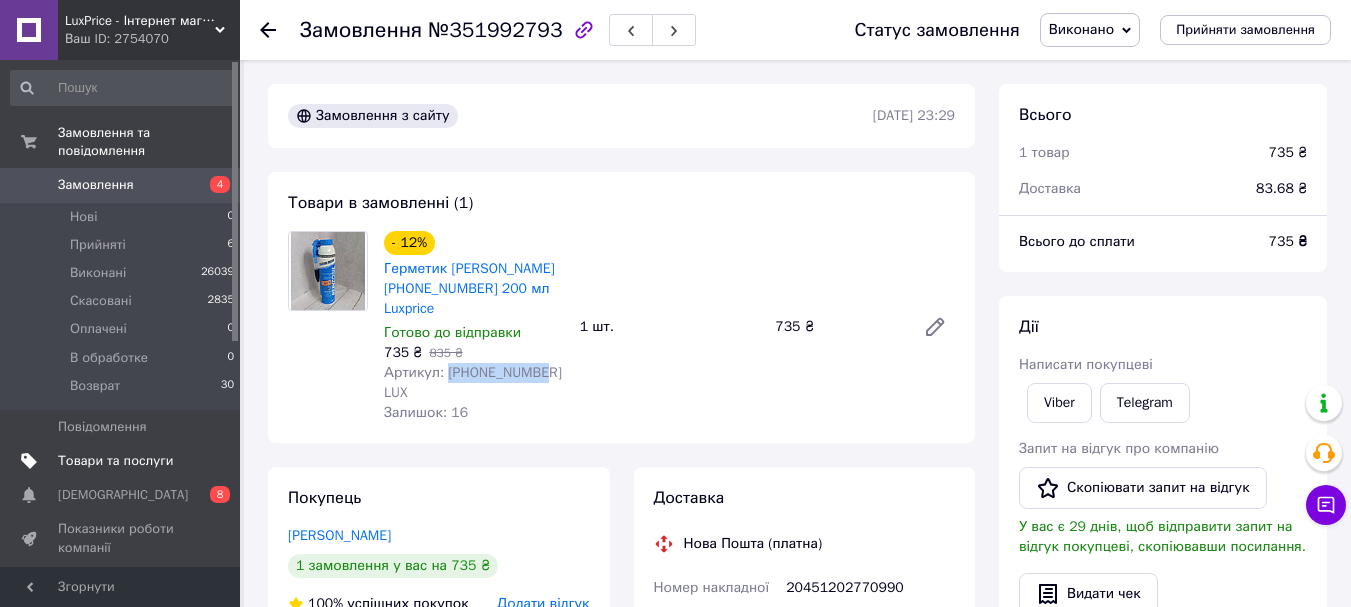 click on "Товари та послуги" at bounding box center [115, 461] 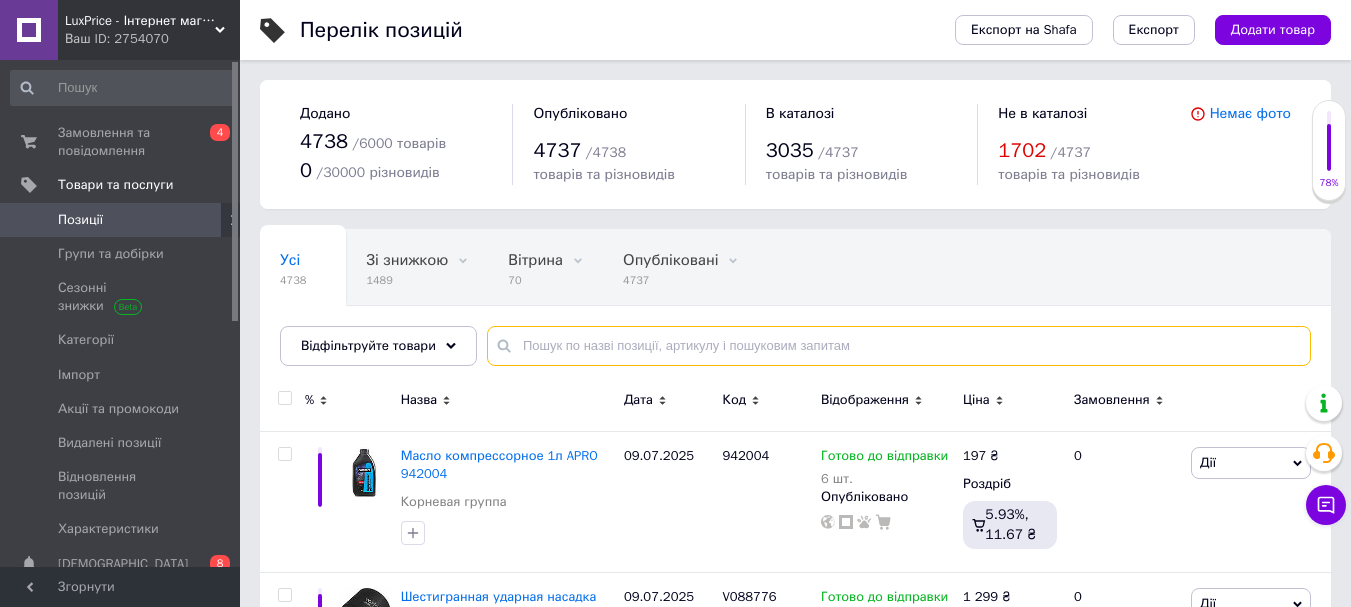 click at bounding box center (899, 346) 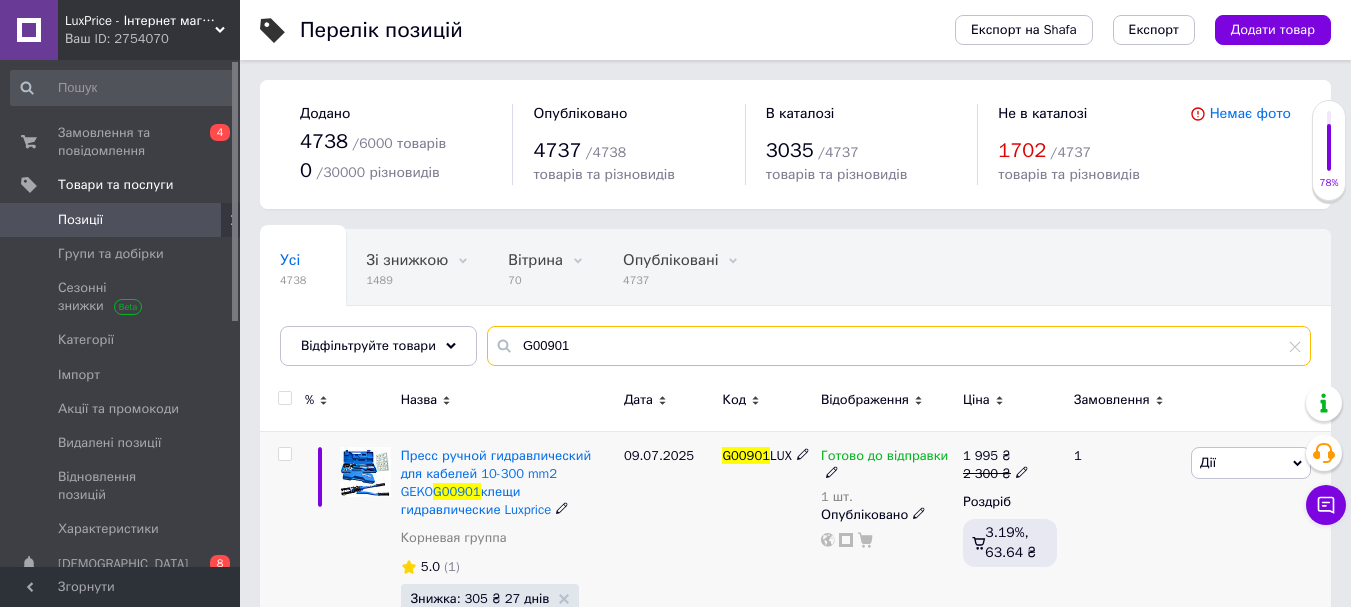 type on "G00901" 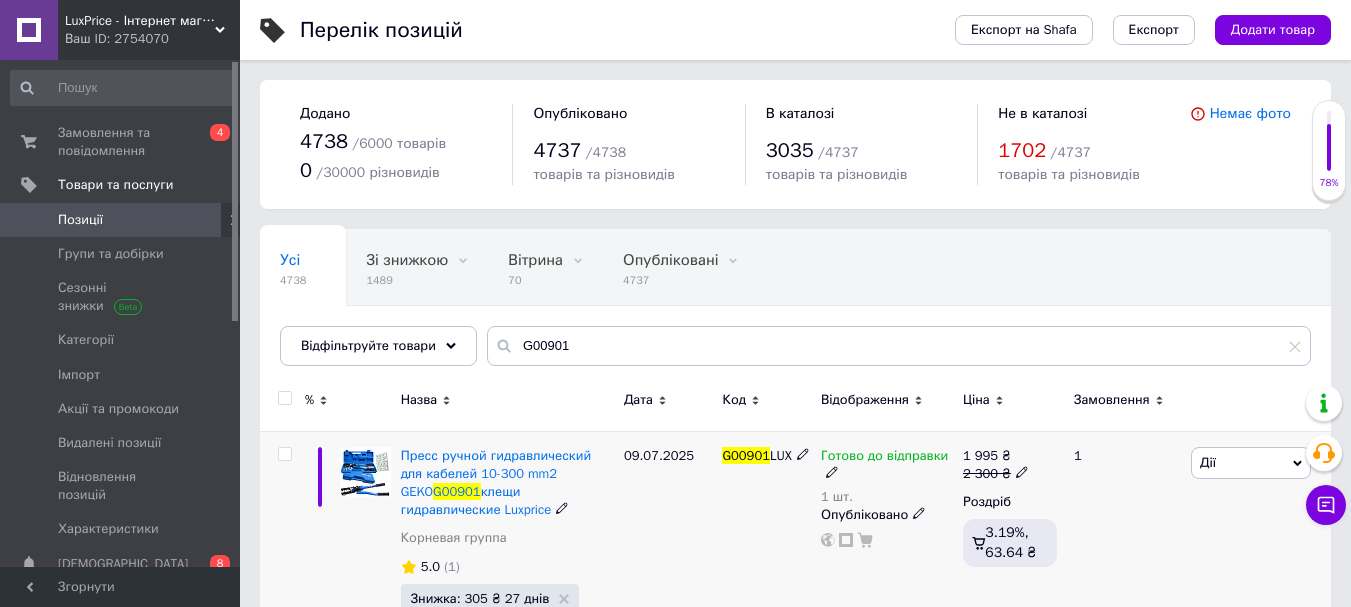 click 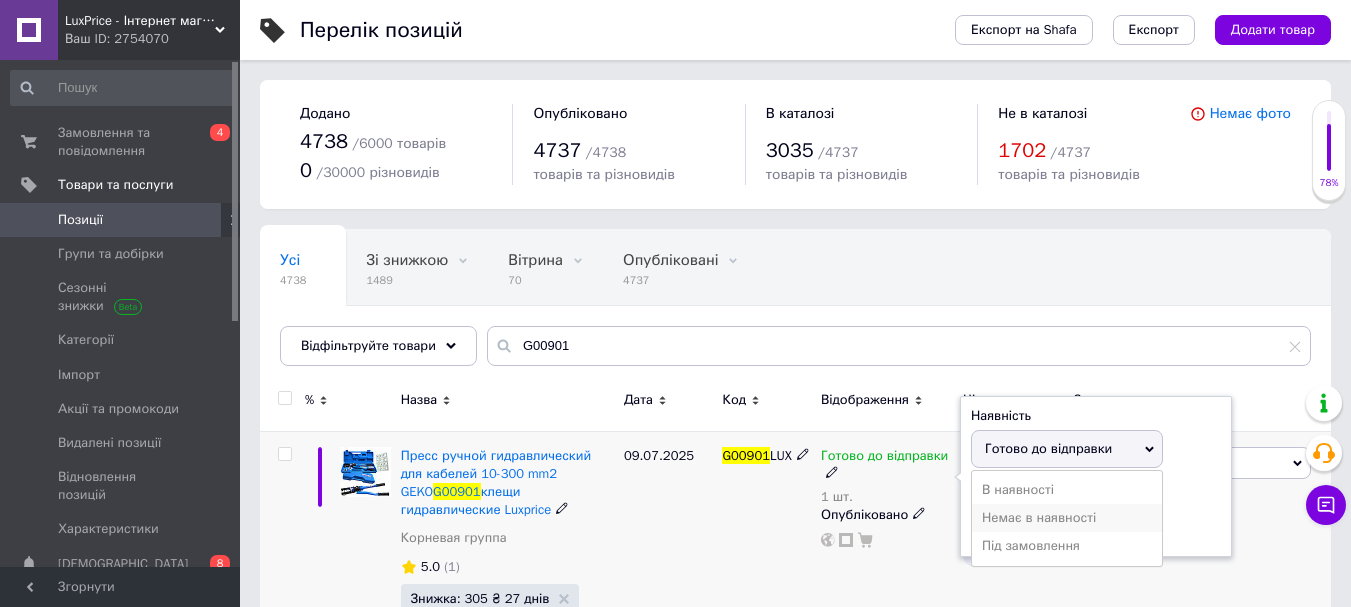 click on "Немає в наявності" at bounding box center (1067, 518) 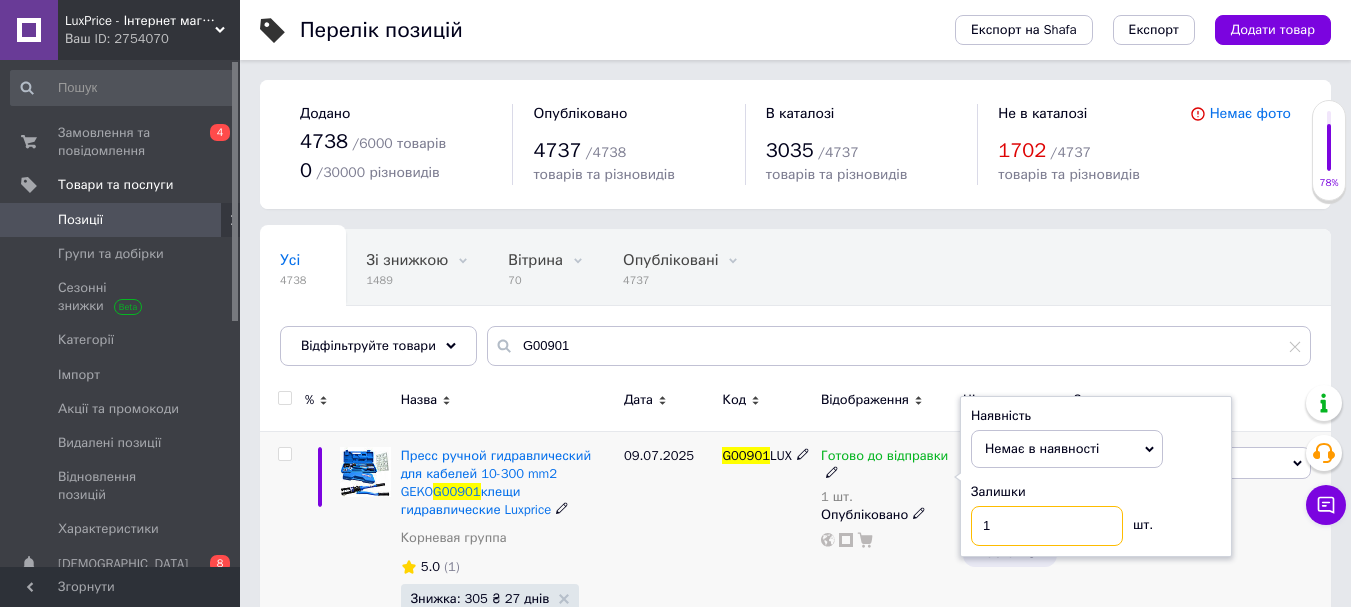 drag, startPoint x: 1064, startPoint y: 543, endPoint x: 871, endPoint y: 574, distance: 195.47379 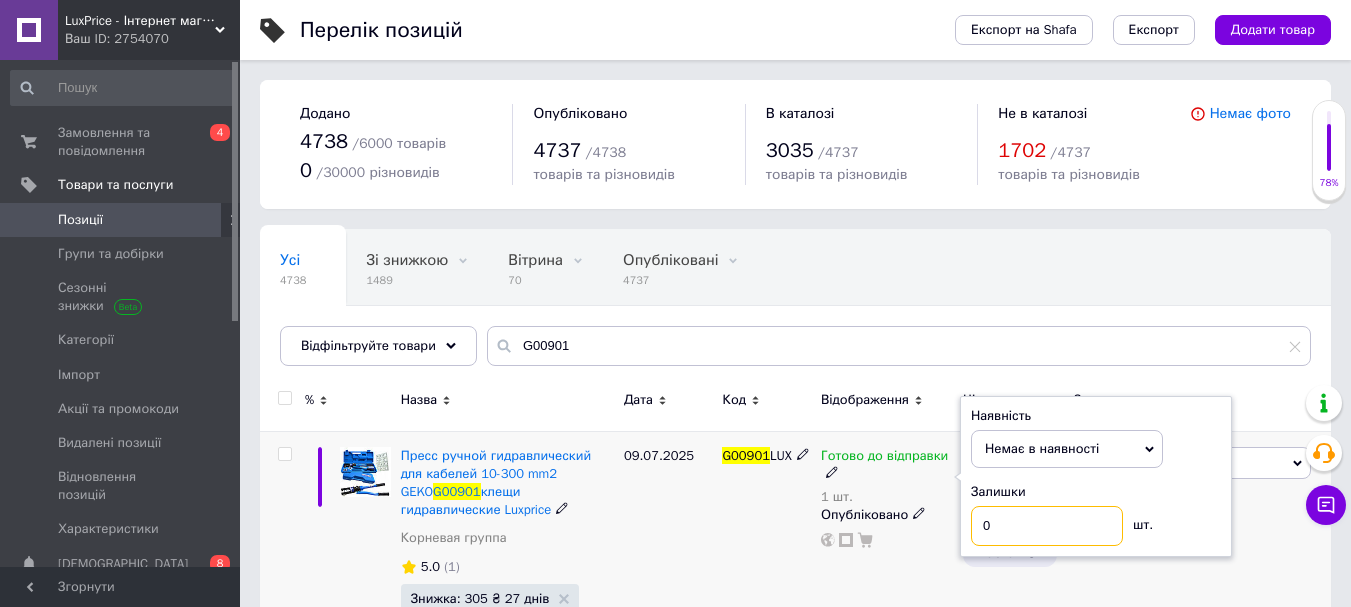 type on "0" 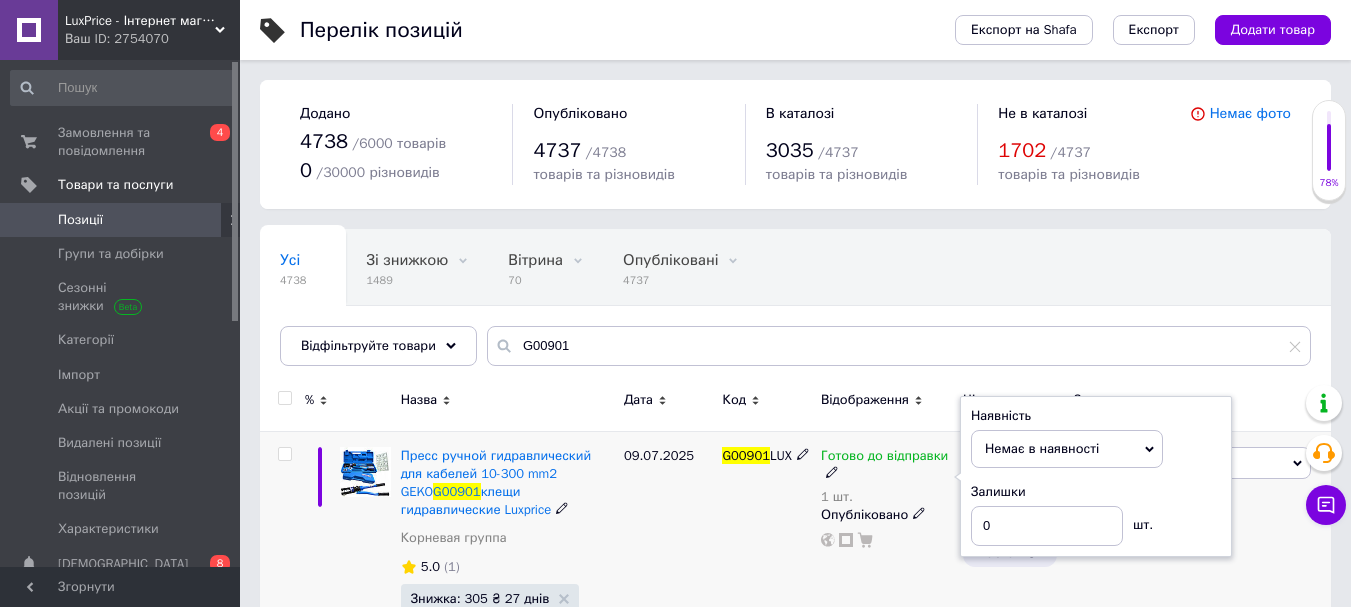 click on "09.07.2025" at bounding box center [668, 549] 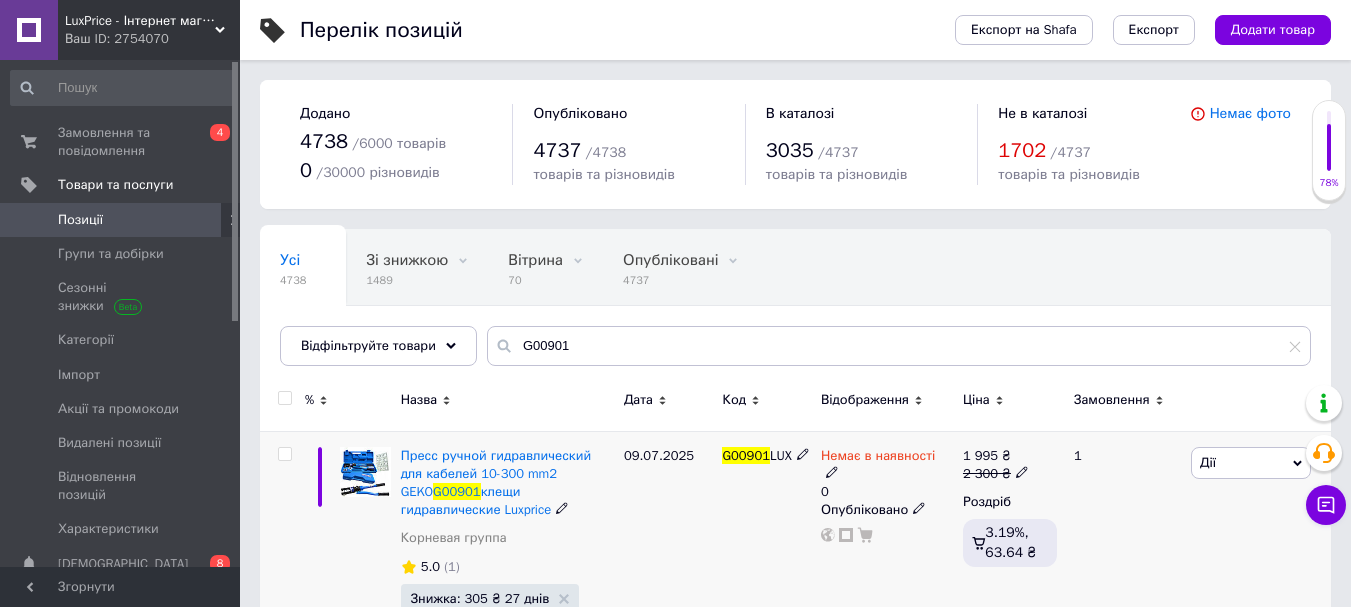click on "09.07.2025" at bounding box center (668, 549) 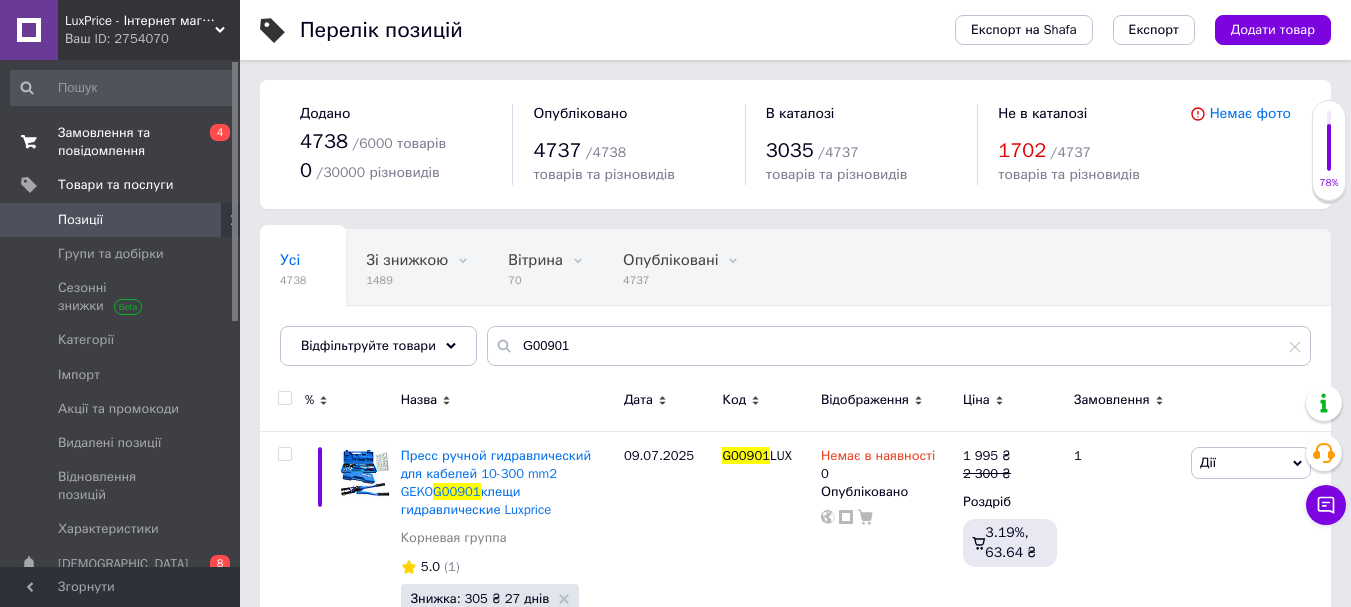 click on "Замовлення та повідомлення 0 4" at bounding box center (123, 142) 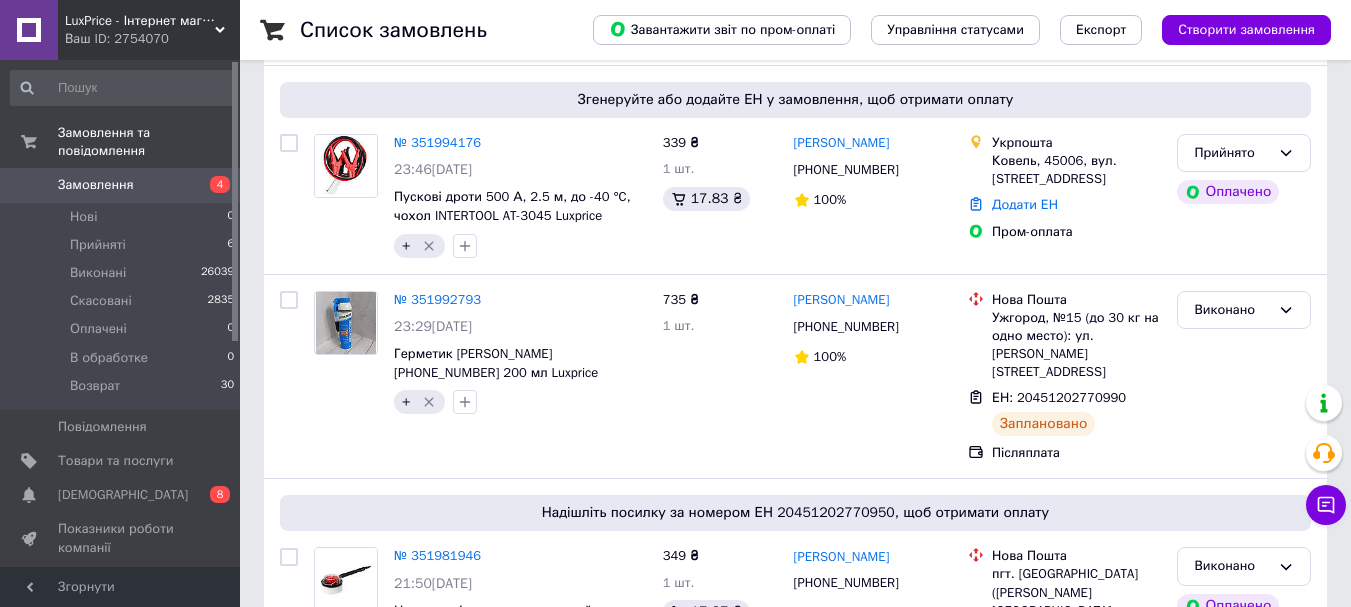 scroll, scrollTop: 500, scrollLeft: 0, axis: vertical 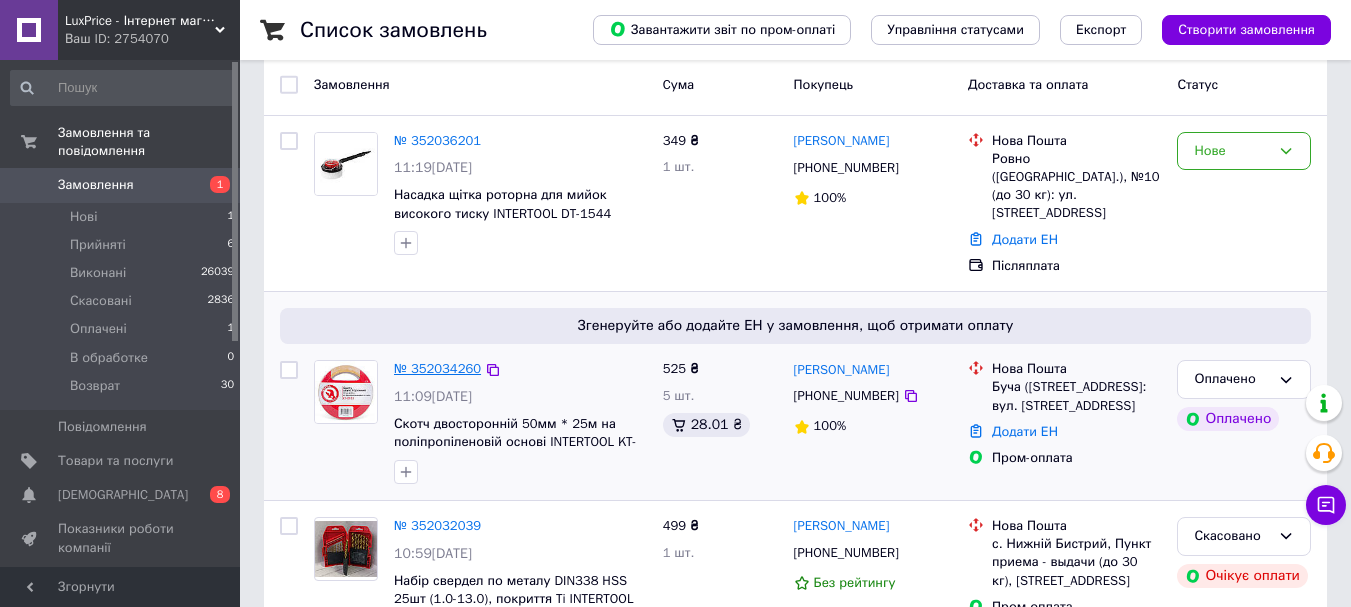 click on "№ 352034260" at bounding box center (437, 368) 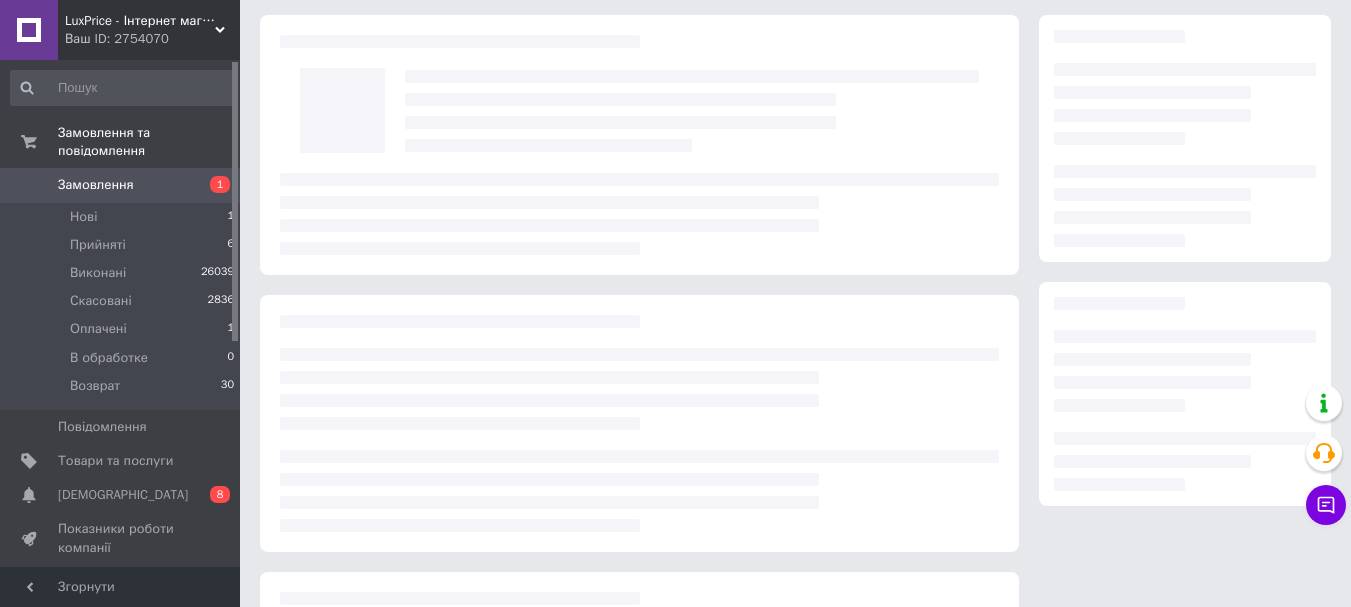 scroll, scrollTop: 100, scrollLeft: 0, axis: vertical 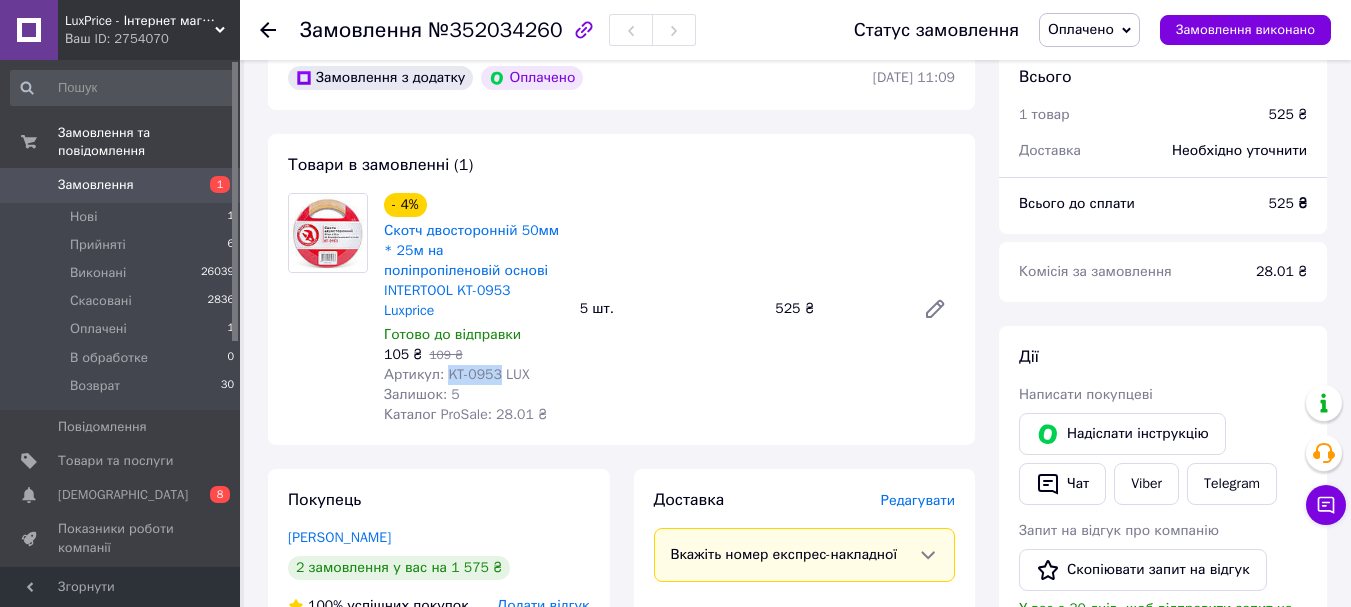 drag, startPoint x: 493, startPoint y: 357, endPoint x: 444, endPoint y: 357, distance: 49 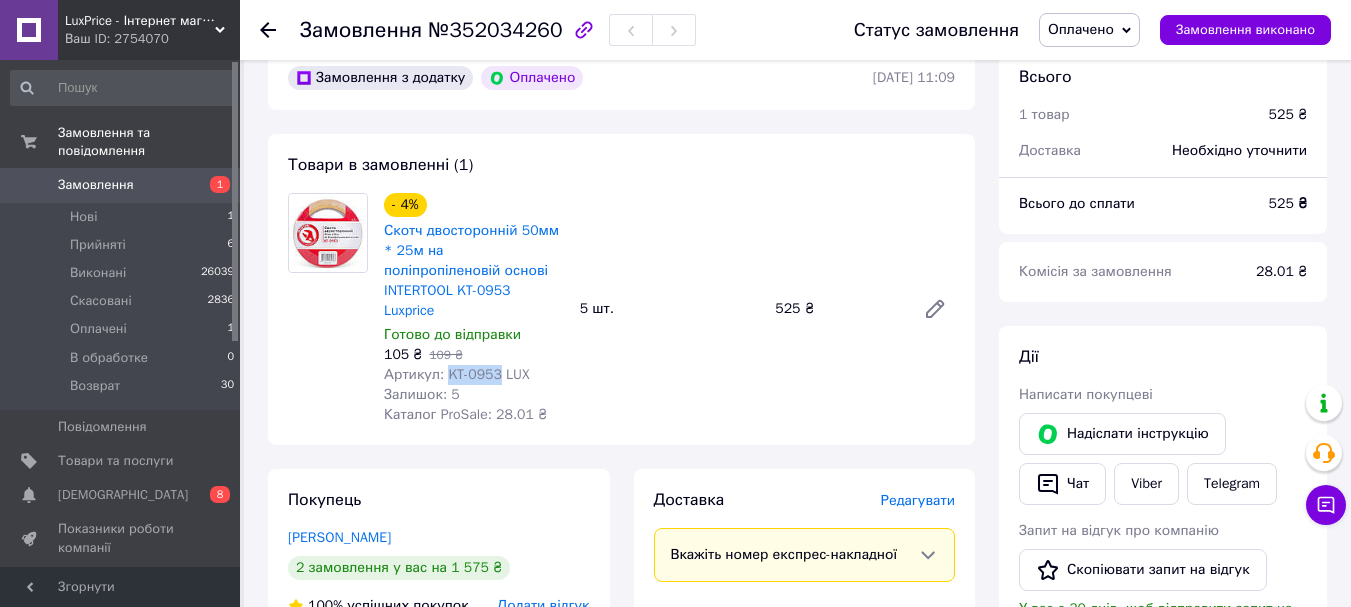 copy on "KT-0953" 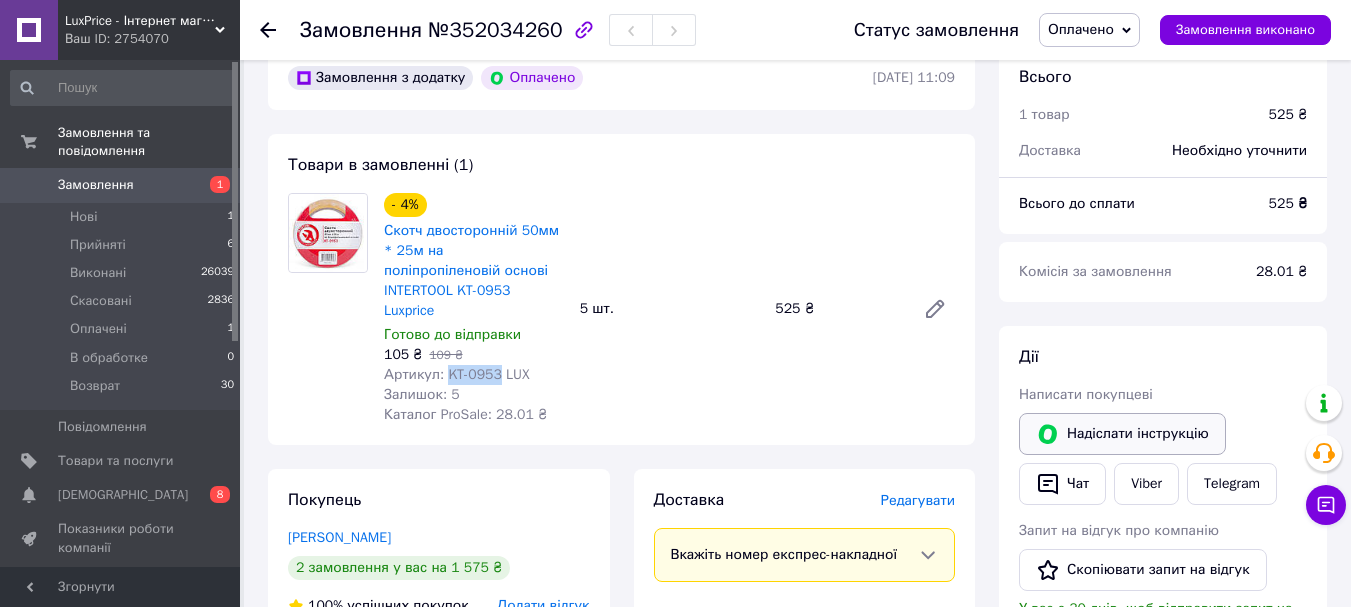 copy on "KT-0953" 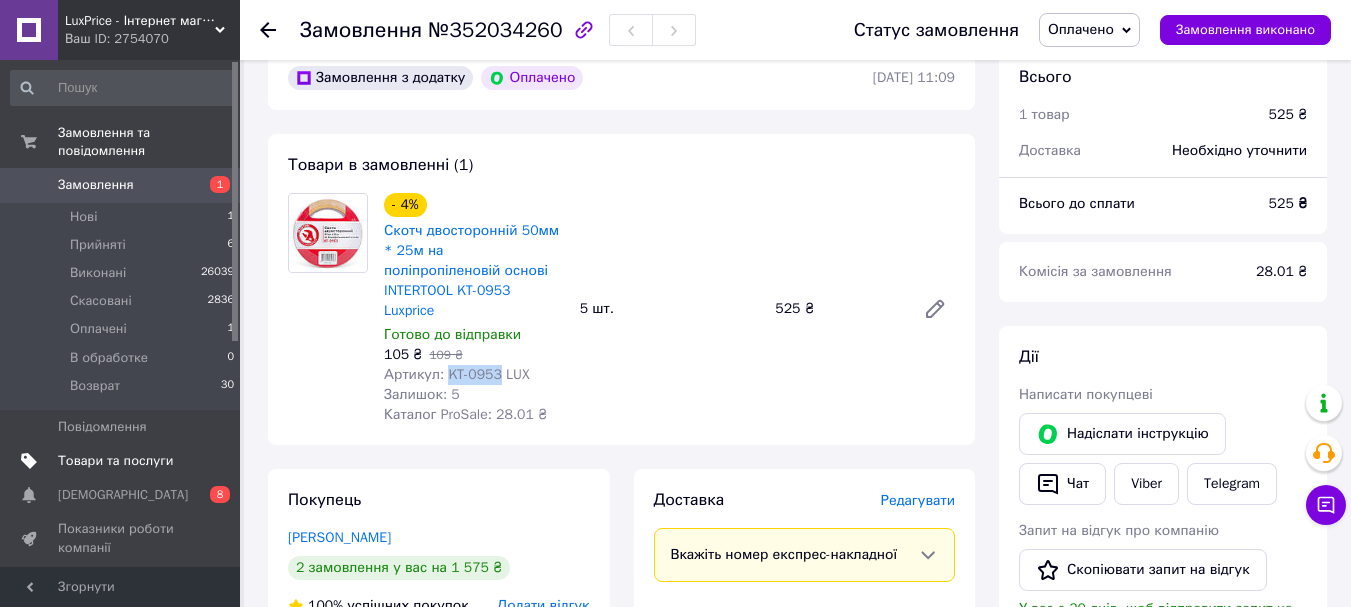click on "Товари та послуги" at bounding box center (115, 461) 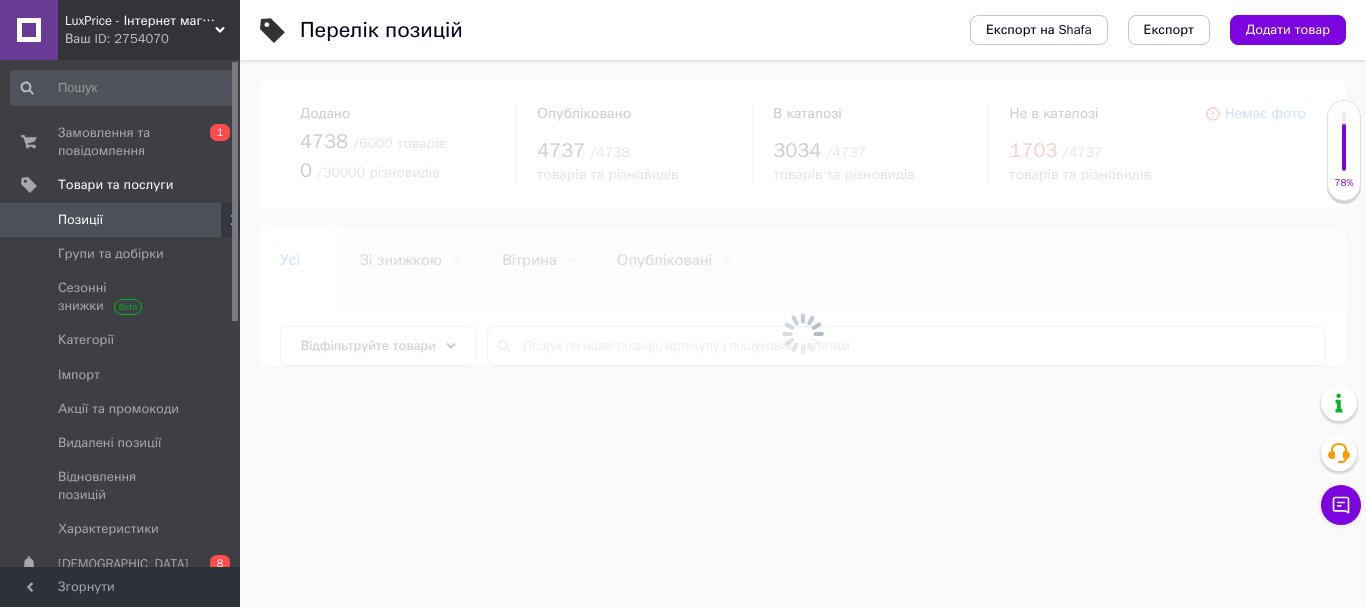 click at bounding box center [803, 333] 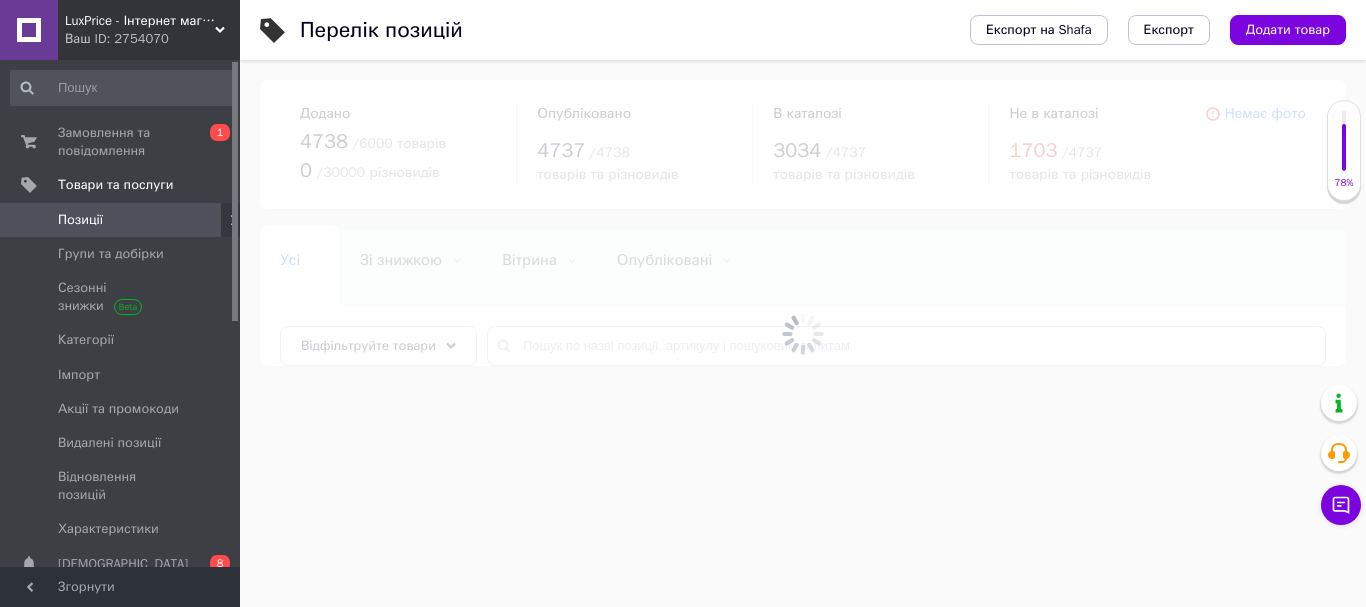 click at bounding box center (803, 333) 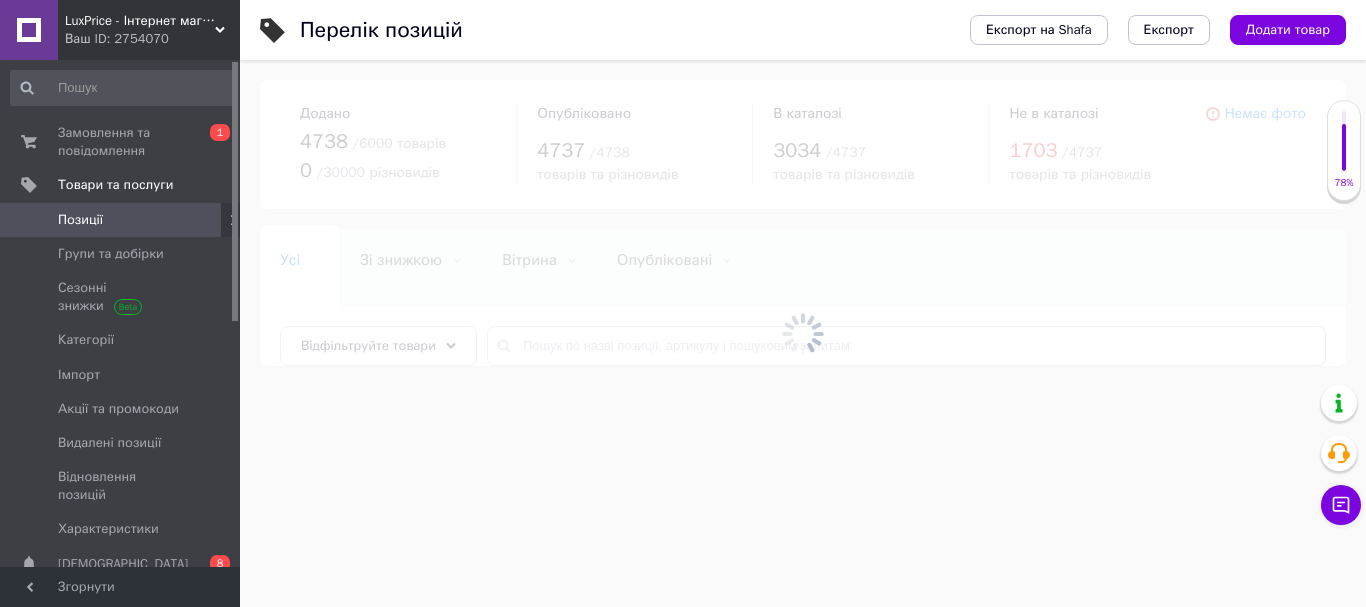 click at bounding box center (803, 333) 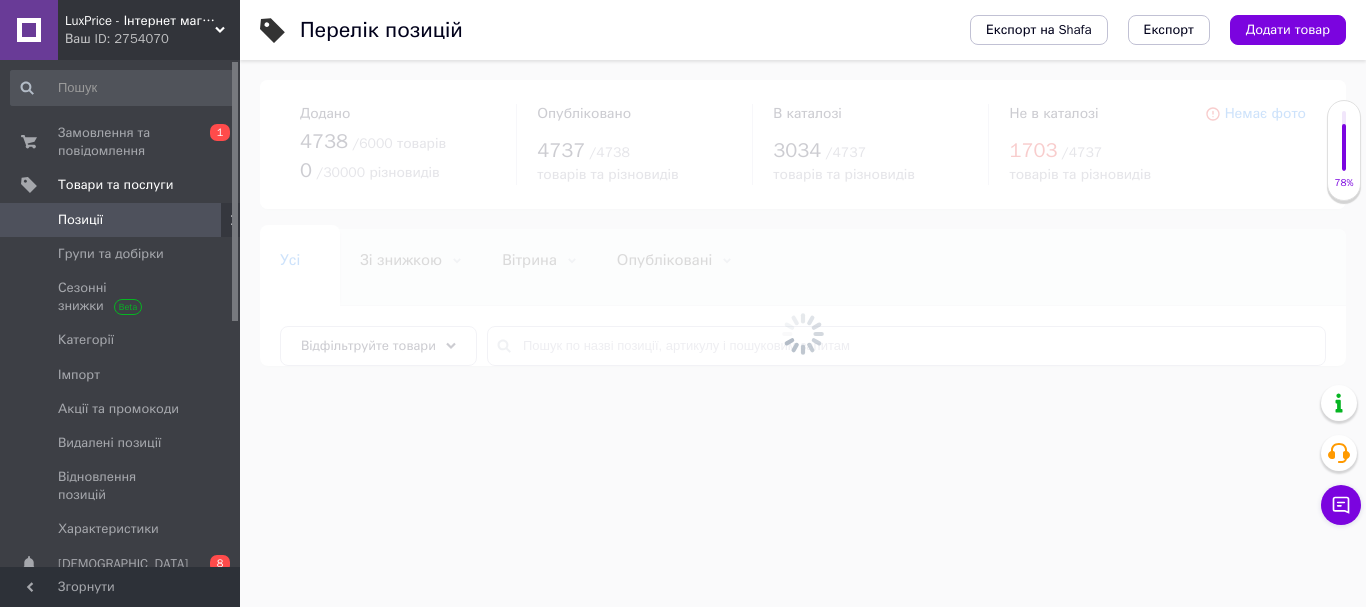 click at bounding box center (803, 333) 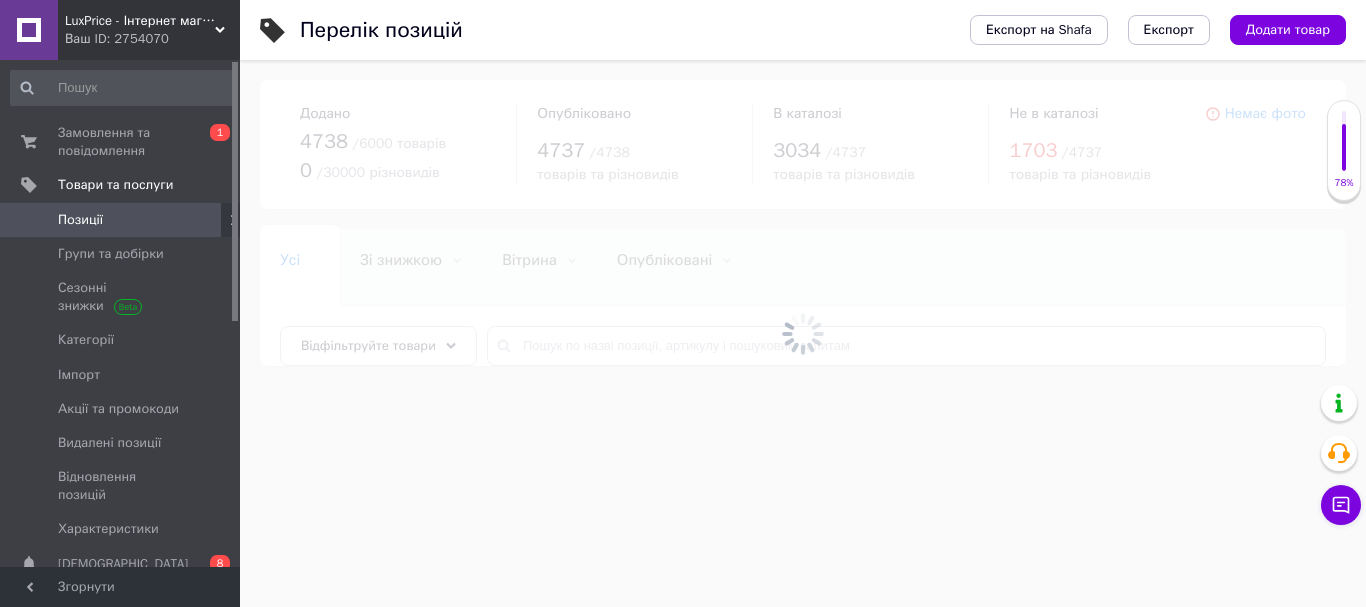 click at bounding box center [803, 333] 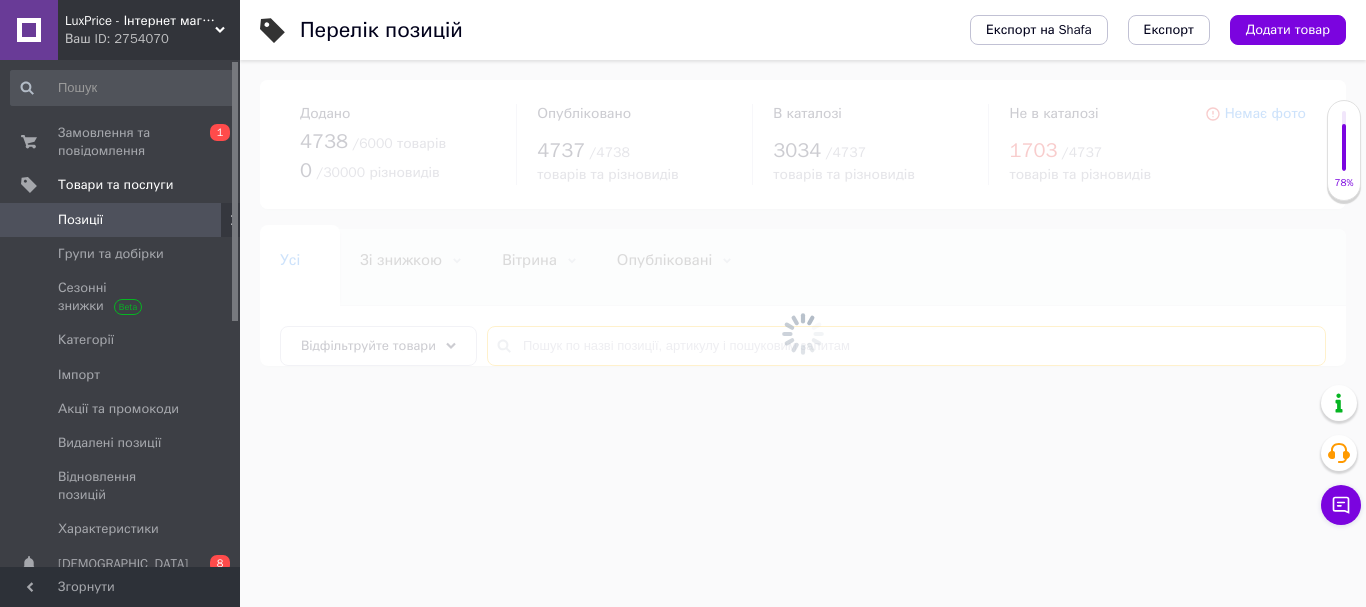 click at bounding box center [906, 346] 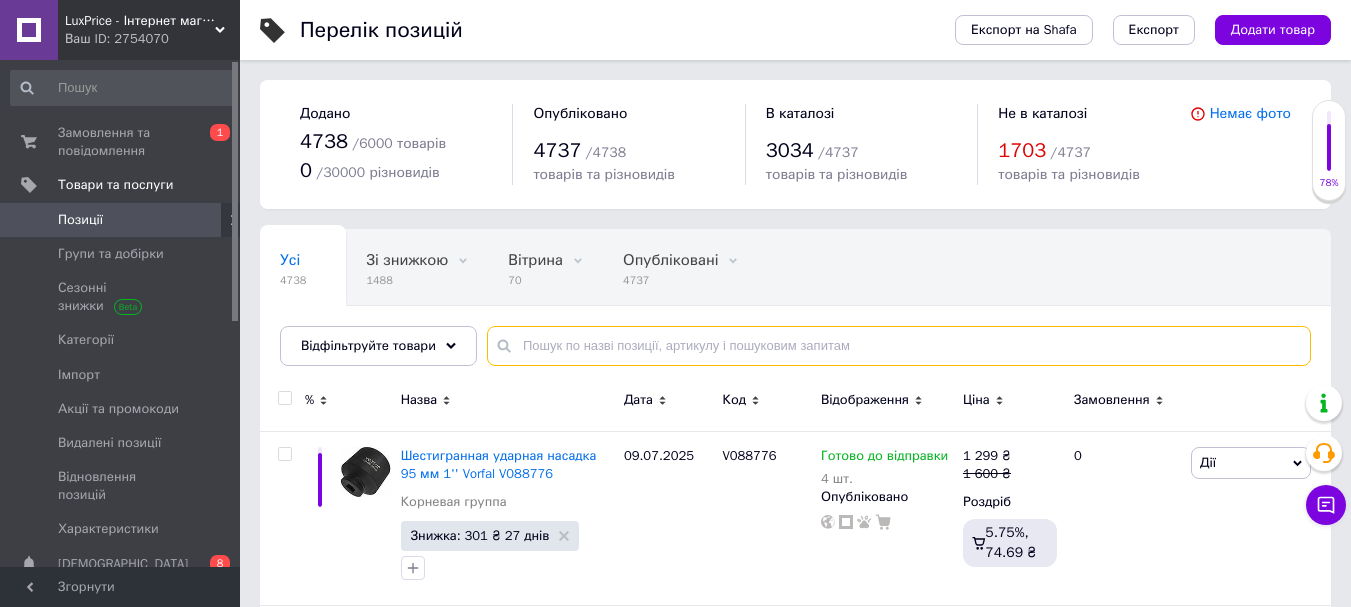 click at bounding box center (899, 346) 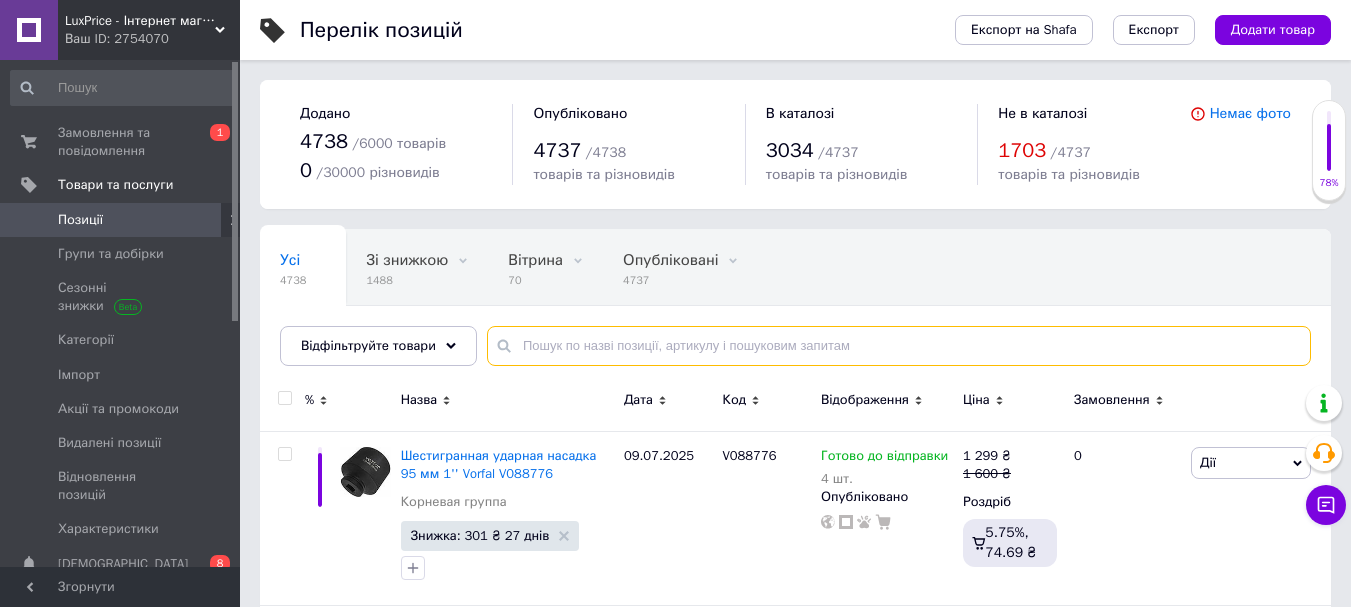 paste on "KT-0953" 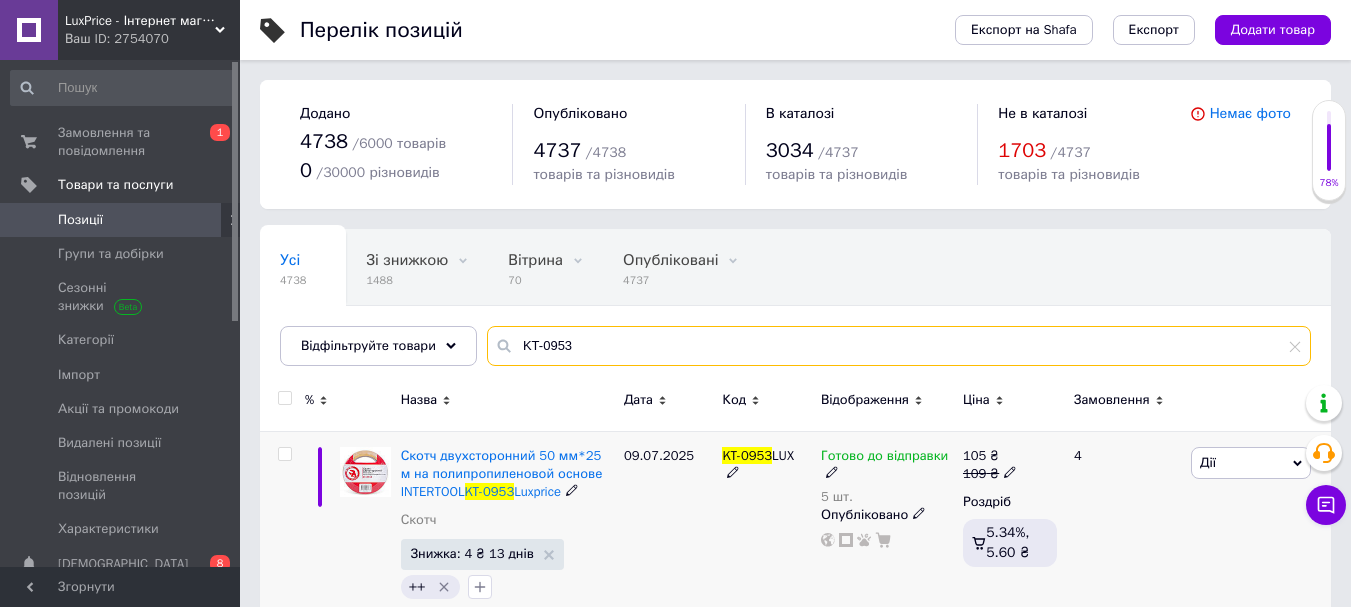 type on "KT-0953" 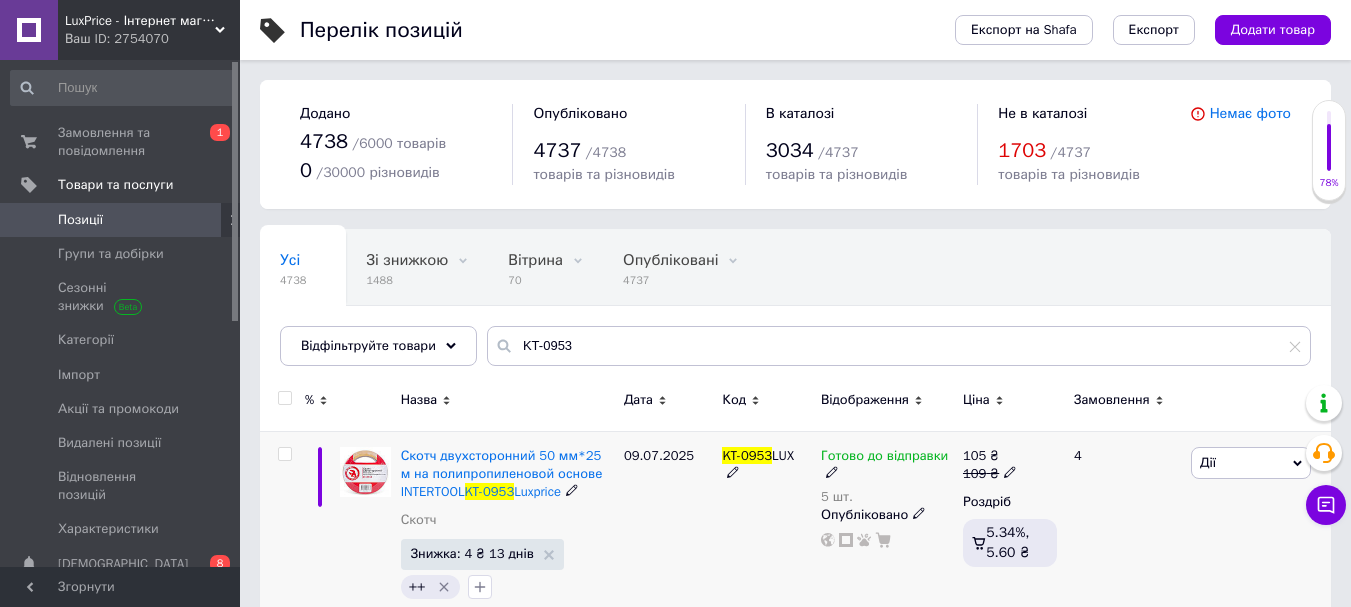 click 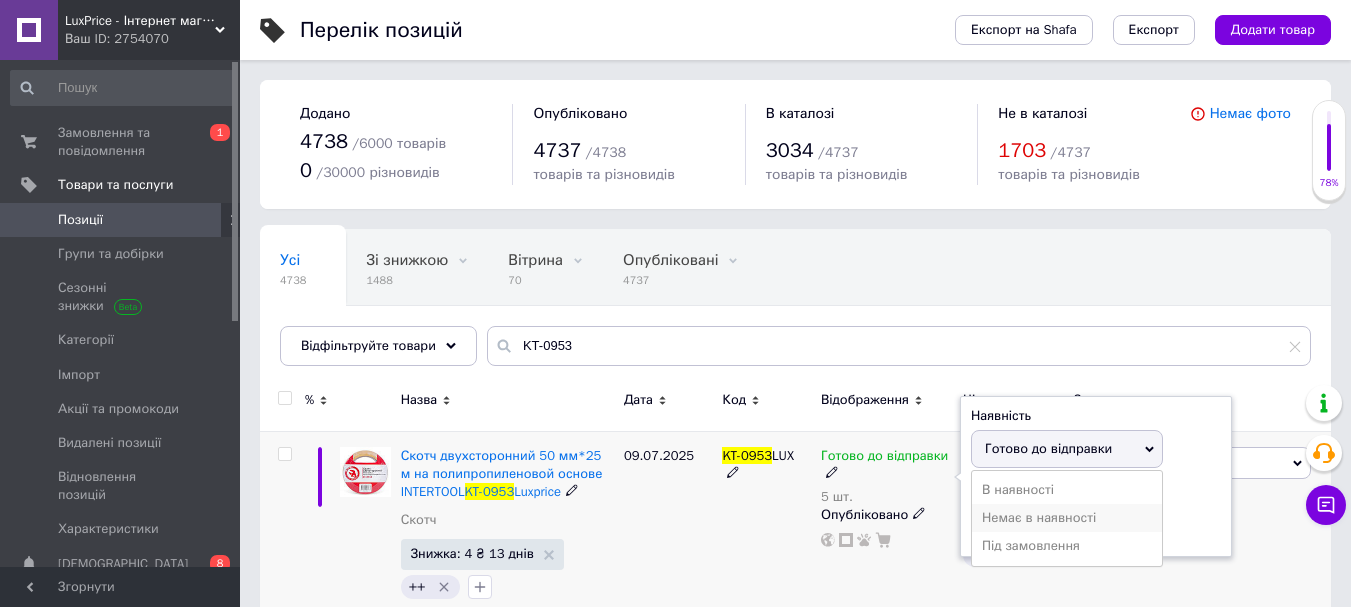 click on "Немає в наявності" at bounding box center (1067, 518) 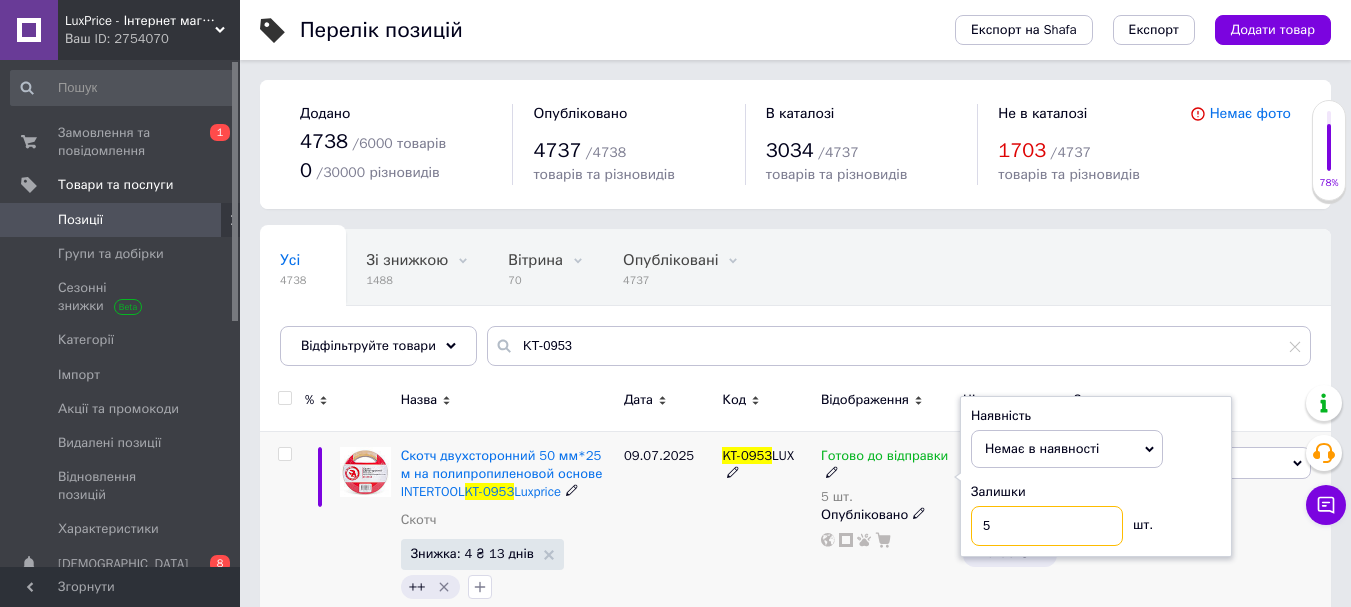drag, startPoint x: 1029, startPoint y: 526, endPoint x: 982, endPoint y: 540, distance: 49.0408 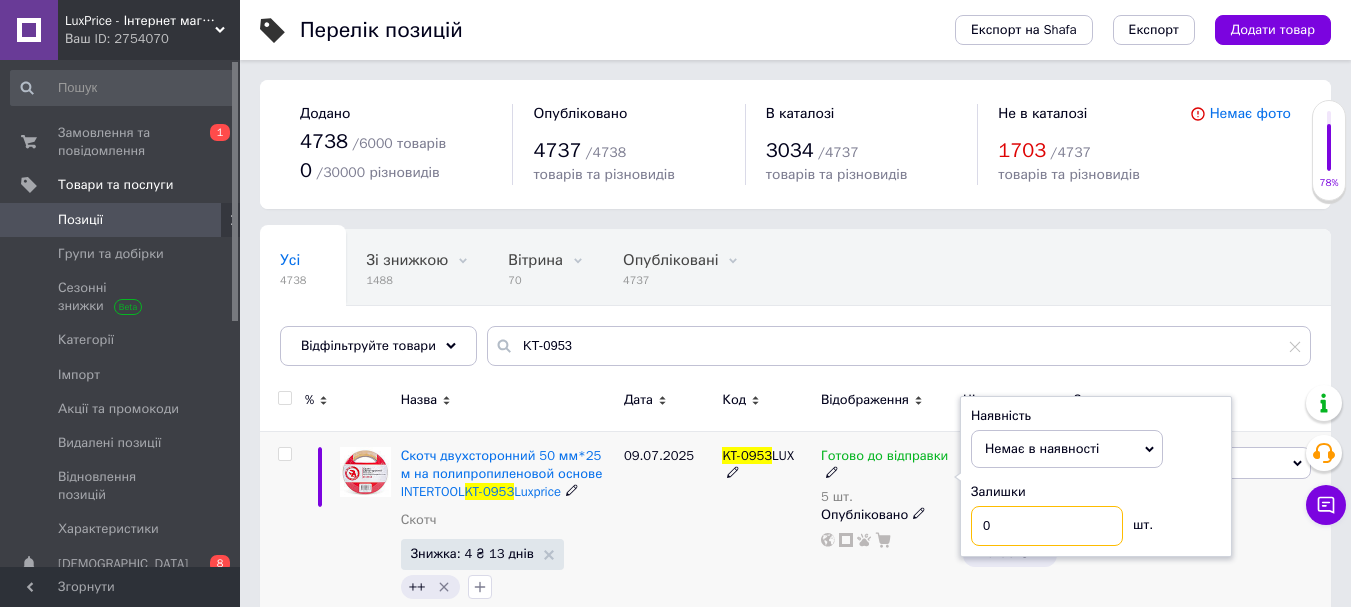 type on "0" 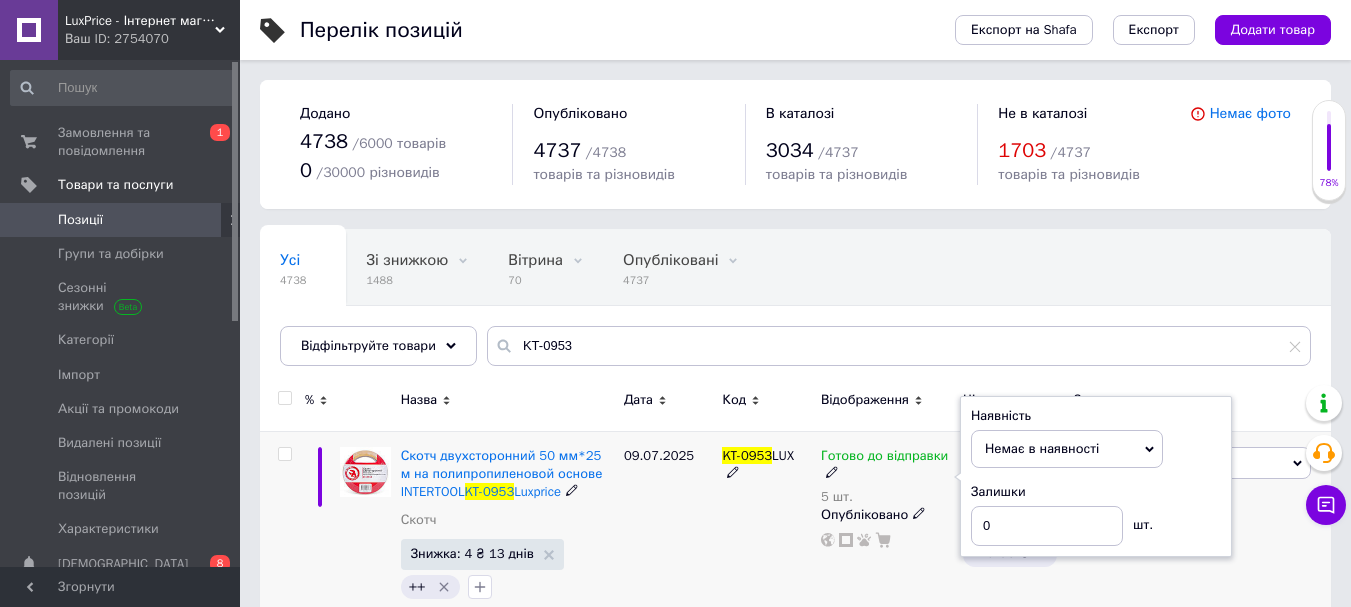 click on "09.07.2025" at bounding box center [668, 527] 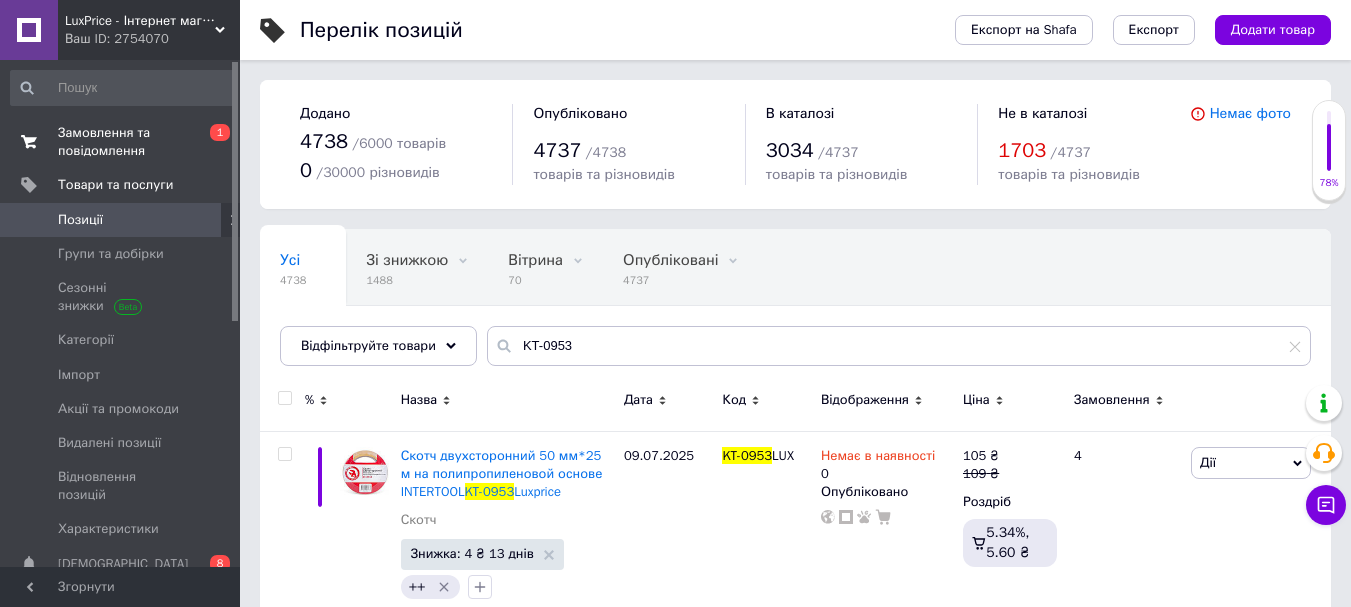 click on "Замовлення та повідомлення 0 1" at bounding box center [123, 142] 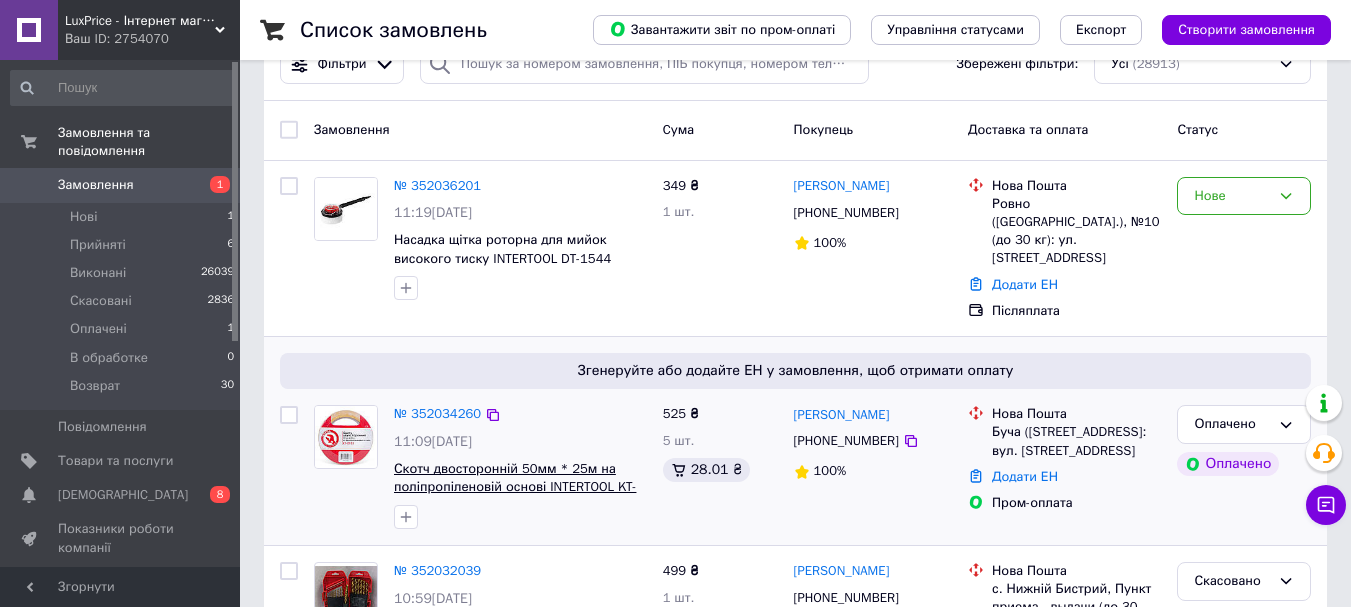 scroll, scrollTop: 100, scrollLeft: 0, axis: vertical 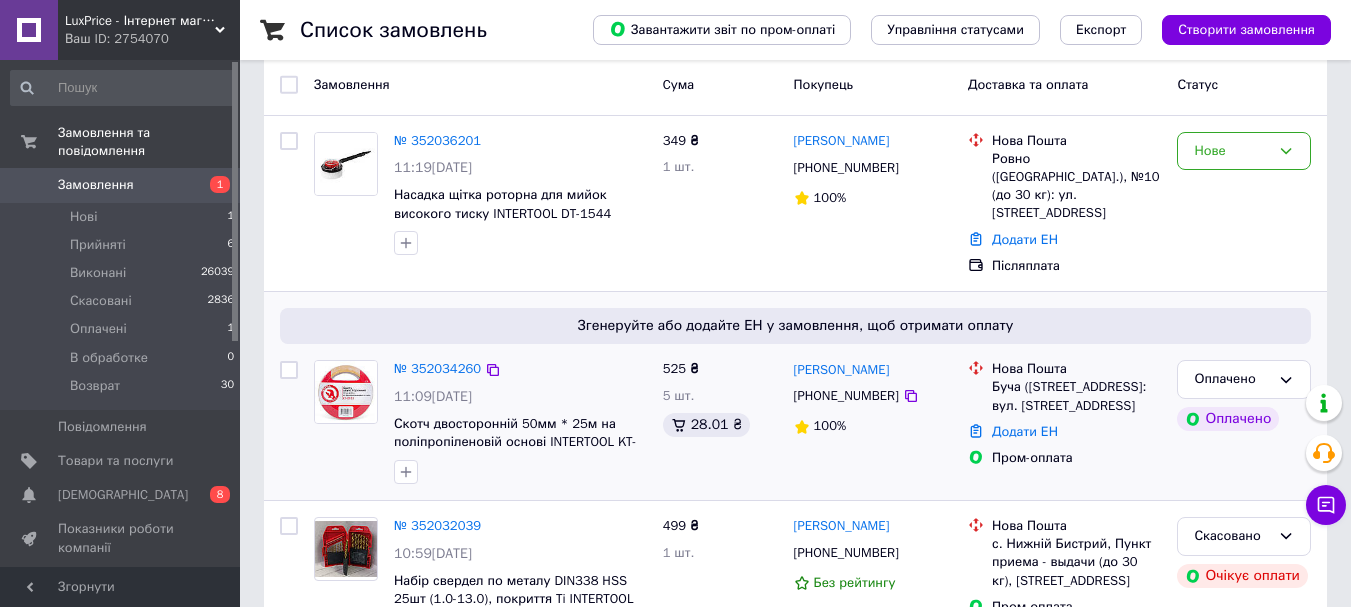 click on "№ 352034260 11:09, 10.07.2025 Скотч двосторонній 50мм * 25м на поліпропіленовій основі INTERTOOL KT-0953   Luxprice" at bounding box center [520, 422] 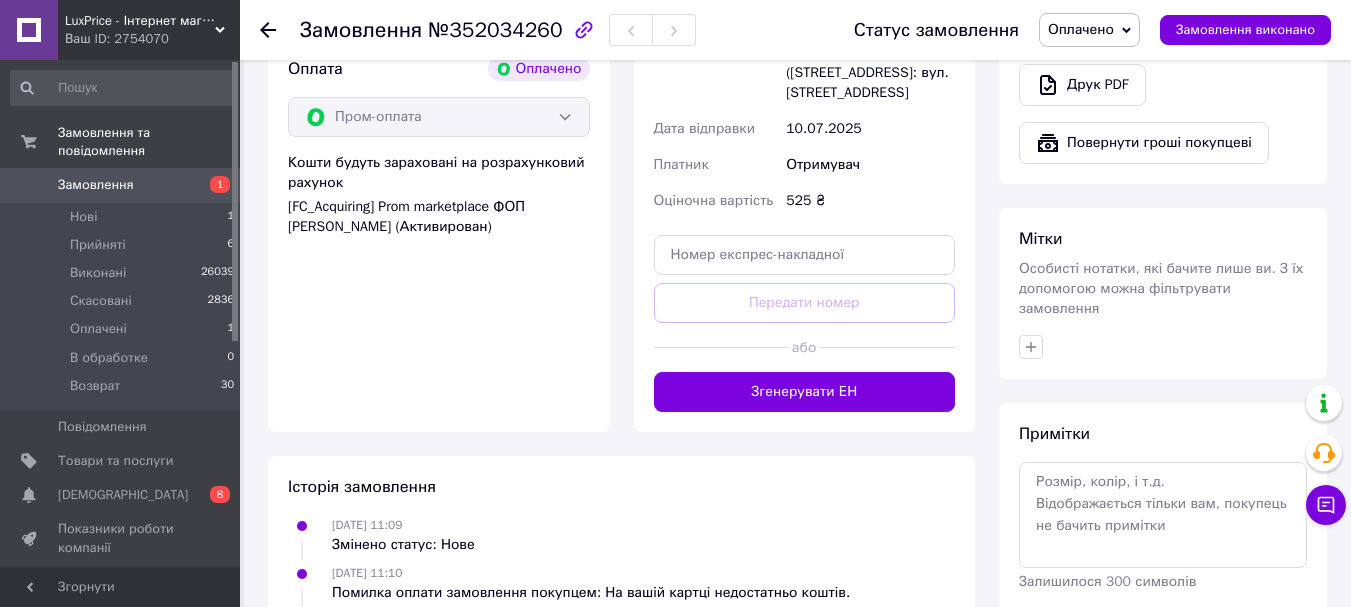 scroll, scrollTop: 800, scrollLeft: 0, axis: vertical 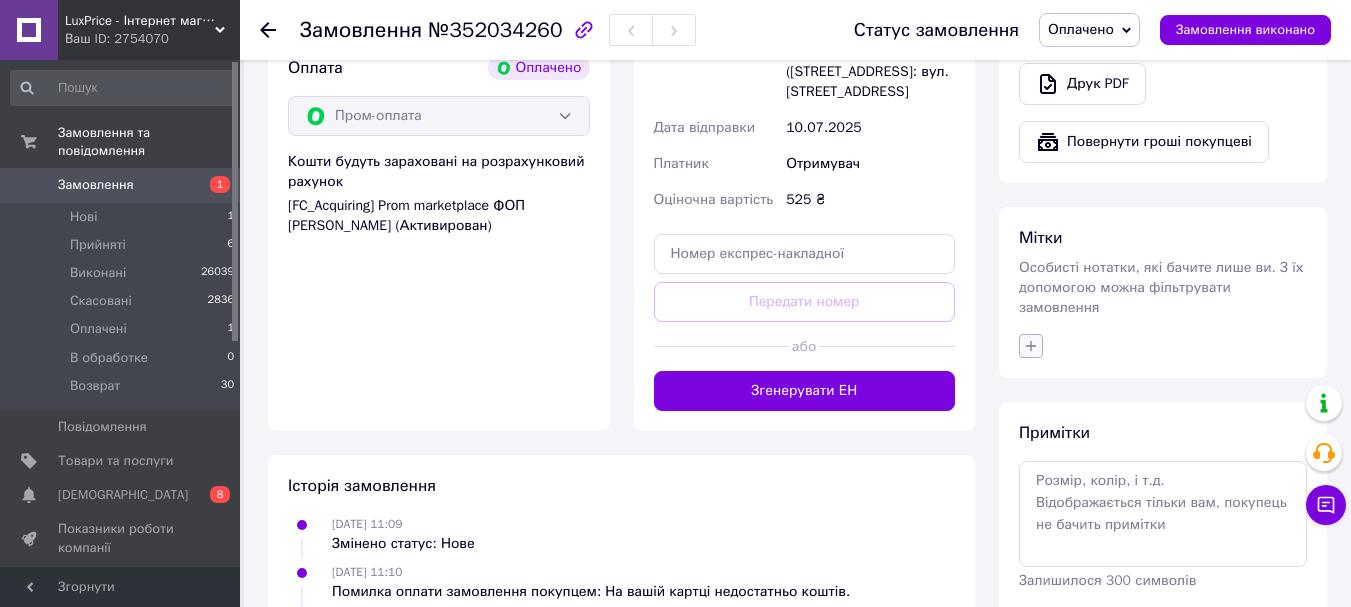 click 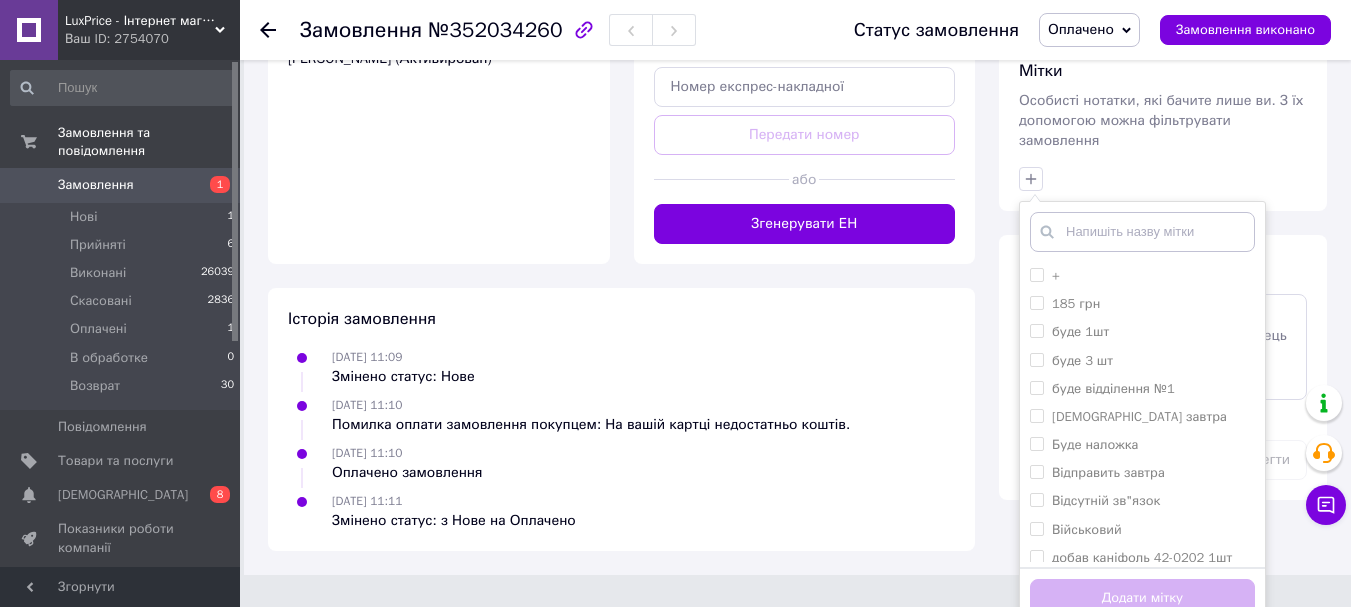 scroll, scrollTop: 969, scrollLeft: 0, axis: vertical 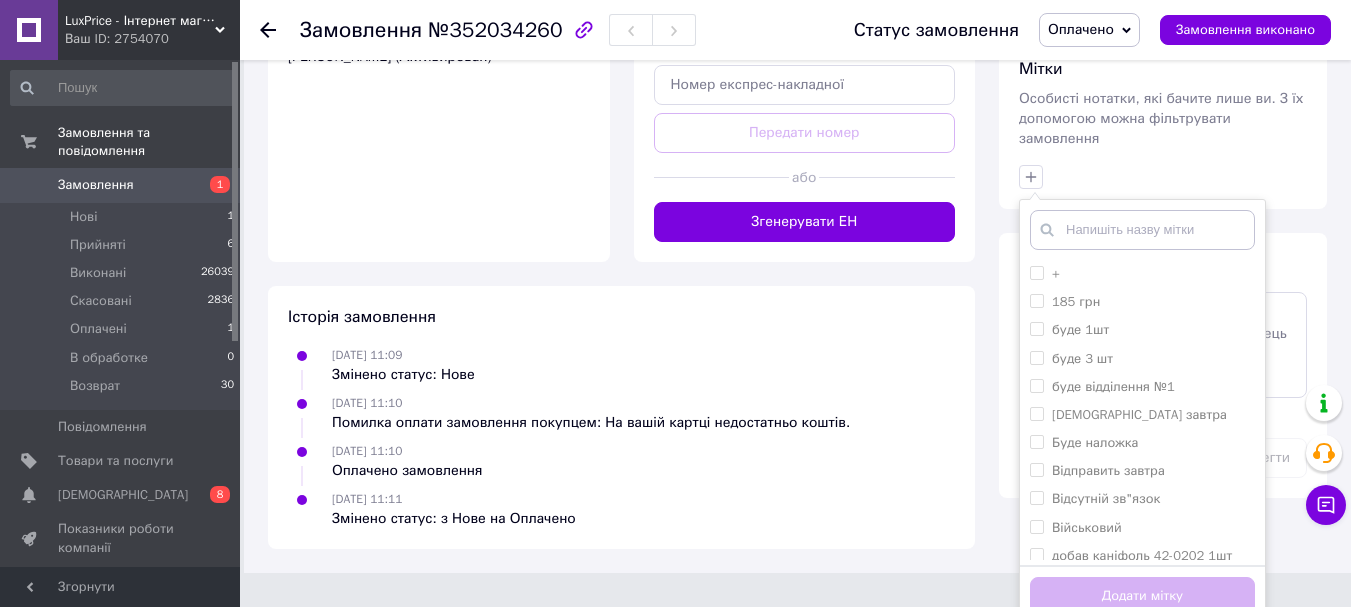 click on "+ 185 грн буде 1шт буде 3 шт буде відділення №1 Буде завтра Буде наложка Відправить завтра Відсутній зв"язок Військовий добав каніфоль 42-0202 1шт Добавляв товари Зателефонуй Їй підходить на завтра моно банк НАША ДОСТАВКА Не бере телефон,і немає вайбера не буде замовляти Недійсний номер не звони нема вайбера олх питає знижку приват сам забере Скасовує замовлення Скасував замовлення Скинь номер карти Скинь реквізити, Фіскальний чек Хочуть знижку цей номер не обслуговується і немає в вайбер чекає Створити мітку   Додати мітку" at bounding box center [1142, 413] 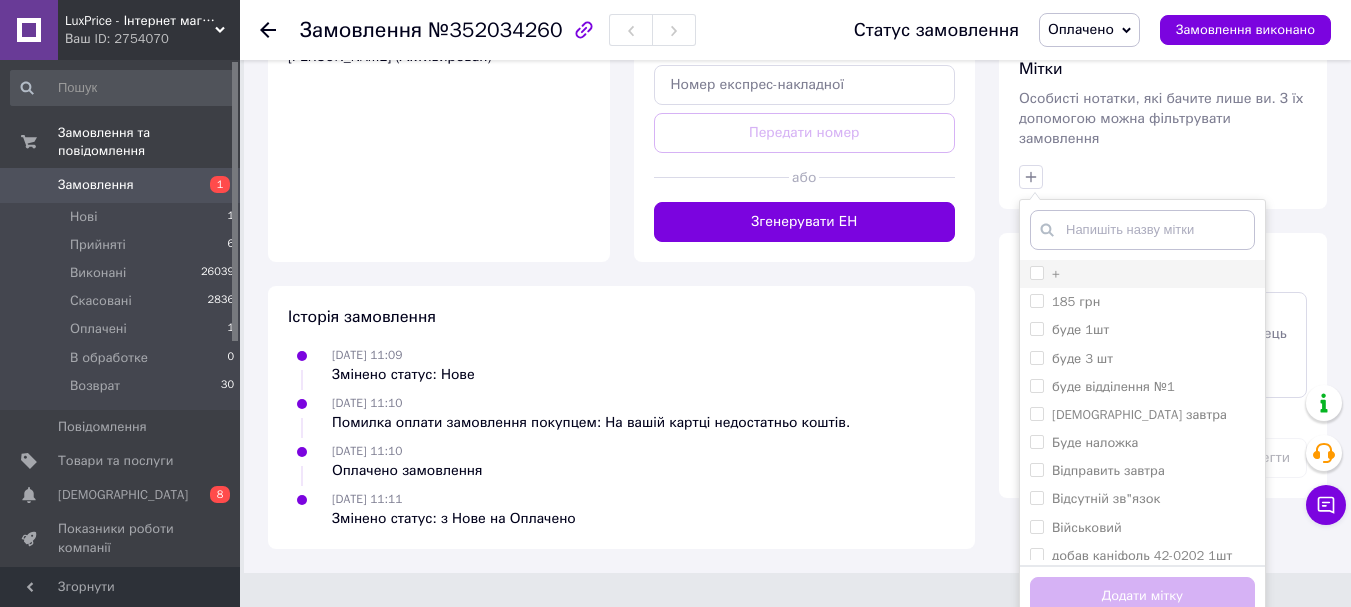 click on "+" at bounding box center (1142, 274) 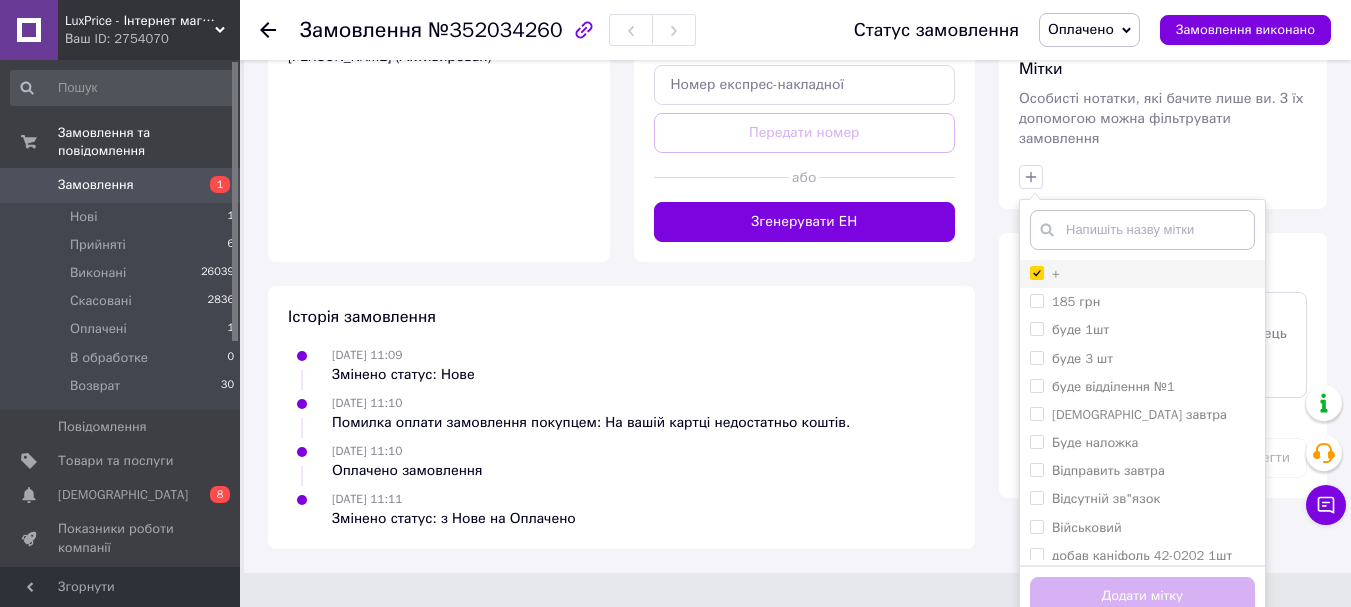 checkbox on "true" 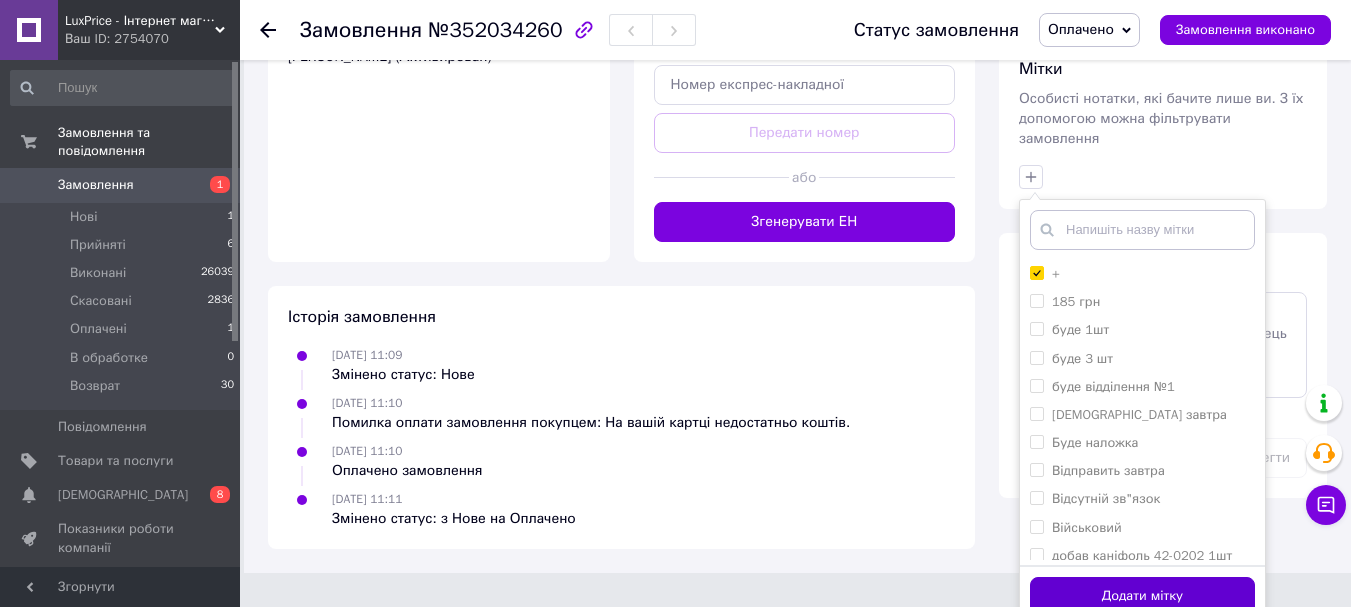 click on "Додати мітку" at bounding box center (1142, 596) 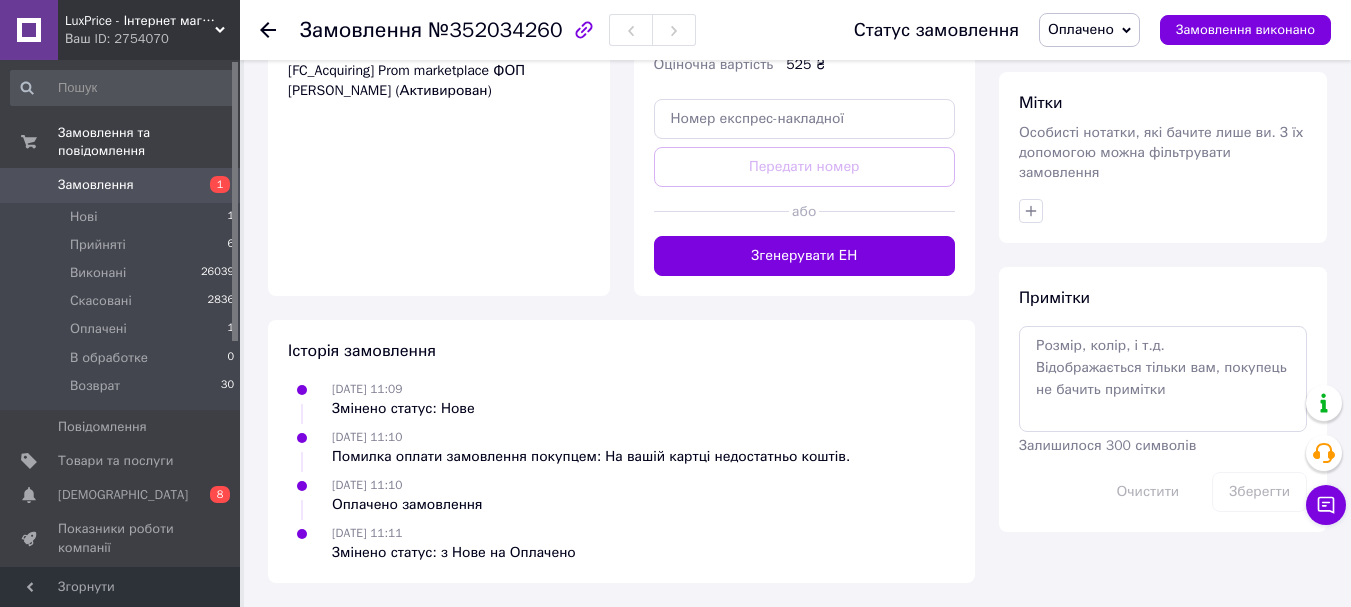 scroll, scrollTop: 915, scrollLeft: 0, axis: vertical 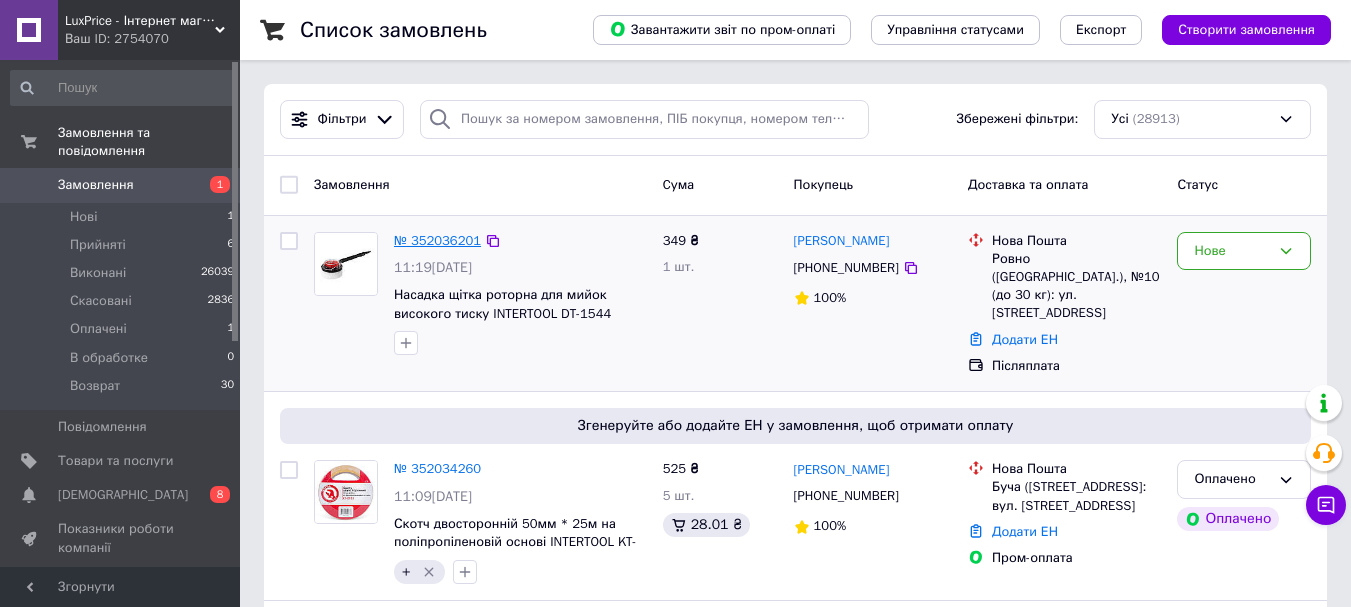click on "№ 352036201" at bounding box center [437, 240] 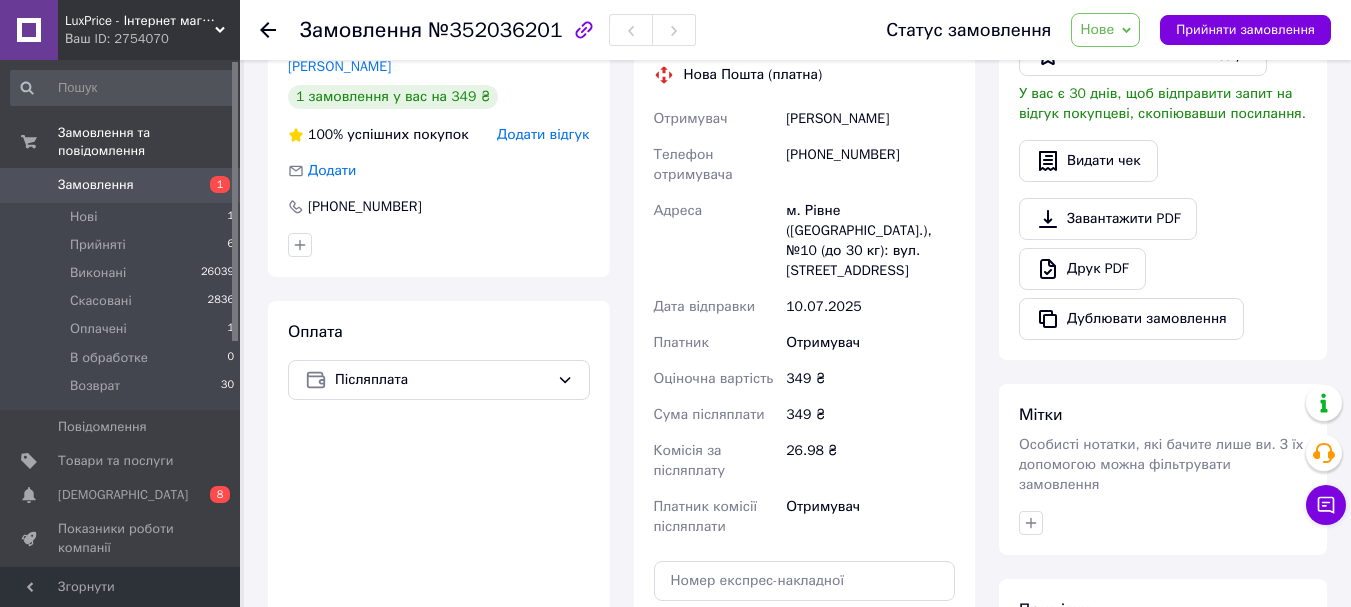 scroll, scrollTop: 500, scrollLeft: 0, axis: vertical 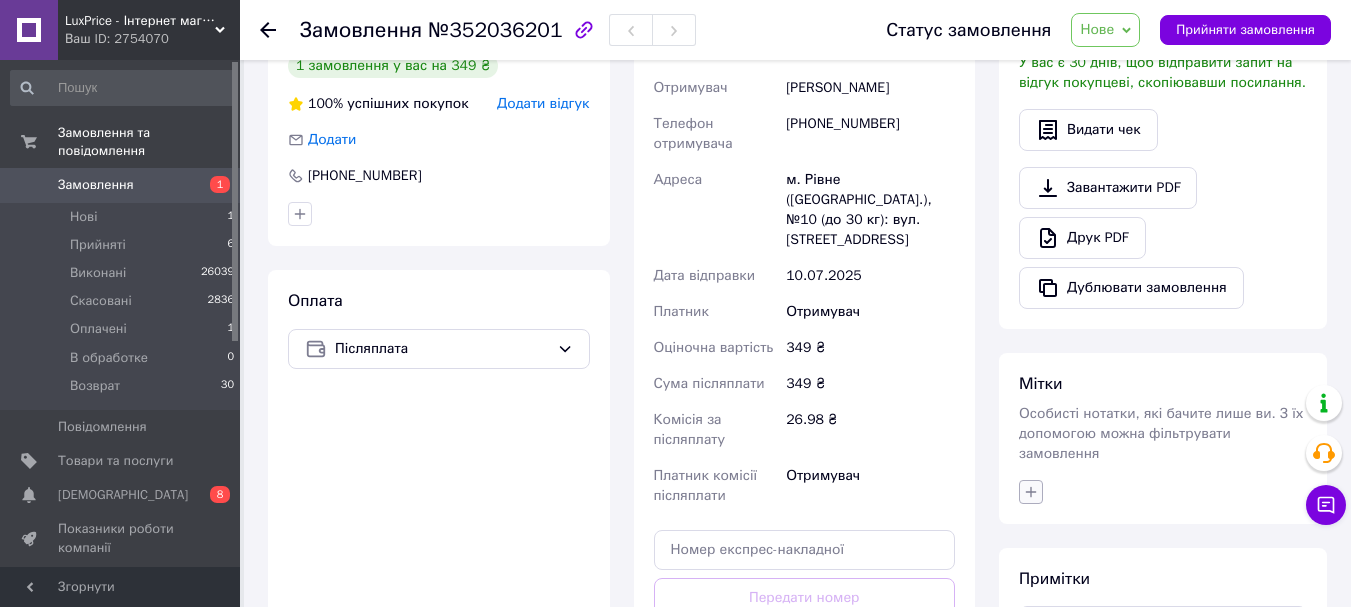 click 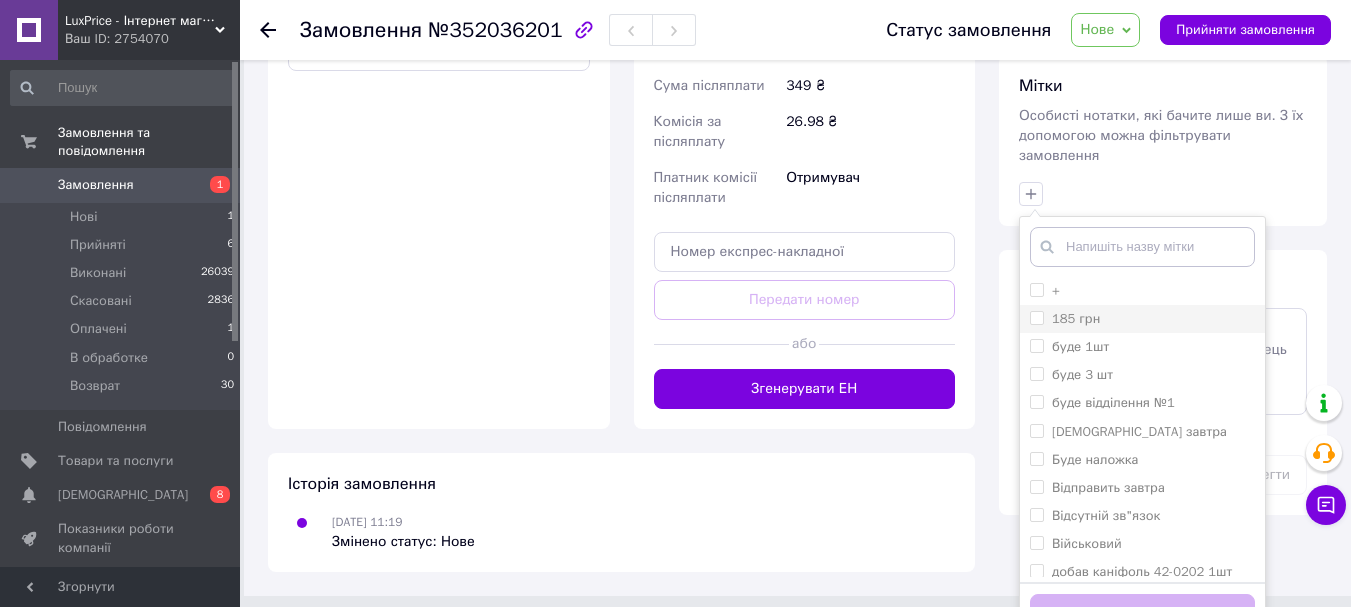 scroll, scrollTop: 814, scrollLeft: 0, axis: vertical 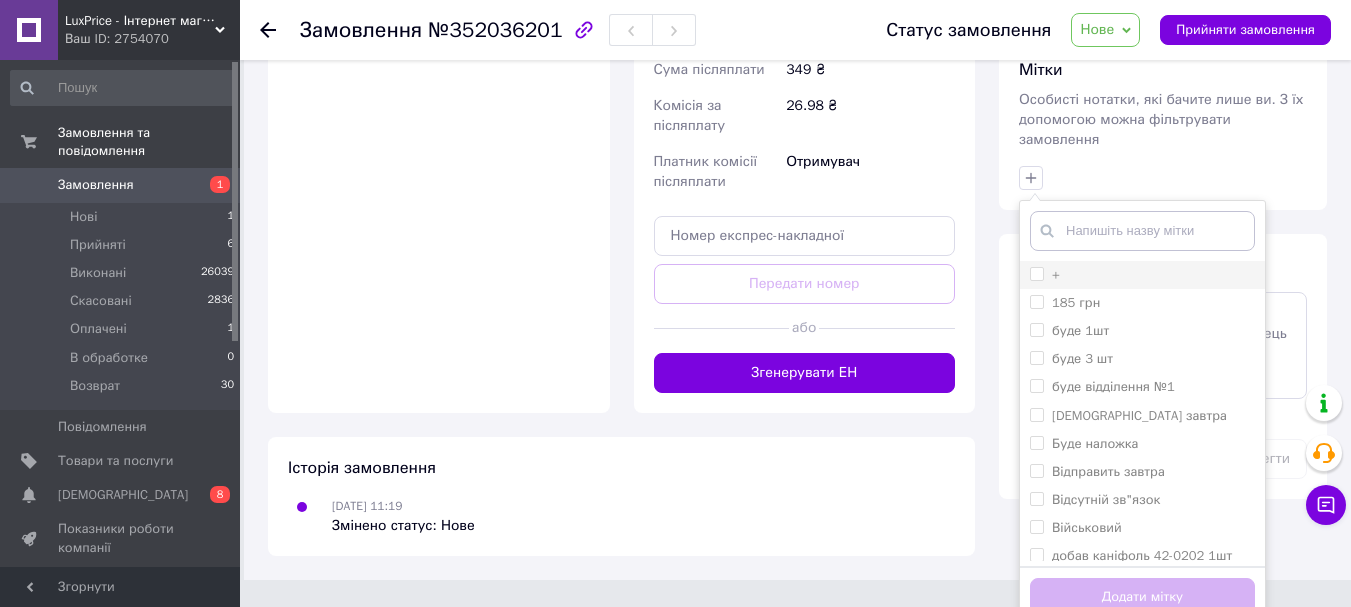 click on "+" at bounding box center [1142, 275] 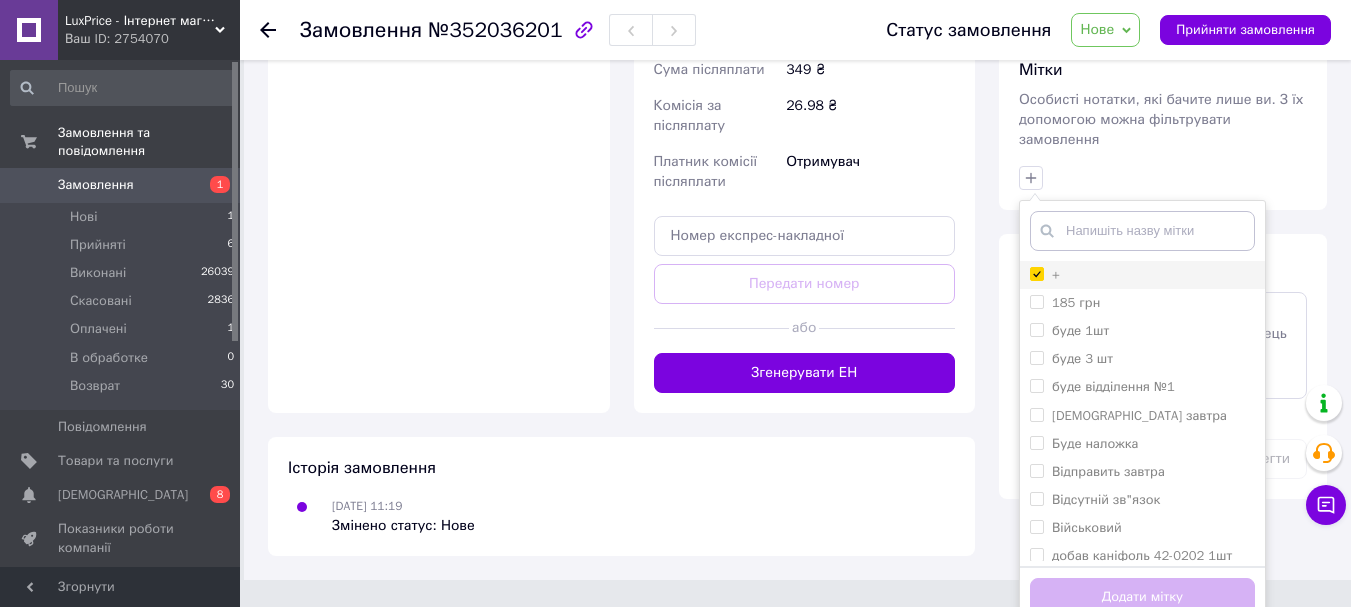 checkbox on "true" 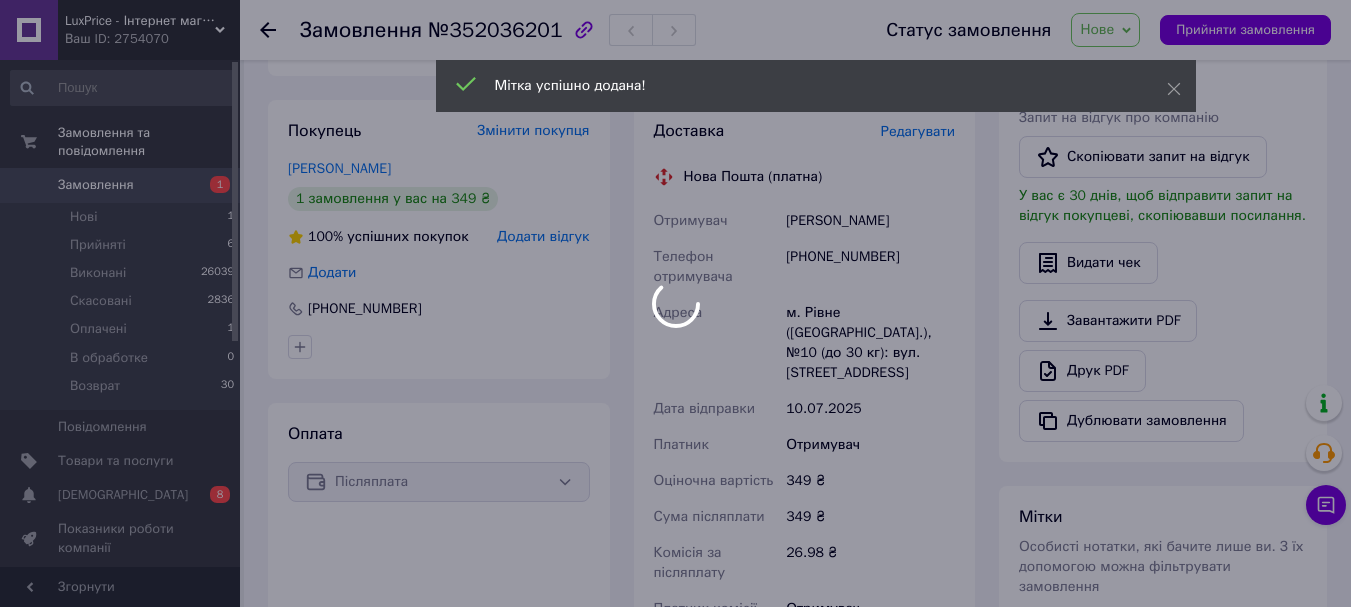 scroll, scrollTop: 267, scrollLeft: 0, axis: vertical 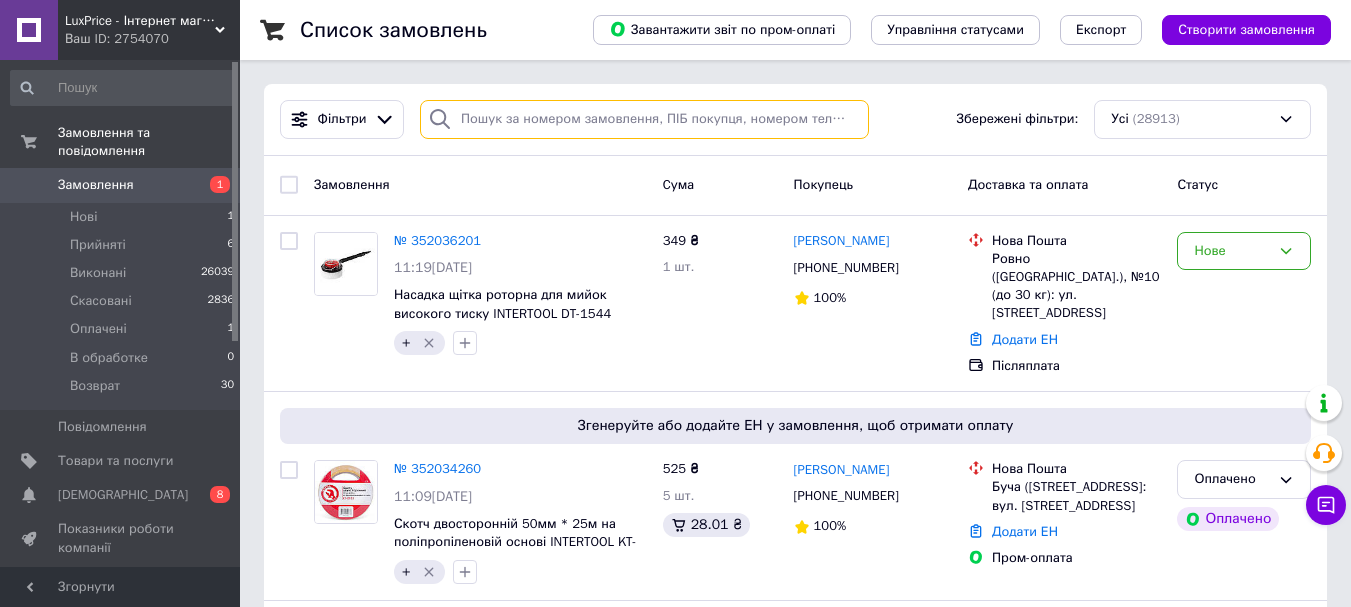 click at bounding box center [644, 119] 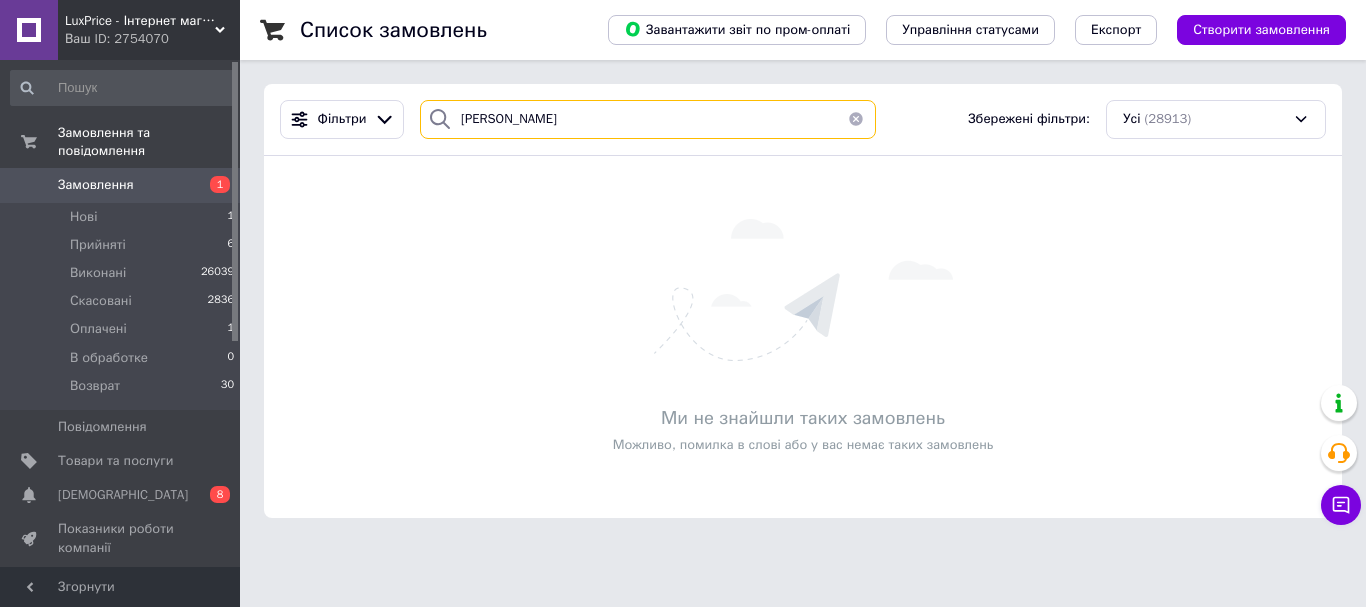 type on "соломаха" 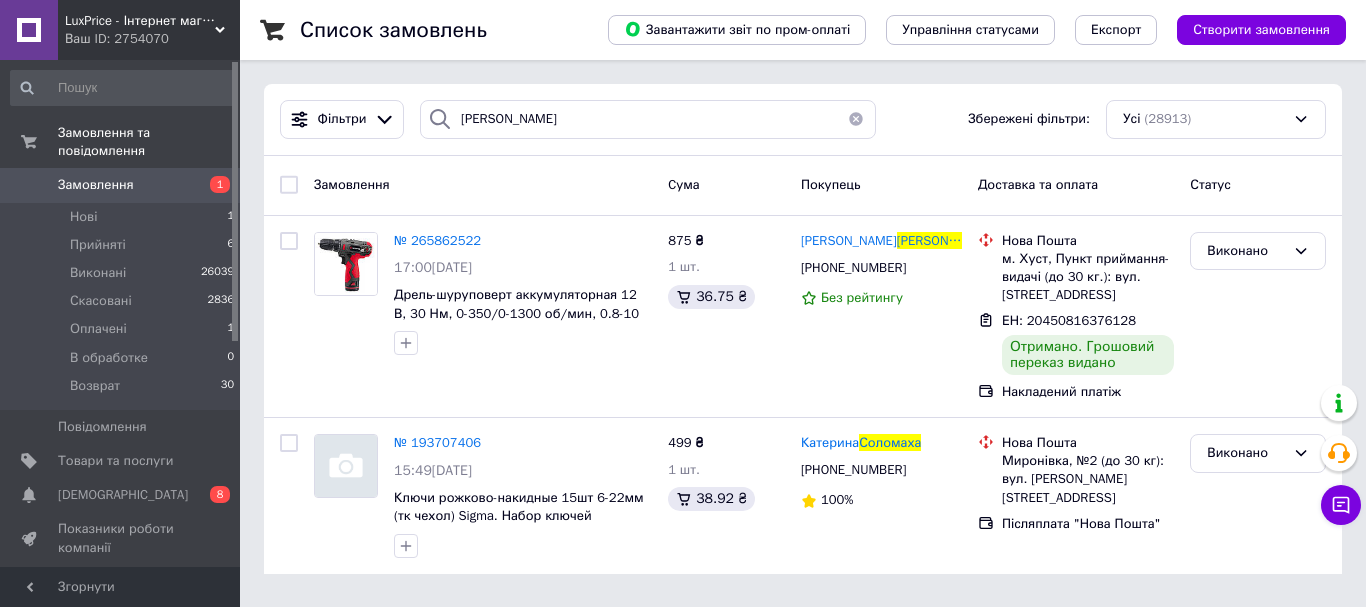 click at bounding box center [856, 119] 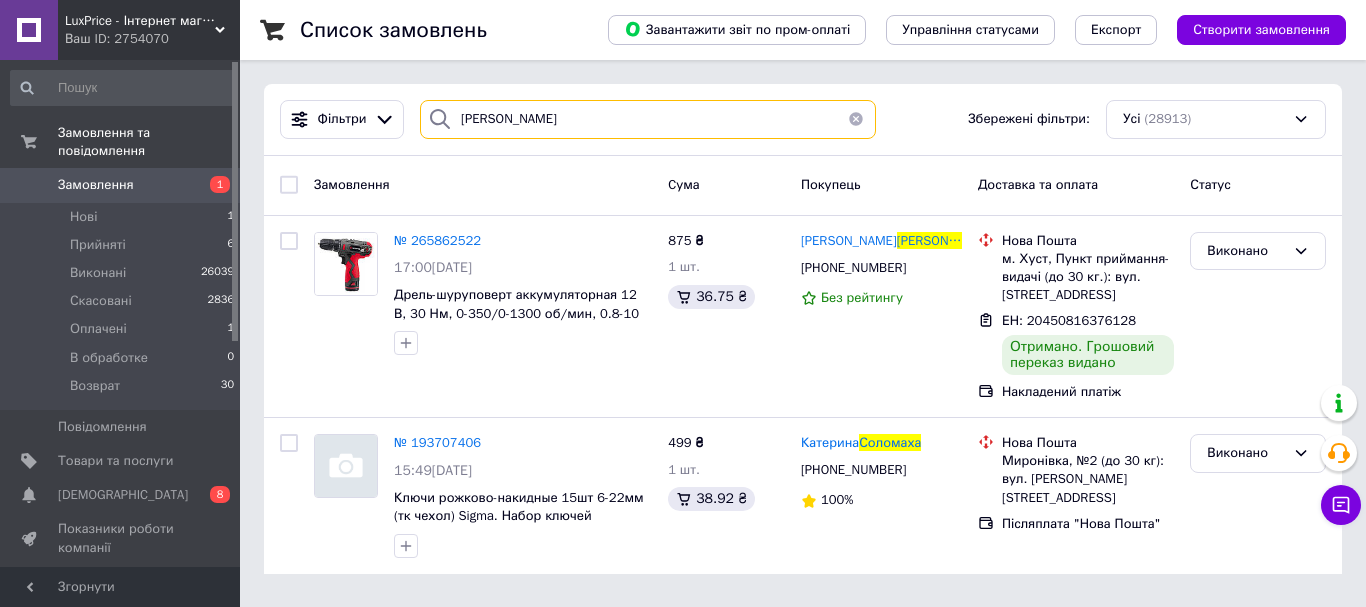 type 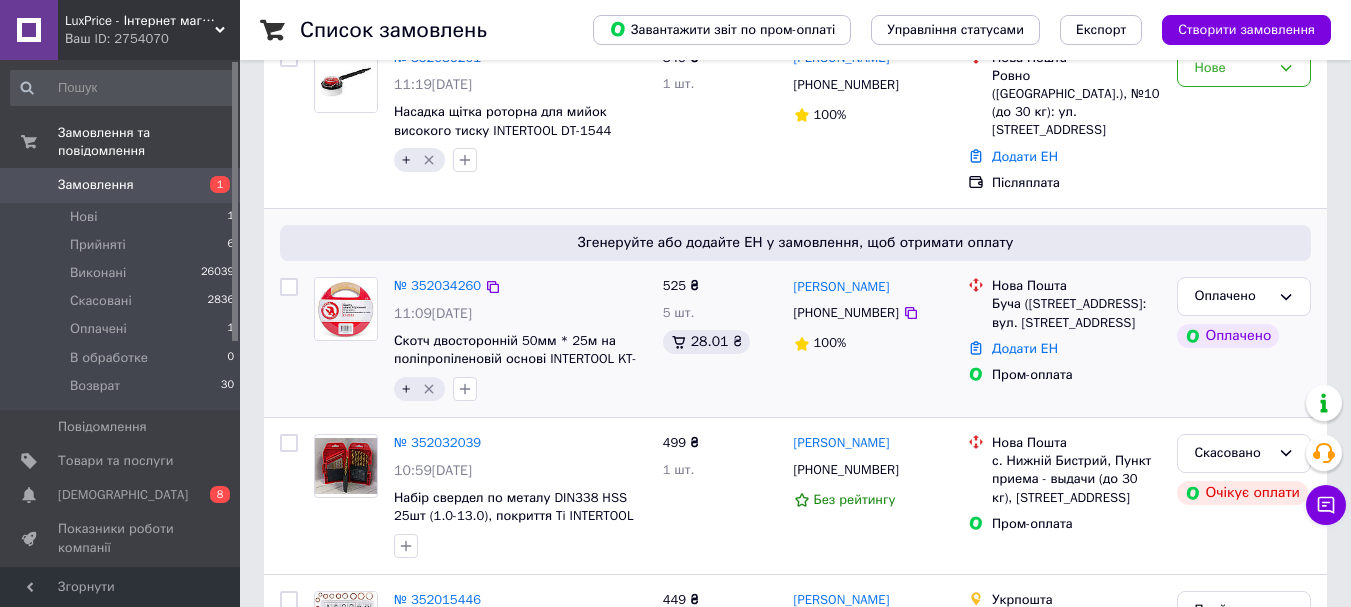 scroll, scrollTop: 0, scrollLeft: 0, axis: both 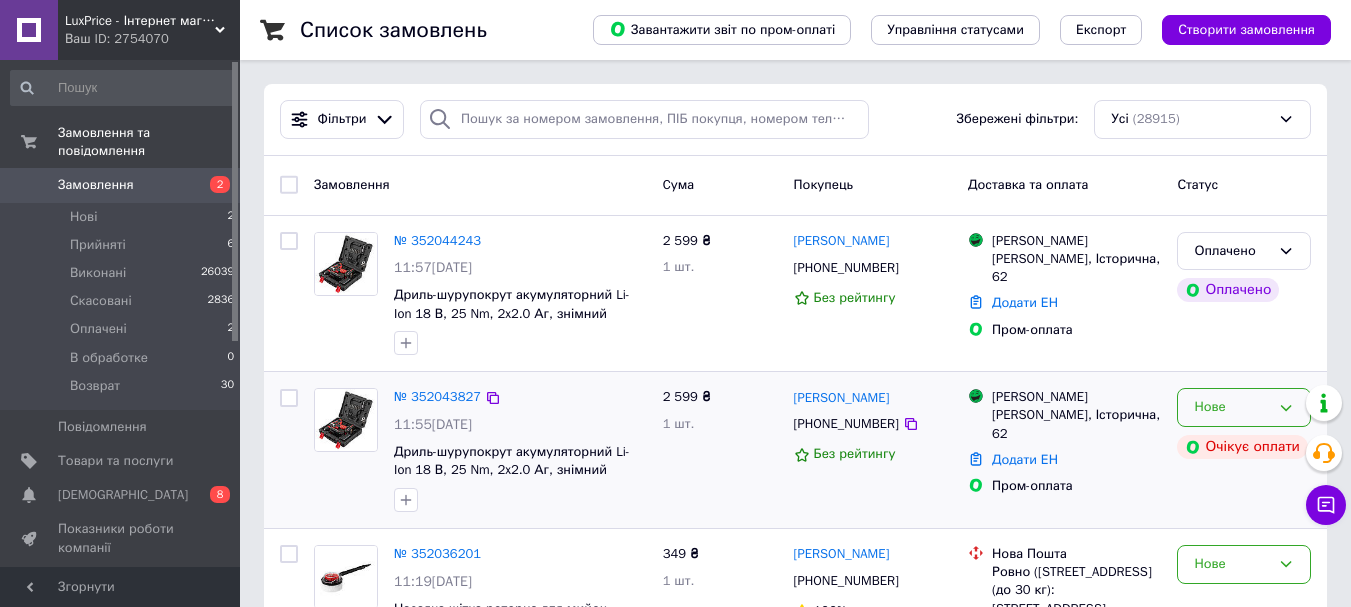 click on "Нове" at bounding box center [1244, 407] 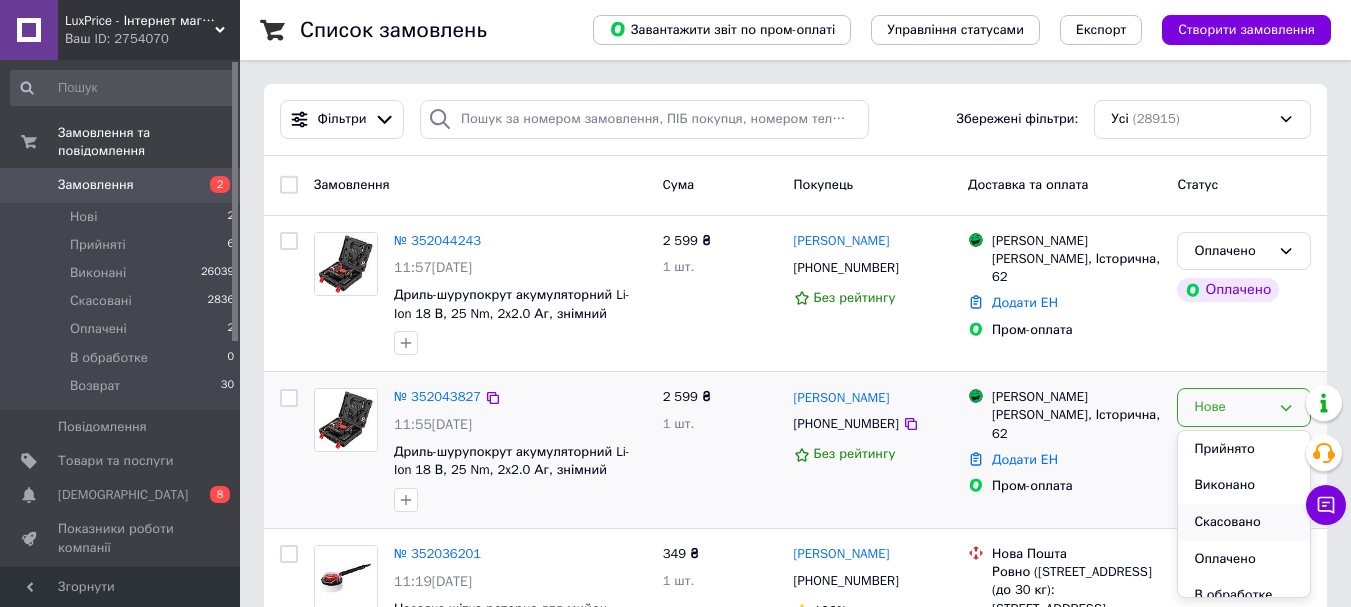 click on "Скасовано" at bounding box center [1244, 522] 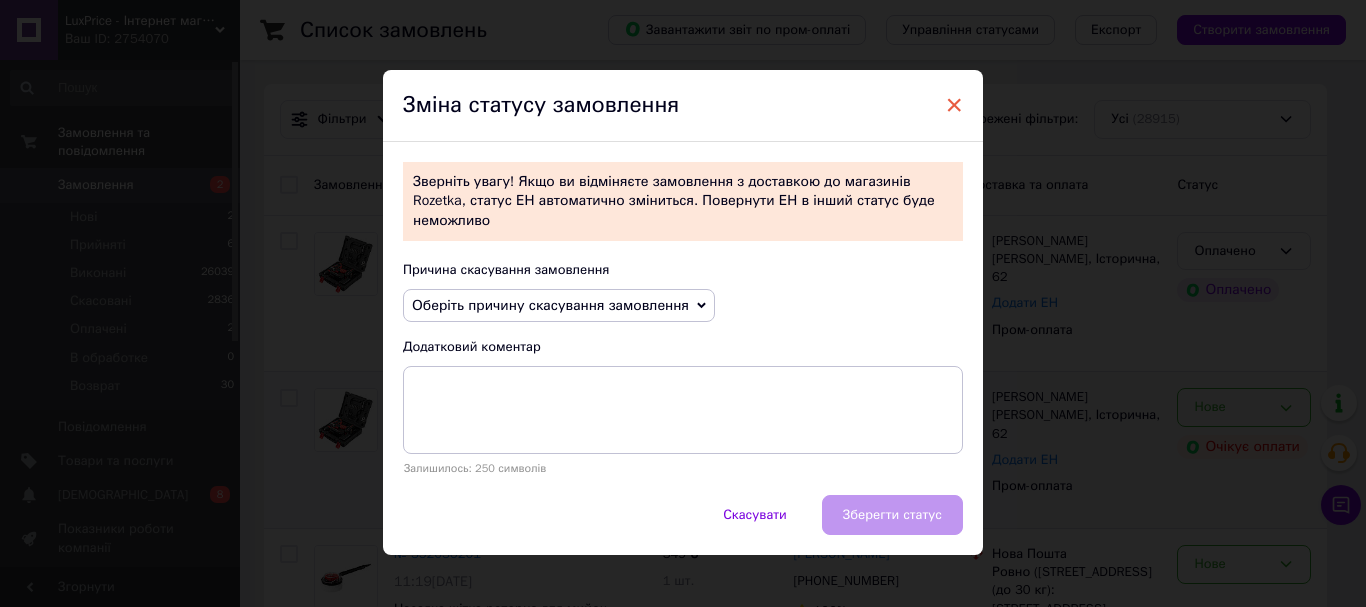 click on "×" at bounding box center (954, 105) 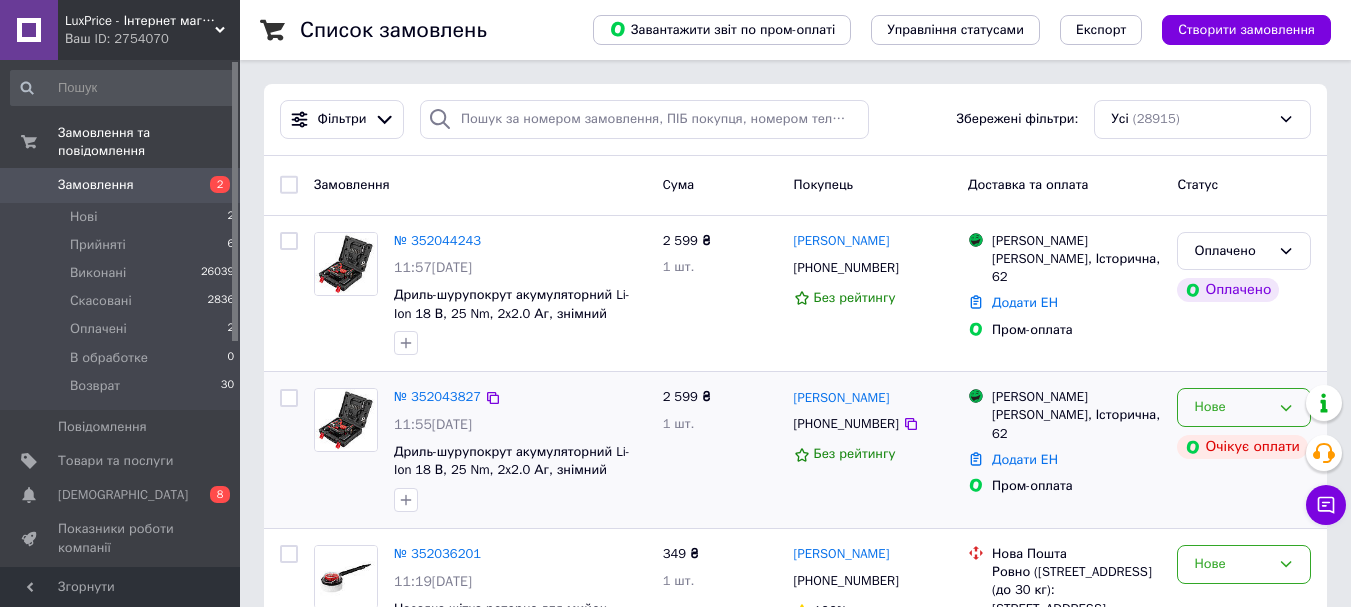 click on "Нове" at bounding box center (1232, 407) 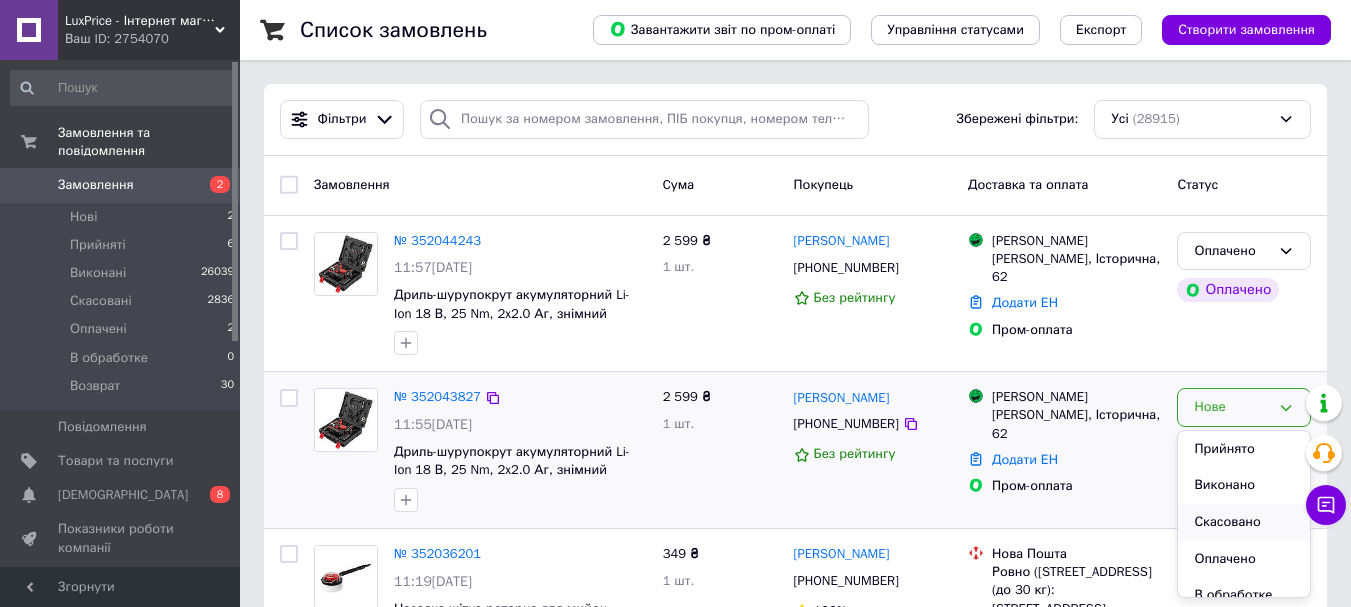 click on "Скасовано" at bounding box center (1244, 522) 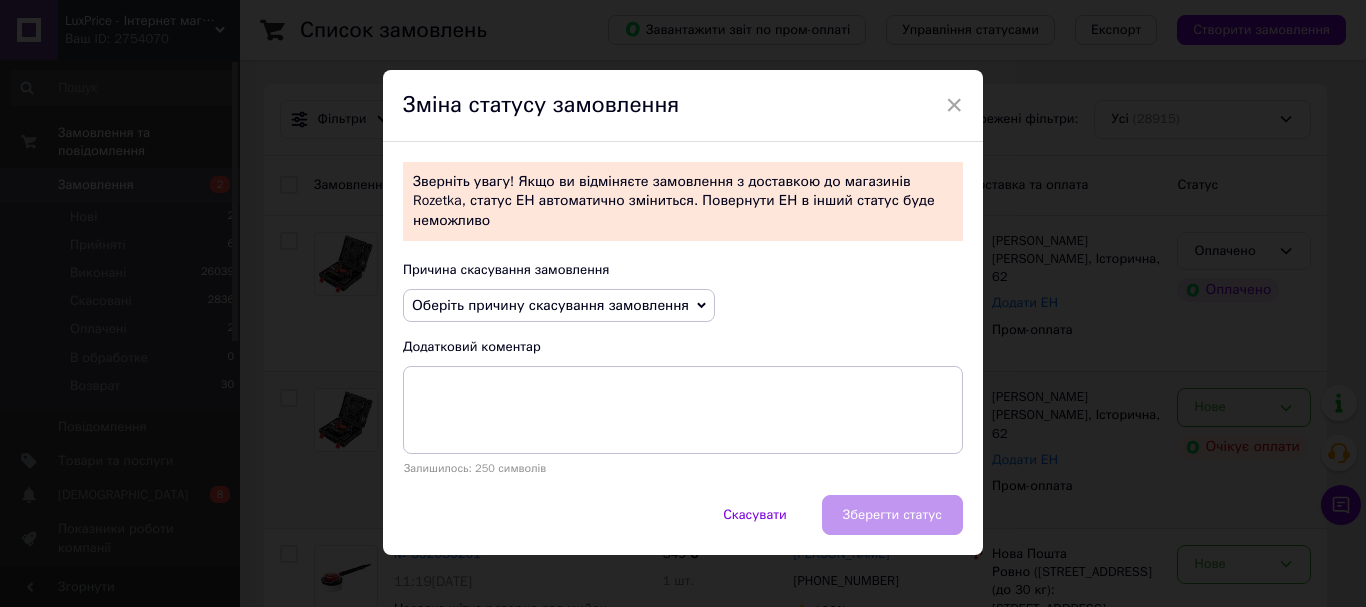 click on "Оберіть причину скасування замовлення" at bounding box center [550, 305] 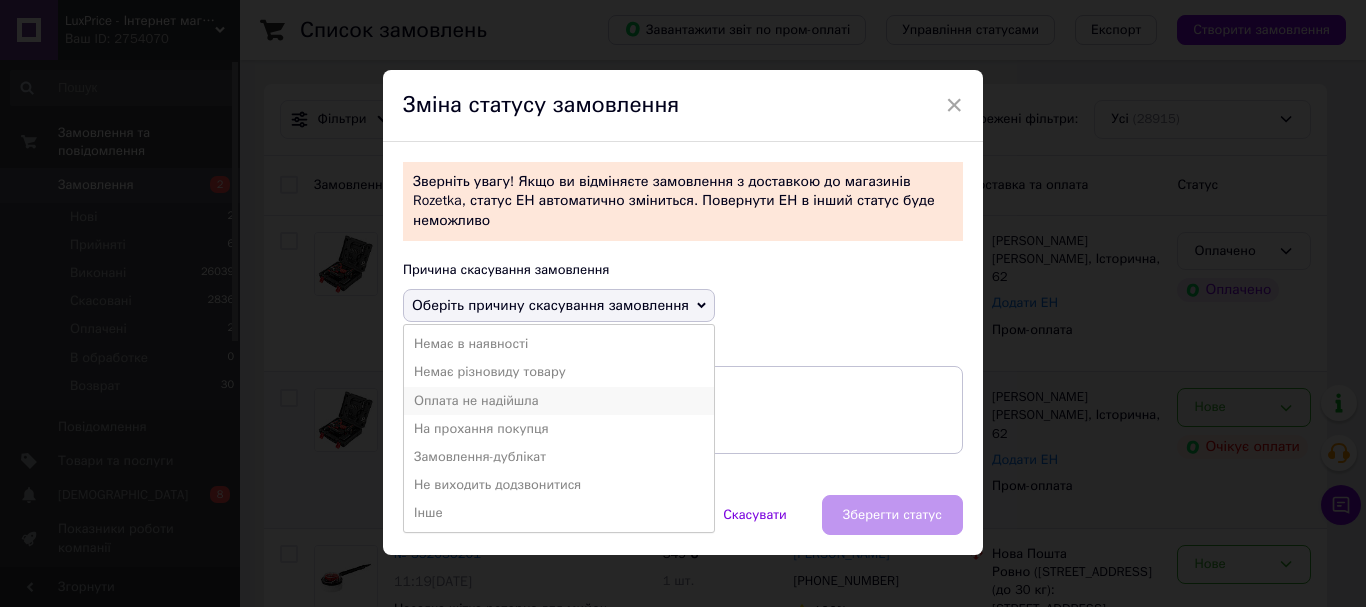 click on "Оплата не надійшла" at bounding box center [559, 401] 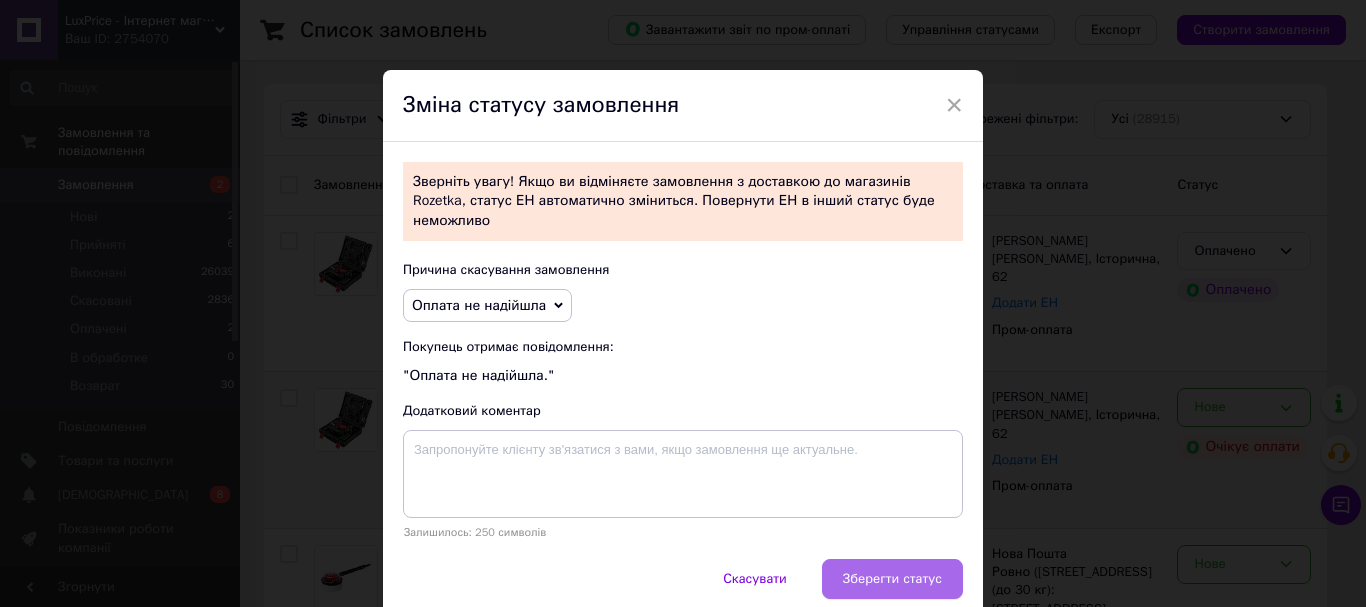 click on "Зберегти статус" at bounding box center [892, 579] 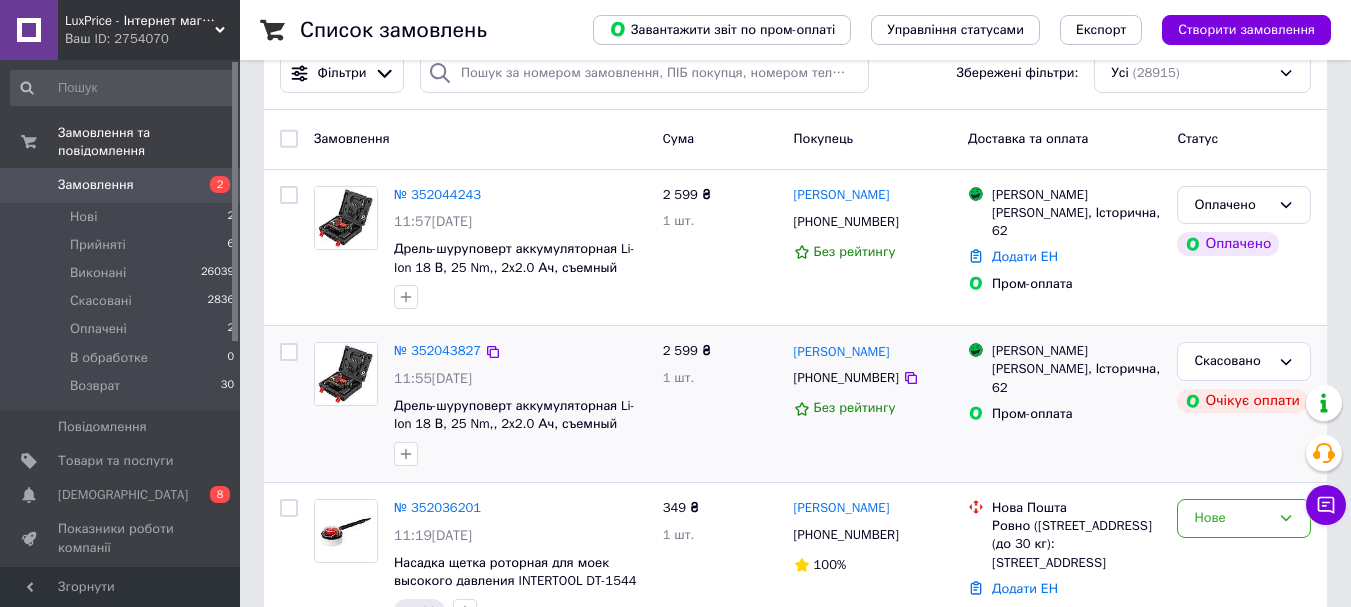 scroll, scrollTop: 0, scrollLeft: 0, axis: both 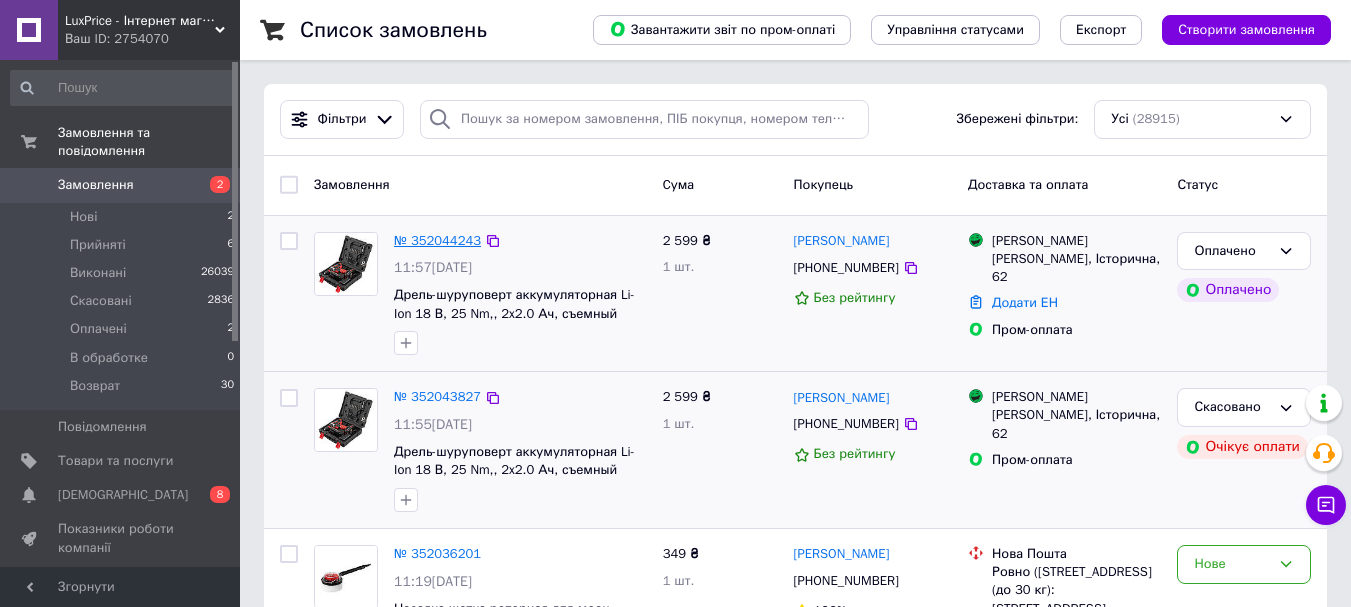 click on "№ 352044243" at bounding box center [437, 240] 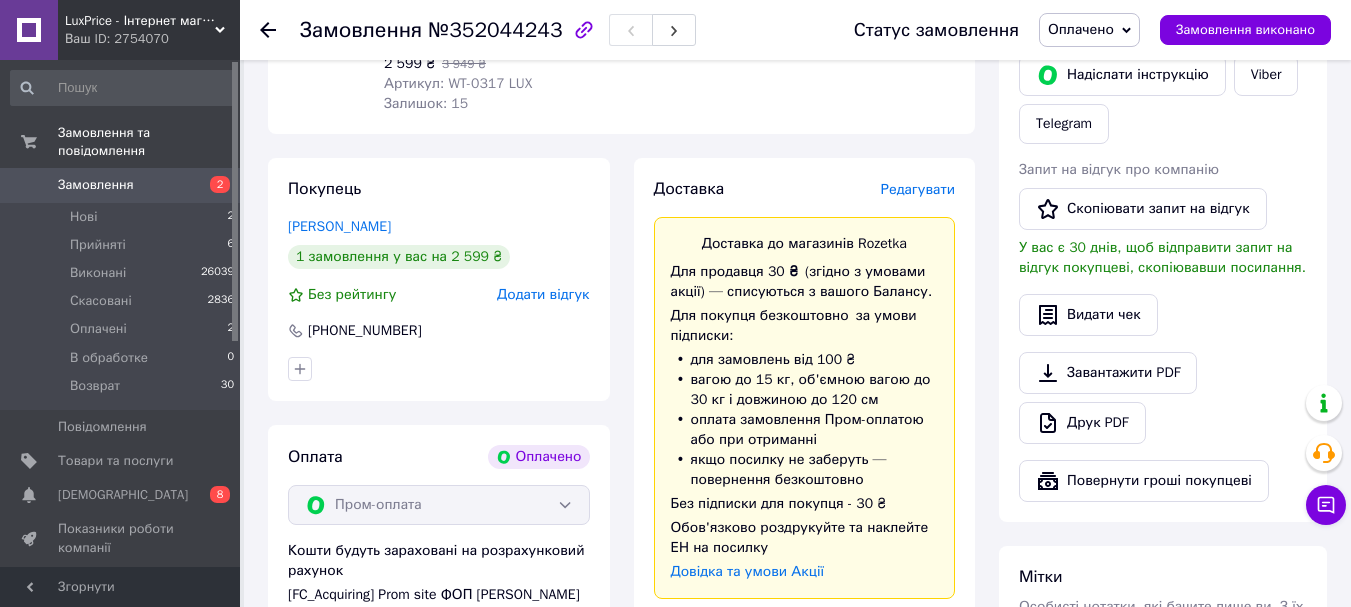 scroll, scrollTop: 100, scrollLeft: 0, axis: vertical 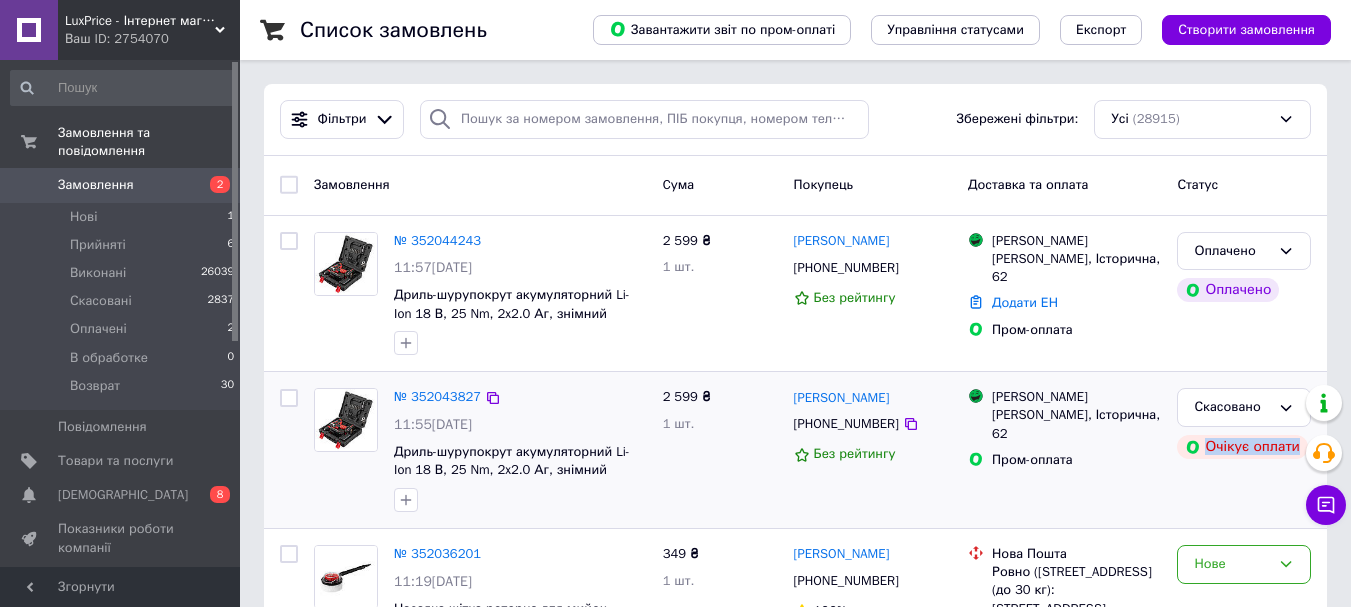 drag, startPoint x: 1209, startPoint y: 451, endPoint x: 1207, endPoint y: 463, distance: 12.165525 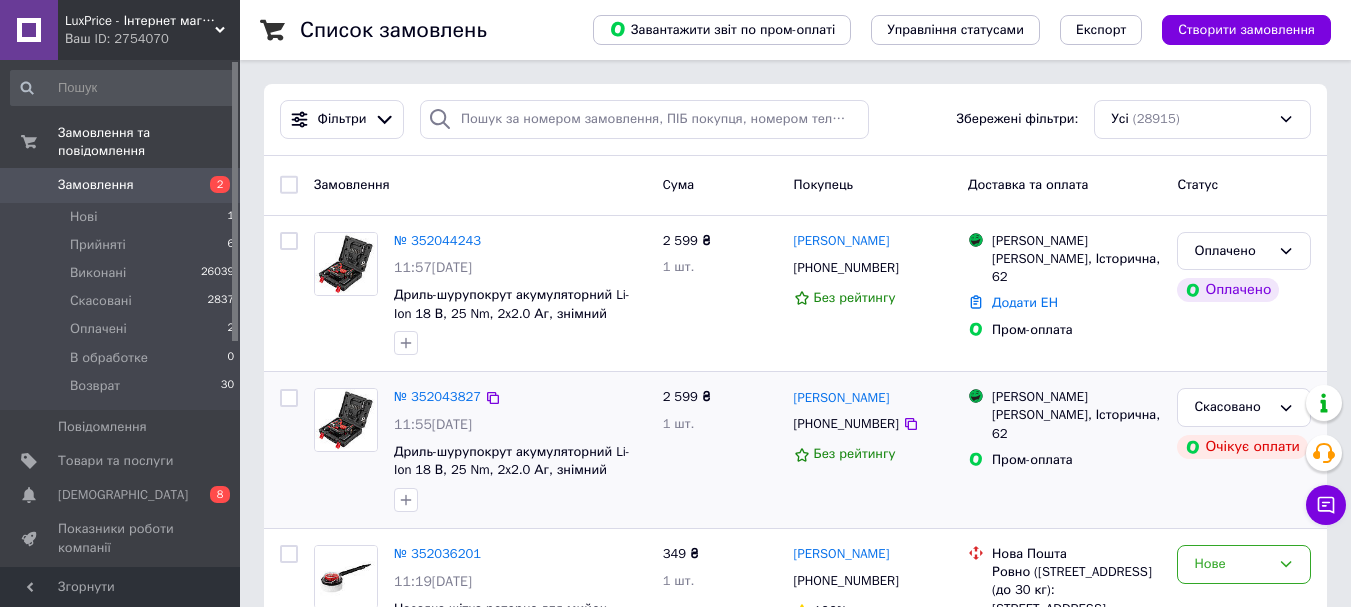 click on "Скасовано Очікує оплати" at bounding box center (1244, 450) 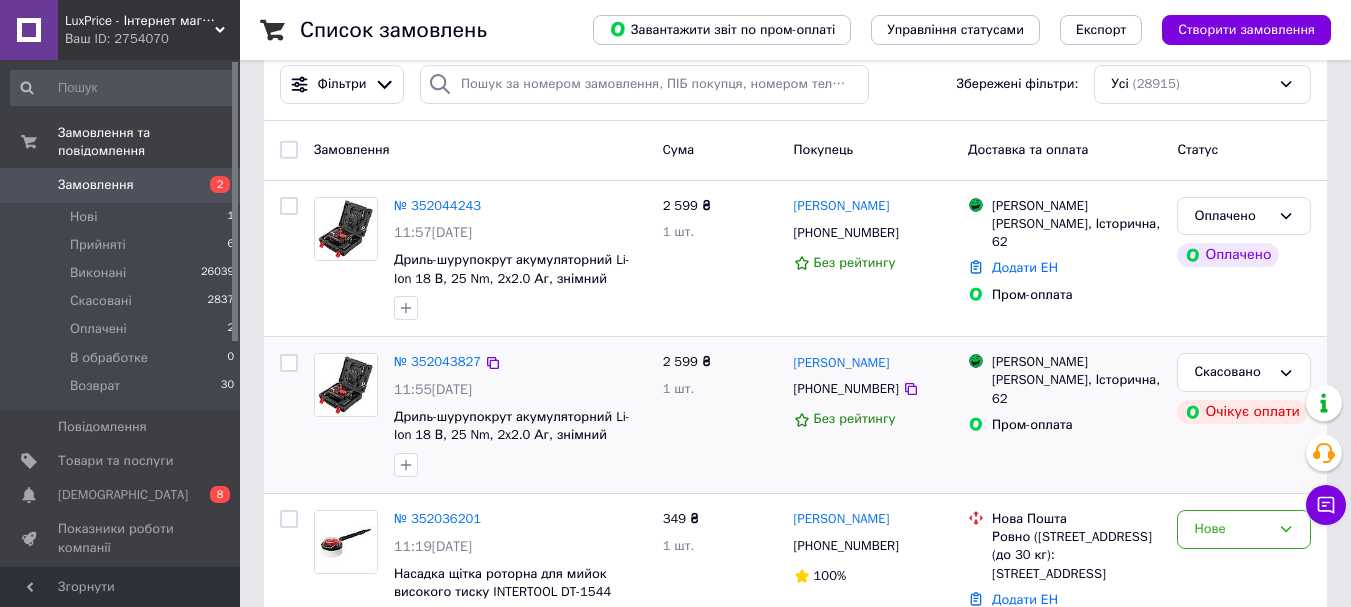 scroll, scrollTop: 0, scrollLeft: 0, axis: both 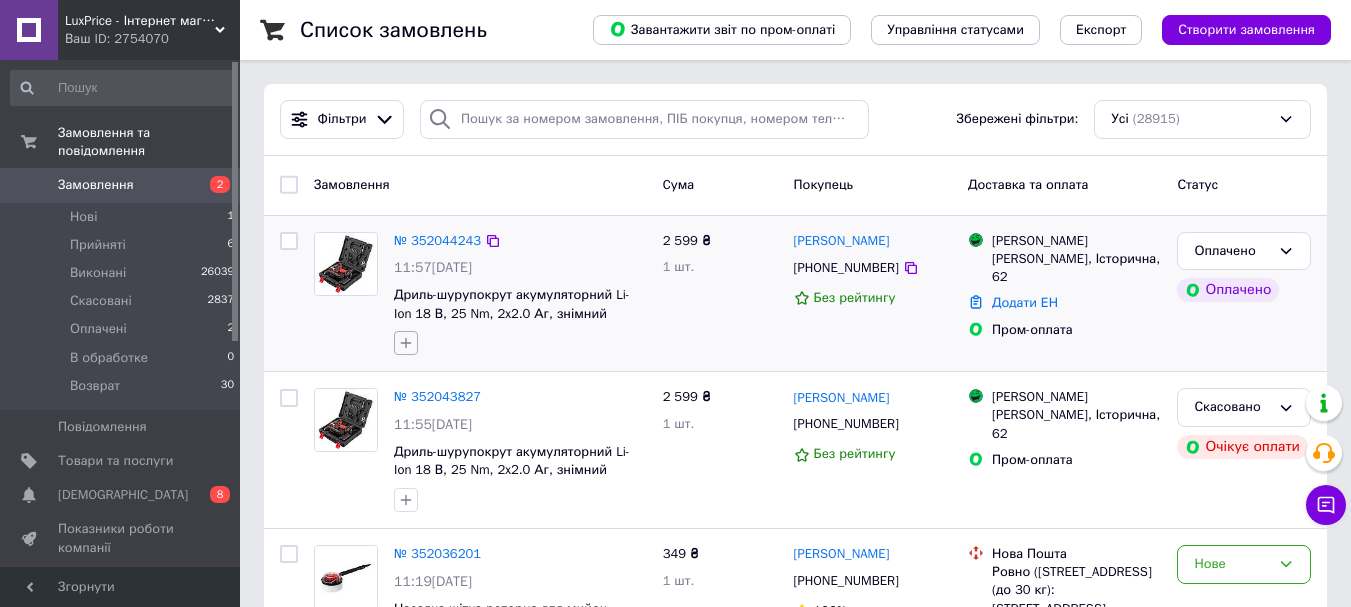 click 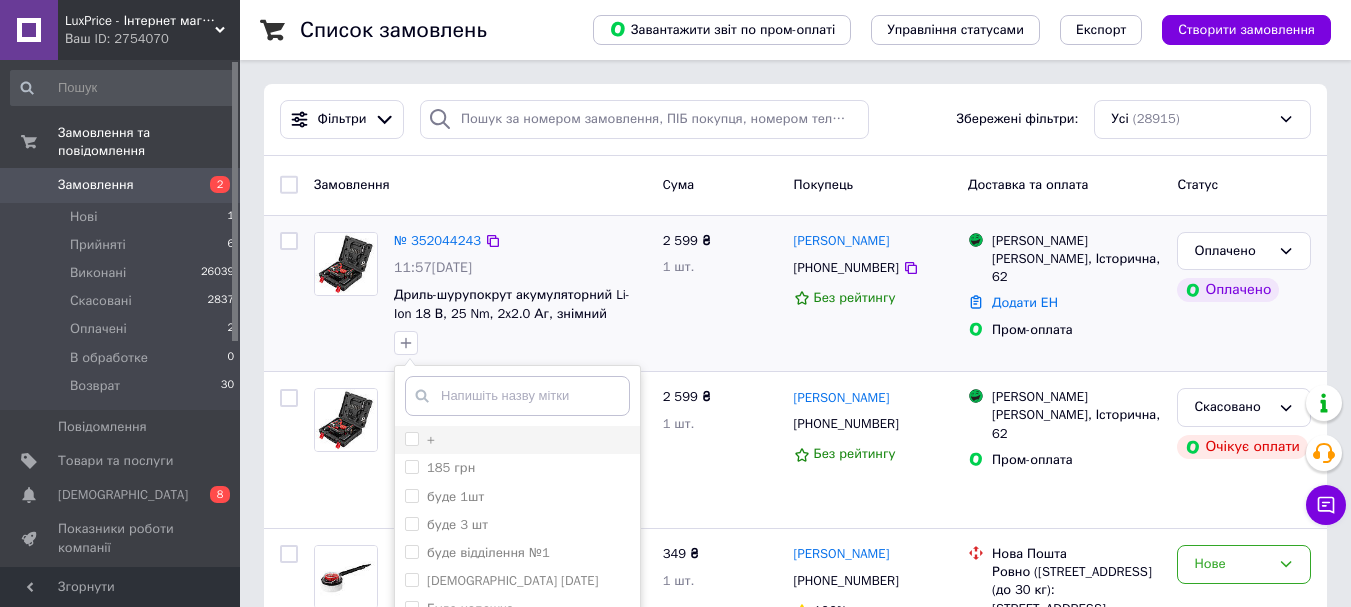 click on "+" at bounding box center (517, 440) 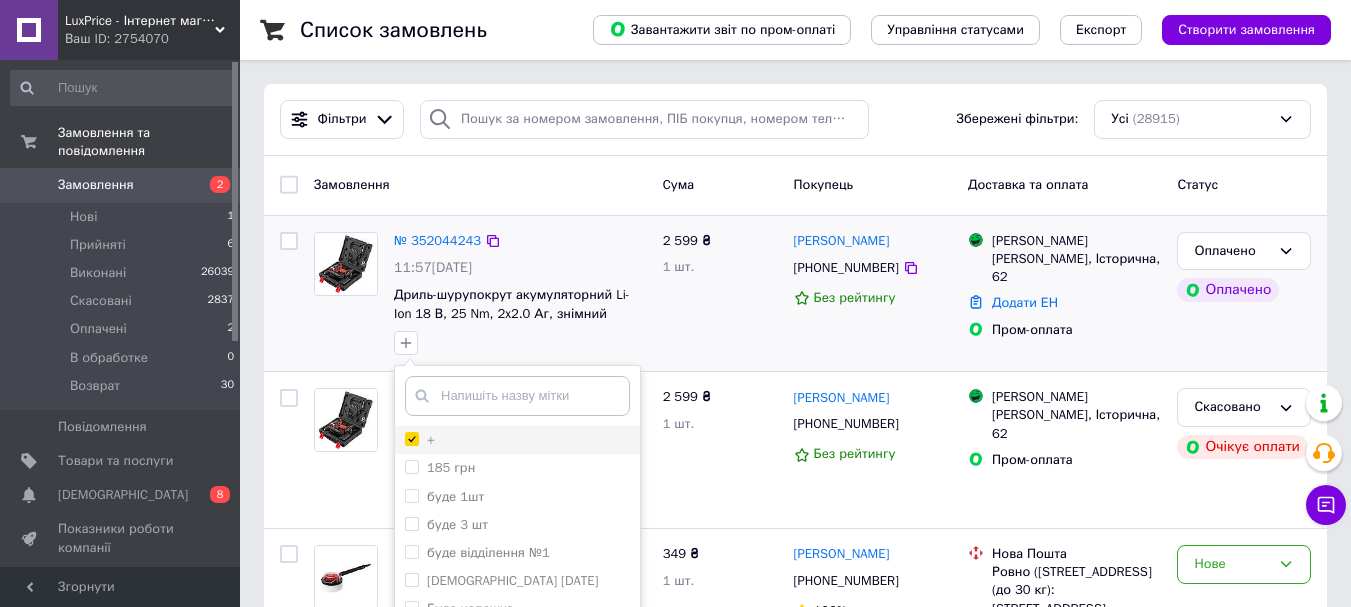 checkbox on "true" 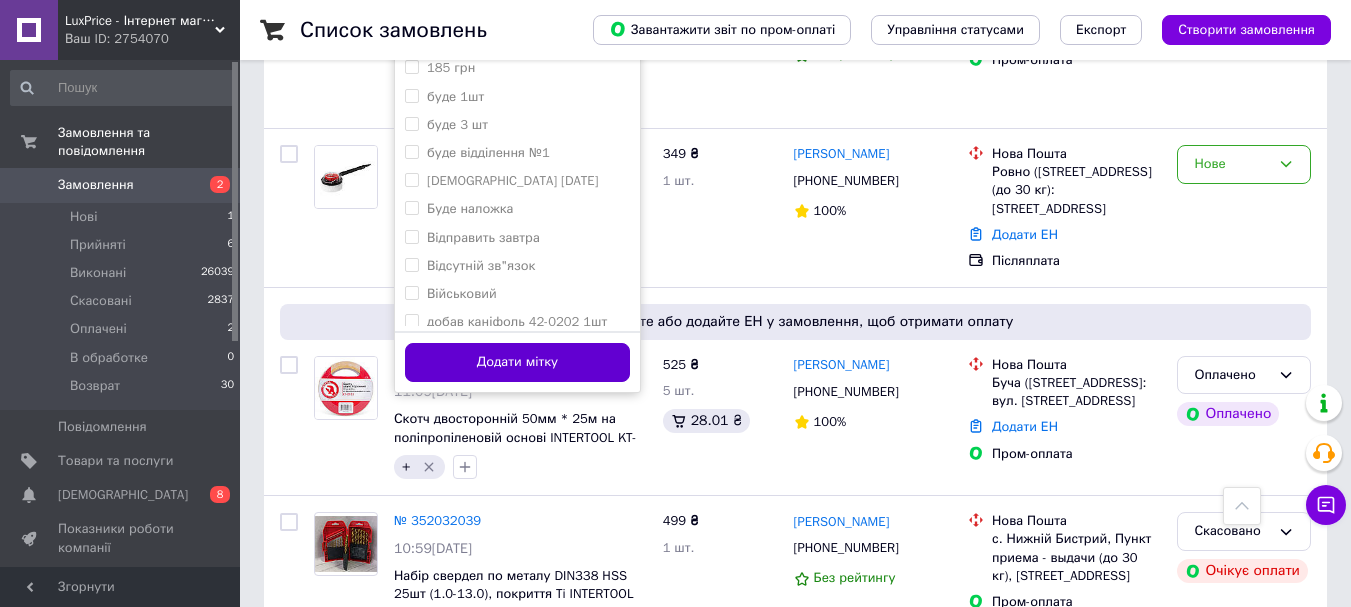 click on "Додати мітку" at bounding box center [517, 362] 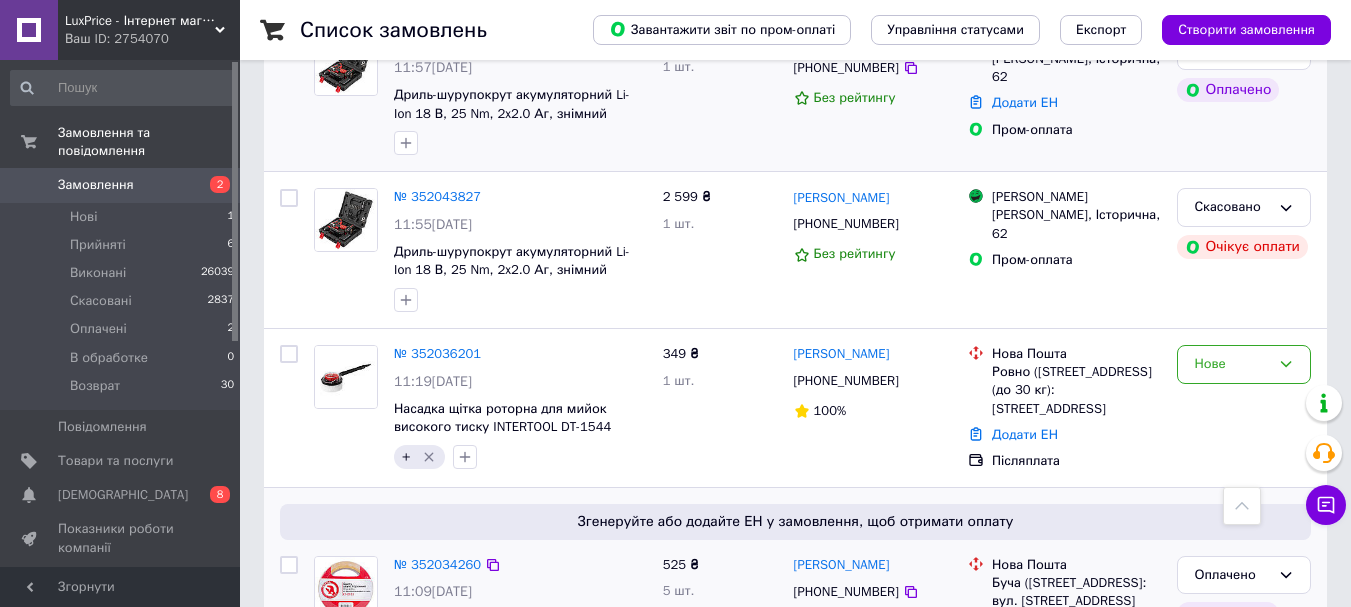 scroll, scrollTop: 0, scrollLeft: 0, axis: both 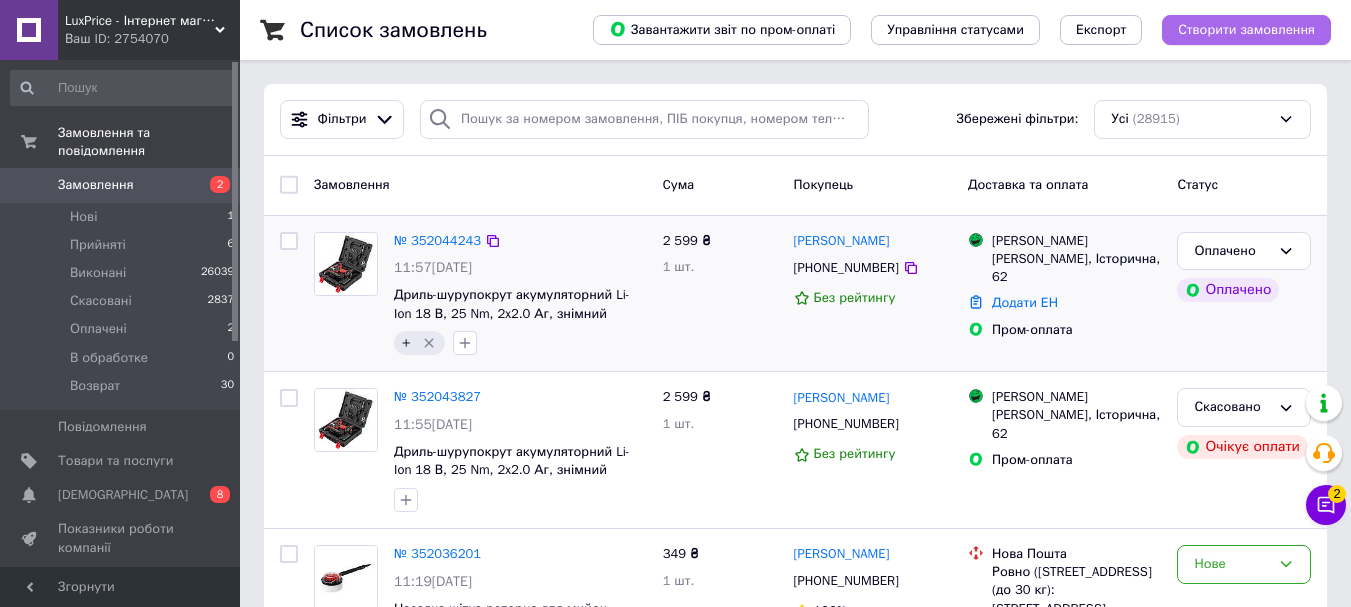 click on "Створити замовлення" at bounding box center (1246, 30) 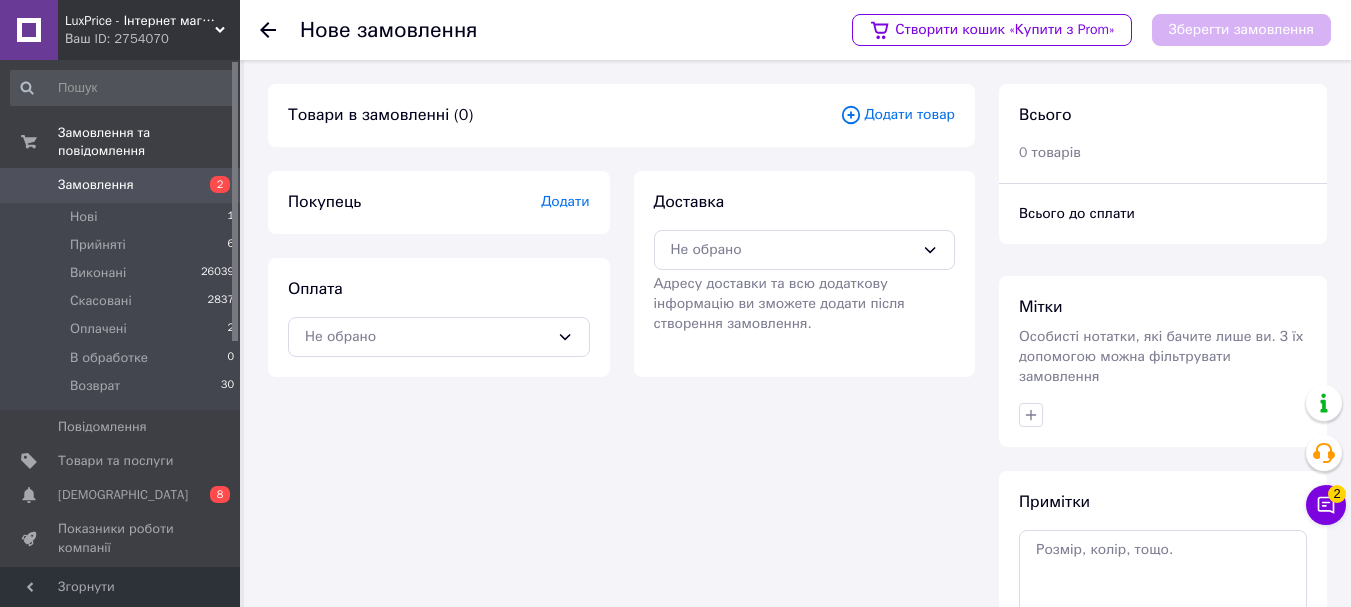 click on "Додати товар" at bounding box center [897, 115] 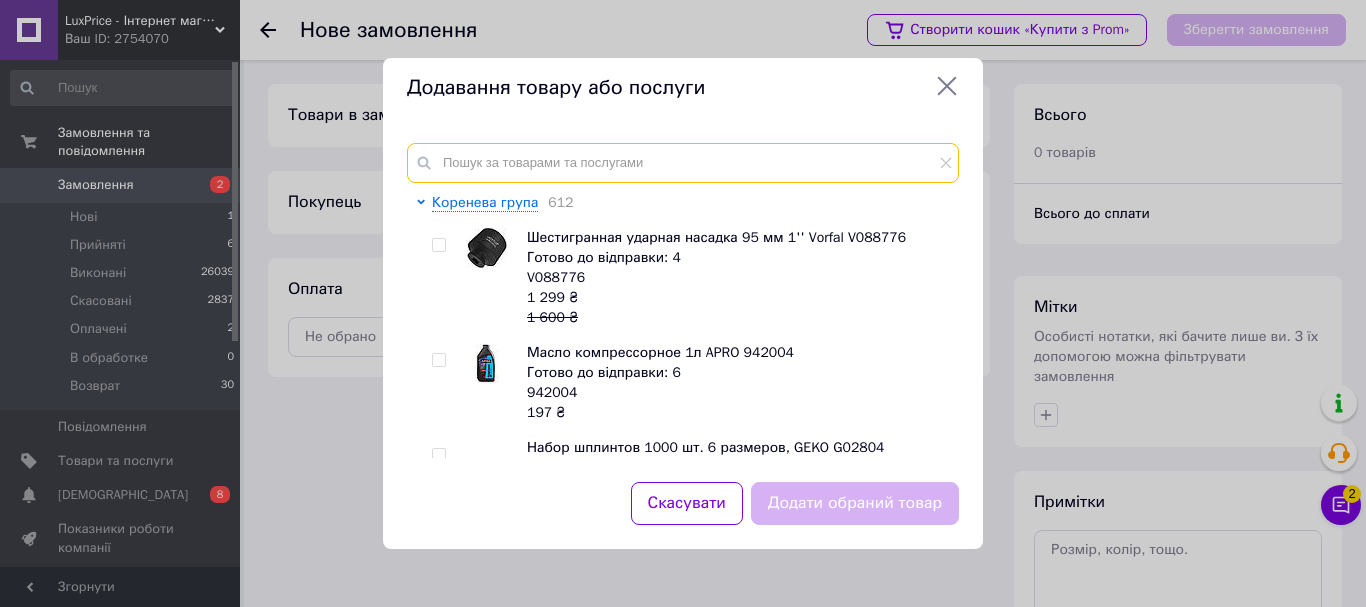click at bounding box center [683, 163] 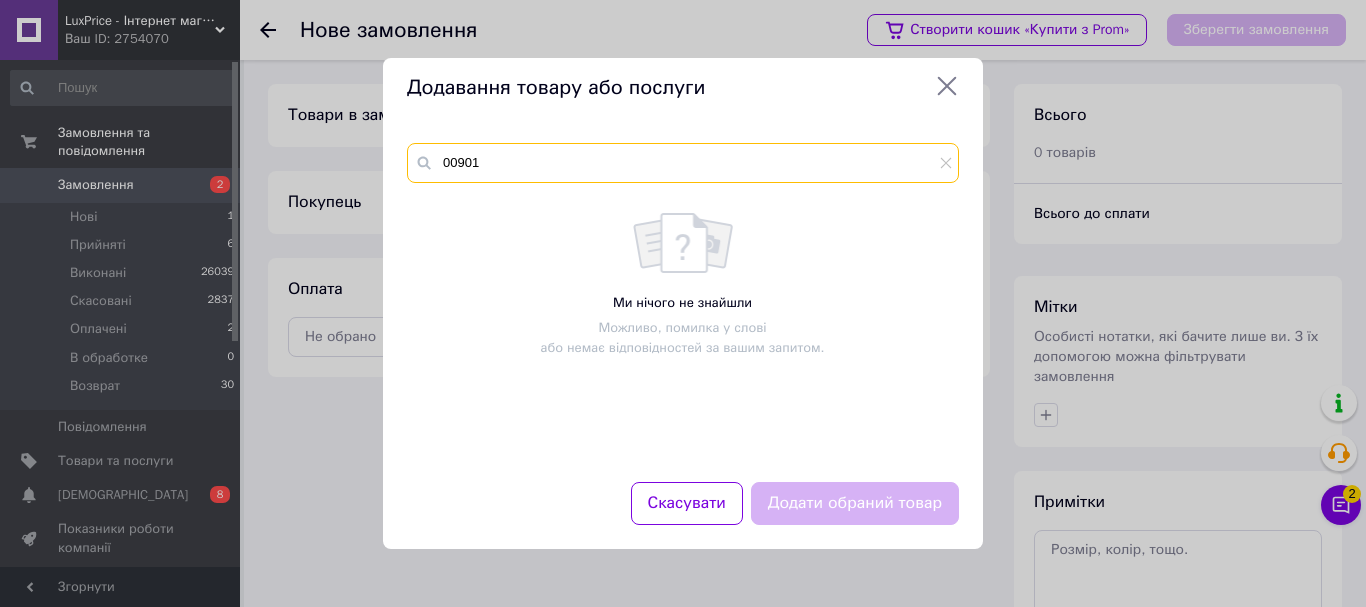 type on "00901" 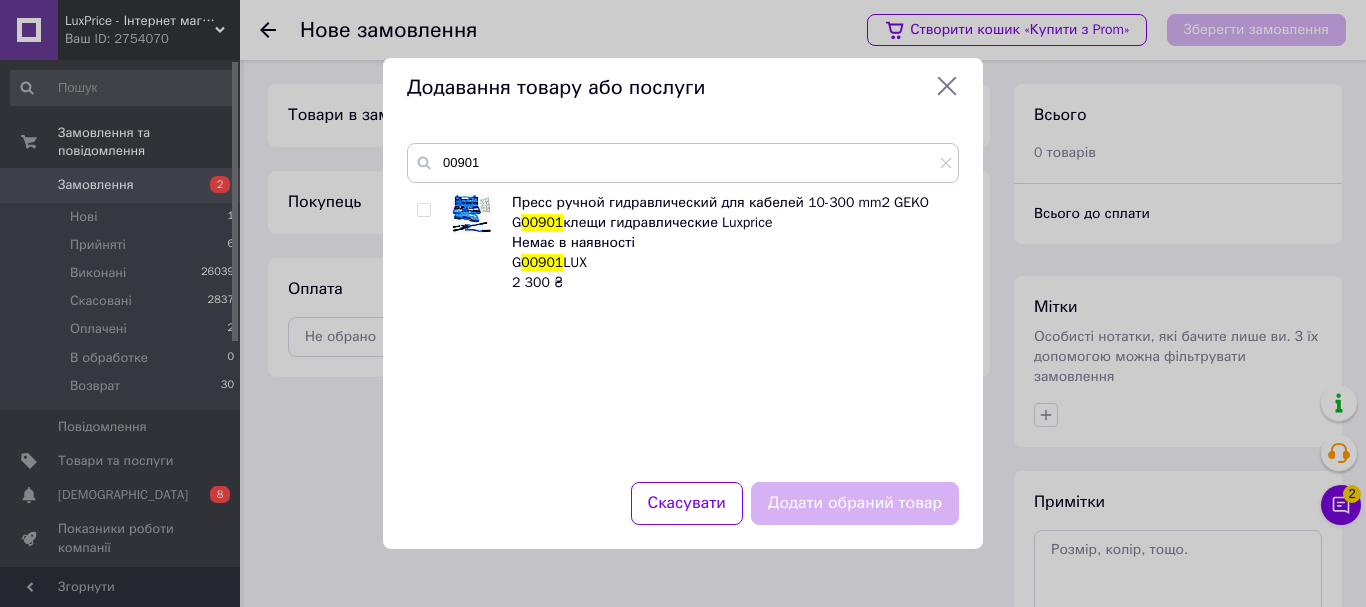 click on "Пресс ручной гидравлический для кабелей 10-300 mm2 GEKO G 00901  клещи гидравлические   Luxprice Немає в наявності G 00901    LUX 2 300   ₴" at bounding box center [682, 325] 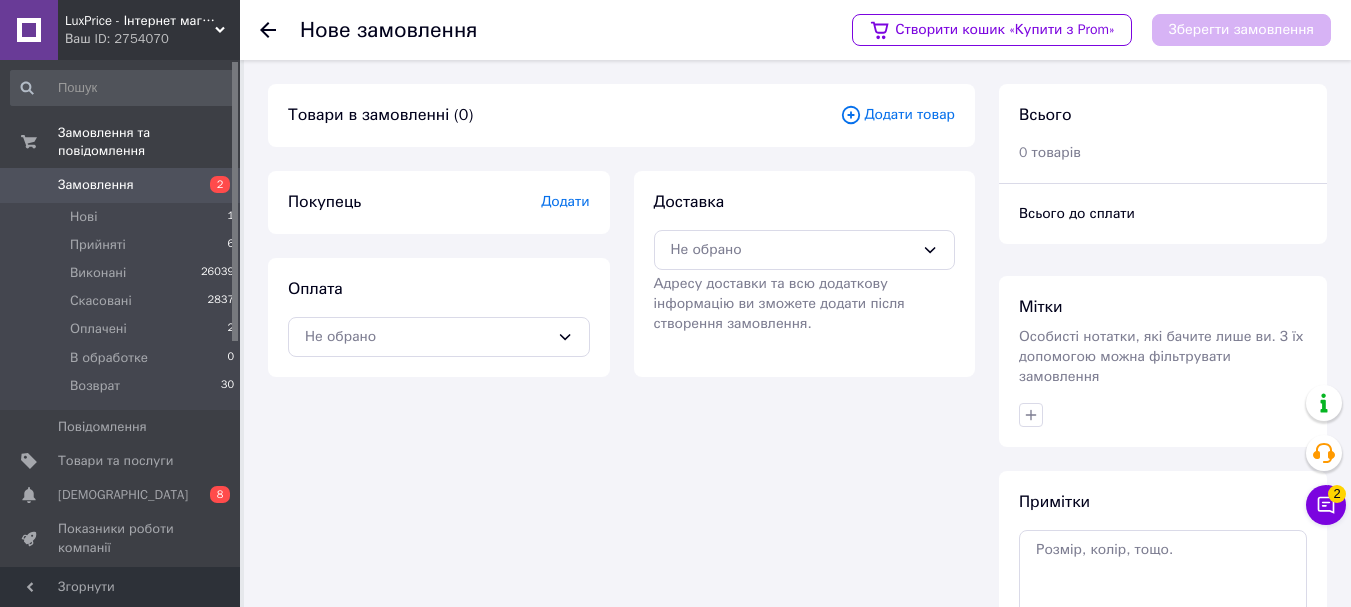 click on "Додати товар" at bounding box center [897, 115] 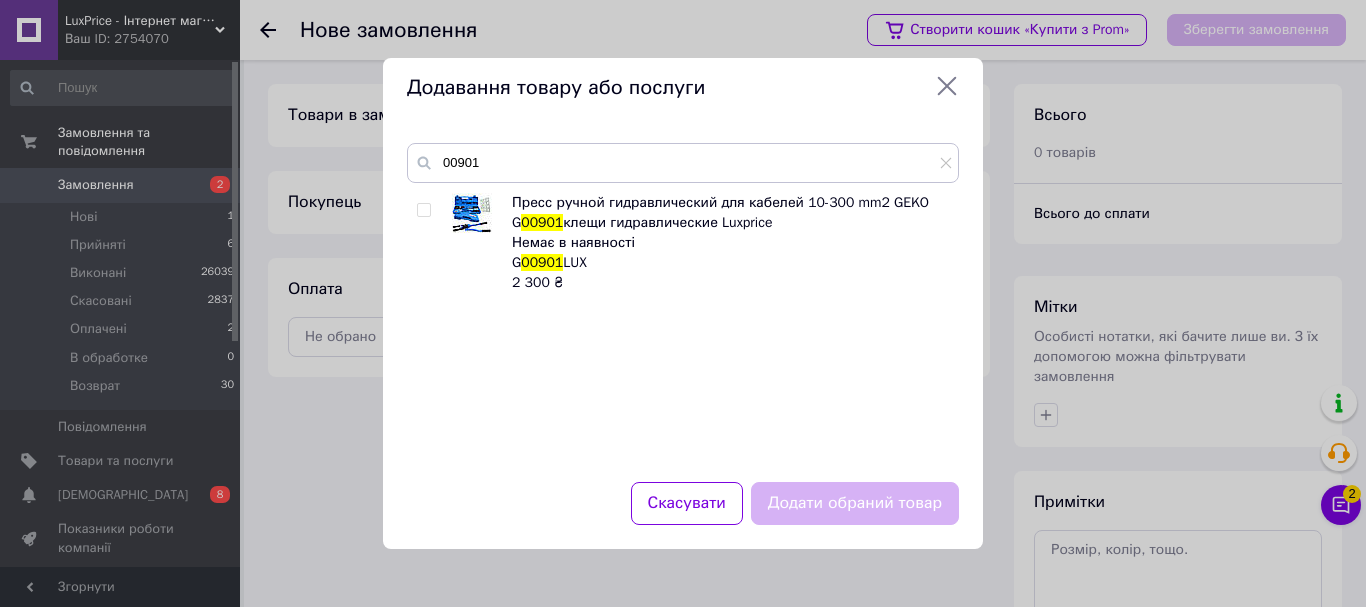 click at bounding box center (423, 210) 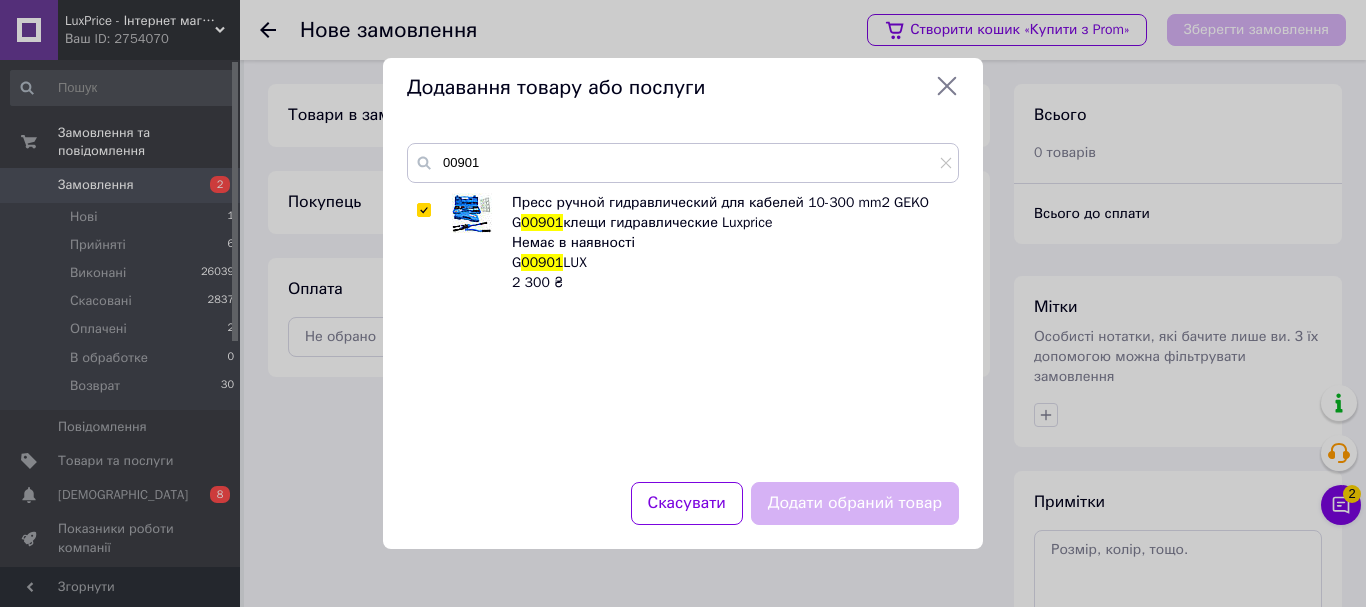 checkbox on "true" 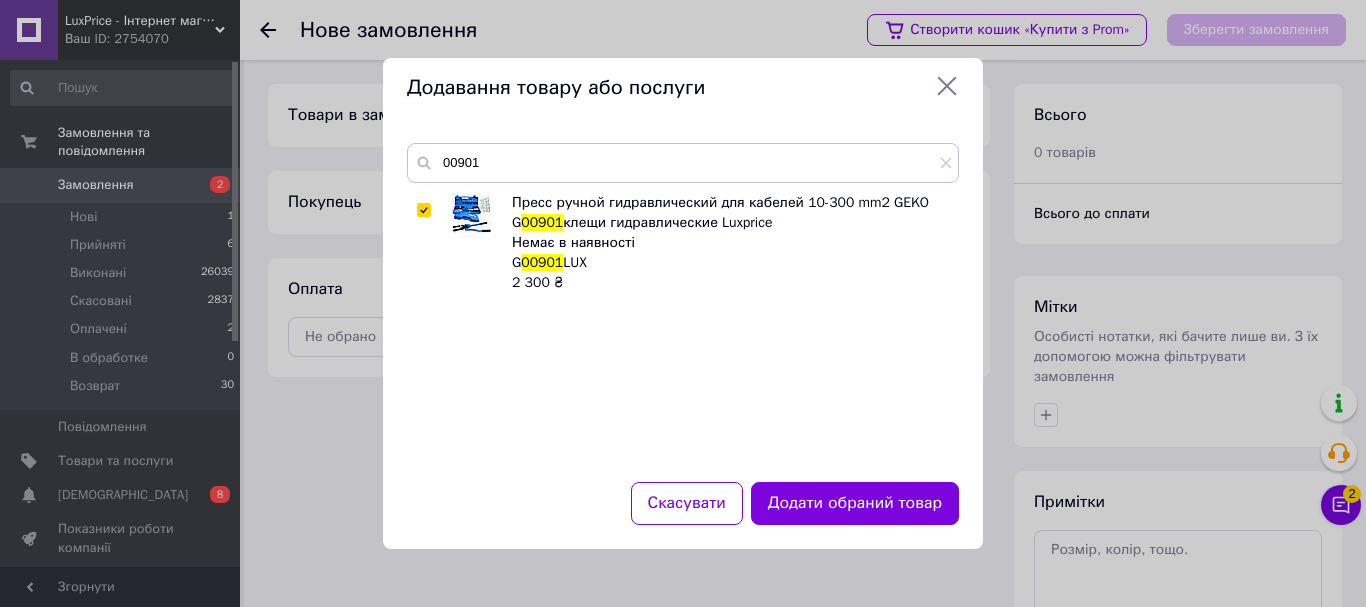 click 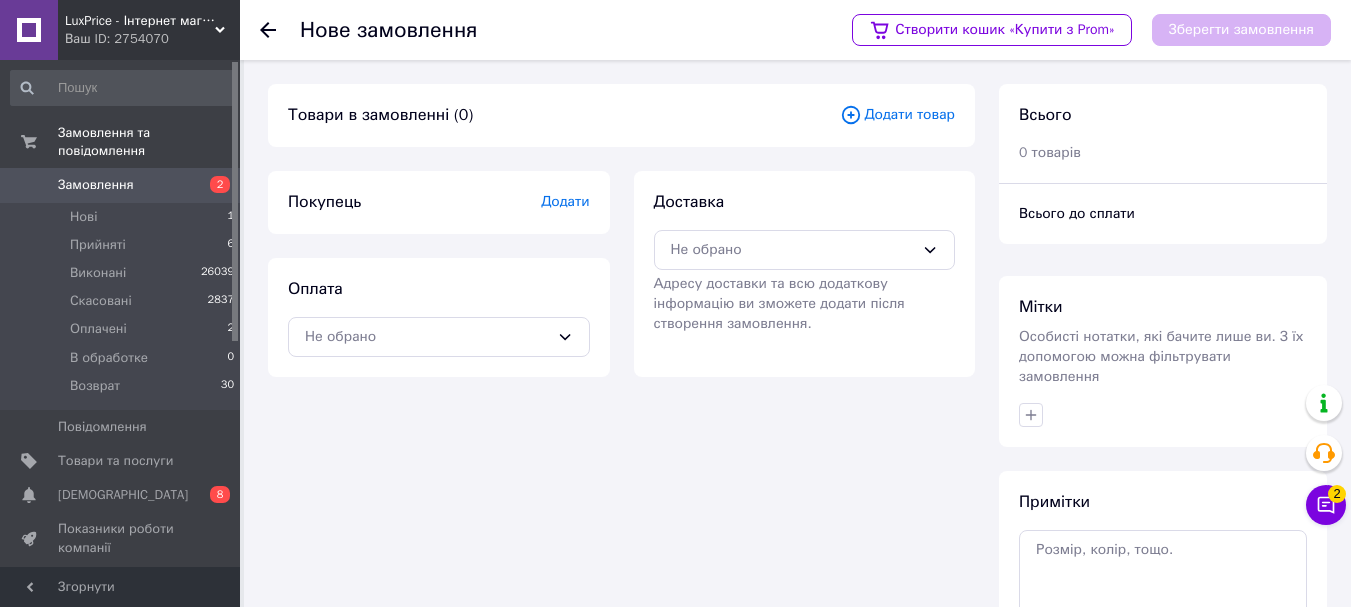 click on "Додати товар" at bounding box center (897, 115) 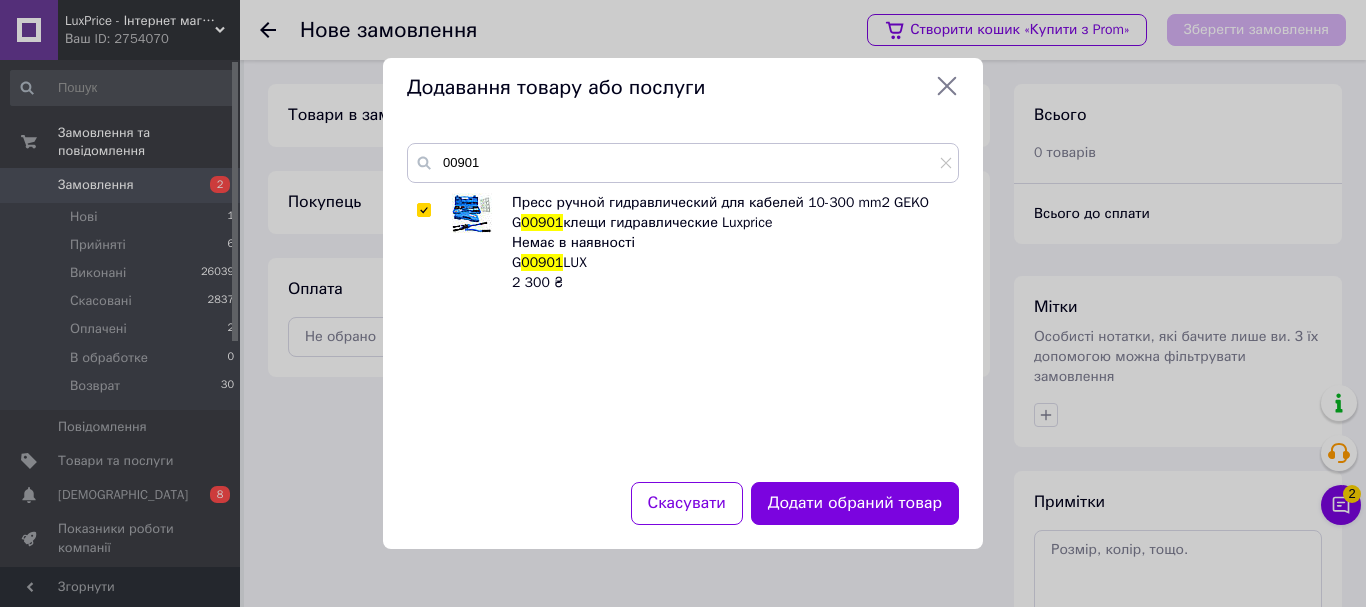 drag, startPoint x: 942, startPoint y: 93, endPoint x: 806, endPoint y: 161, distance: 152.05263 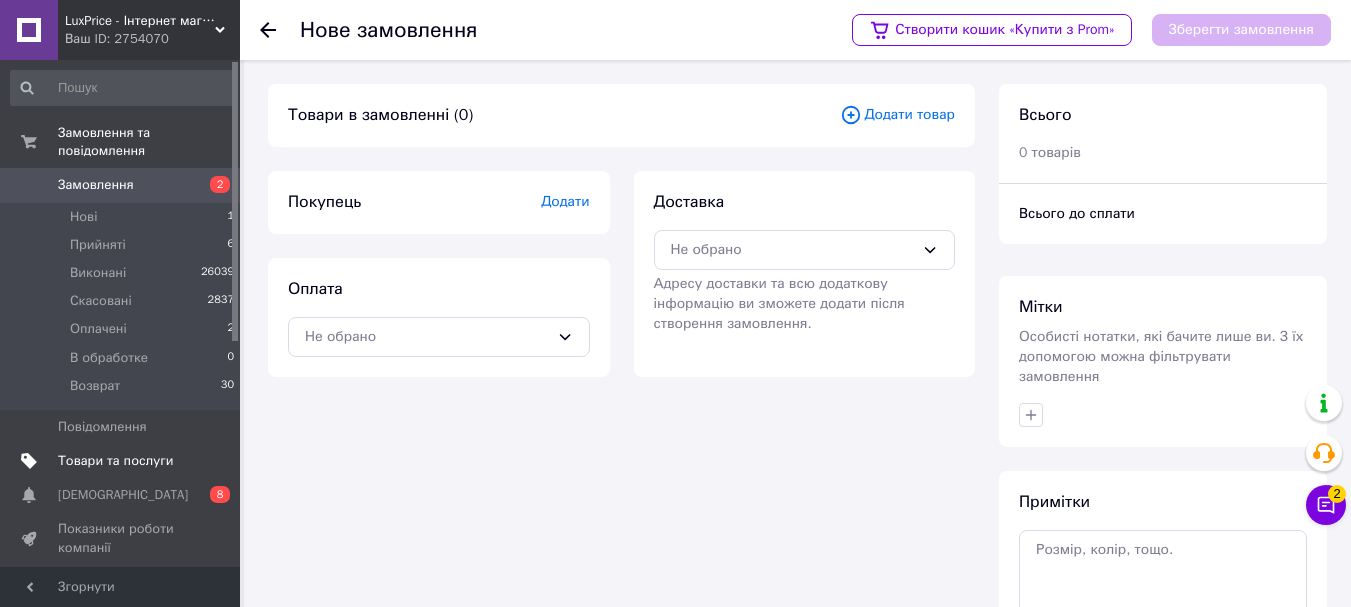 click on "Товари та послуги" at bounding box center (115, 461) 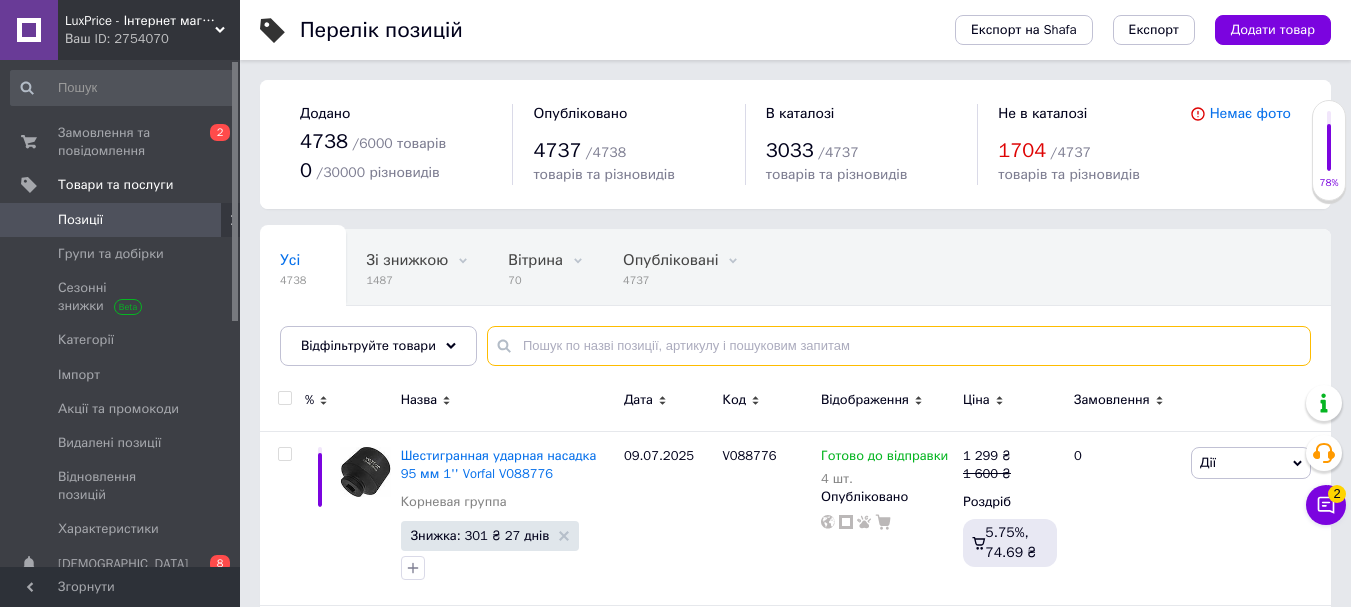 click at bounding box center (899, 346) 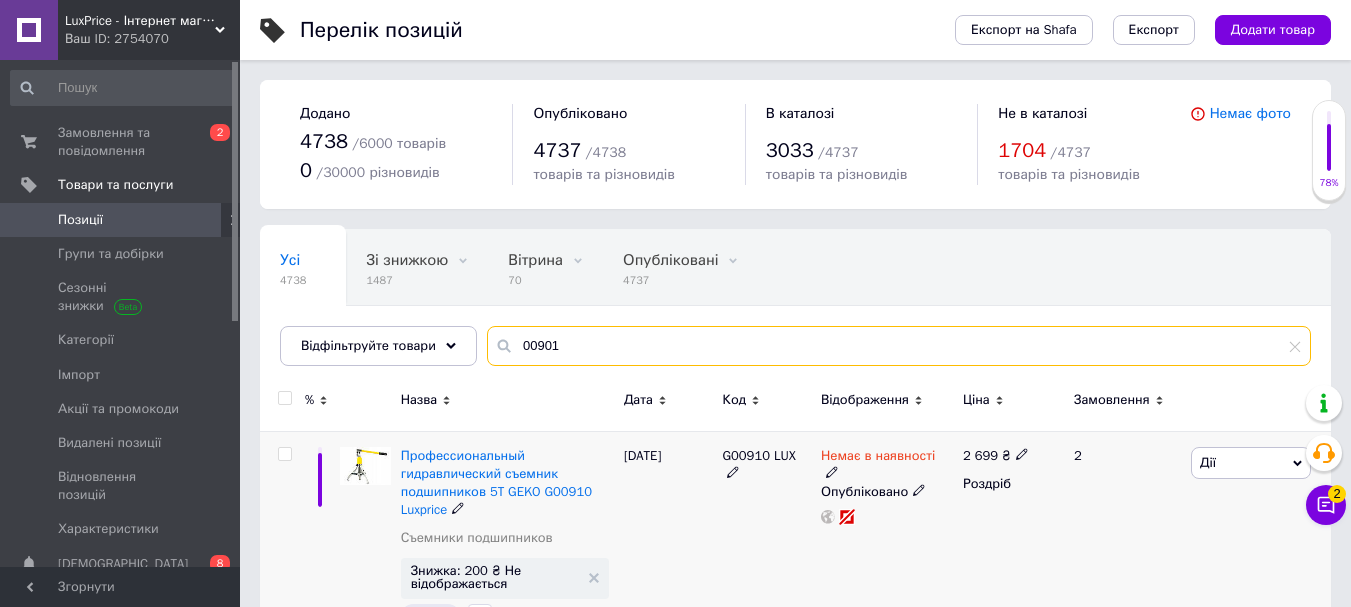 scroll, scrollTop: 66, scrollLeft: 0, axis: vertical 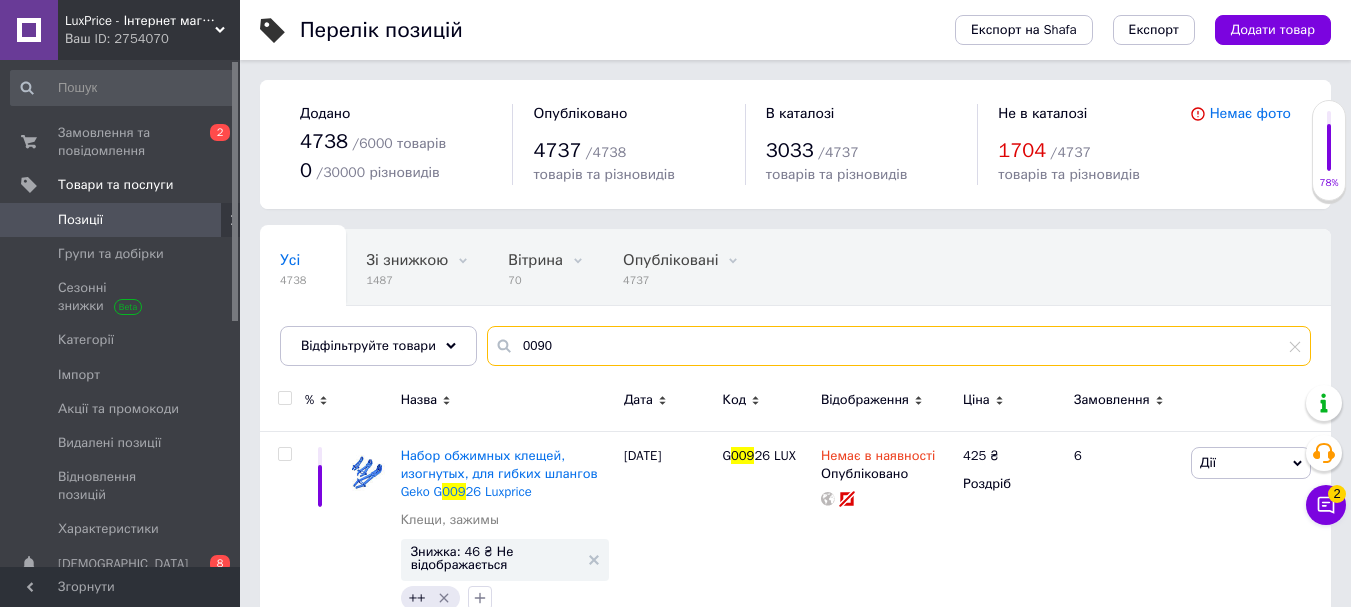 type on "00901" 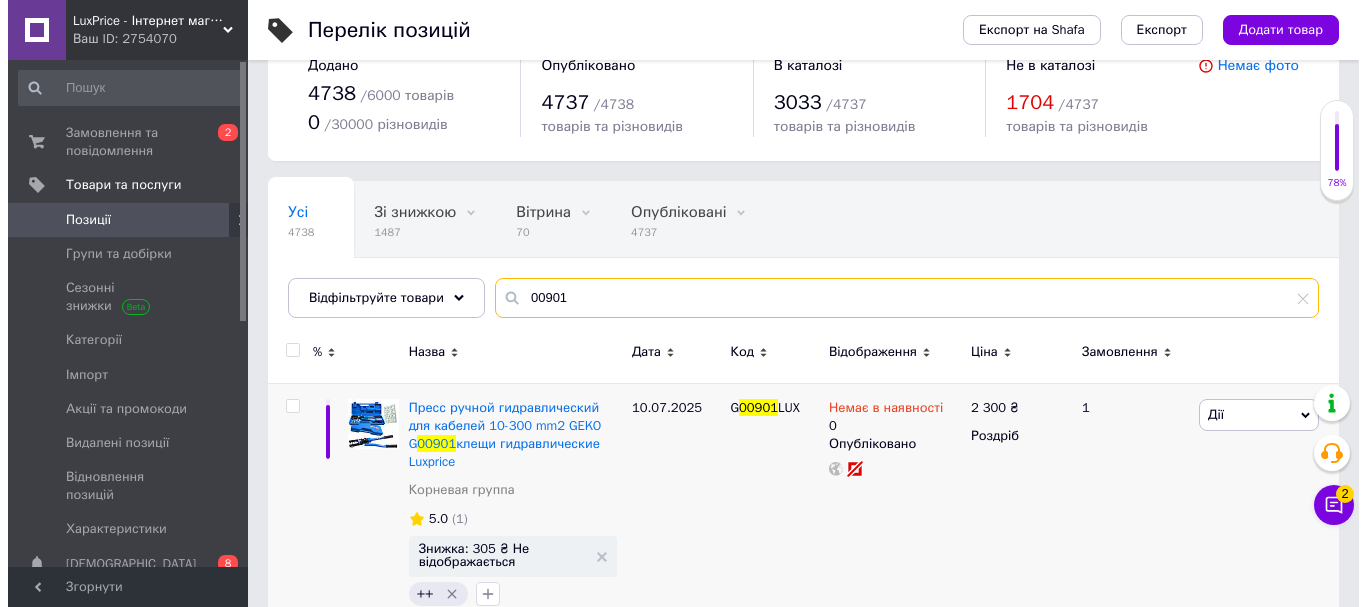 scroll, scrollTop: 74, scrollLeft: 0, axis: vertical 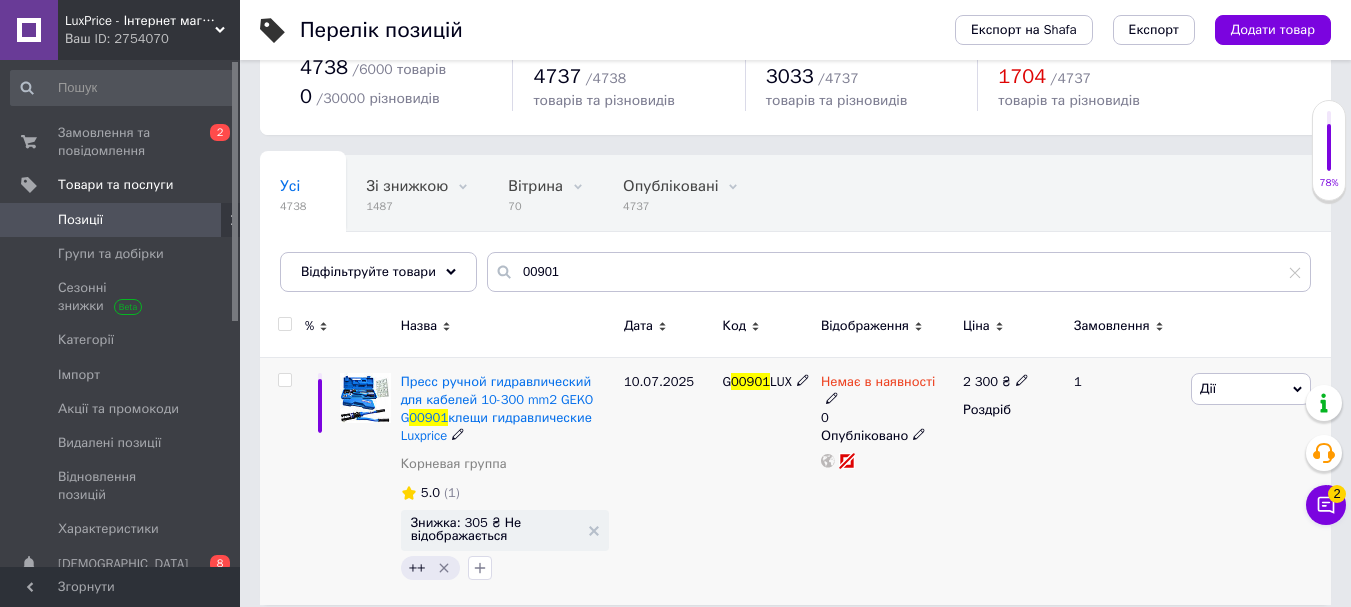 click 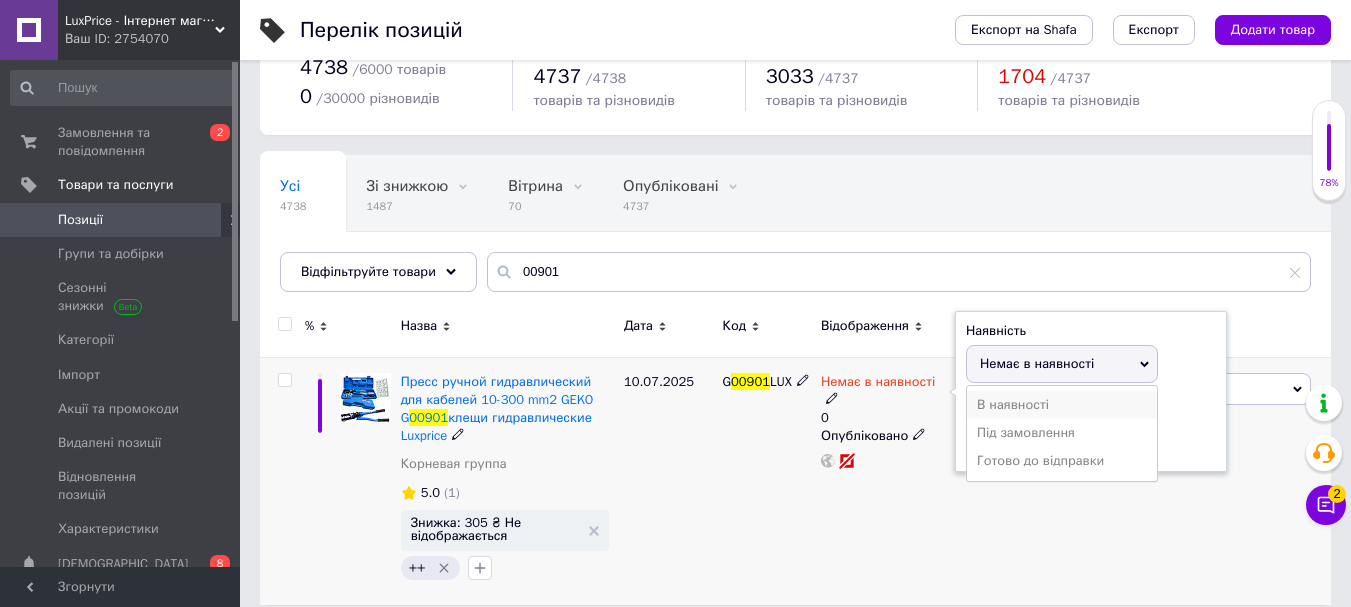 click on "В наявності" at bounding box center (1062, 405) 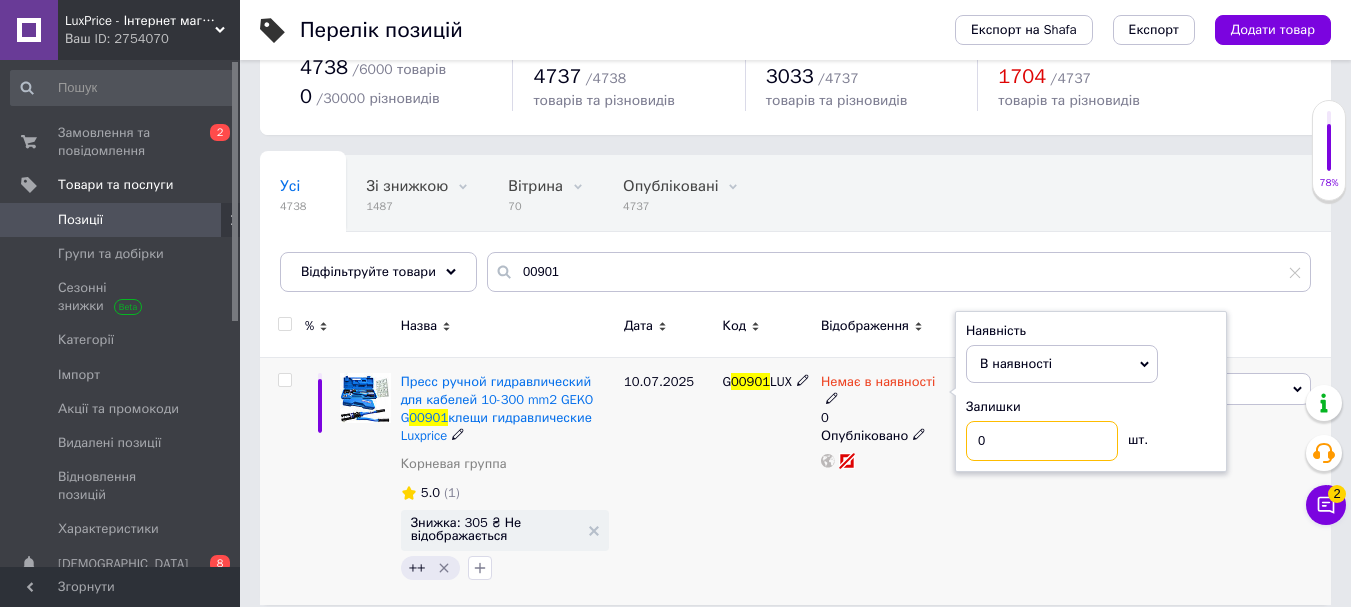 click on "0" at bounding box center [1042, 441] 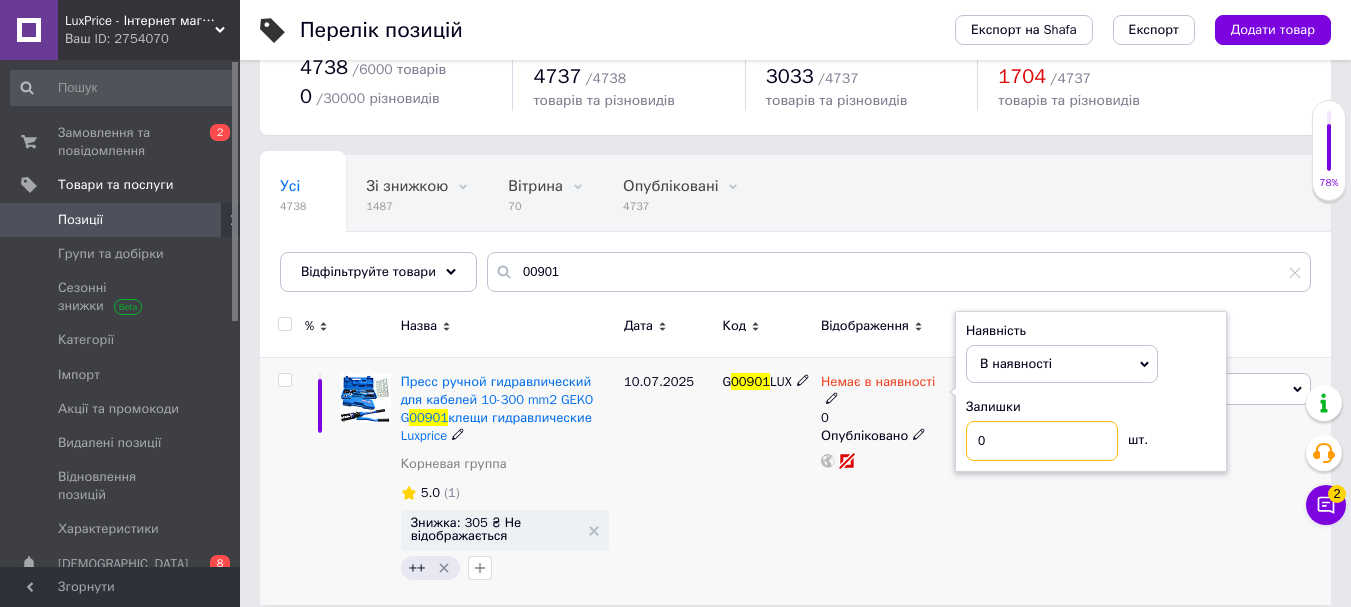 type on "1" 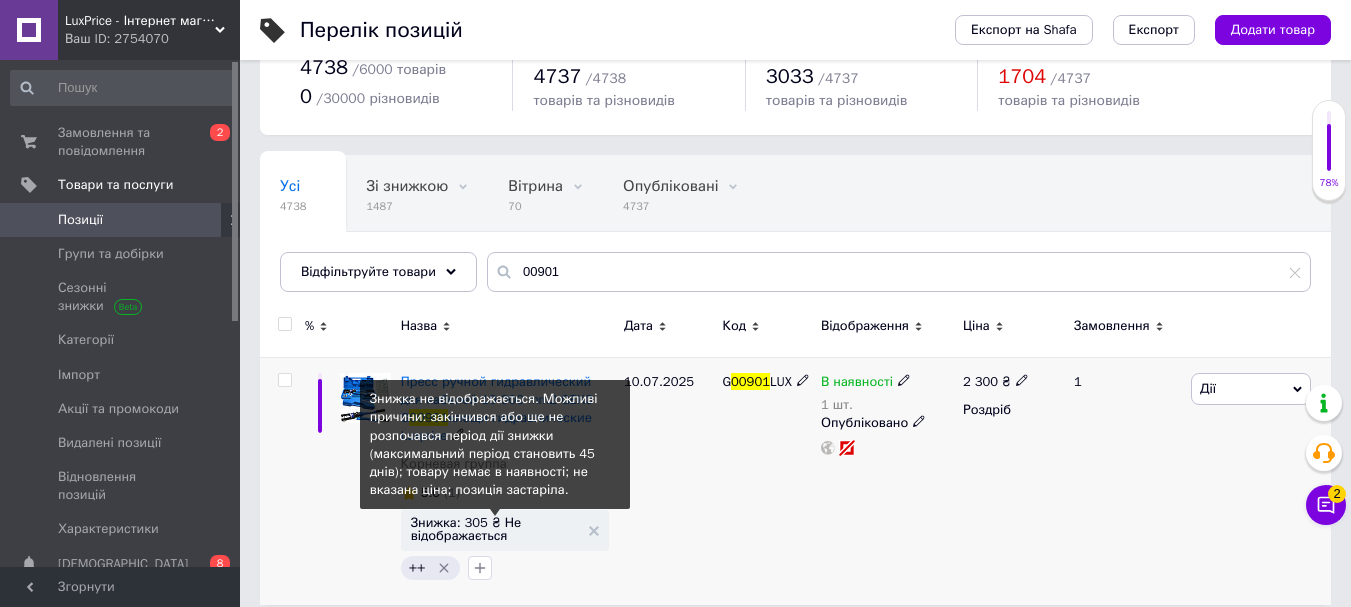 click on "Знижка: 305 ₴ Не відображається" at bounding box center [495, 529] 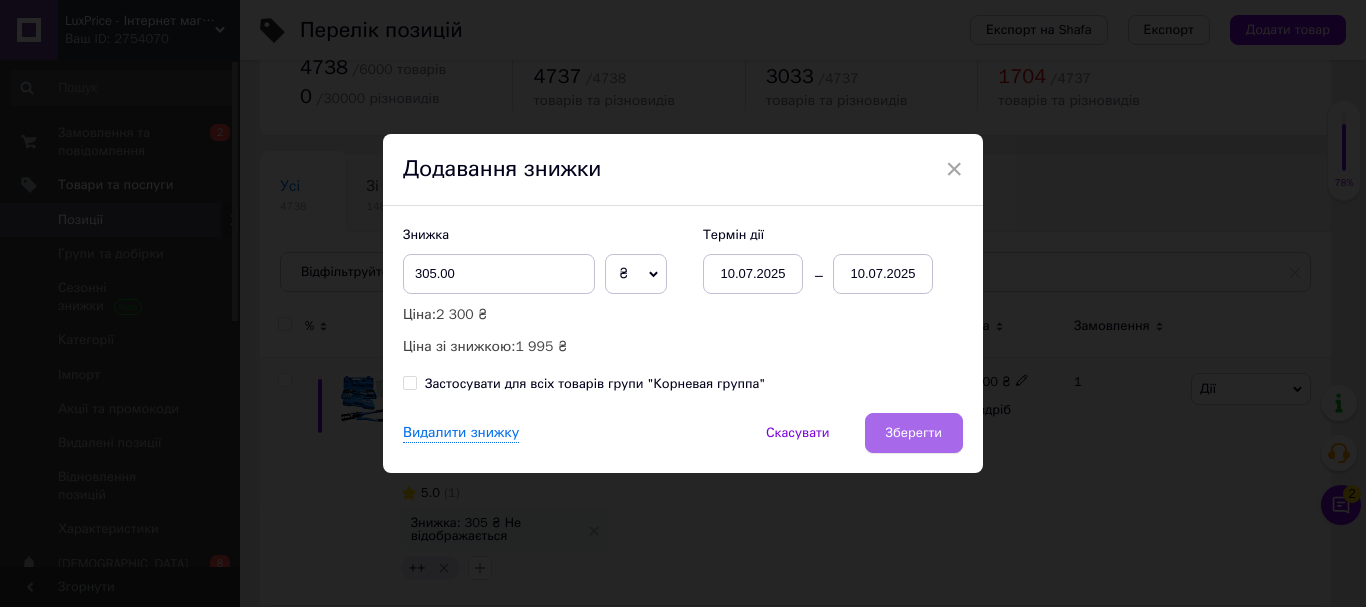 click on "Зберегти" at bounding box center (914, 433) 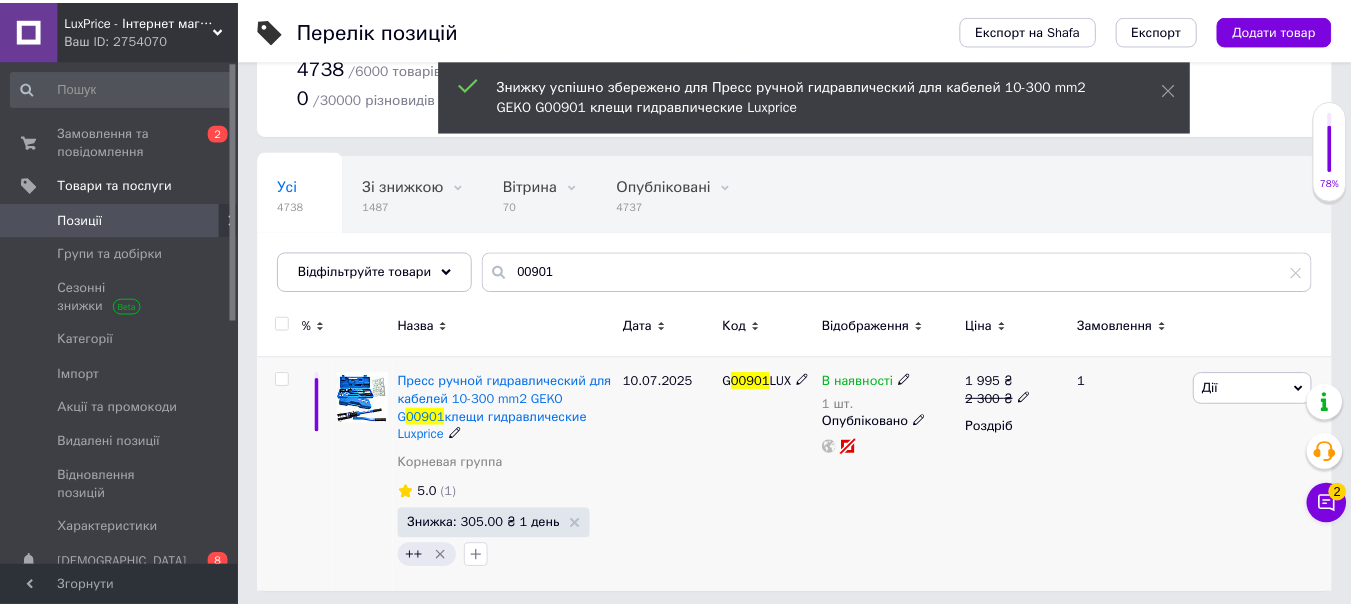 scroll, scrollTop: 63, scrollLeft: 0, axis: vertical 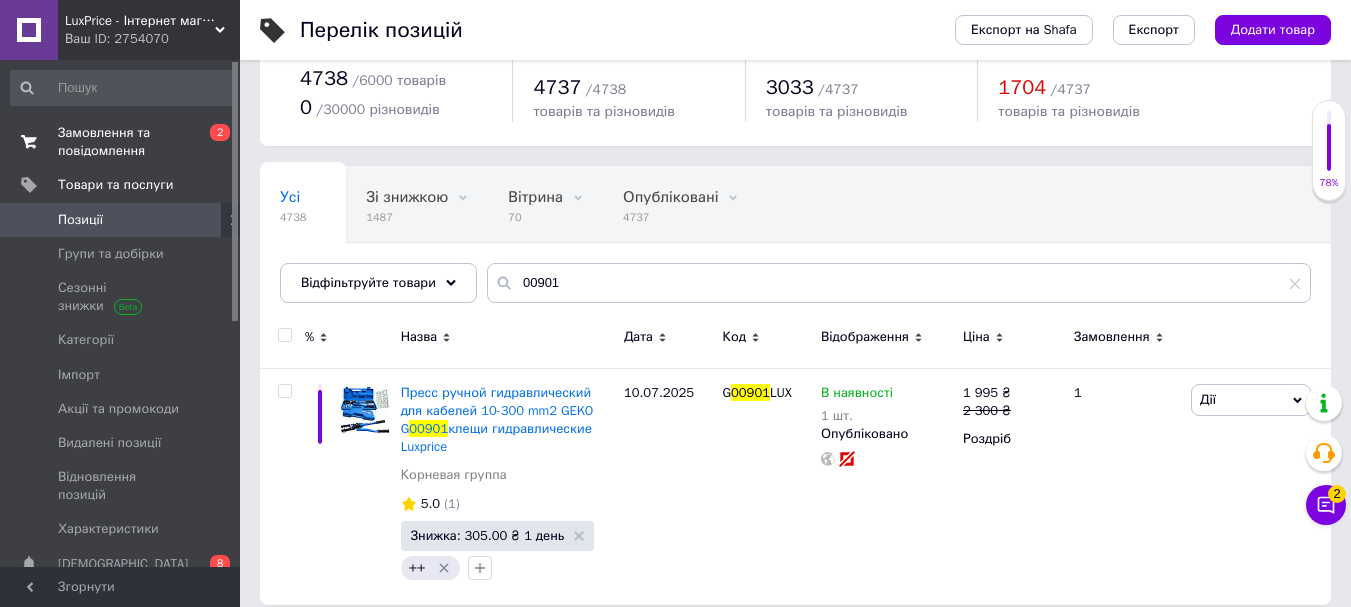 click at bounding box center [29, 142] 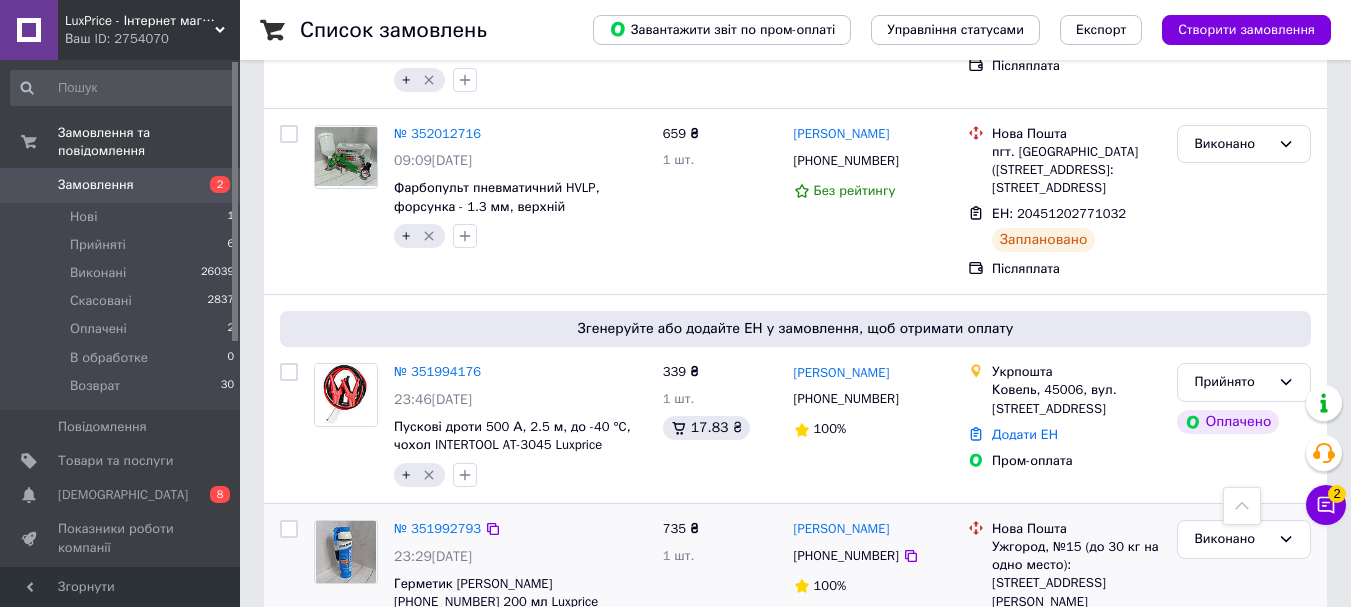 scroll, scrollTop: 1100, scrollLeft: 0, axis: vertical 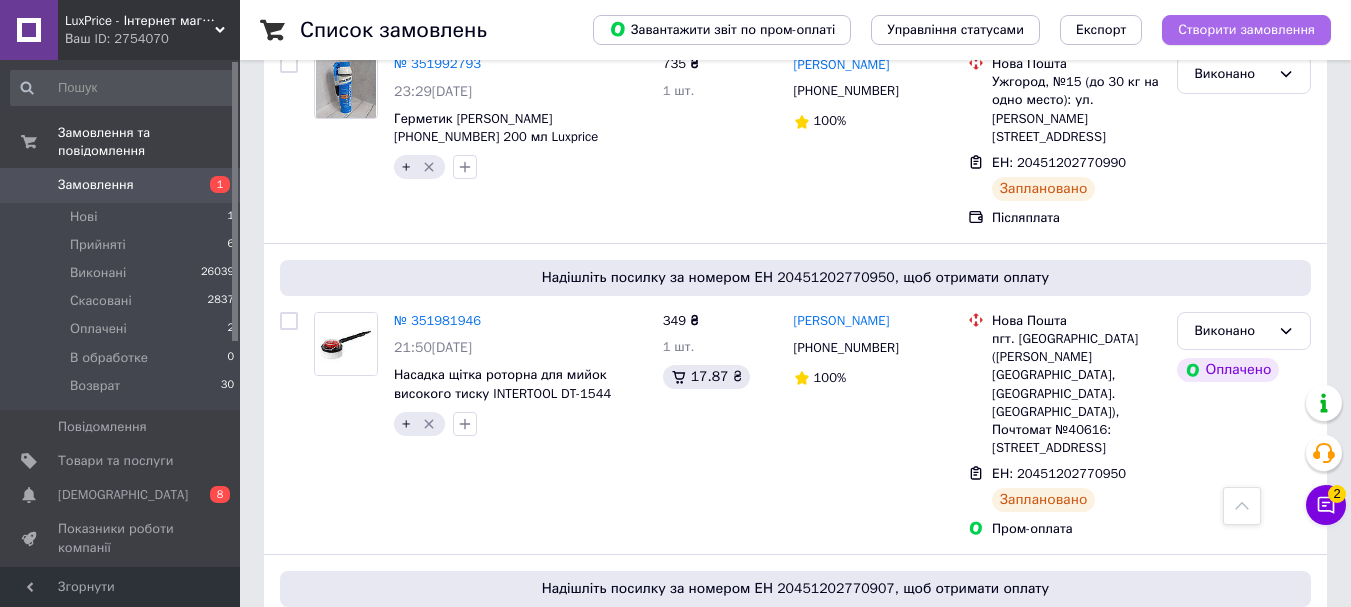 click on "Створити замовлення" at bounding box center (1246, 30) 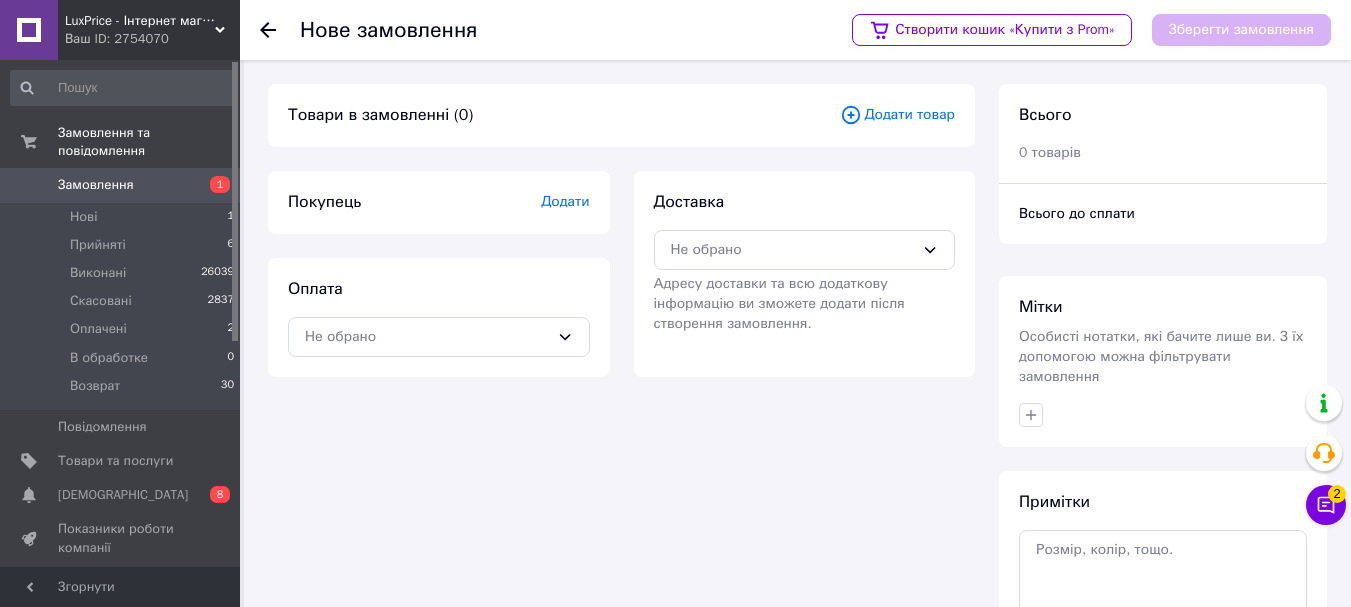 click on "Додати товар" at bounding box center [897, 115] 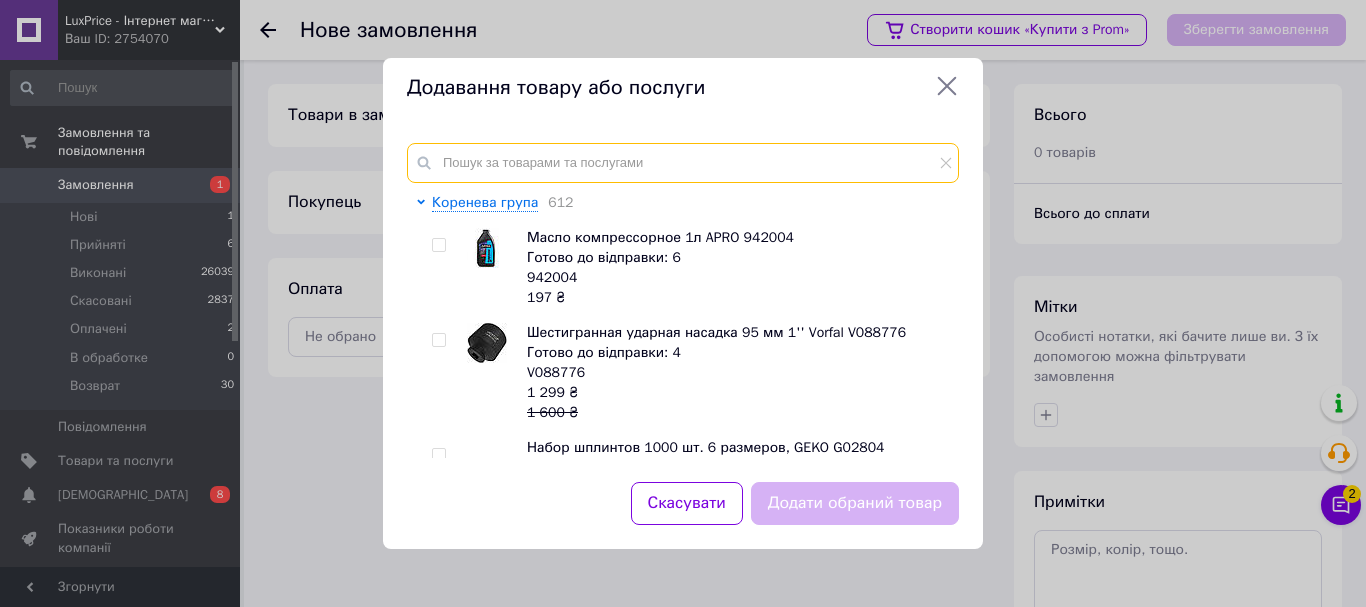 click at bounding box center [683, 163] 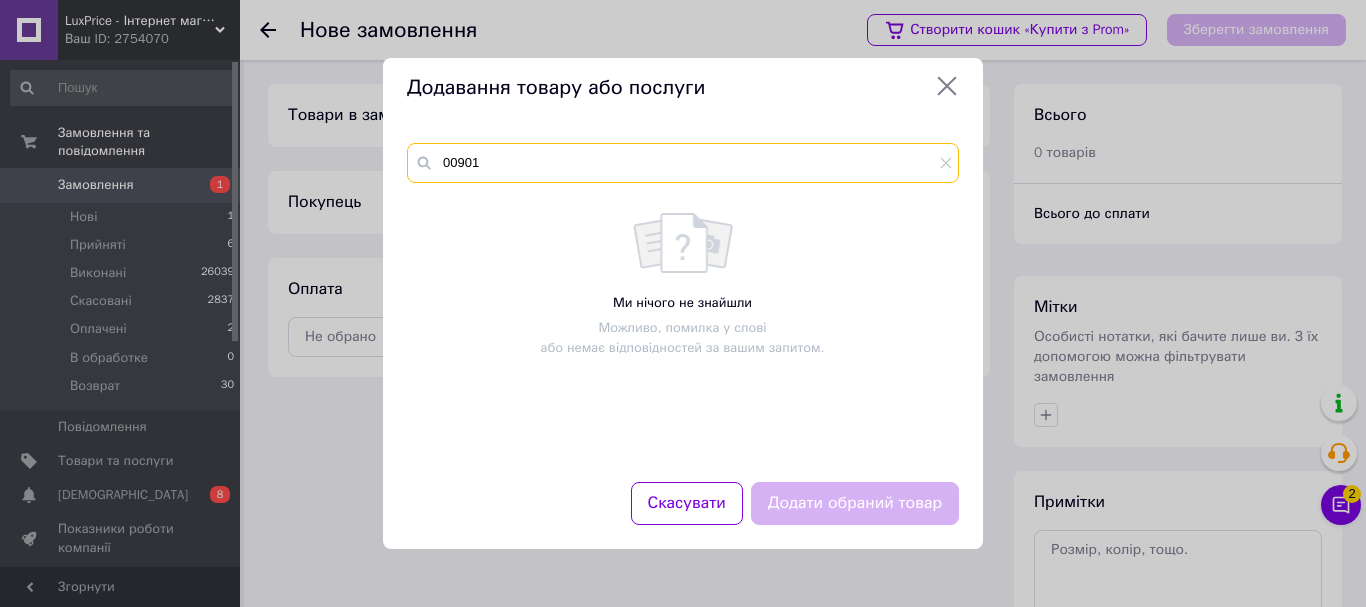 type on "00901" 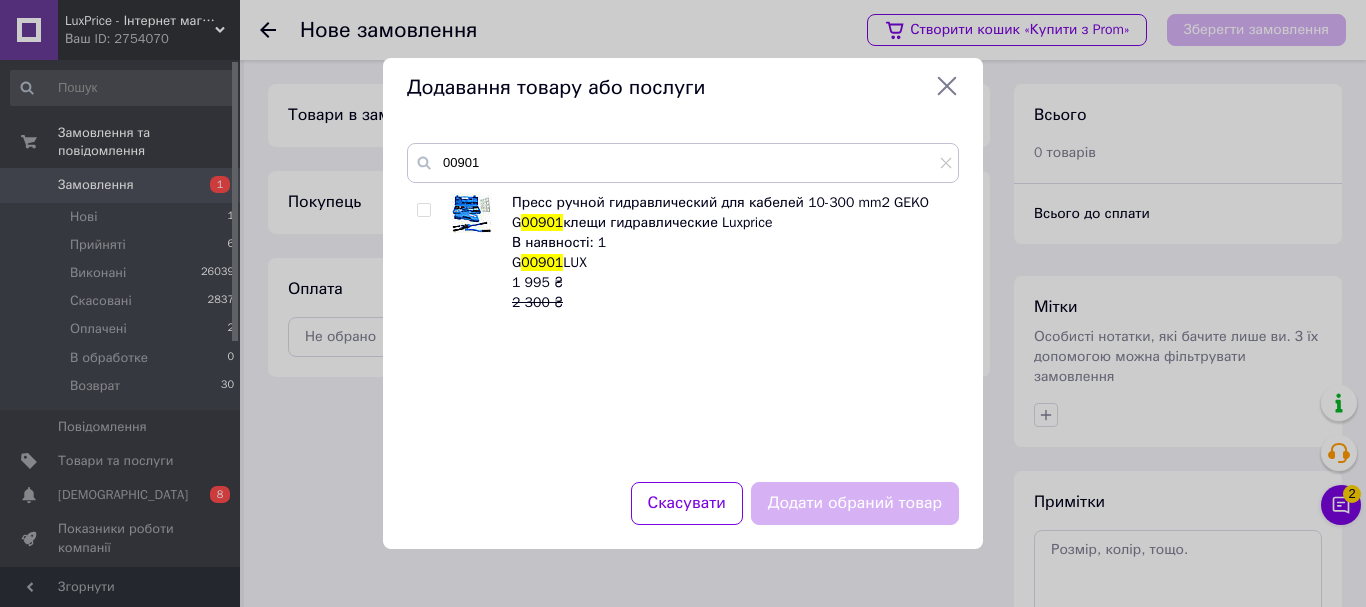 click at bounding box center (423, 210) 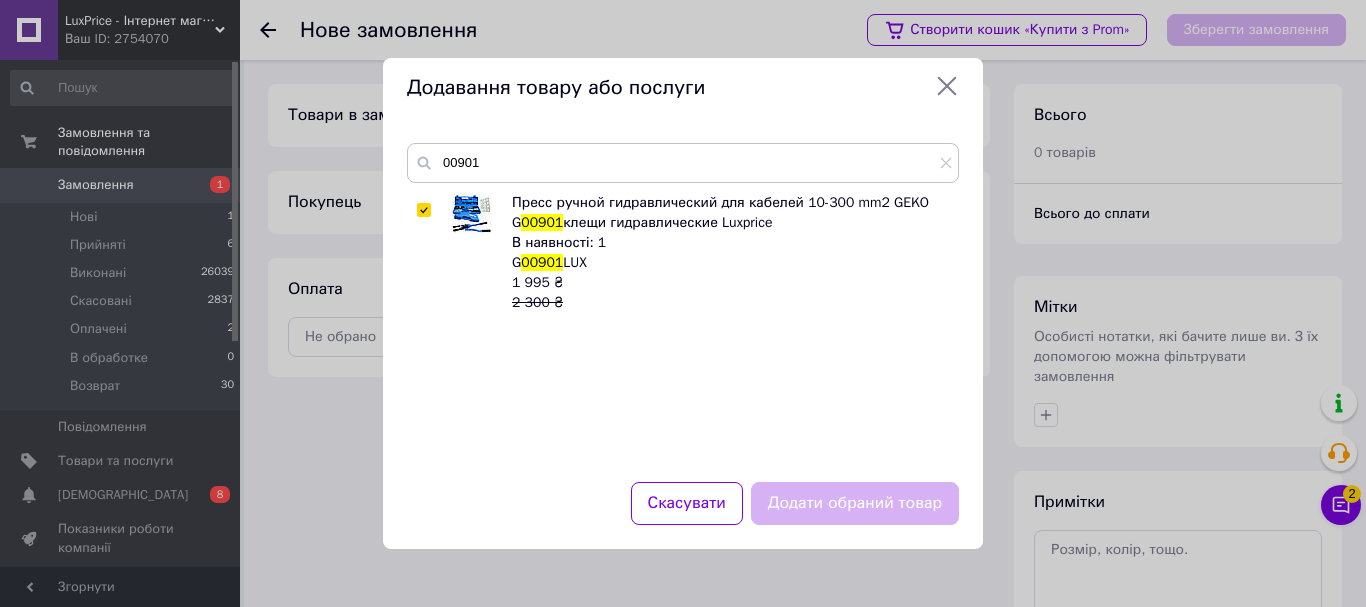 checkbox on "true" 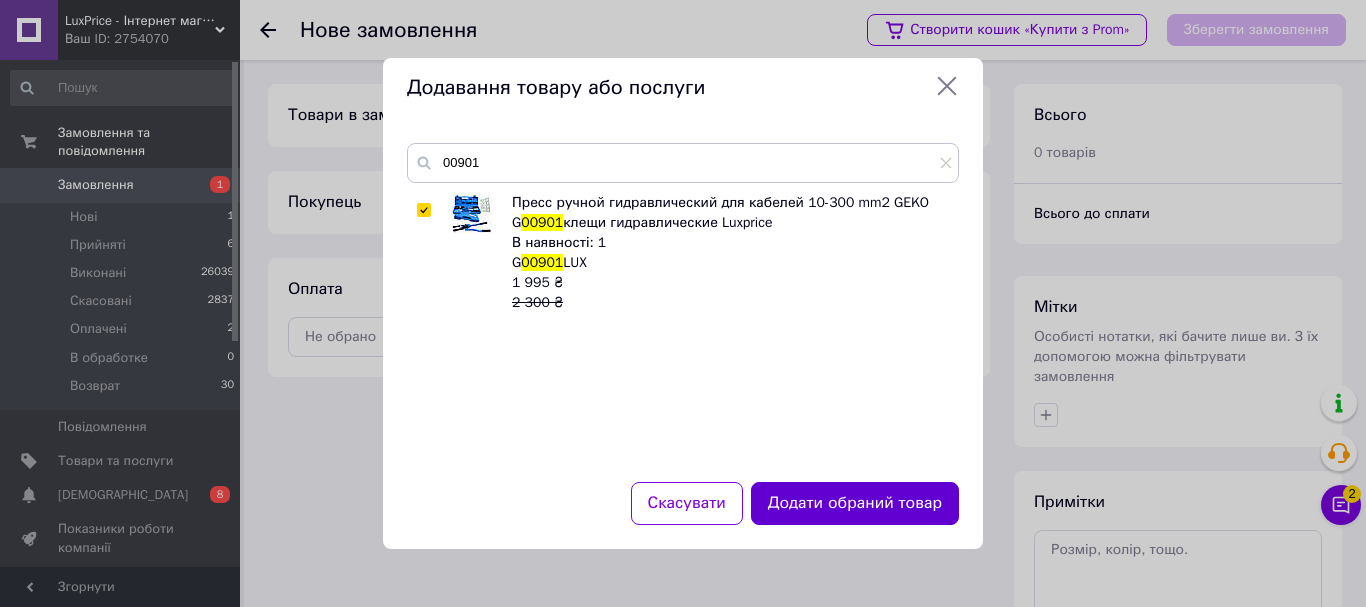 click on "Додати обраний товар" at bounding box center [855, 503] 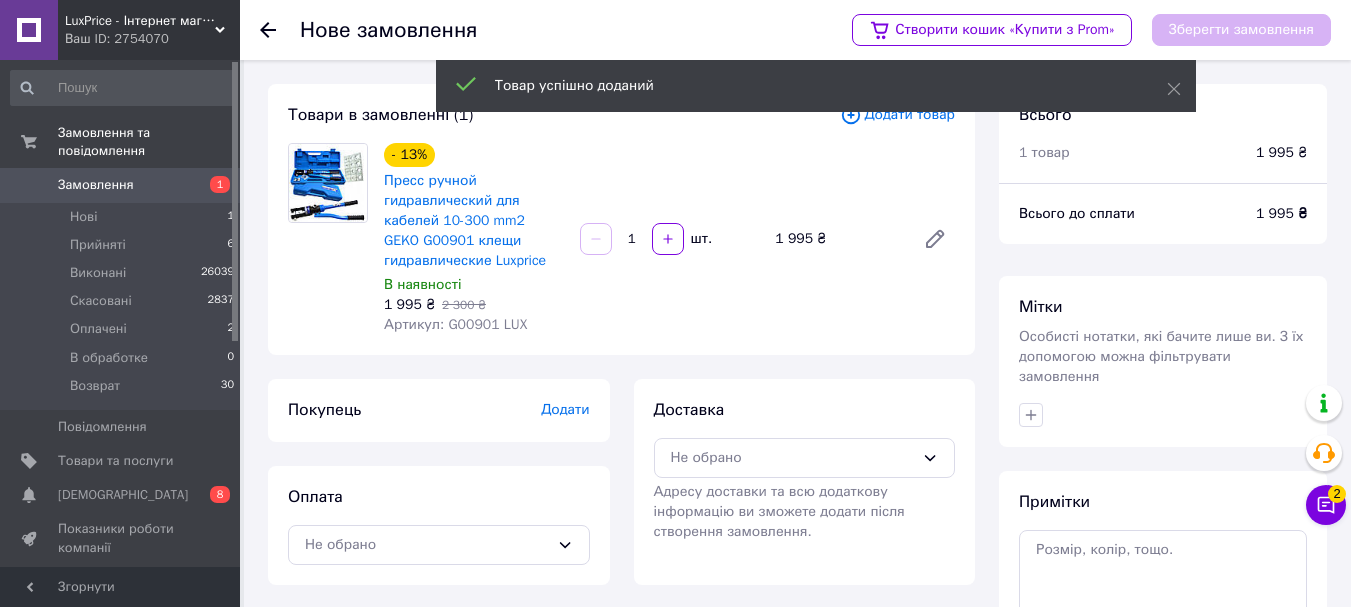 click on "Додати" at bounding box center (565, 409) 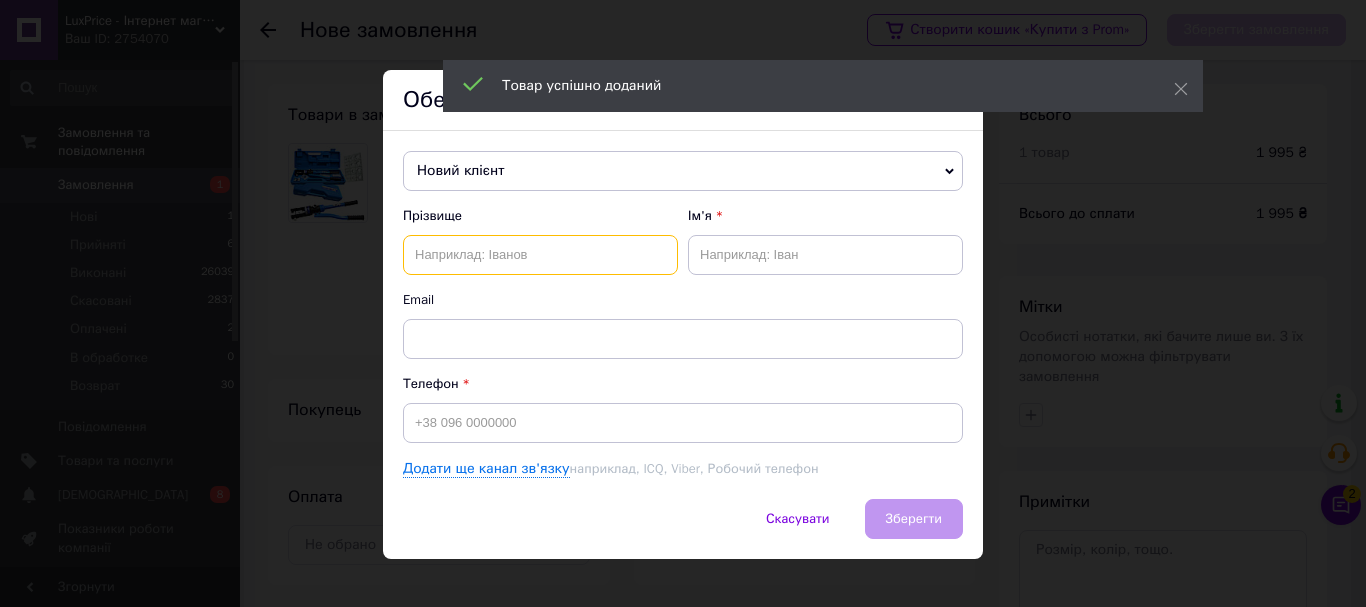 click at bounding box center (540, 255) 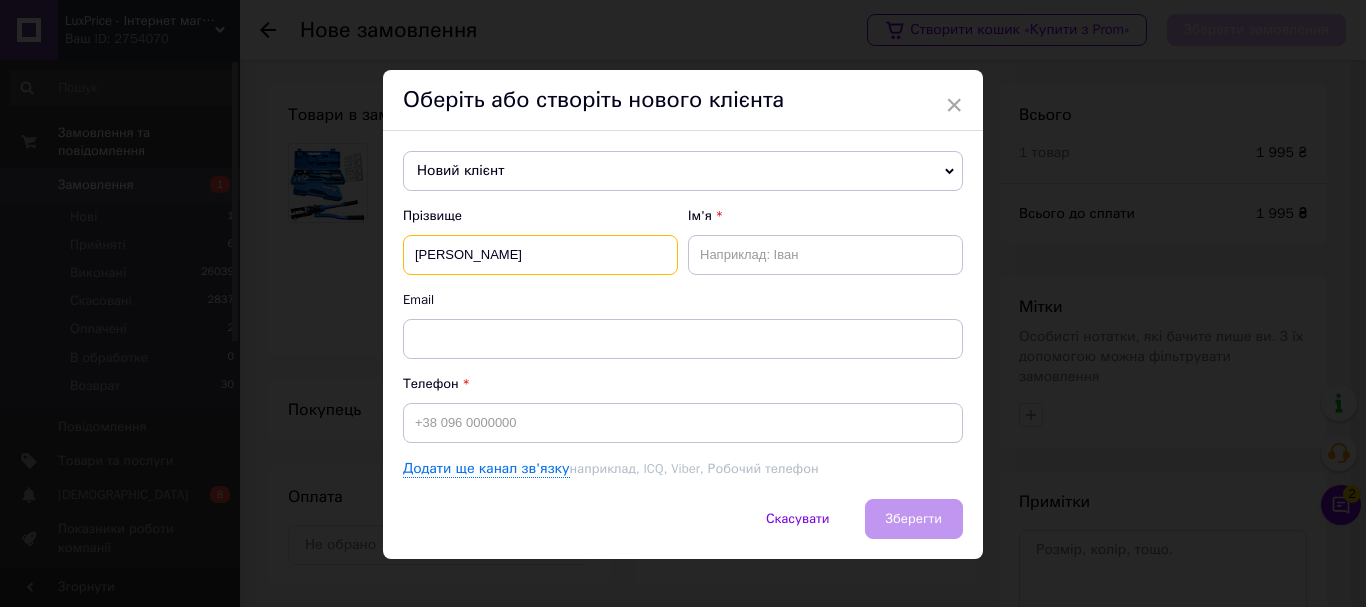 type on "[PERSON_NAME]" 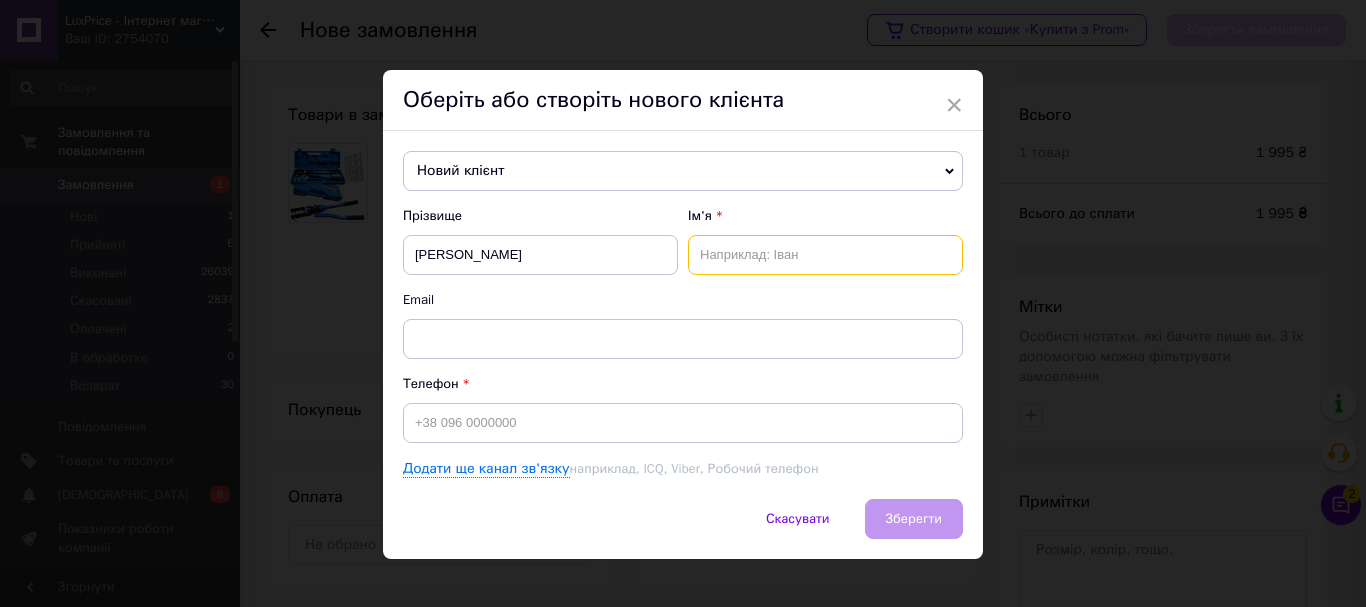 click at bounding box center (825, 255) 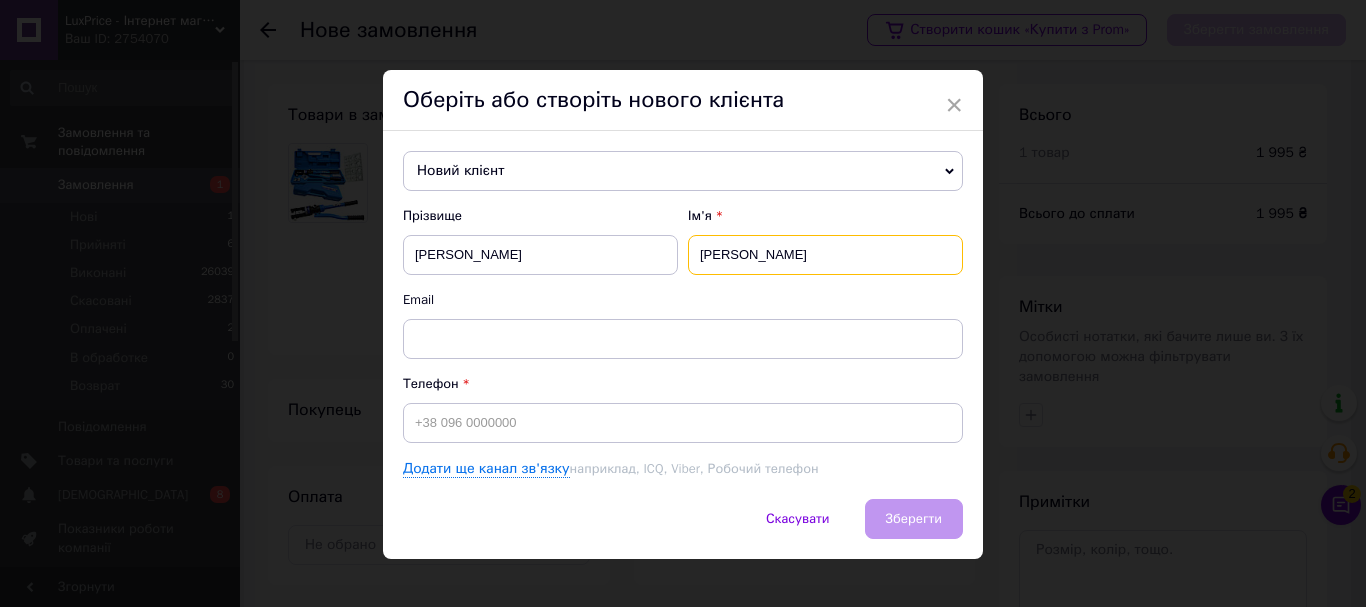 type on "[PERSON_NAME]" 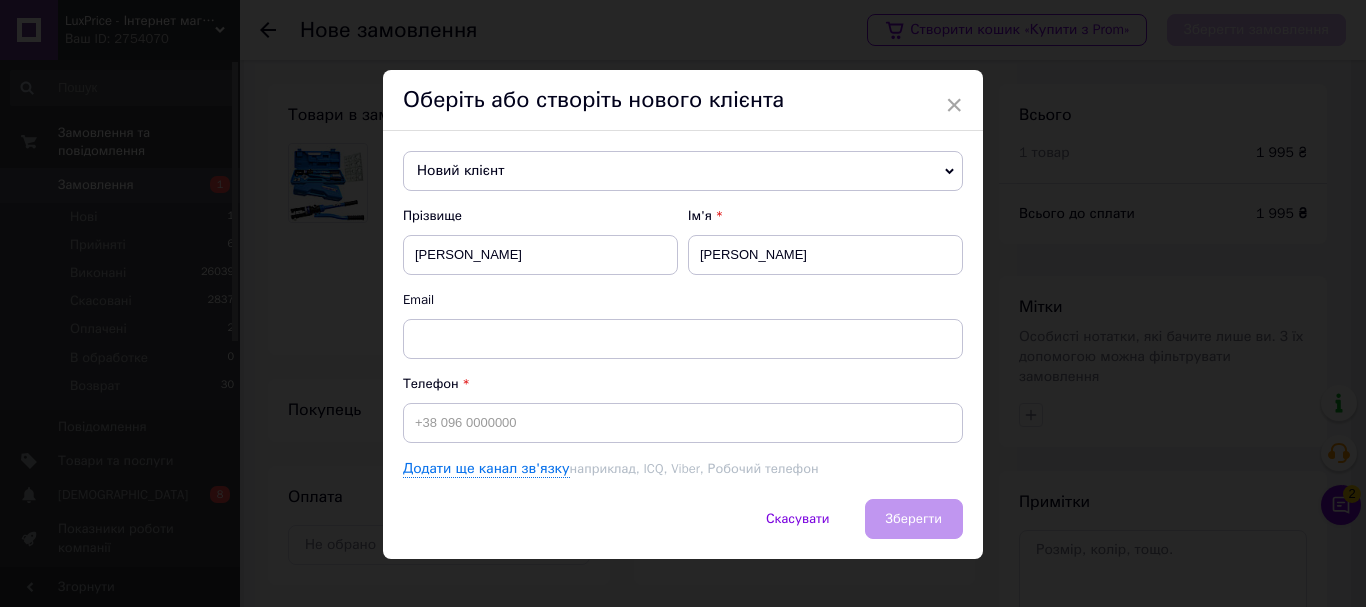 click on "Прізвище [PERSON_NAME] Ім'я [PERSON_NAME] Email Телефон Додати ще канал зв'язку    наприклад, ICQ, Viber, Робочий телефон" at bounding box center [683, 343] 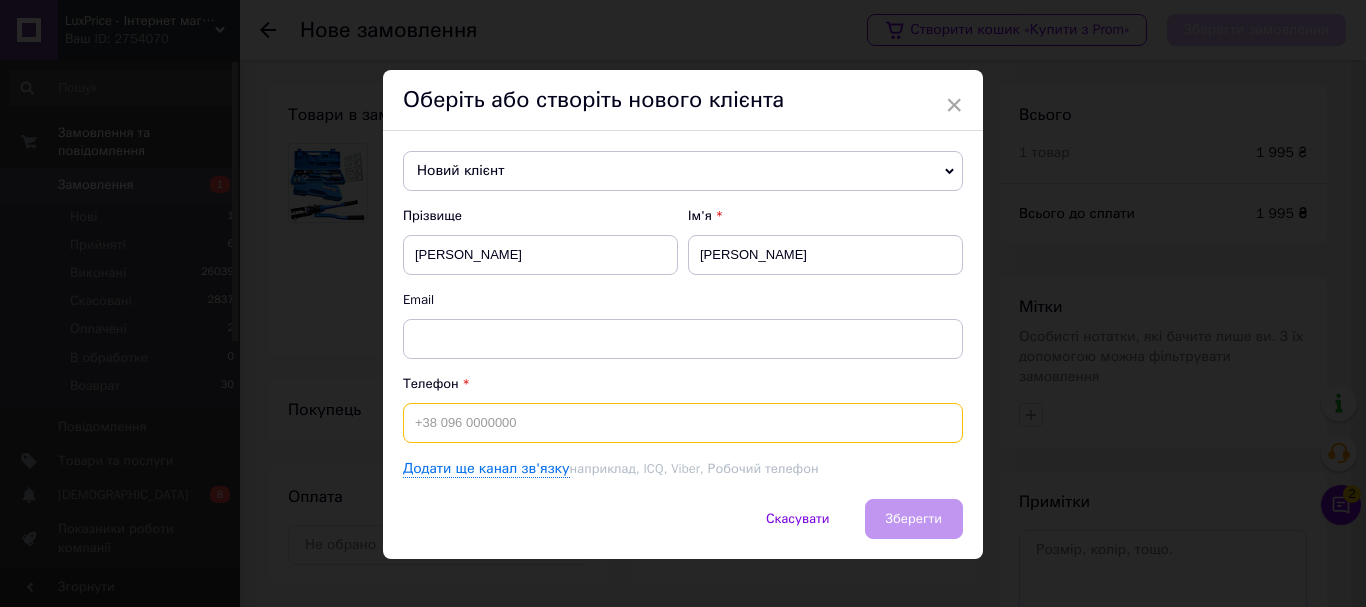 click at bounding box center (683, 423) 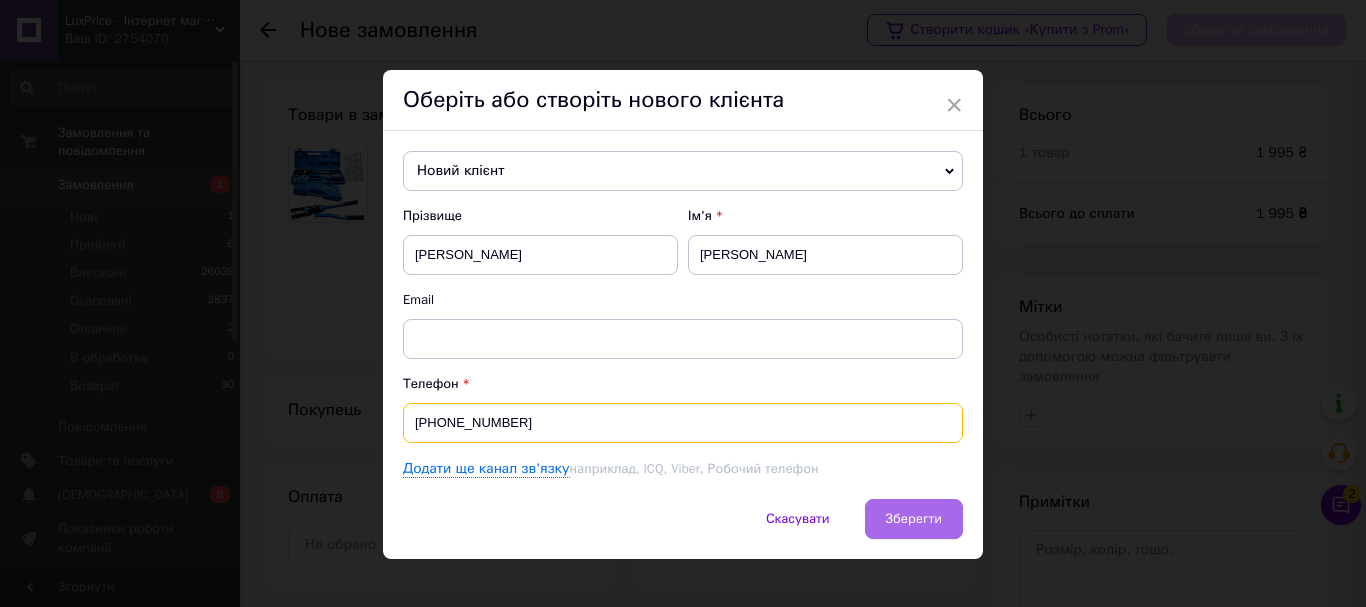 type on "[PHONE_NUMBER]" 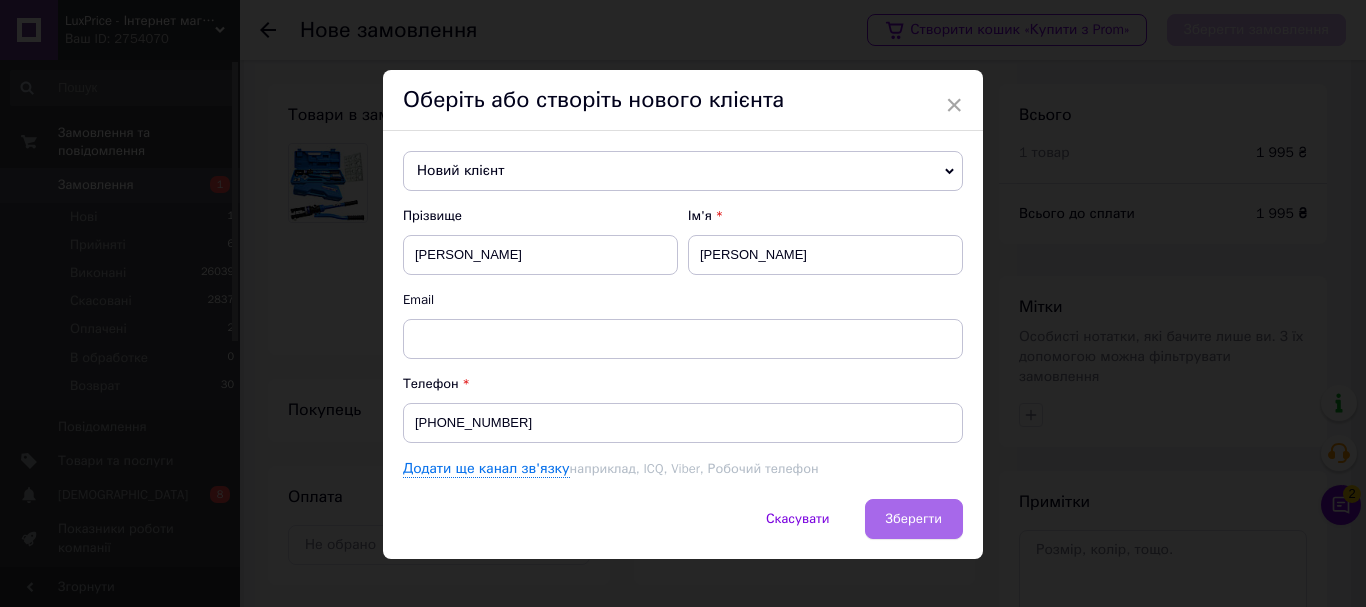 click on "Зберегти" at bounding box center [914, 518] 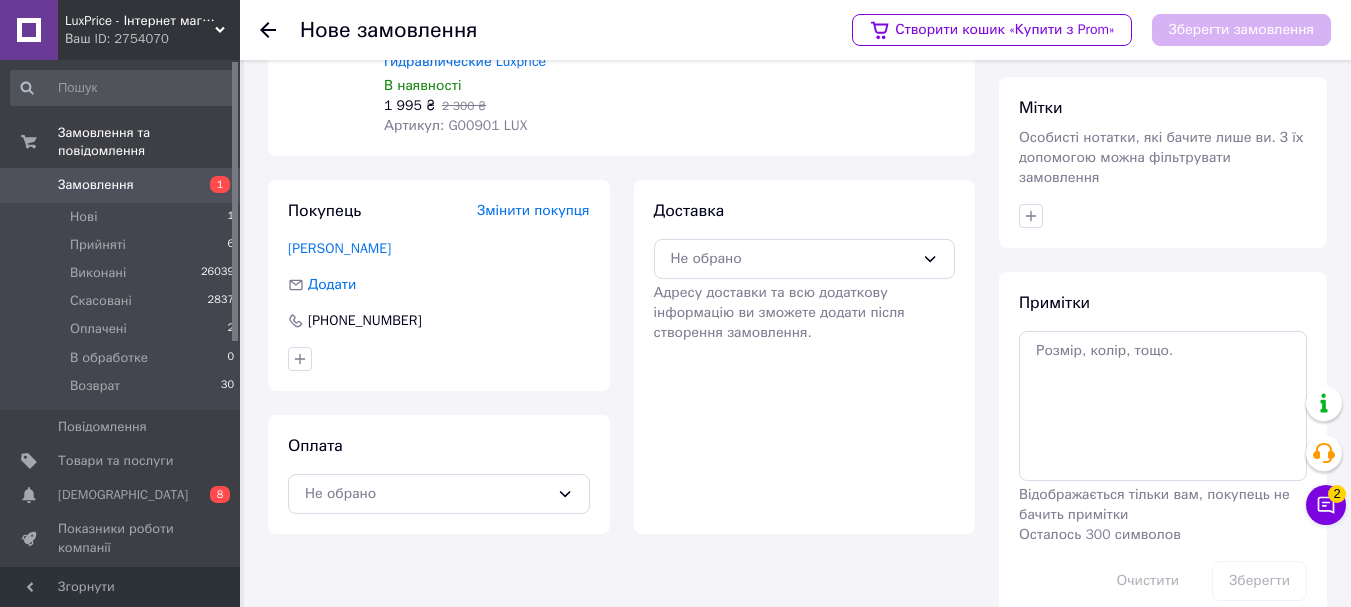 scroll, scrollTop: 200, scrollLeft: 0, axis: vertical 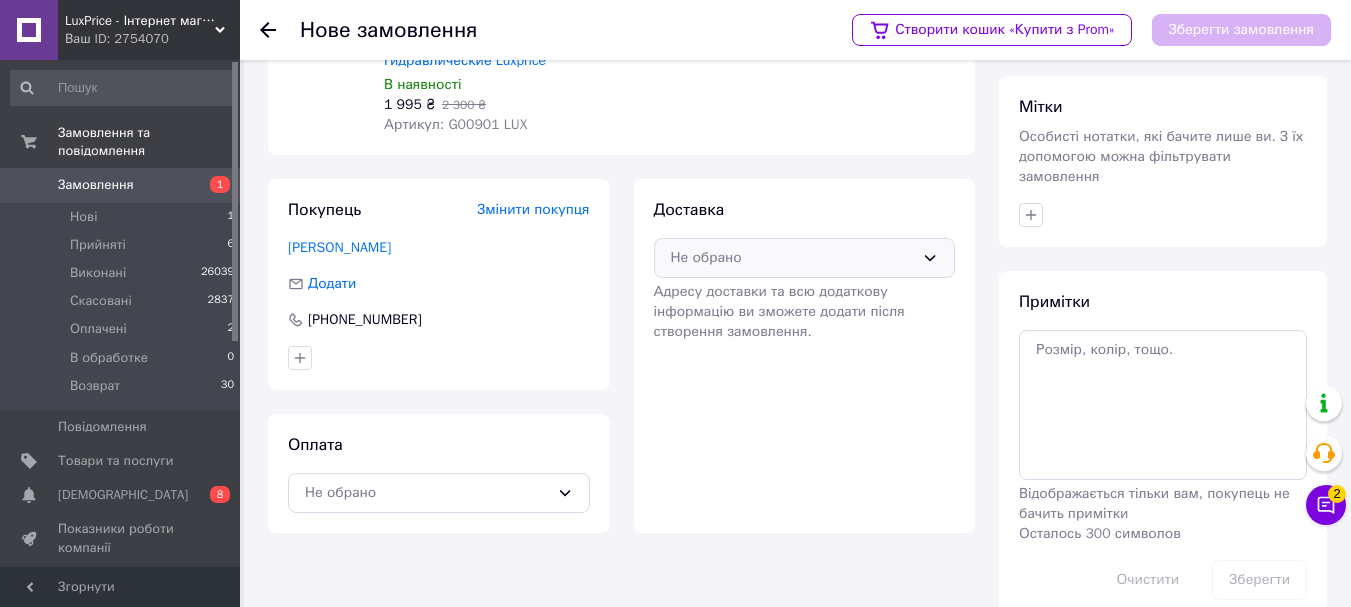 click on "Не обрано" at bounding box center [805, 258] 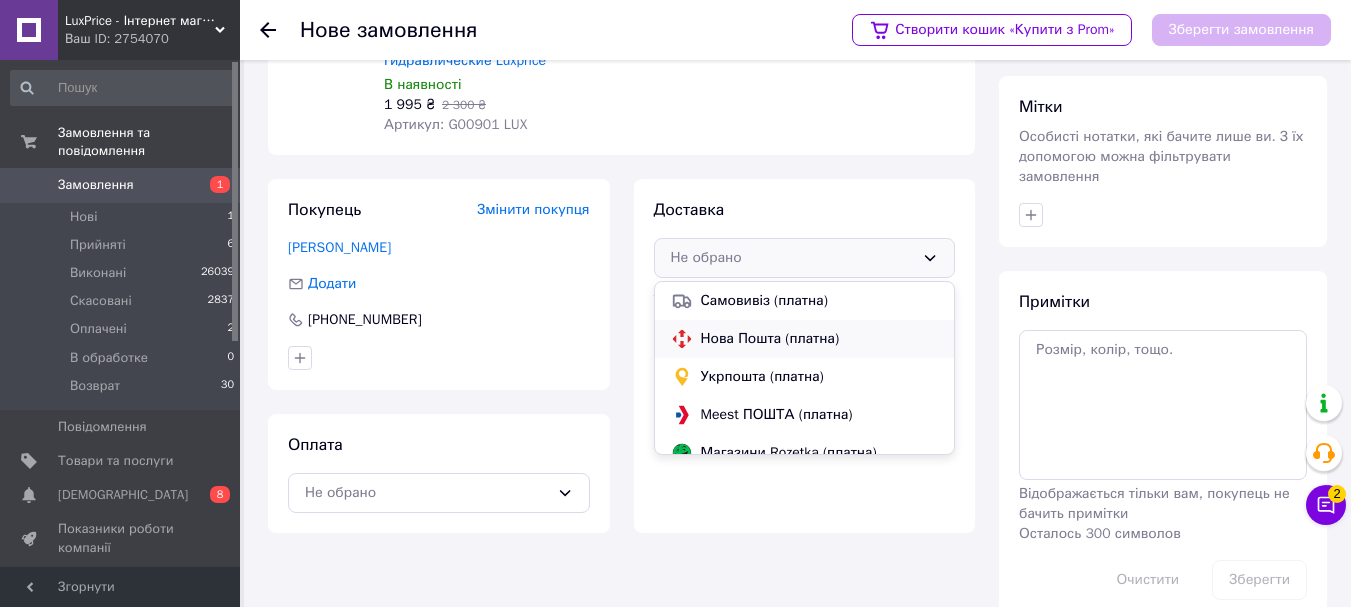click on "Нова Пошта (платна)" at bounding box center (820, 339) 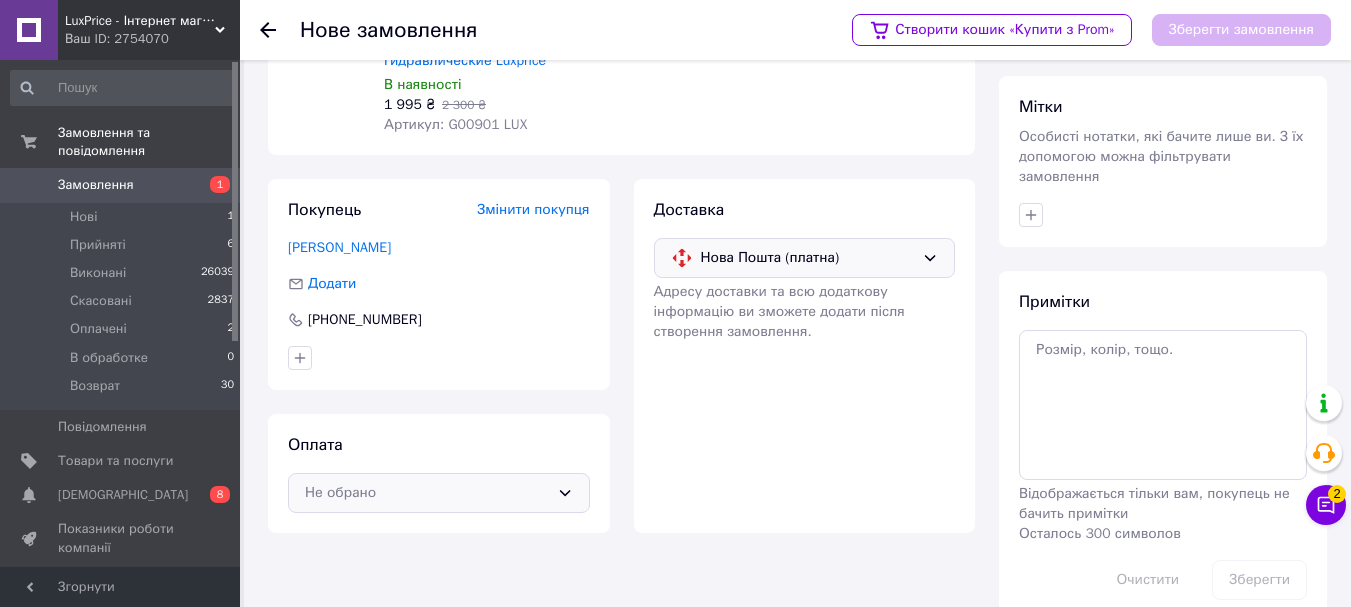 click on "Не обрано" at bounding box center (427, 493) 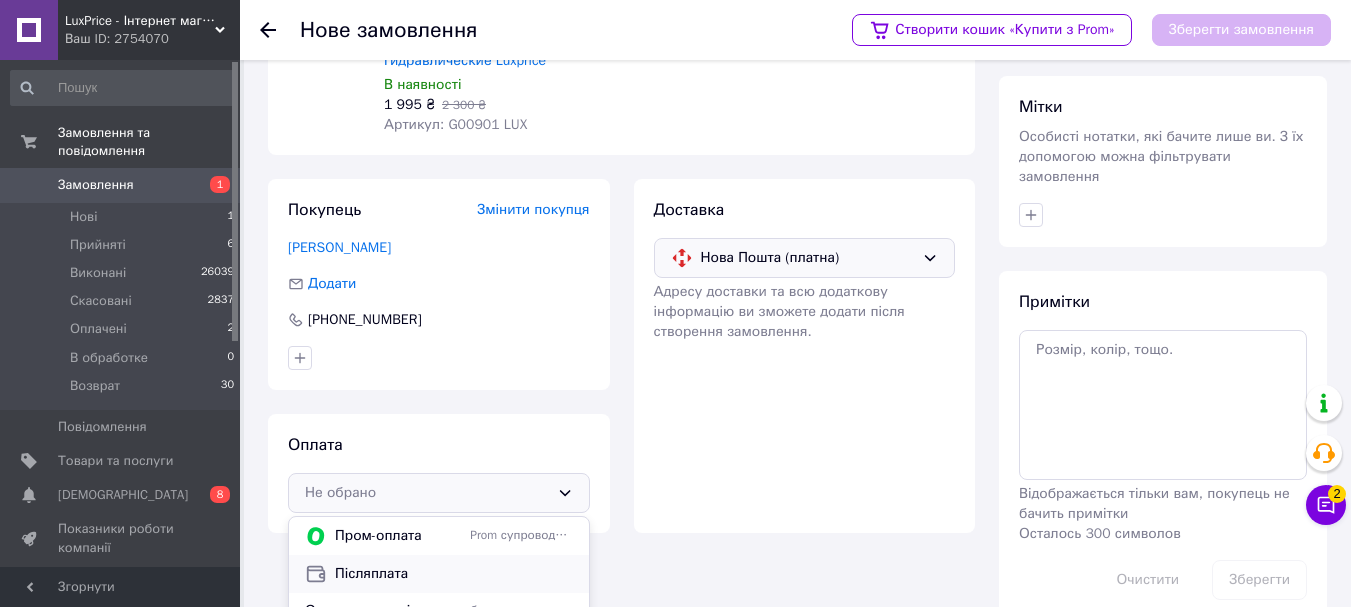 click on "Післяплата" at bounding box center [454, 574] 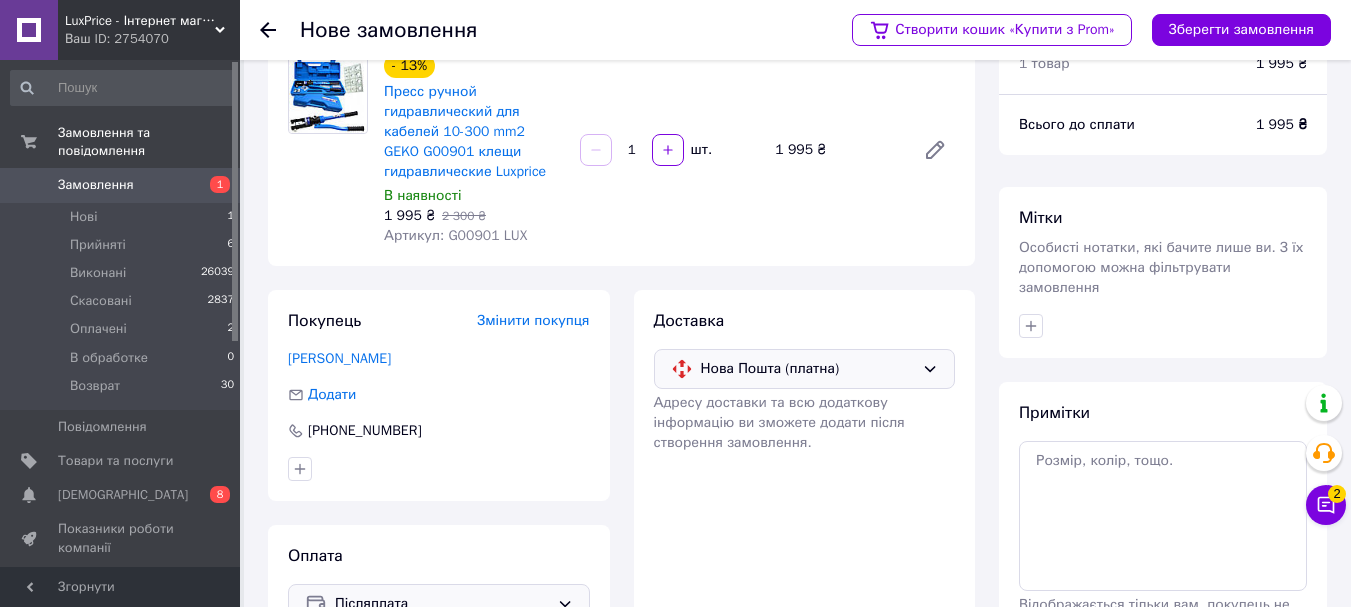 scroll, scrollTop: 0, scrollLeft: 0, axis: both 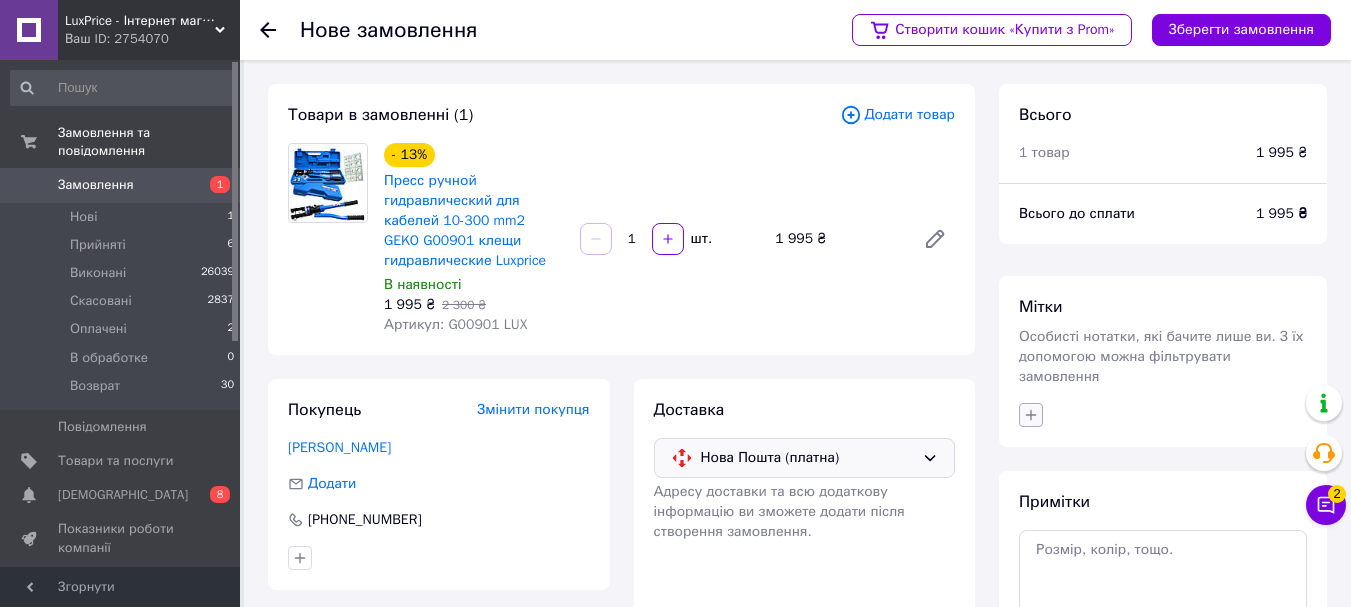 click at bounding box center [1031, 415] 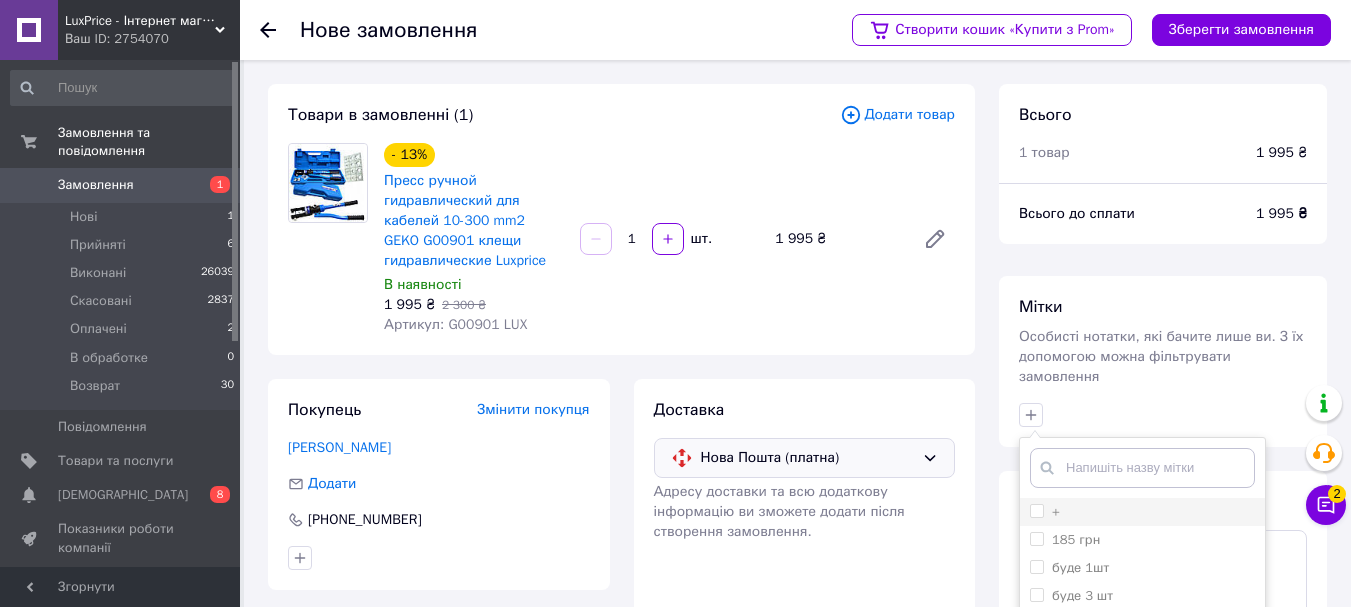 click on "+" at bounding box center (1045, 512) 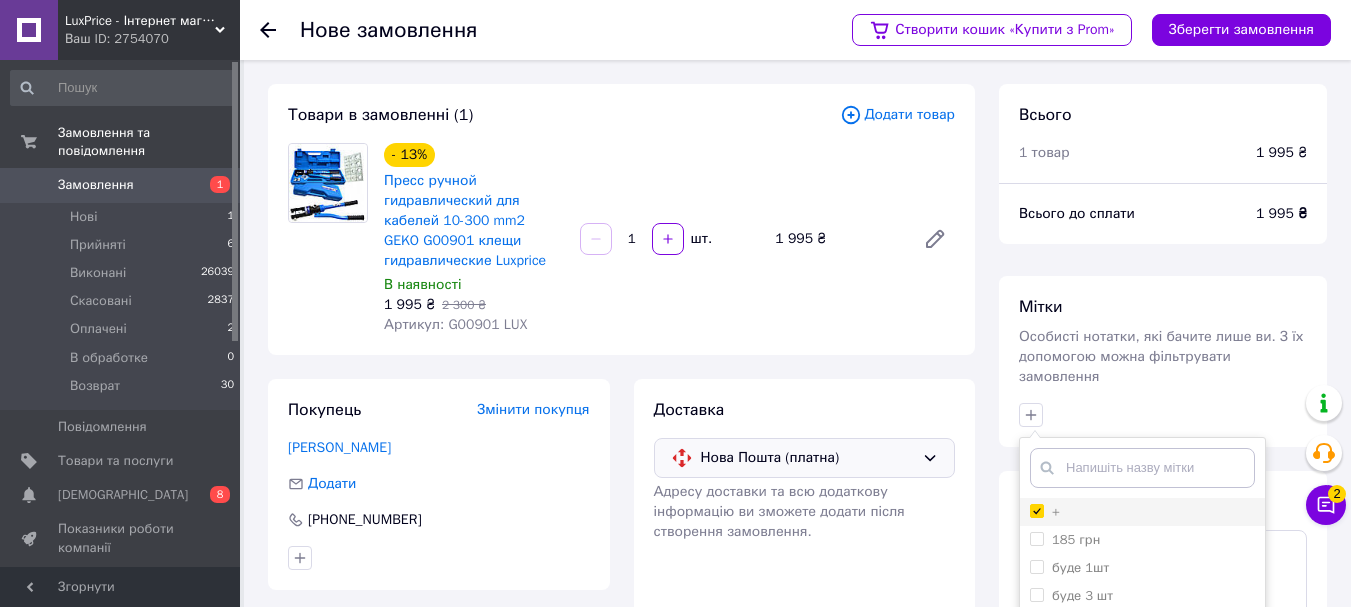 click on "+" at bounding box center [1036, 510] 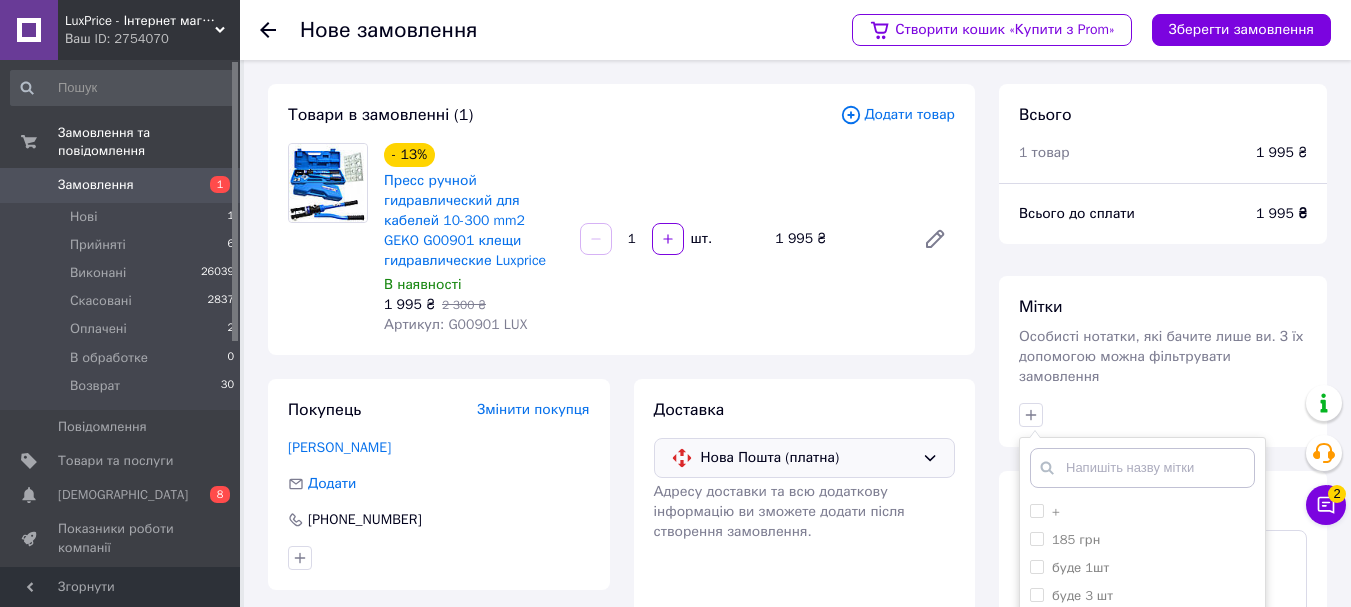 click on "+ 185 грн буде 1шт буде 3 шт буде відділення №1 Буде завтра Буде наложка Відправить завтра Відсутній зв"язок Військовий добав каніфоль 42-0202 1шт Добавляв товари Зателефонуй Їй підходить на завтра моно банк НАША ДОСТАВКА Не бере телефон,і немає вайбера не буде замовляти Недійсний номер не звони нема вайбера олх питає знижку приват сам забере Скасовує замовлення Скасував замовлення Скинь номер карти Скинь реквізити, Фіскальний чек Хочуть знижку цей номер не обслуговується і немає в вайбер чекає Створити мітку   Додати мітку" at bounding box center [1142, 651] 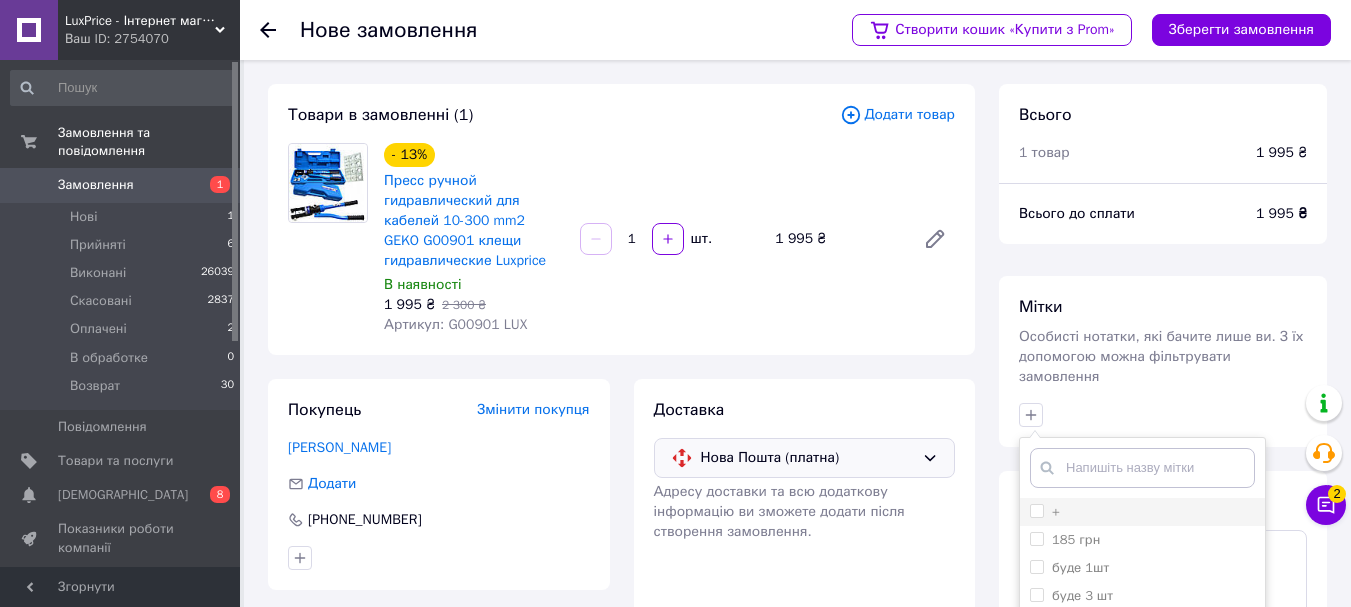 click on "+" at bounding box center [1036, 510] 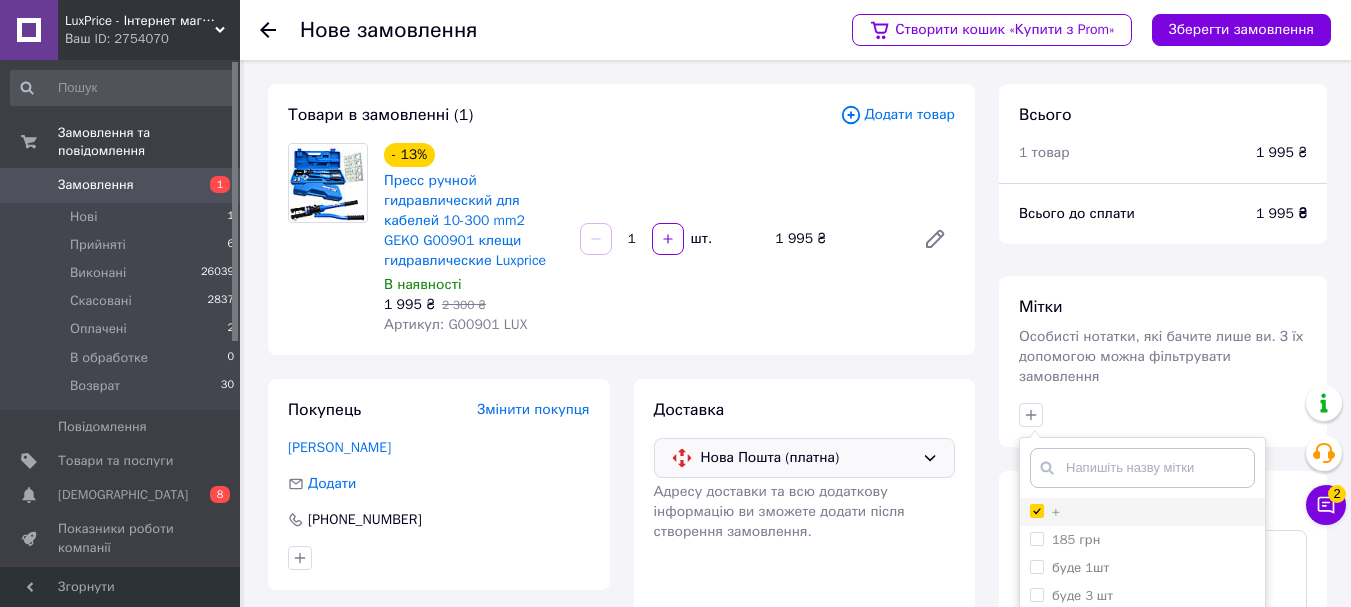 checkbox on "true" 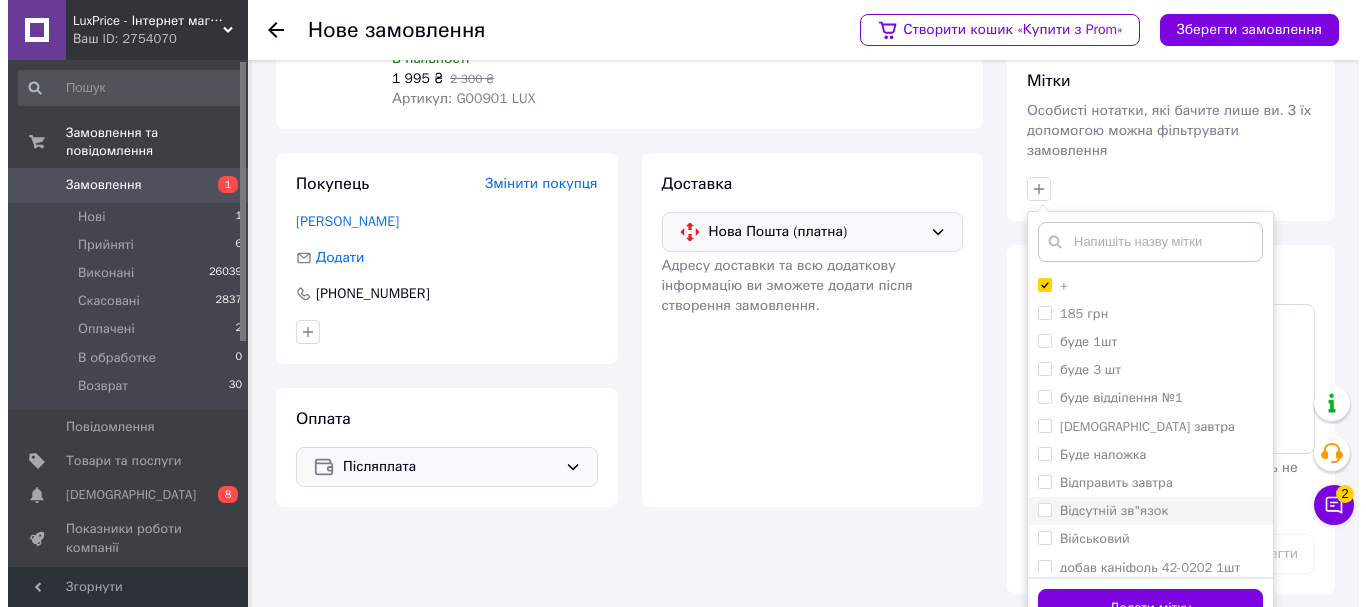 scroll, scrollTop: 237, scrollLeft: 0, axis: vertical 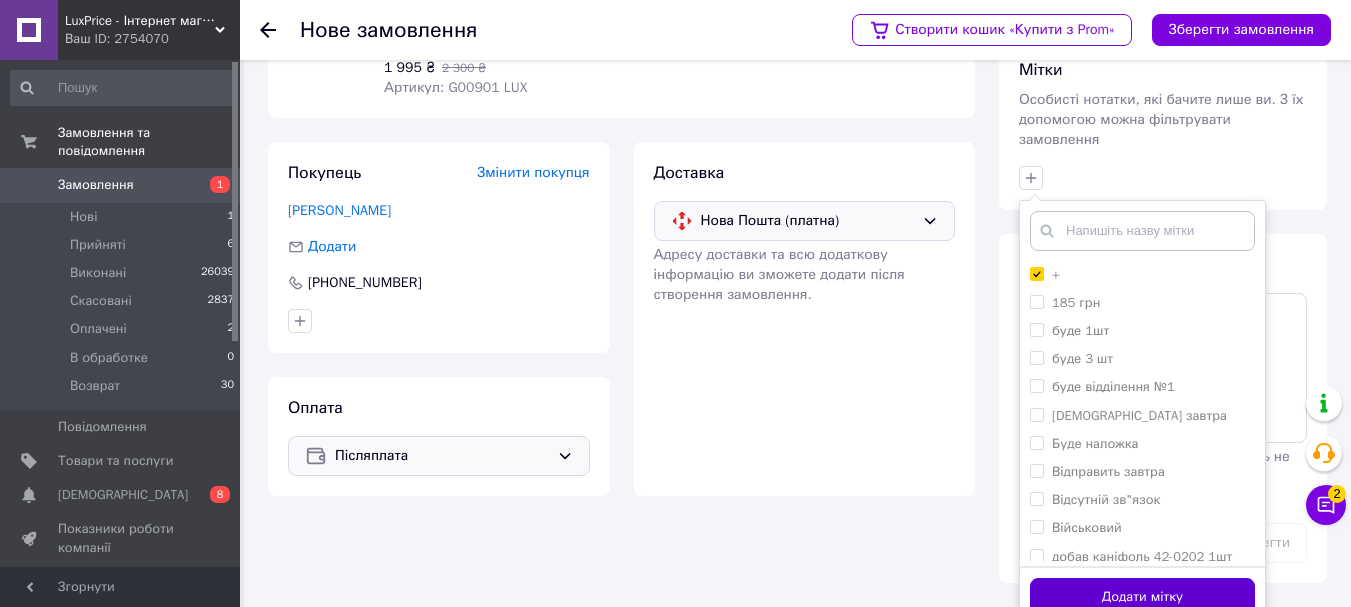 click on "Додати мітку" at bounding box center (1142, 597) 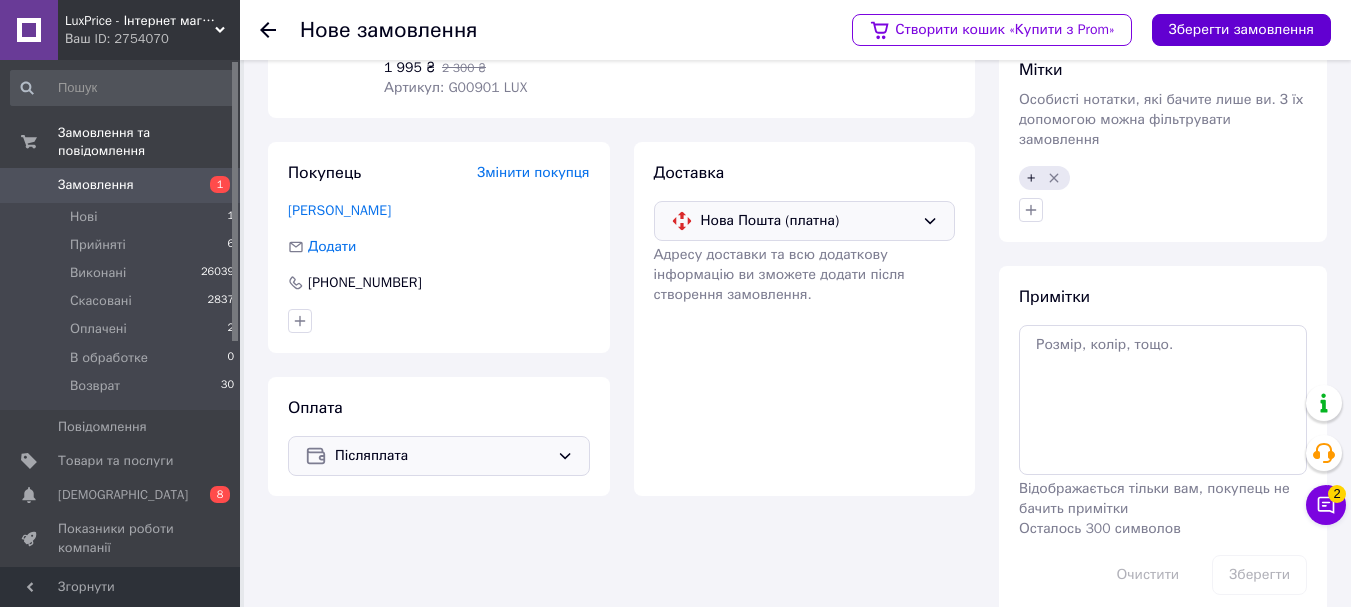 click on "Зберегти замовлення" at bounding box center [1241, 30] 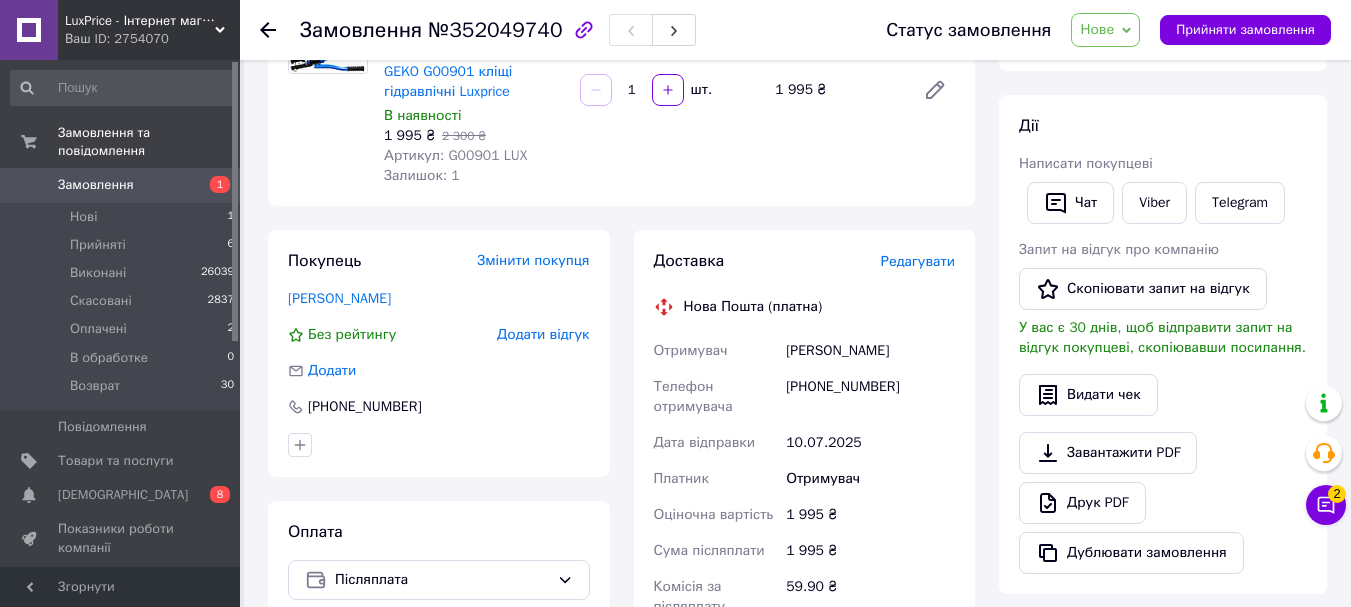 click on "Доставка Редагувати" at bounding box center [805, 261] 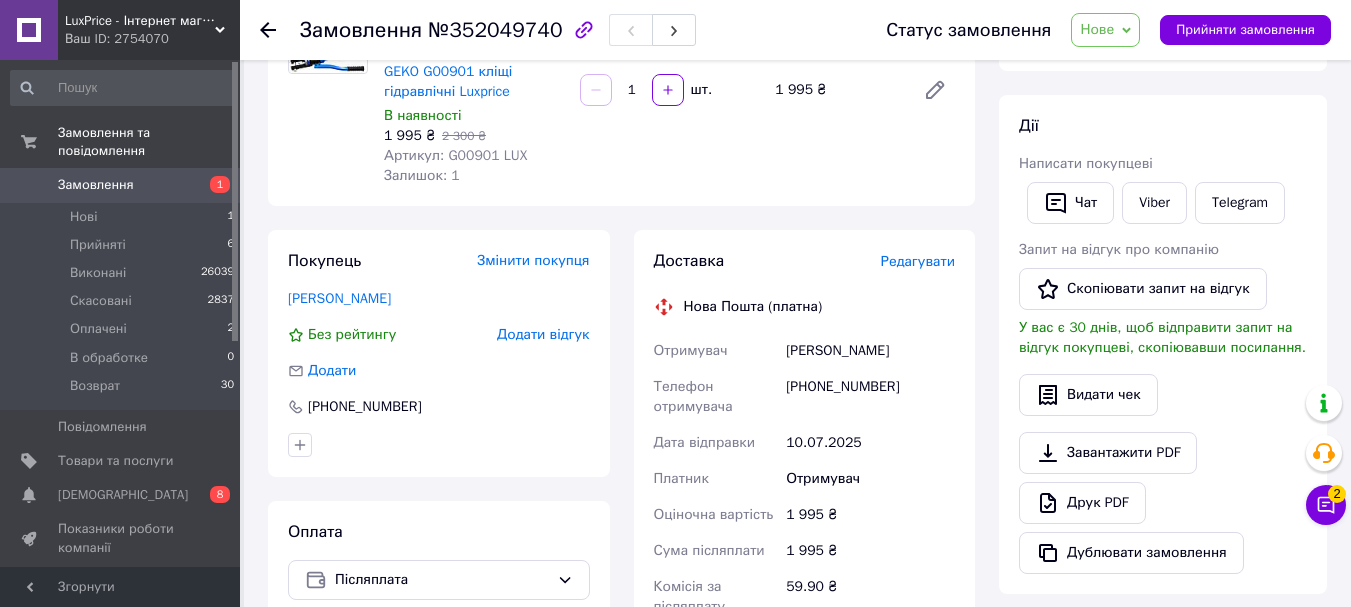 click on "Редагувати" at bounding box center [918, 261] 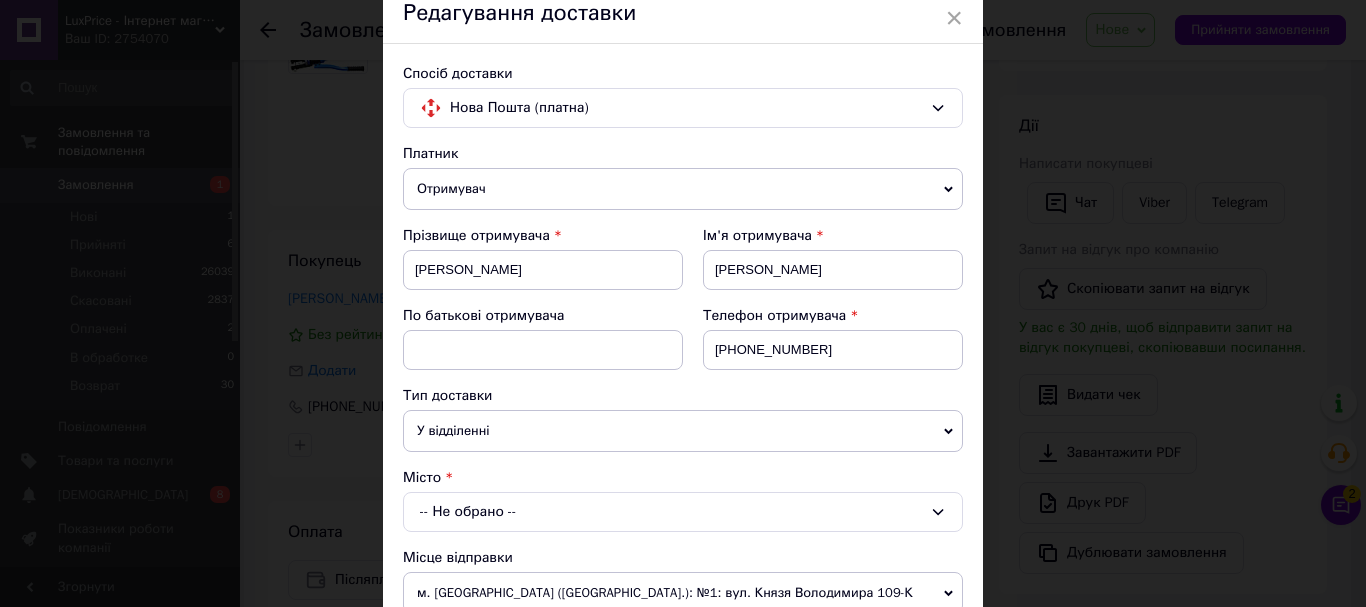 scroll, scrollTop: 200, scrollLeft: 0, axis: vertical 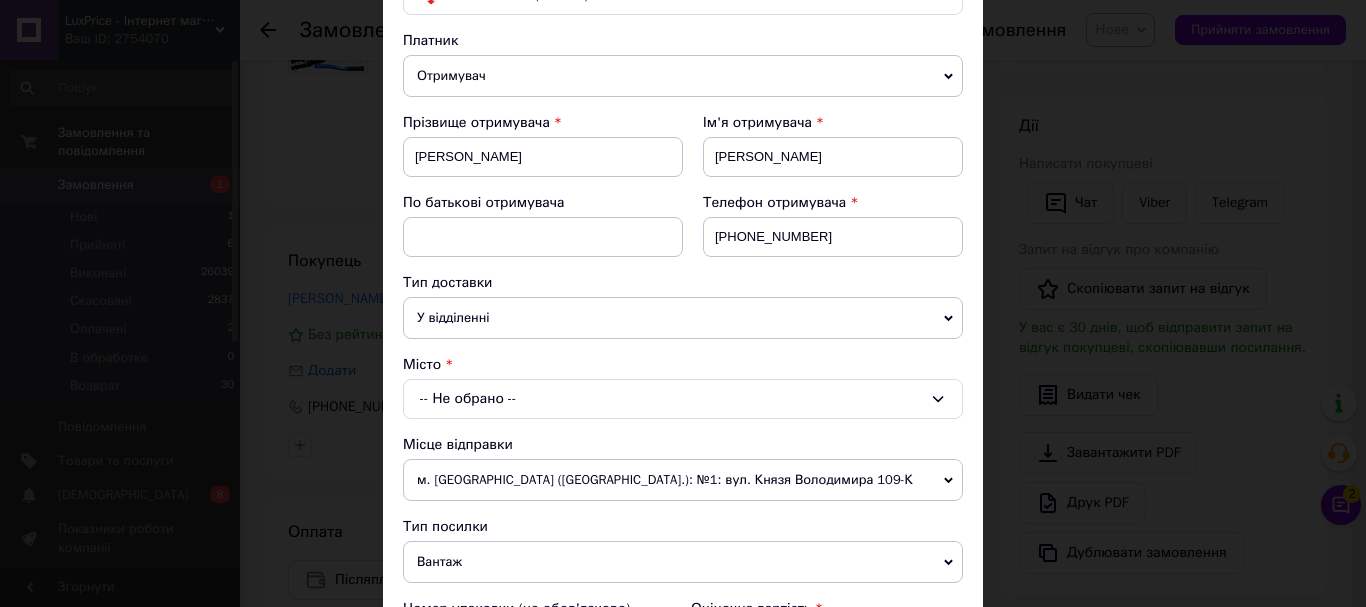 click on "У відділенні" at bounding box center (683, 318) 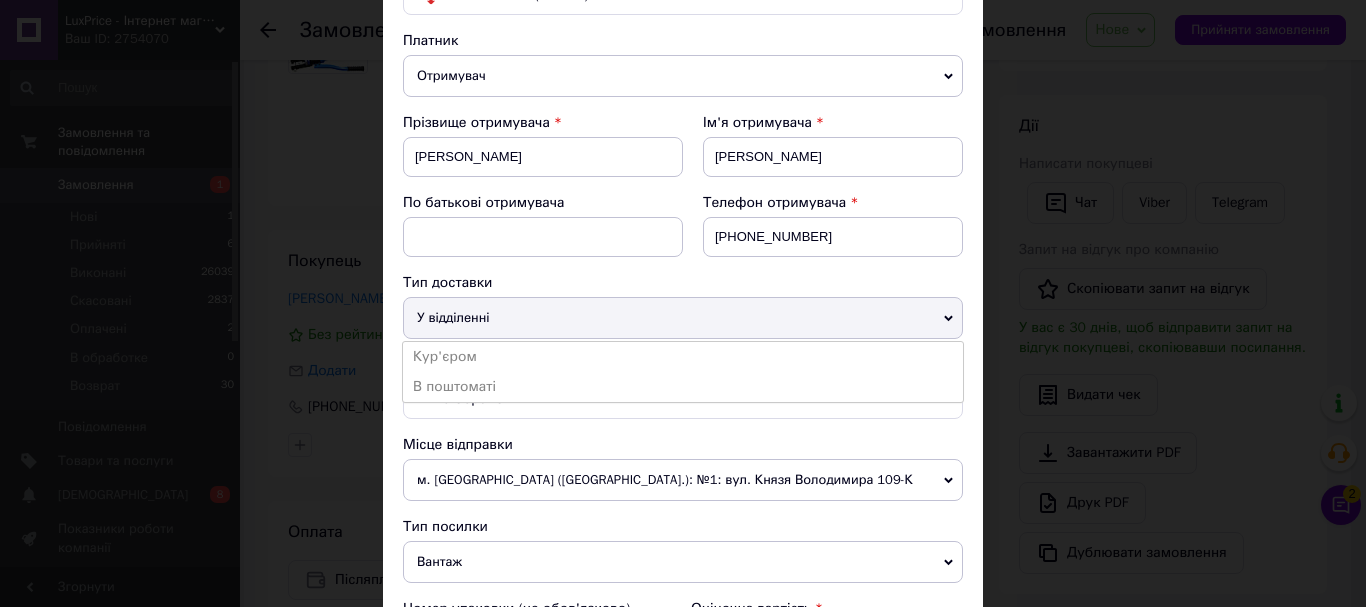 click on "У відділенні" at bounding box center (683, 318) 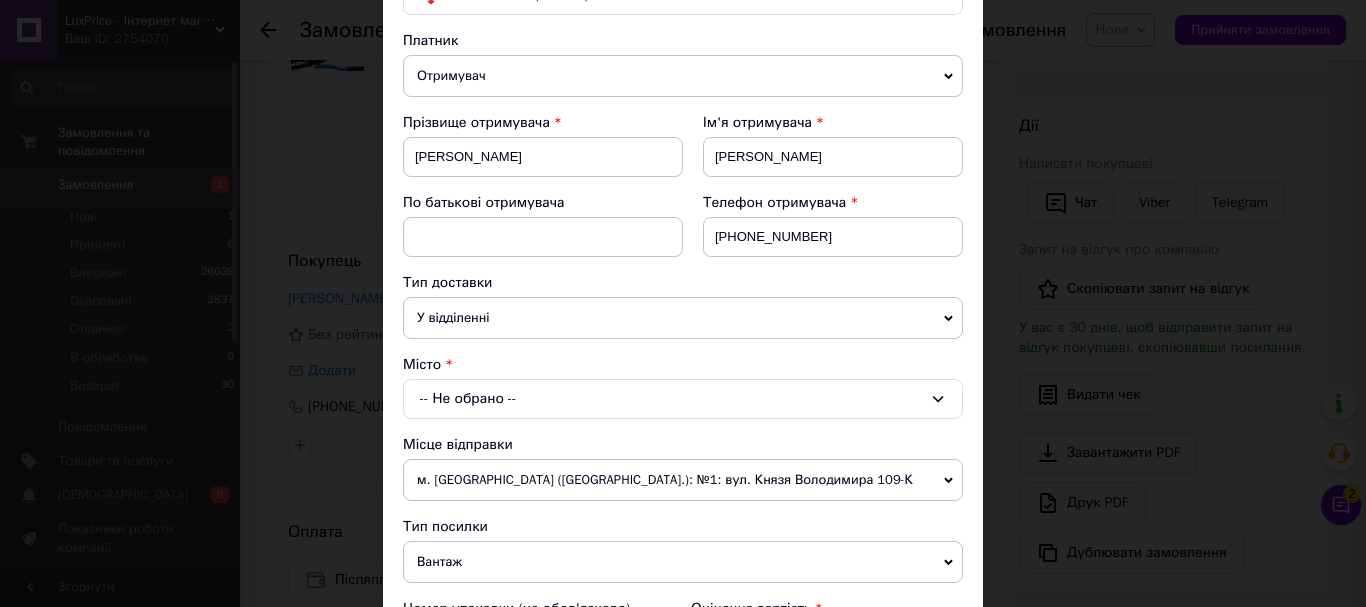 click on "-- Не обрано --" at bounding box center (683, 399) 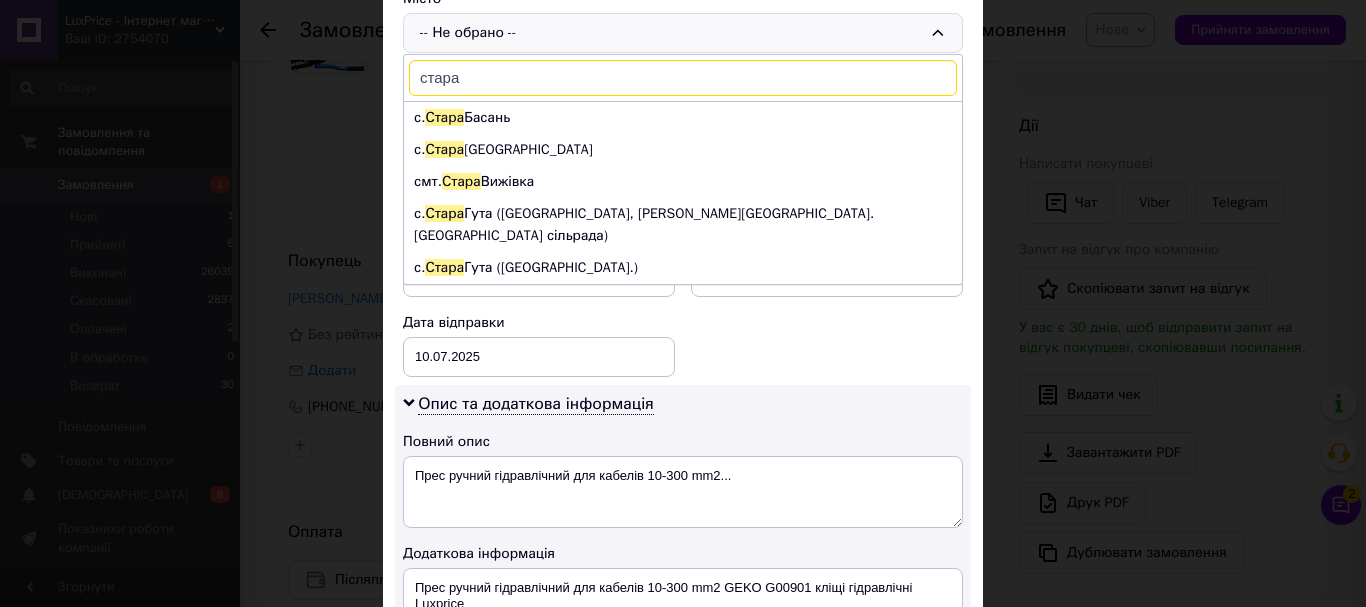 scroll, scrollTop: 531, scrollLeft: 0, axis: vertical 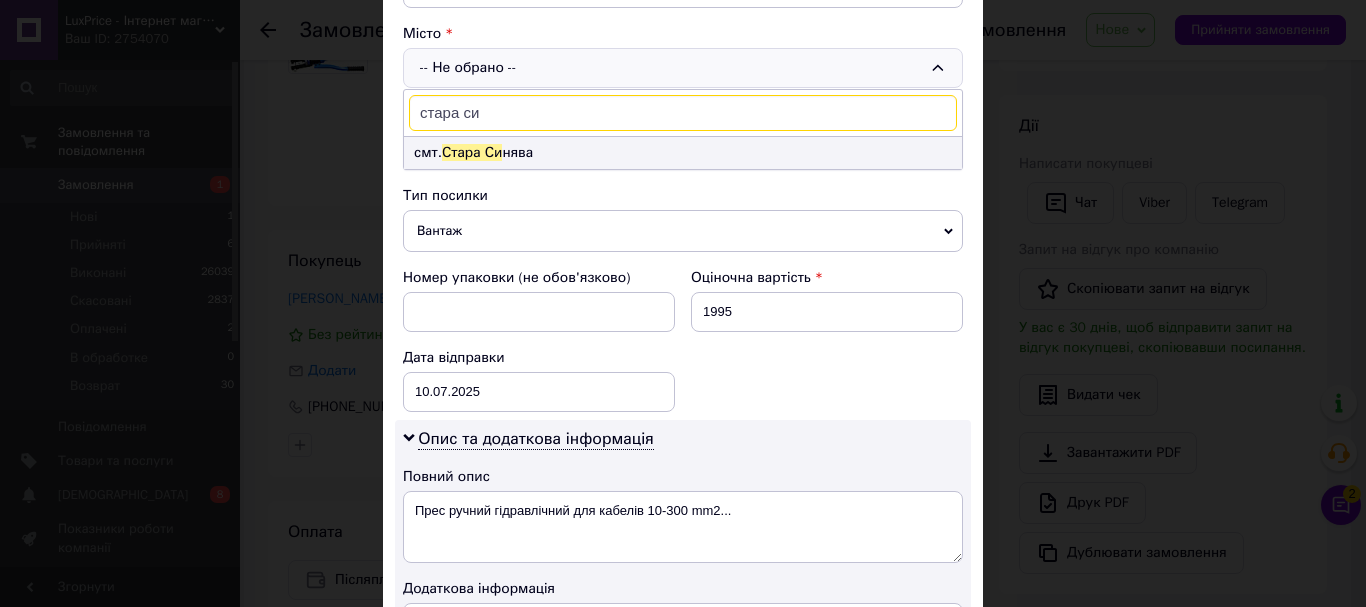 type on "стара си" 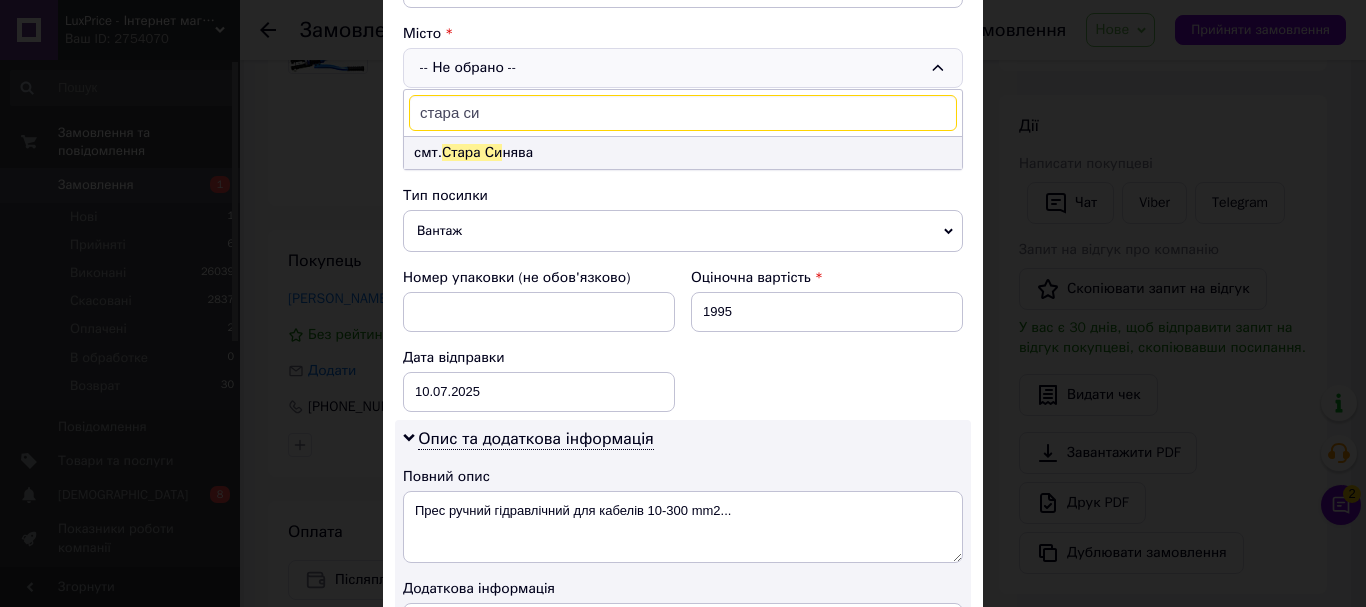 click on "смт.  Стара Си нява" at bounding box center (683, 153) 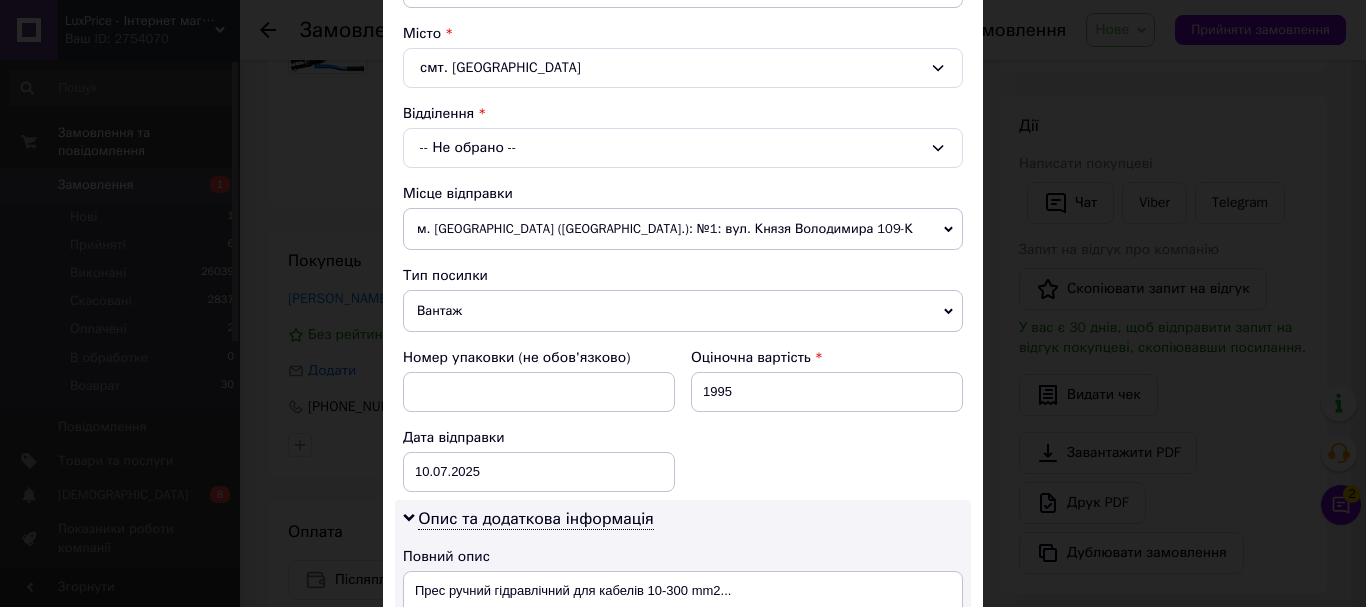 click on "-- Не обрано --" at bounding box center [683, 148] 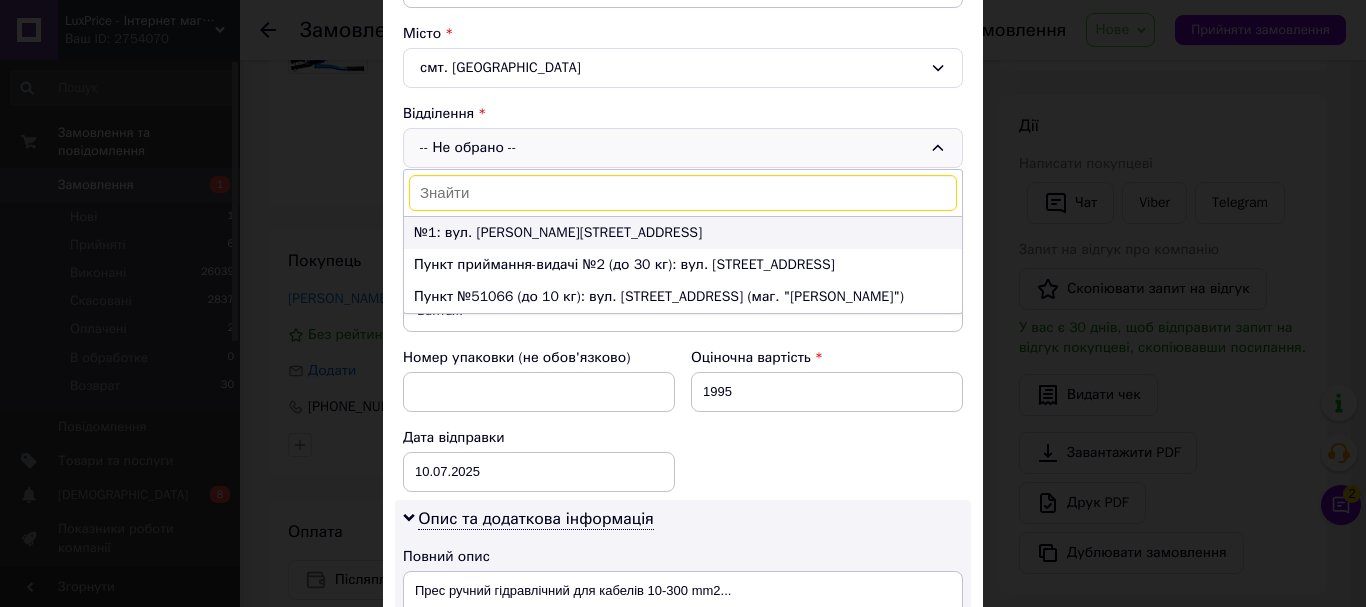 click on "№1: вул. Грушевського, 62" at bounding box center (683, 233) 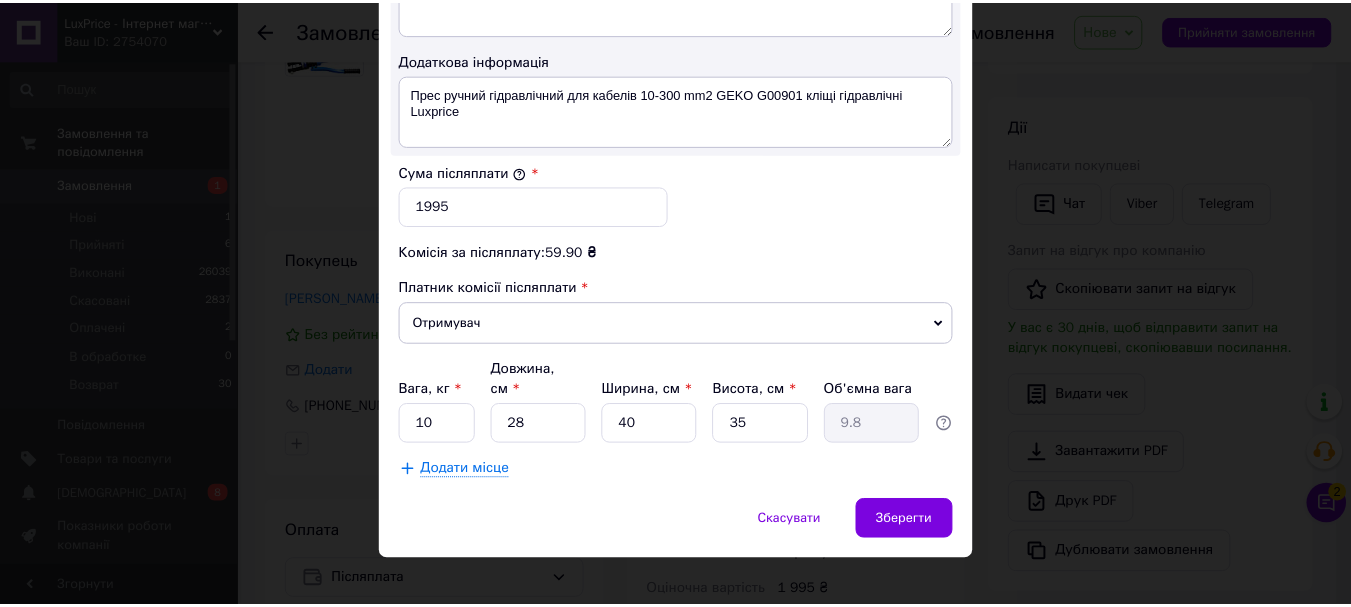 scroll, scrollTop: 1143, scrollLeft: 0, axis: vertical 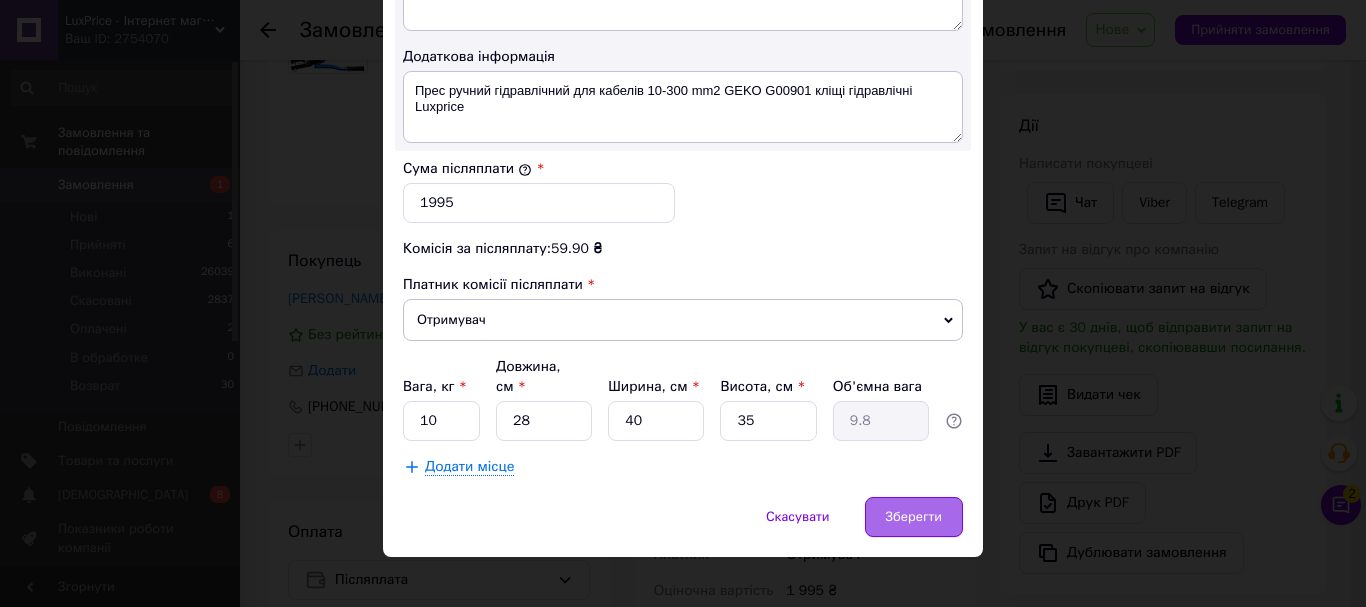 click on "Зберегти" at bounding box center [914, 517] 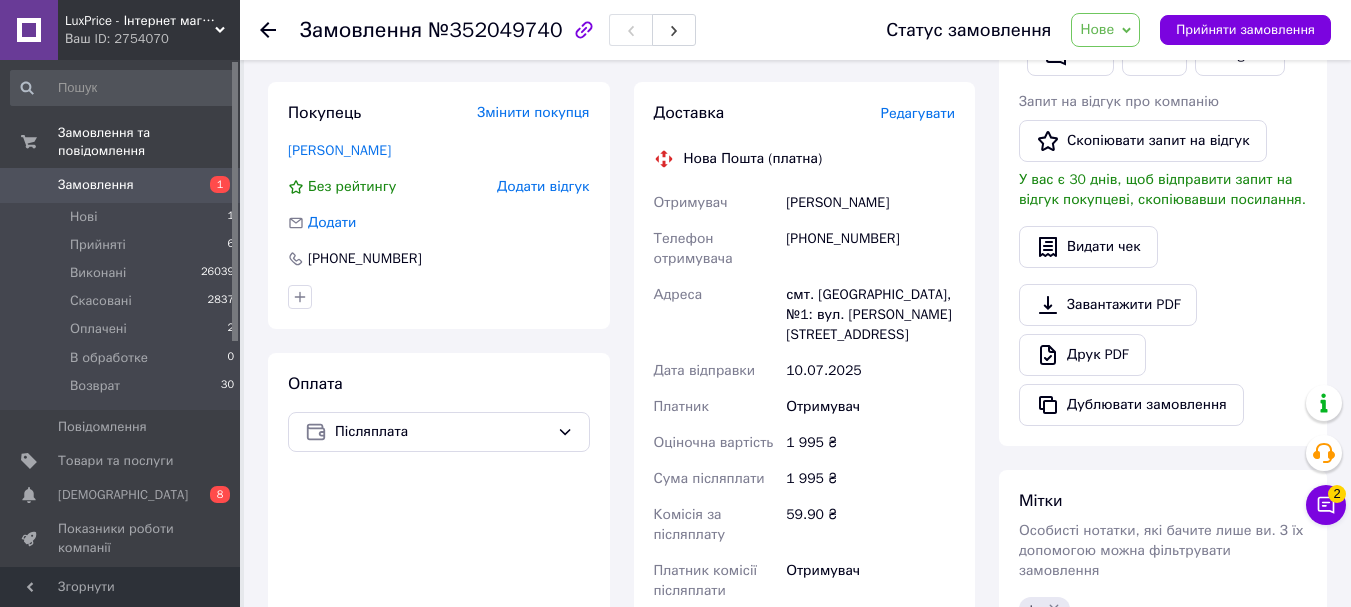 scroll, scrollTop: 537, scrollLeft: 0, axis: vertical 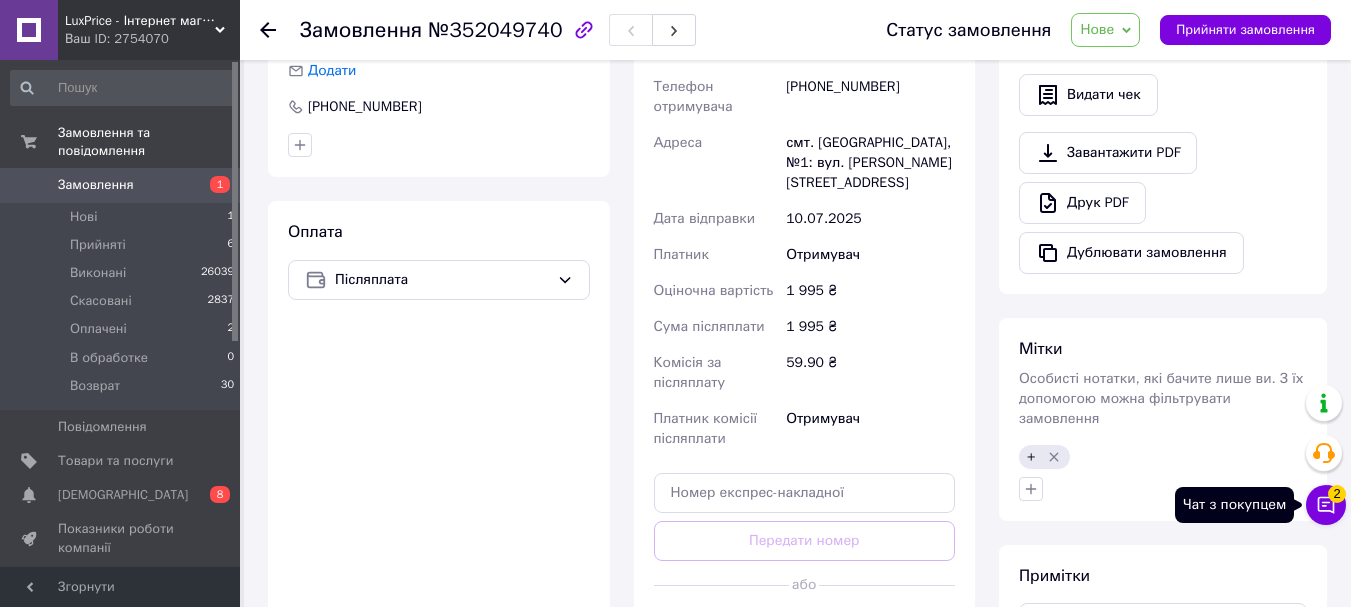 click 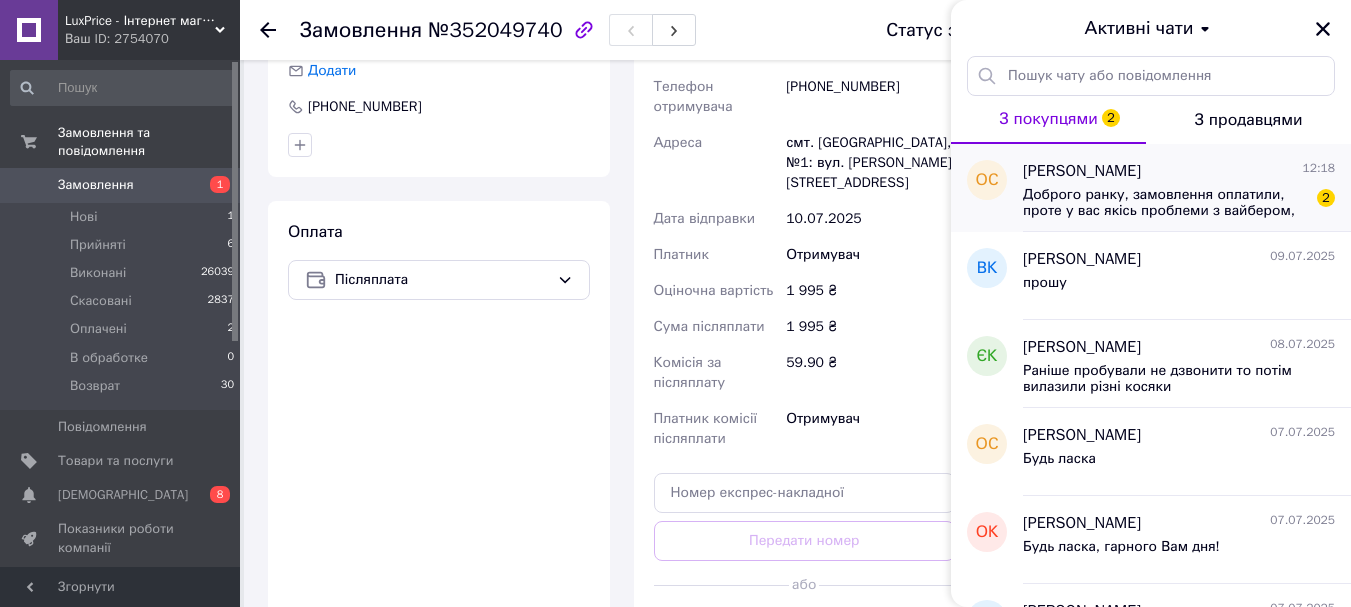 click on "Олександр Строков 12:18" at bounding box center [1179, 171] 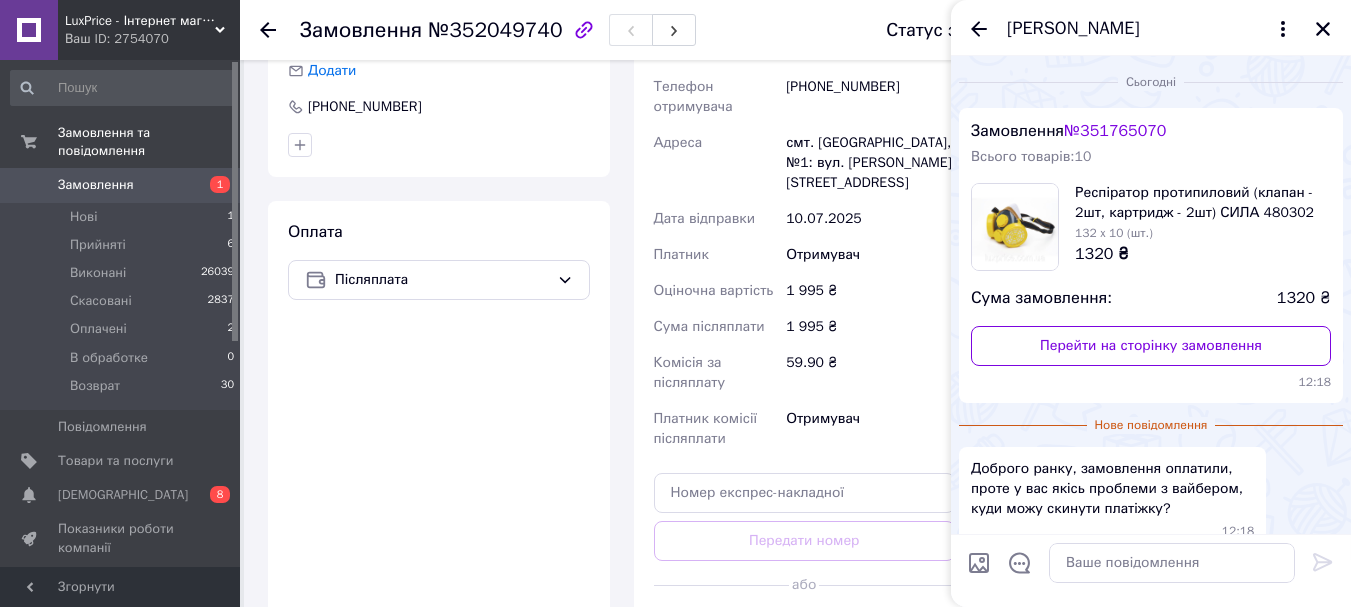 scroll, scrollTop: 99, scrollLeft: 0, axis: vertical 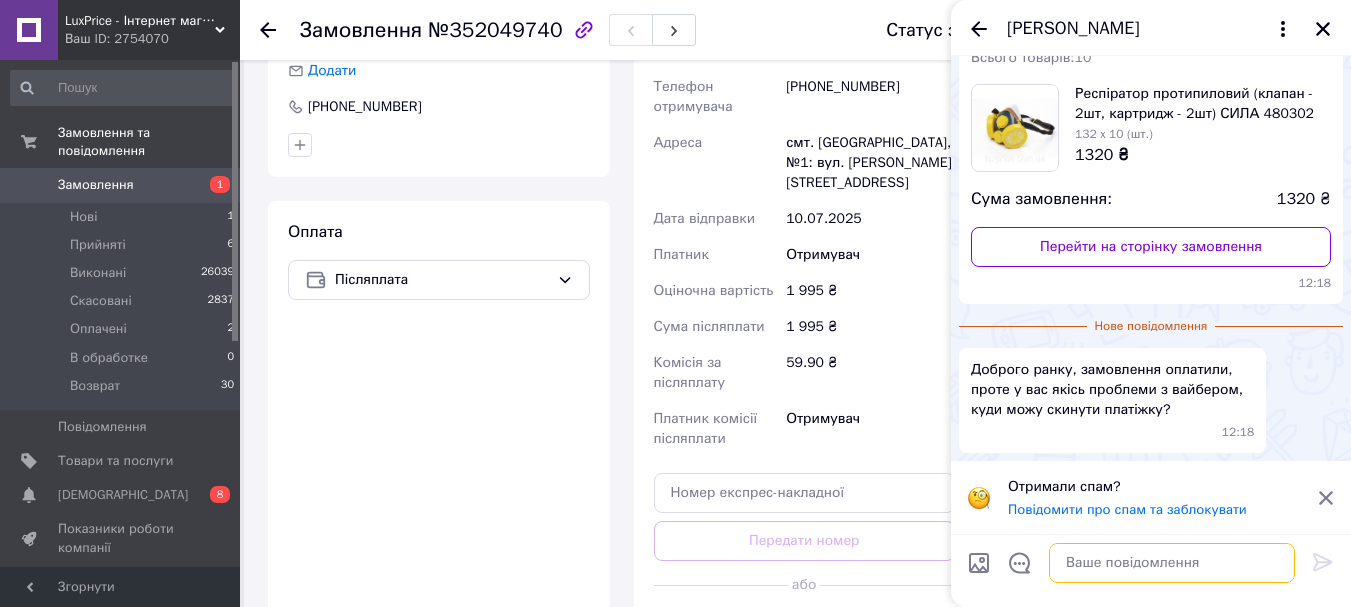 click at bounding box center (1172, 563) 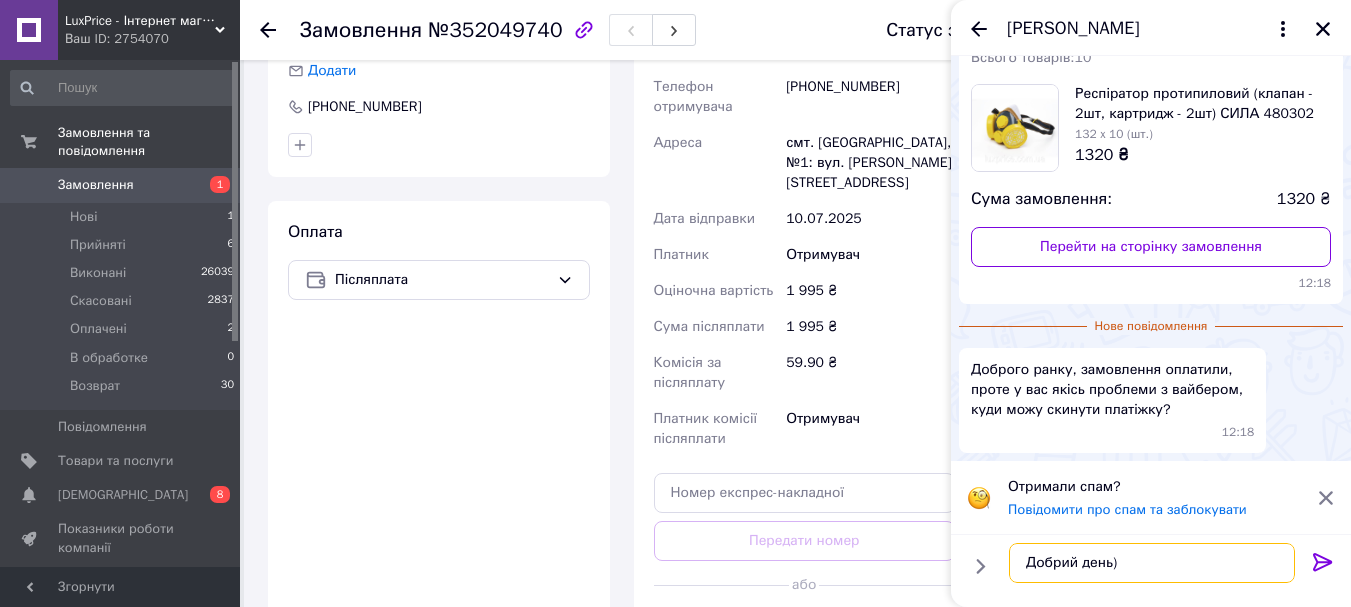 type on "Добрий день)" 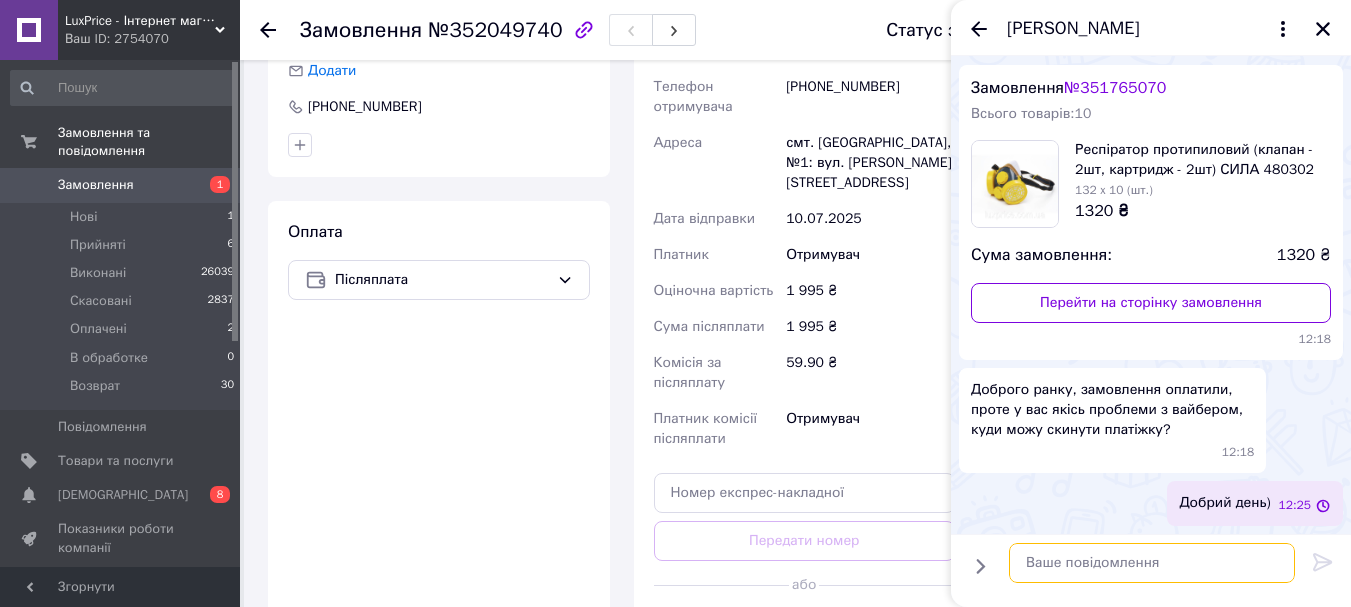scroll, scrollTop: 43, scrollLeft: 0, axis: vertical 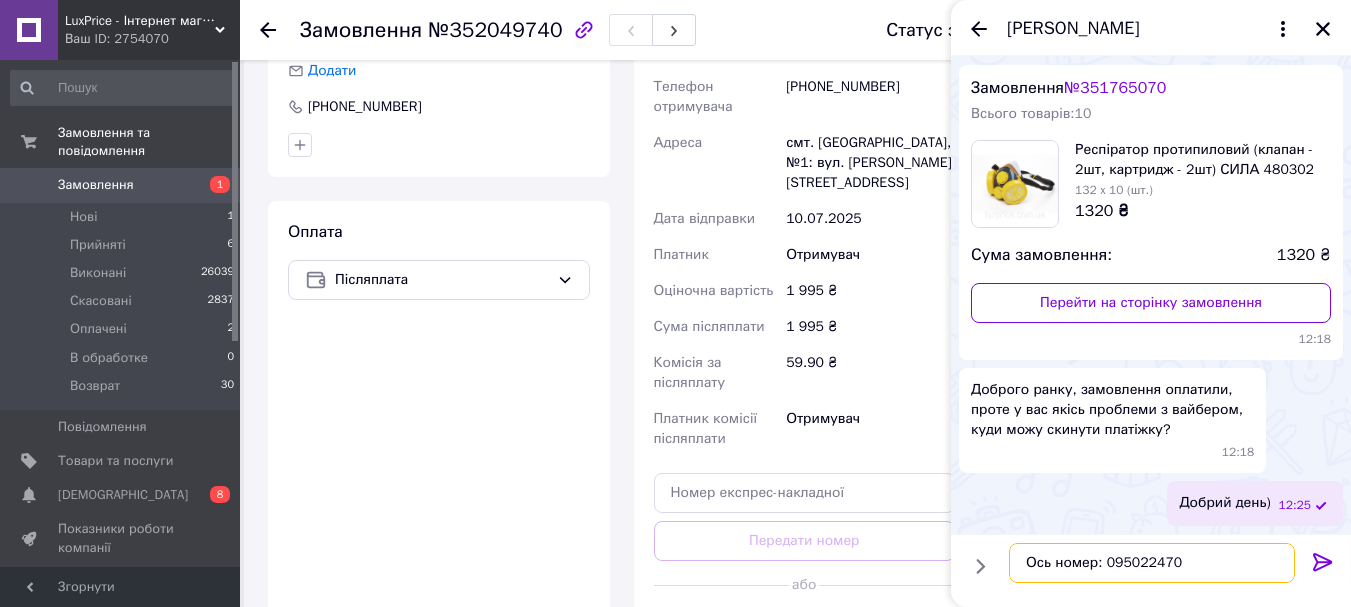 type on "Ось номер: 0950224707" 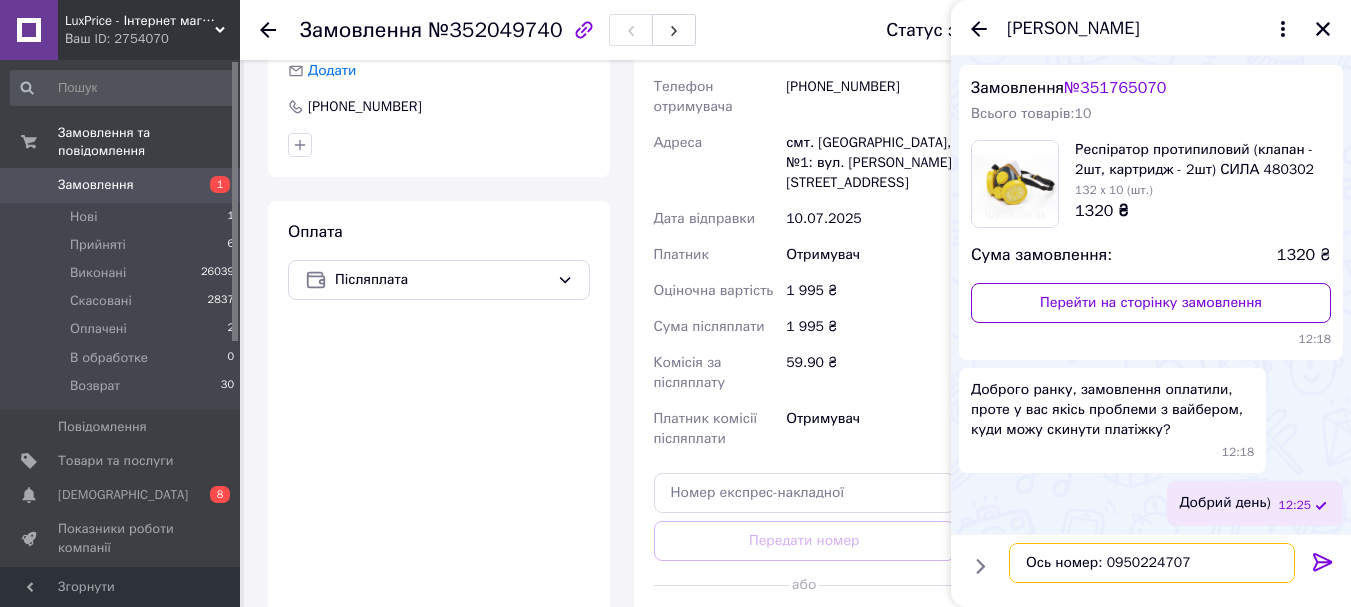type 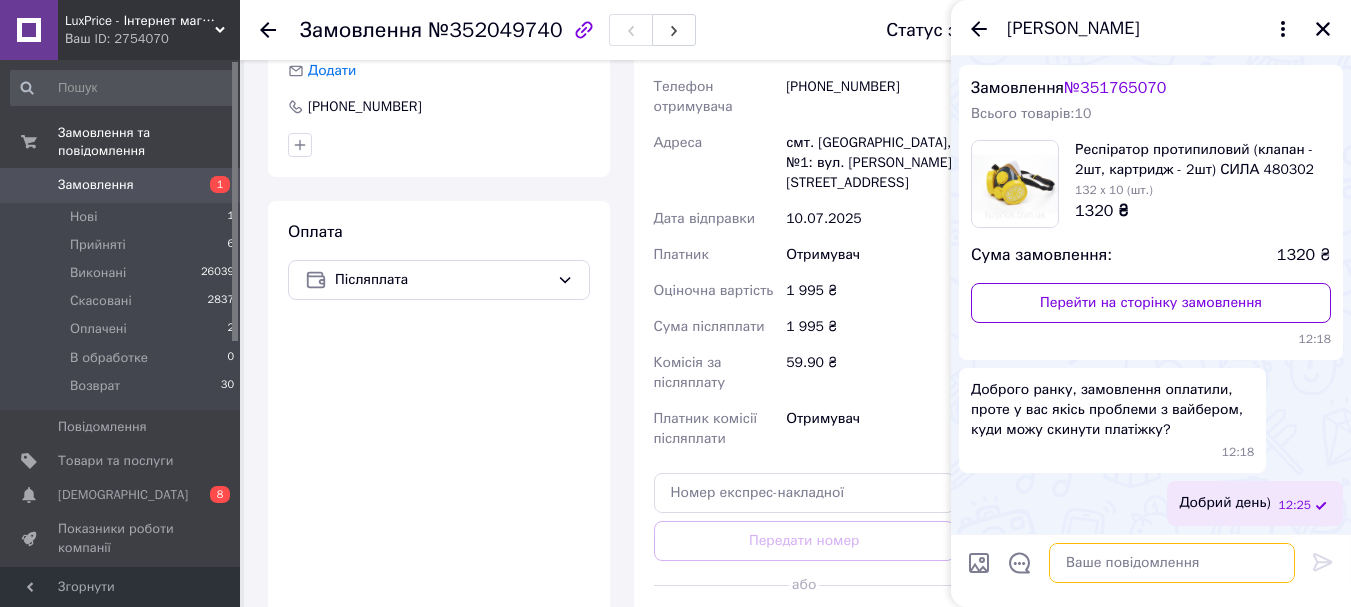 scroll, scrollTop: 96, scrollLeft: 0, axis: vertical 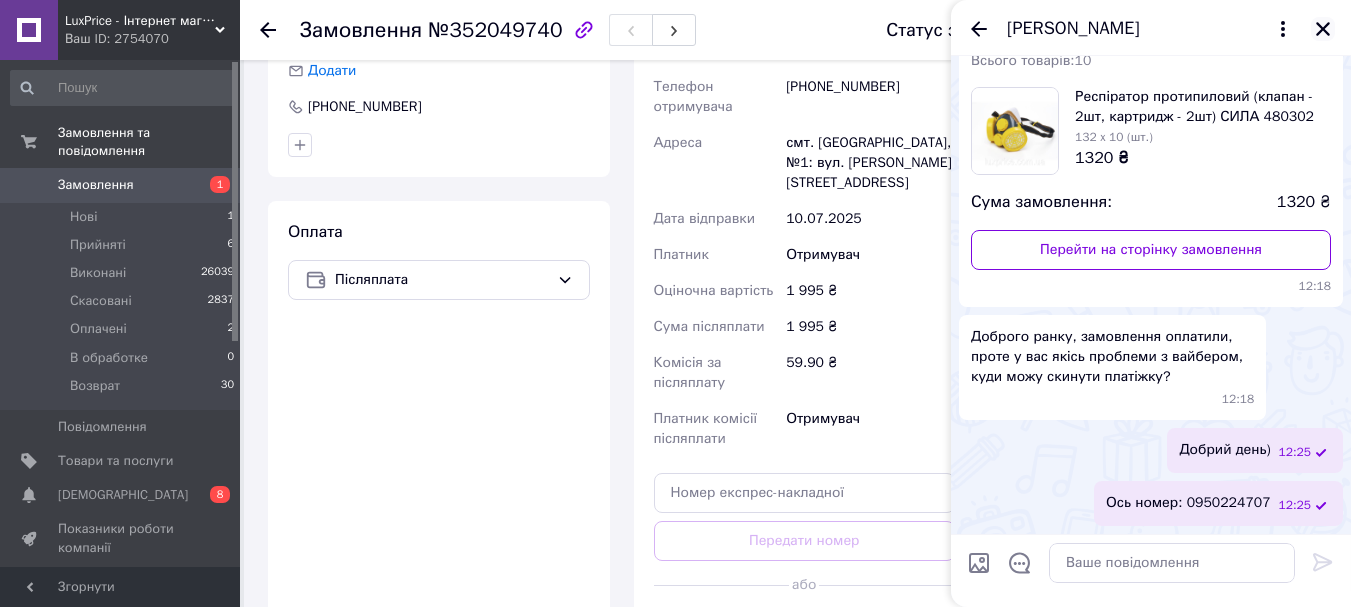 click 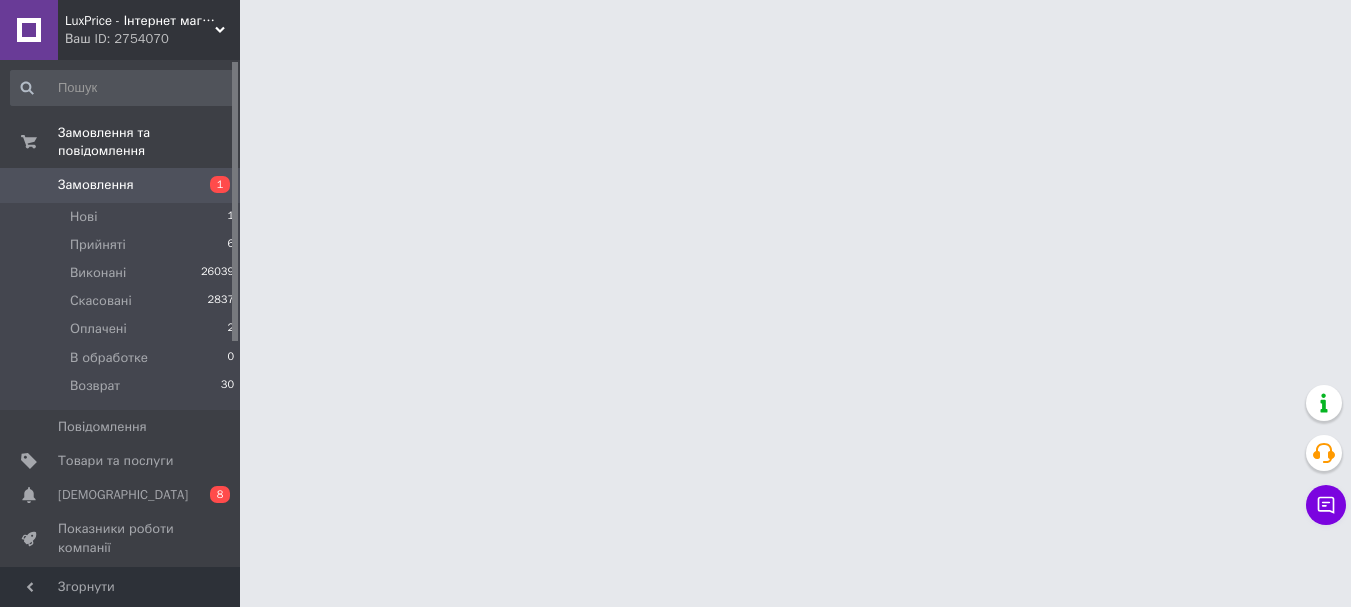 scroll, scrollTop: 0, scrollLeft: 0, axis: both 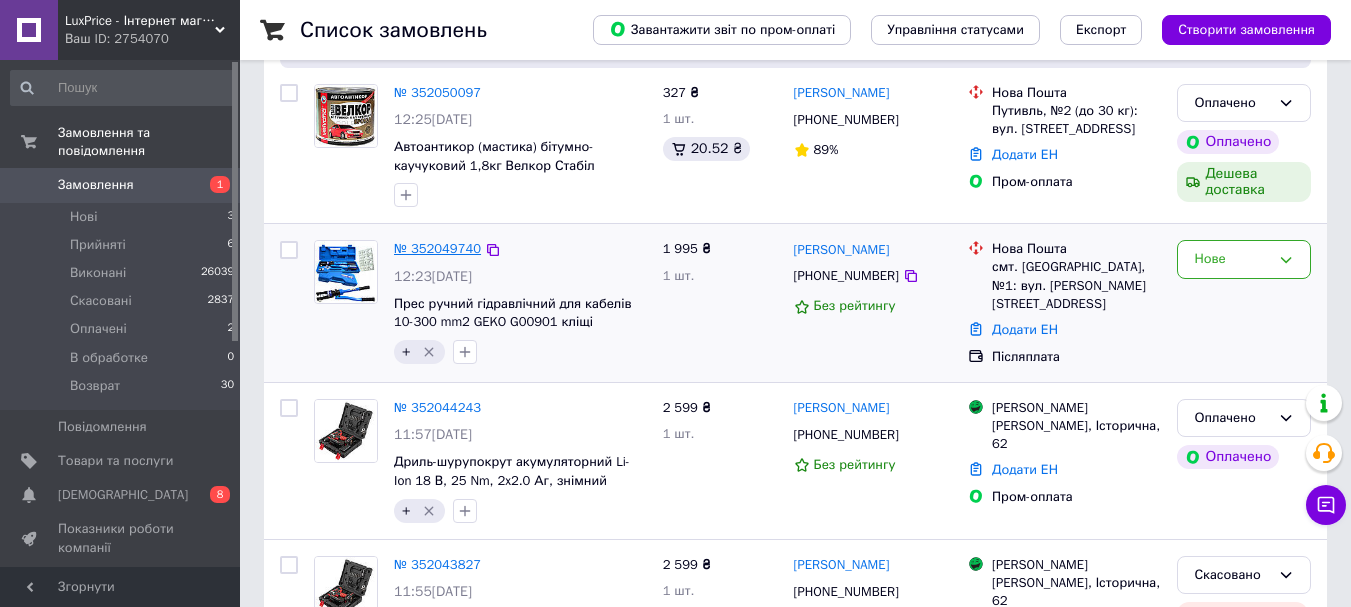 click on "№ 352049740" at bounding box center [437, 248] 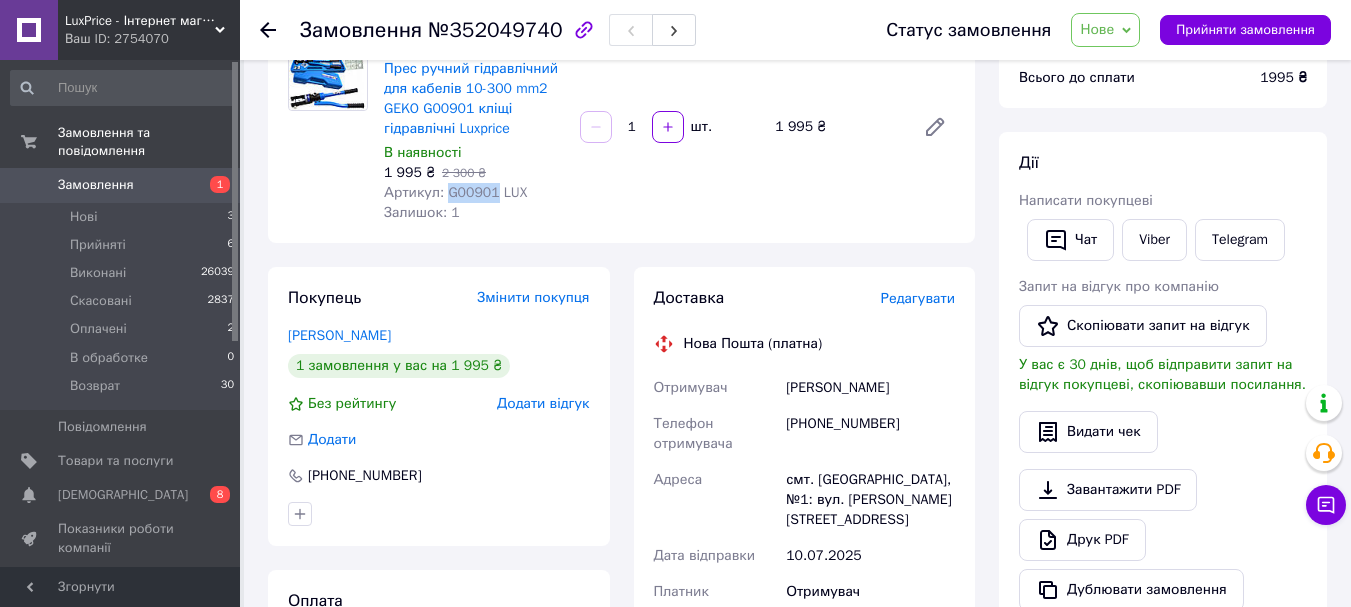 drag, startPoint x: 492, startPoint y: 191, endPoint x: 445, endPoint y: 186, distance: 47.26521 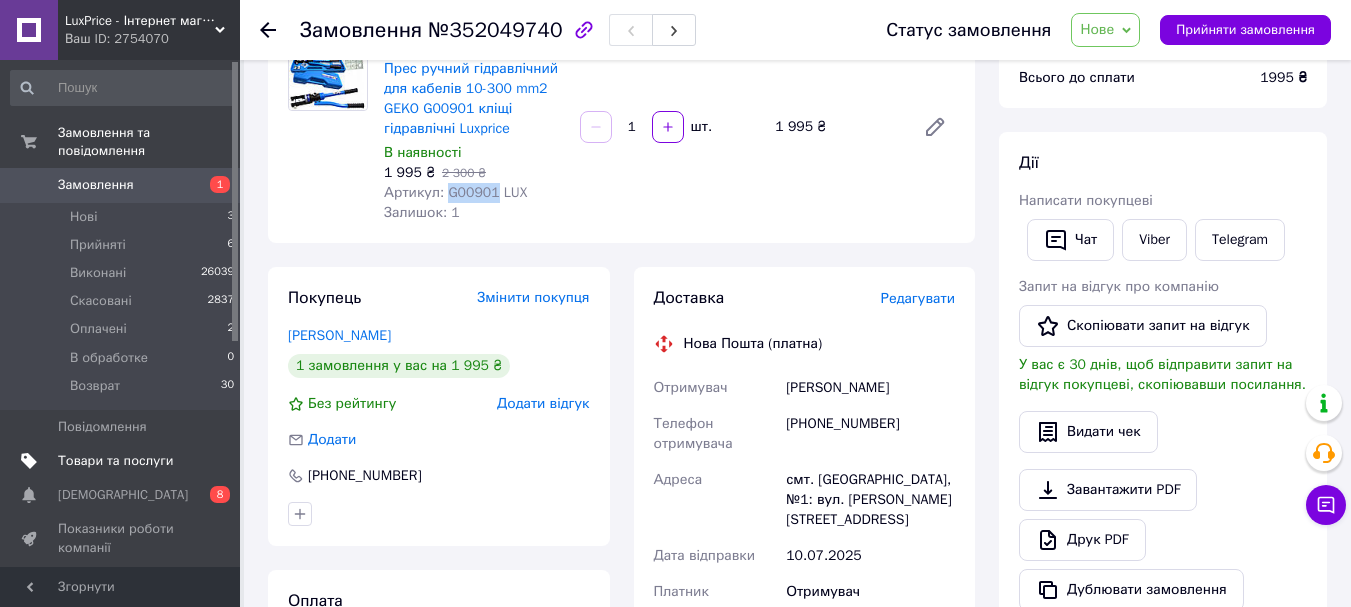 click on "Товари та послуги" at bounding box center (121, 461) 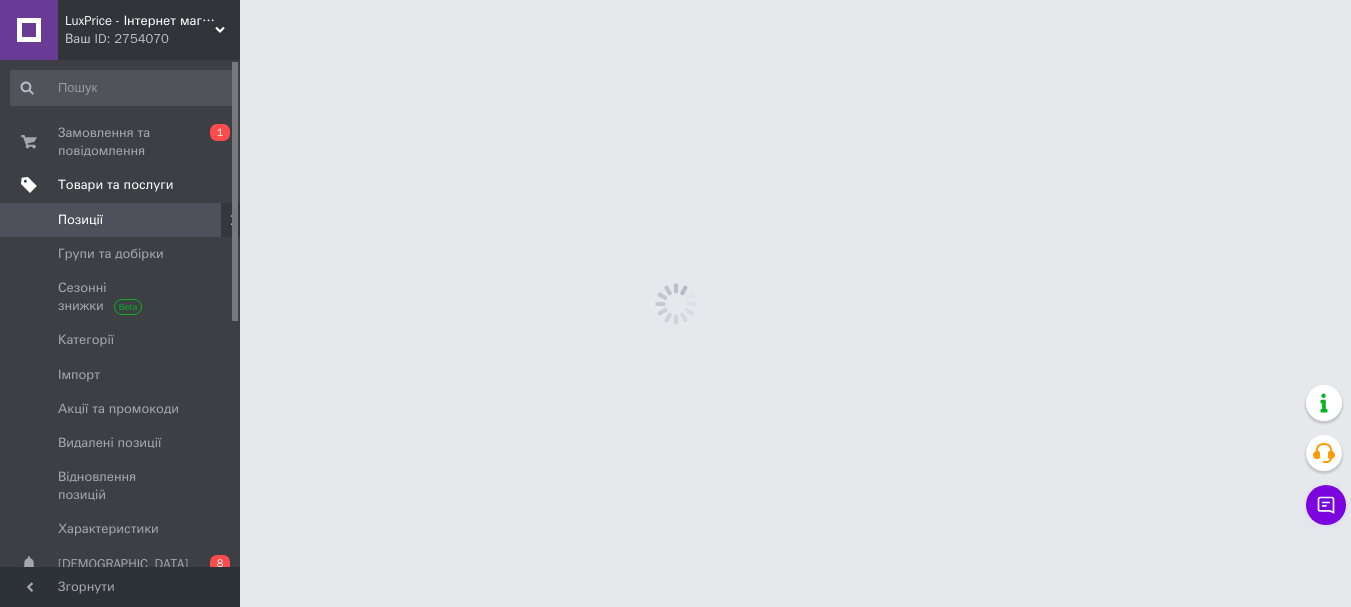 scroll, scrollTop: 0, scrollLeft: 0, axis: both 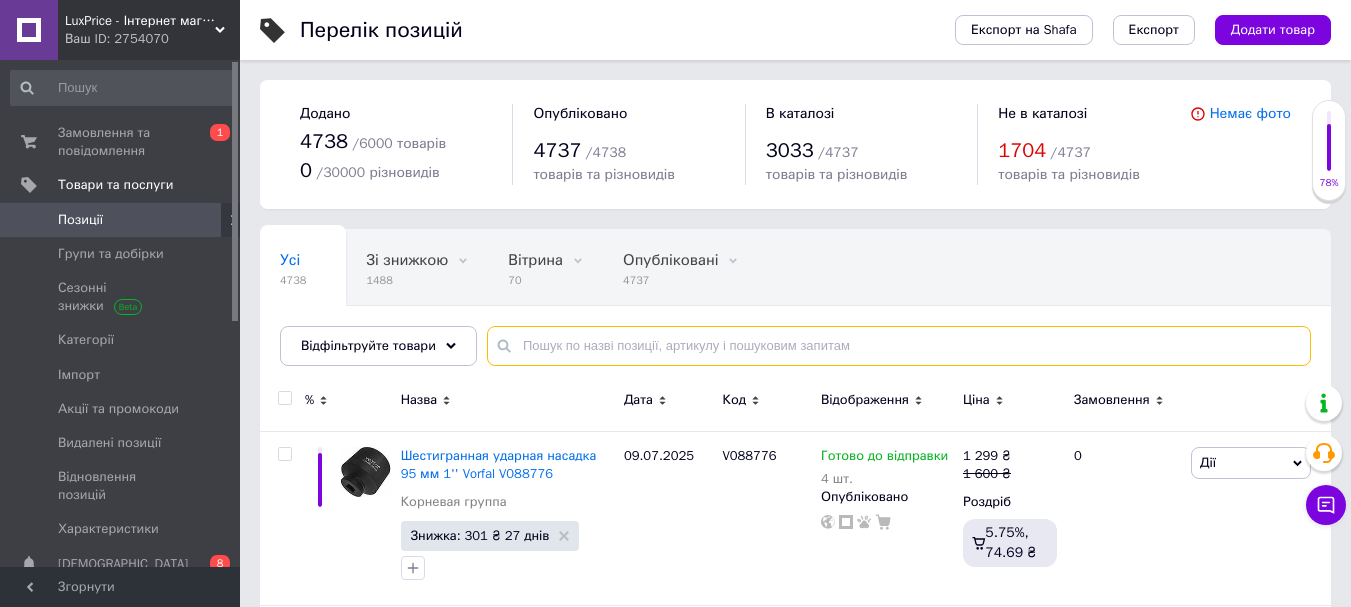 click at bounding box center [899, 346] 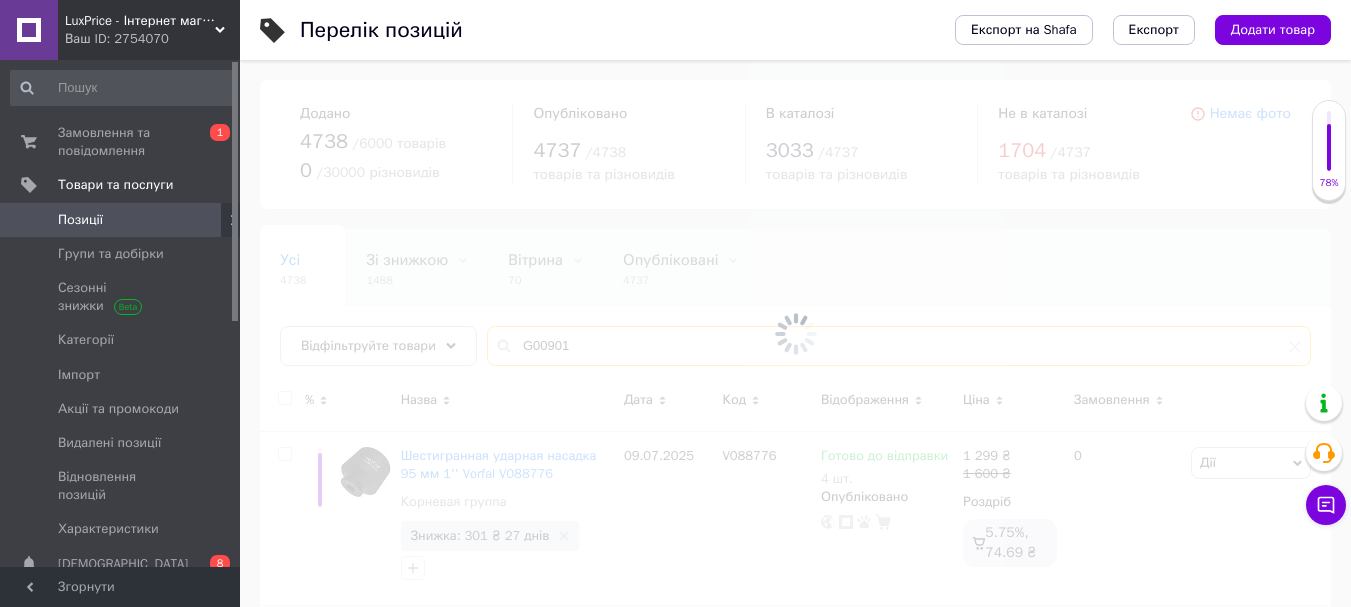 type on "G00901" 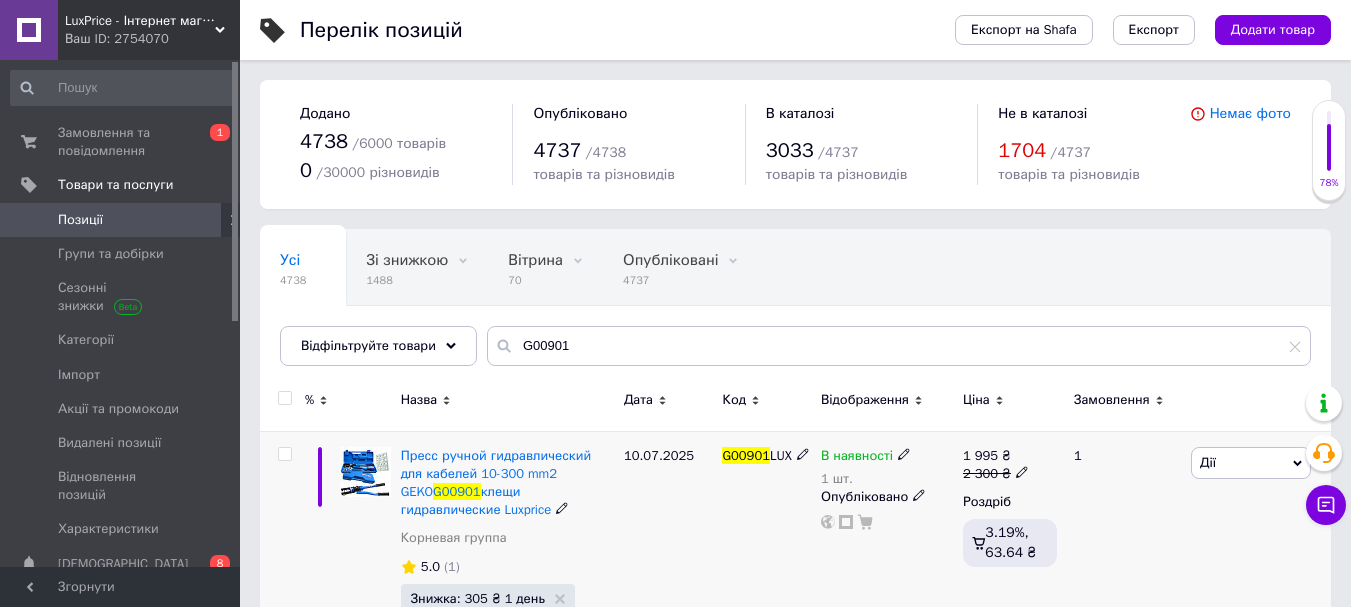 click 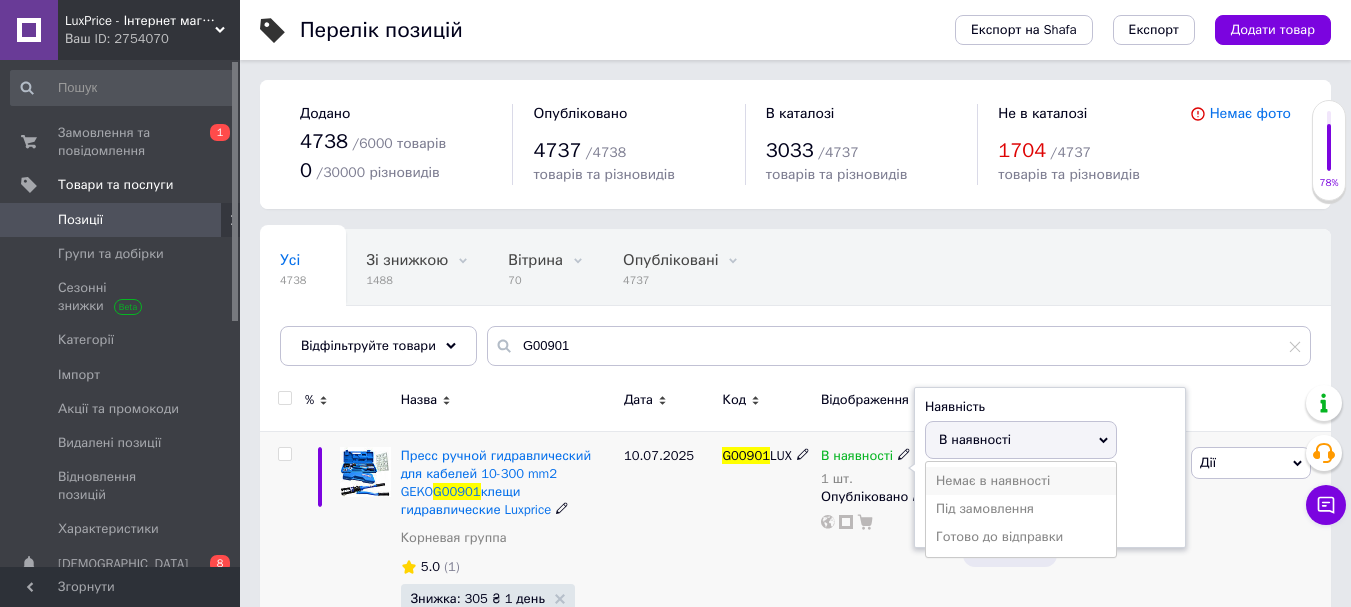 click on "Немає в наявності" at bounding box center (1021, 481) 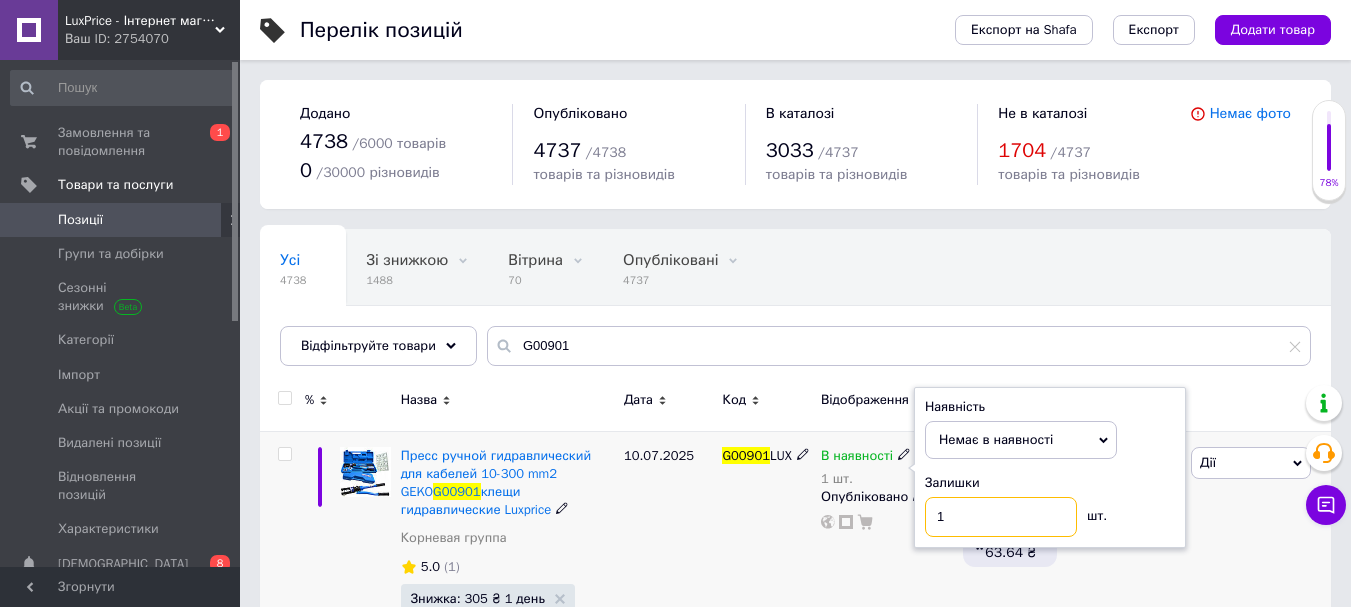 drag, startPoint x: 985, startPoint y: 505, endPoint x: 909, endPoint y: 527, distance: 79.12016 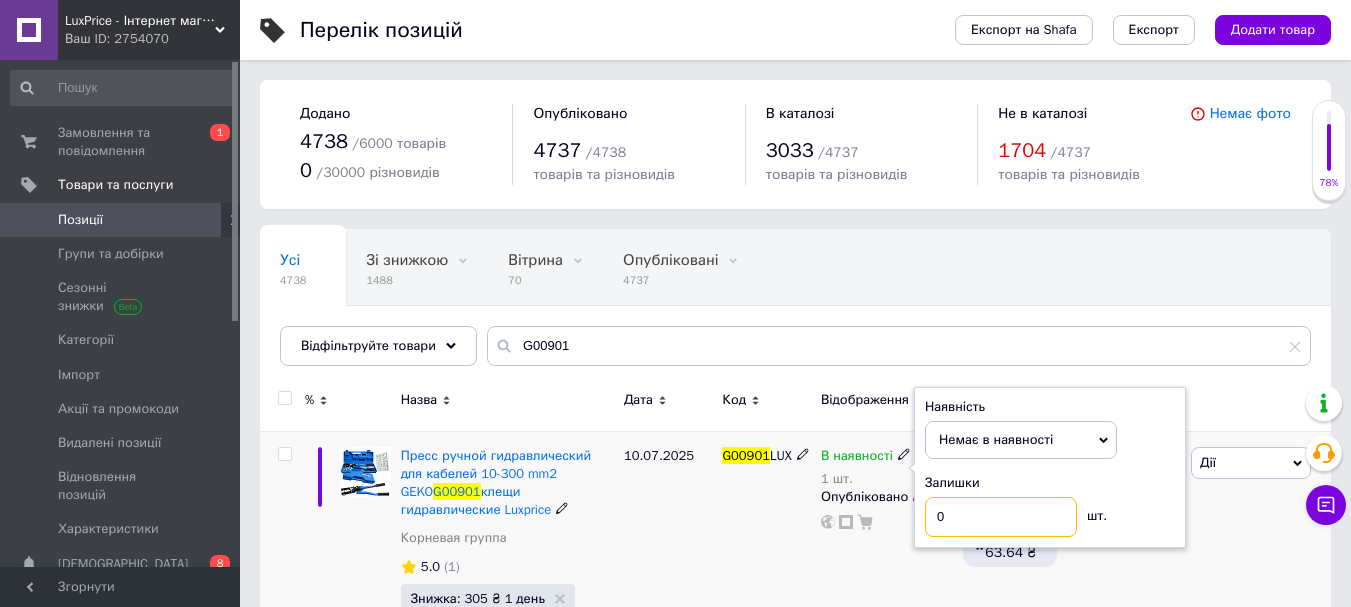 type on "0" 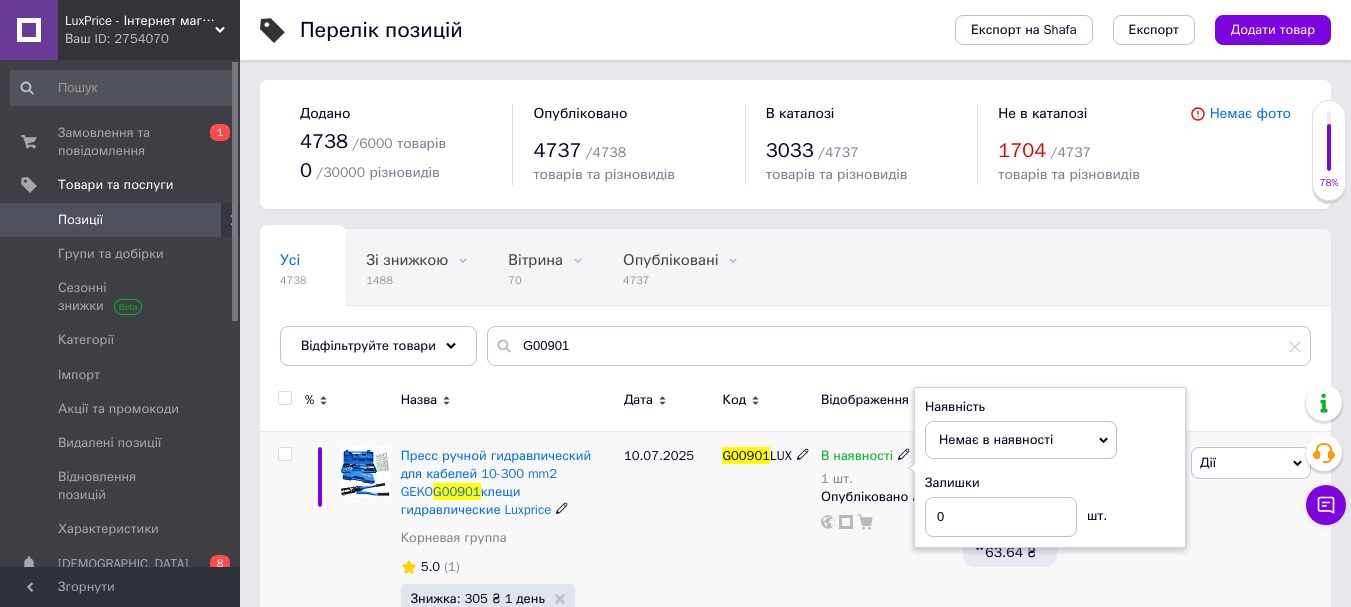 click on "G00901    LUX" at bounding box center (766, 549) 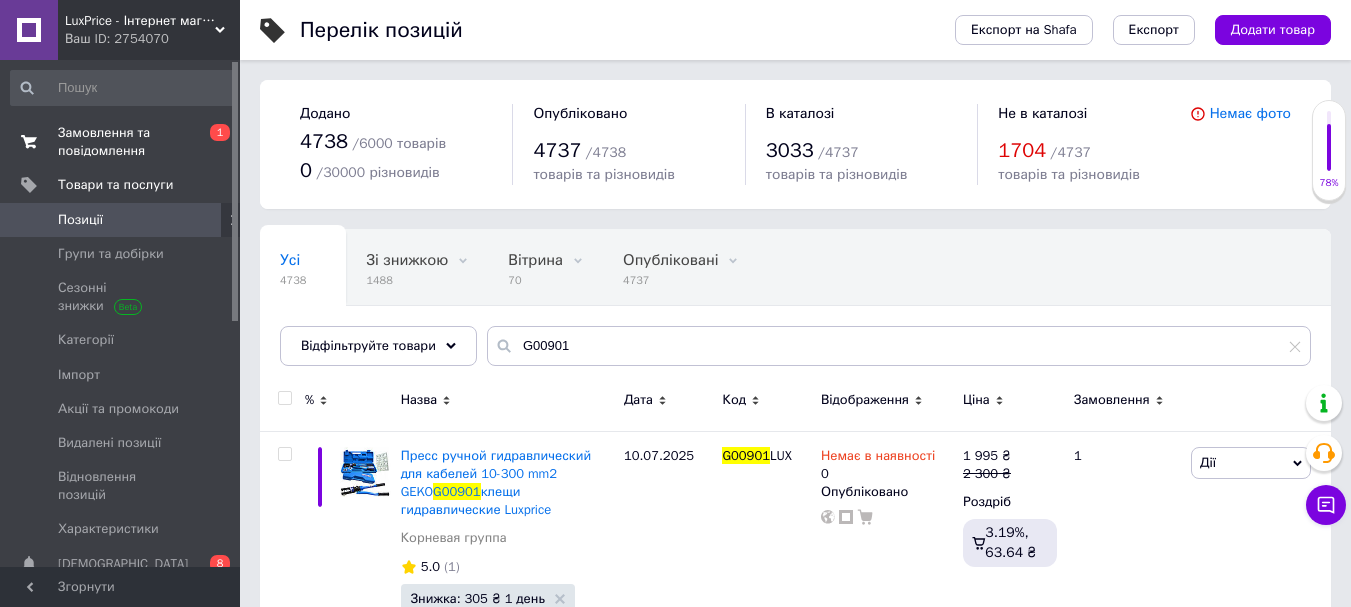 click on "Замовлення та повідомлення" at bounding box center (121, 142) 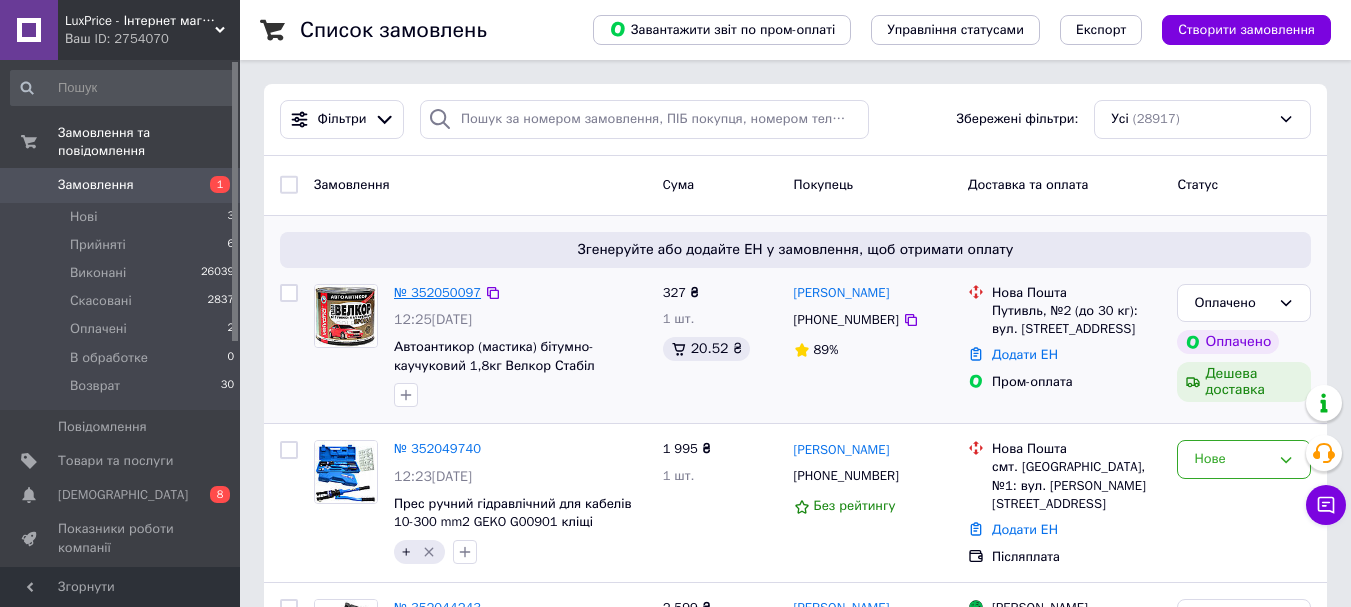 click on "№ 352050097" at bounding box center [437, 292] 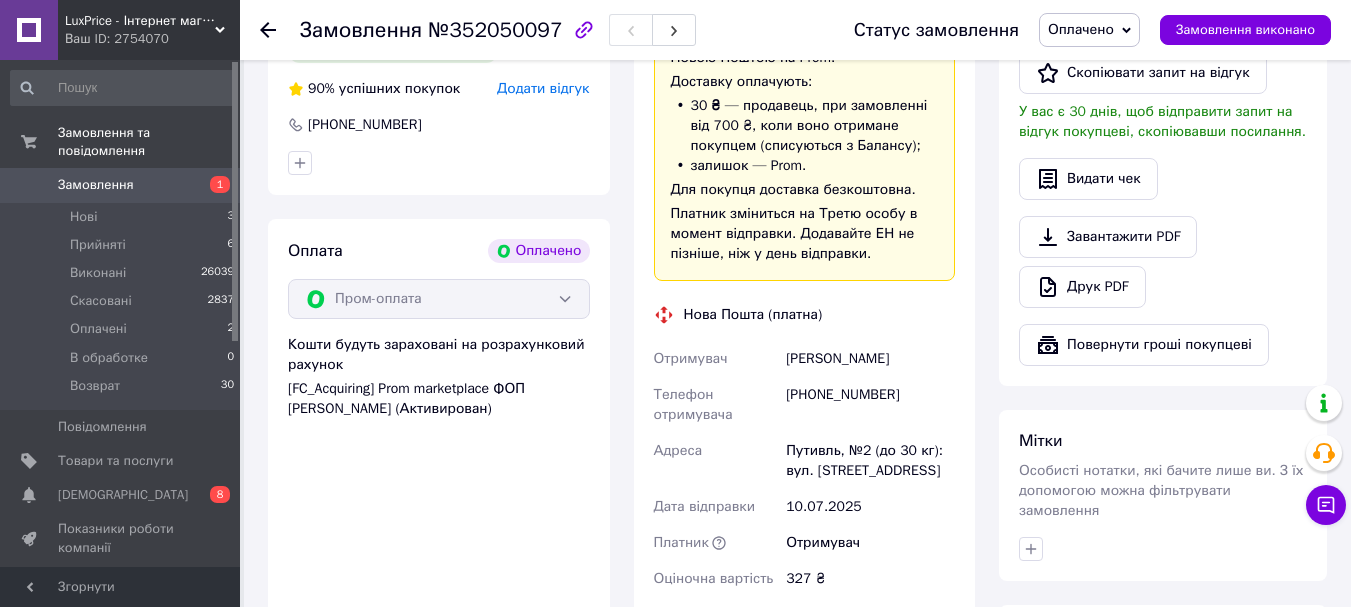 scroll, scrollTop: 900, scrollLeft: 0, axis: vertical 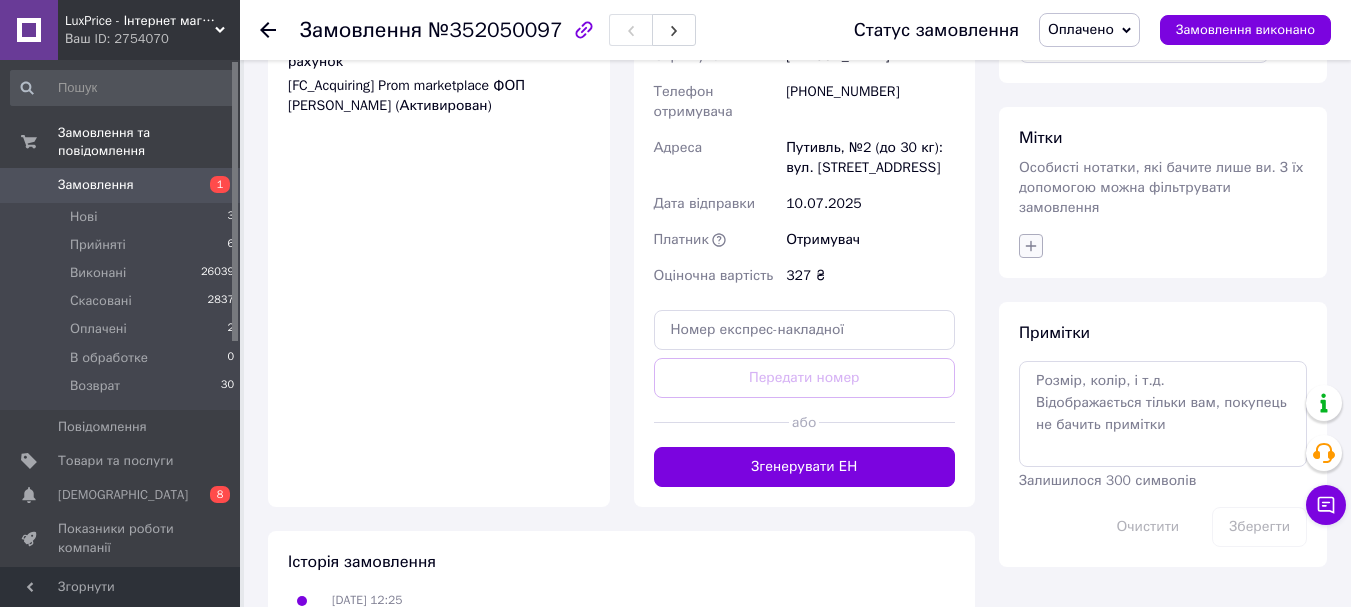 drag, startPoint x: 1006, startPoint y: 211, endPoint x: 1034, endPoint y: 235, distance: 36.878178 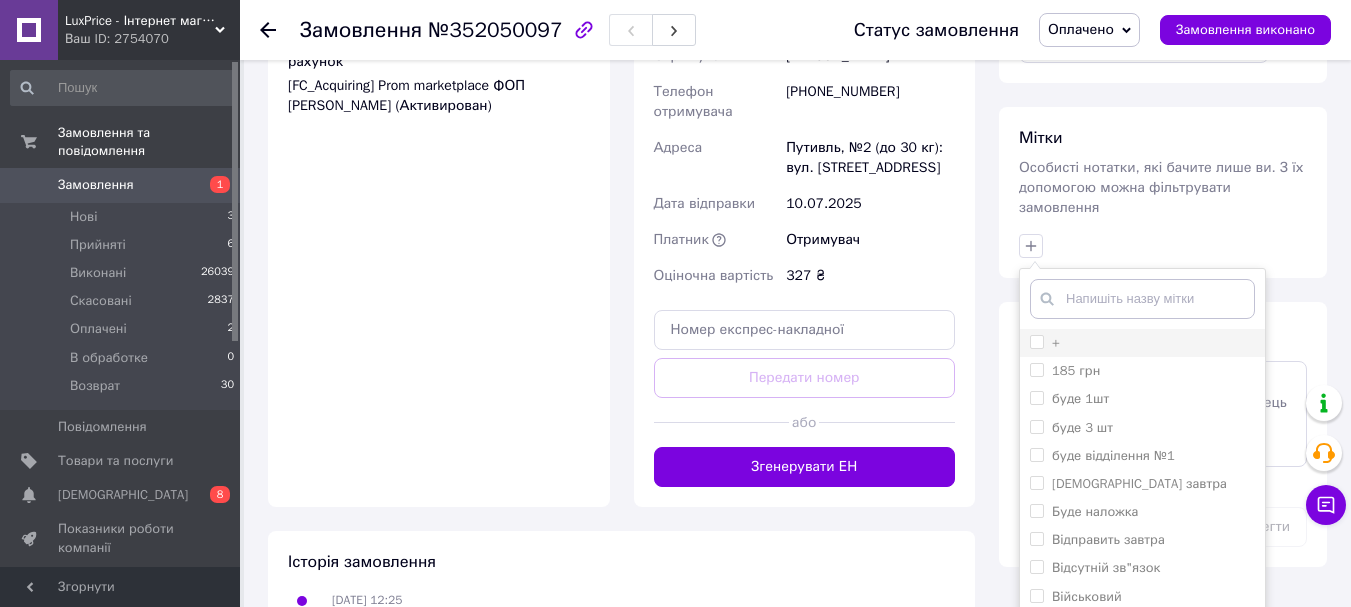 click on "+" at bounding box center [1036, 341] 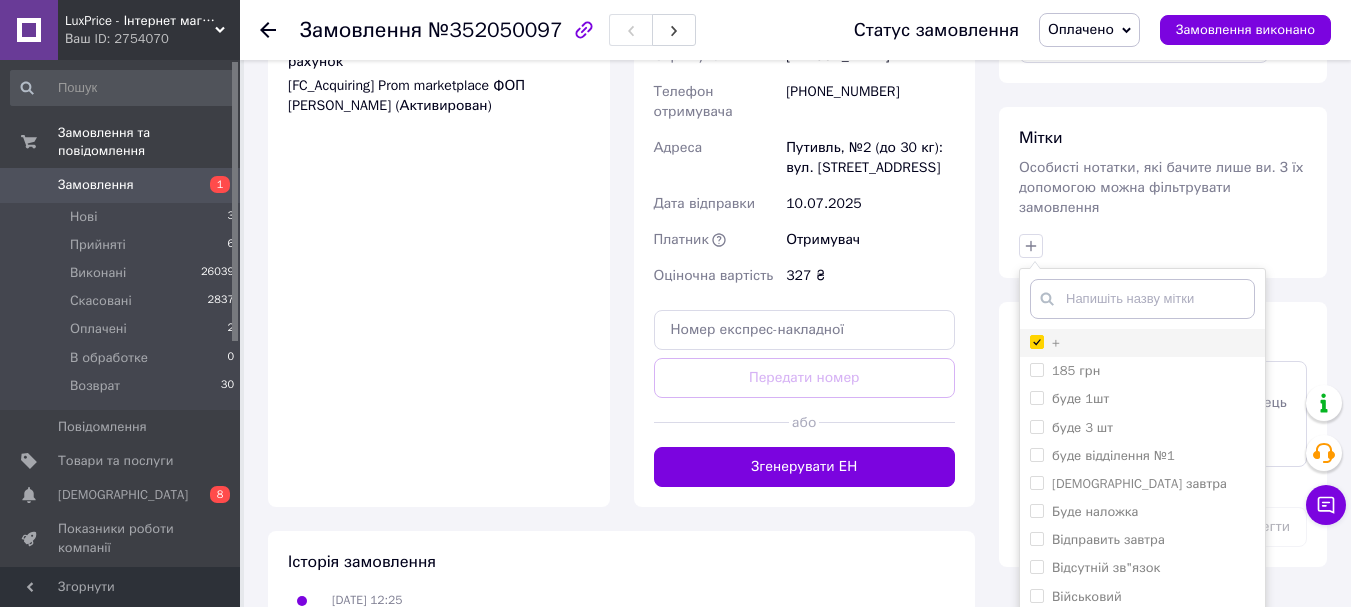 checkbox on "true" 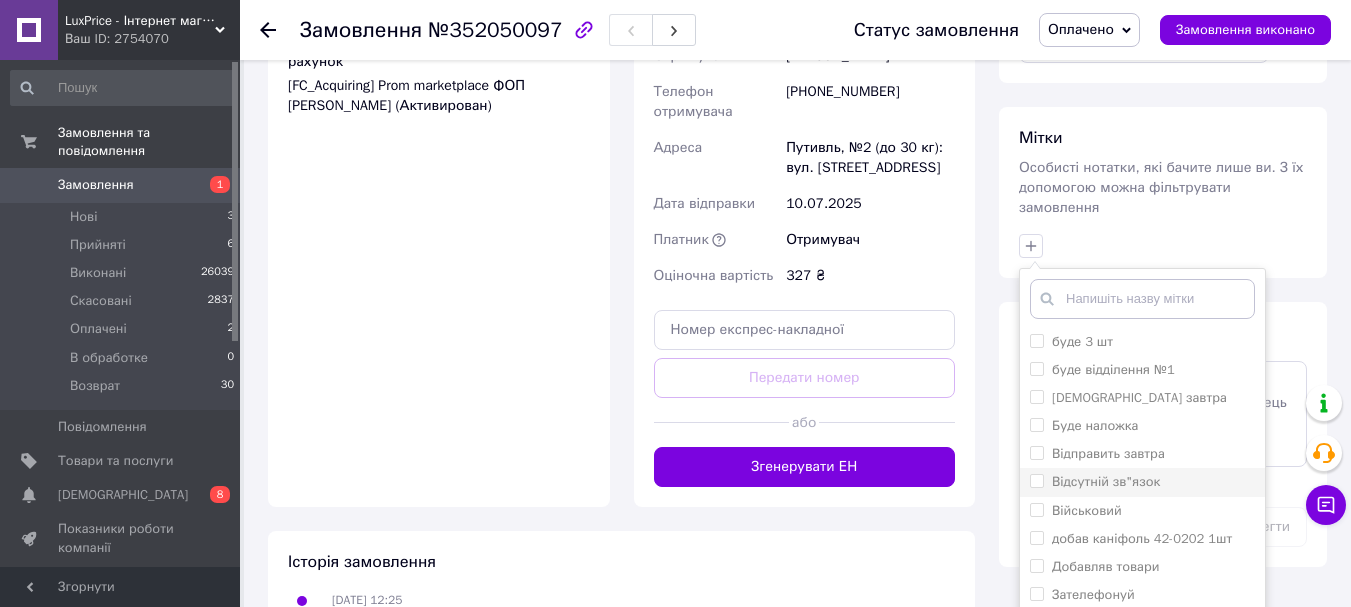 scroll, scrollTop: 200, scrollLeft: 0, axis: vertical 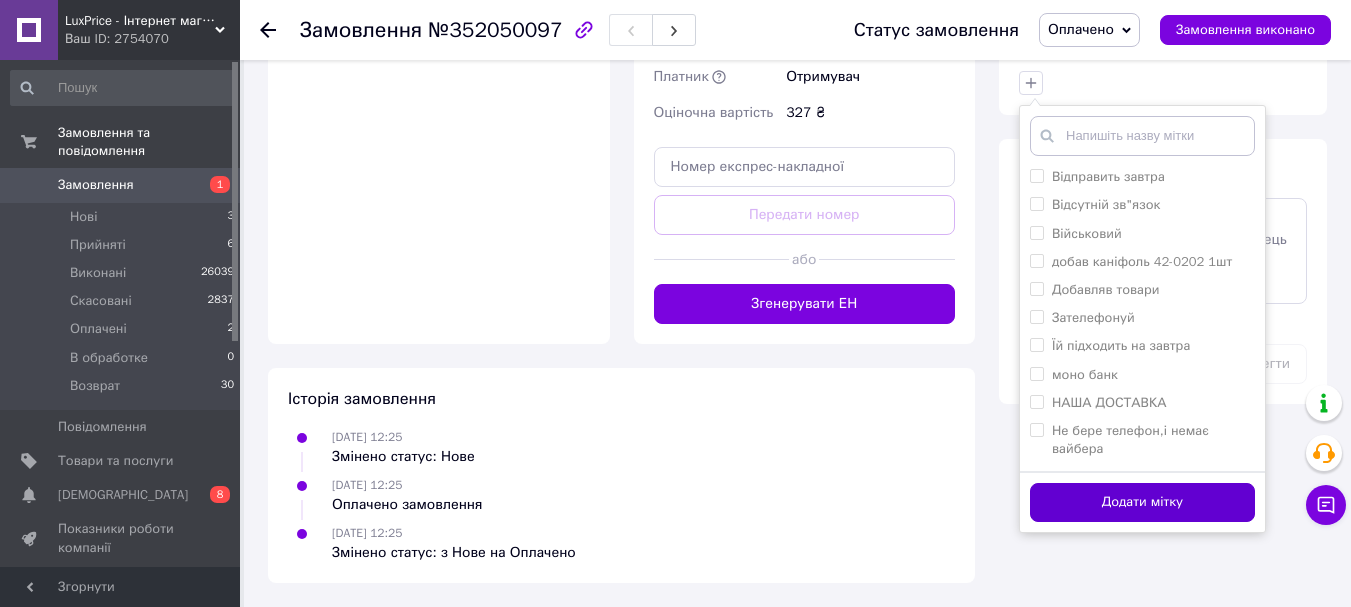 click on "Додати мітку" at bounding box center [1142, 502] 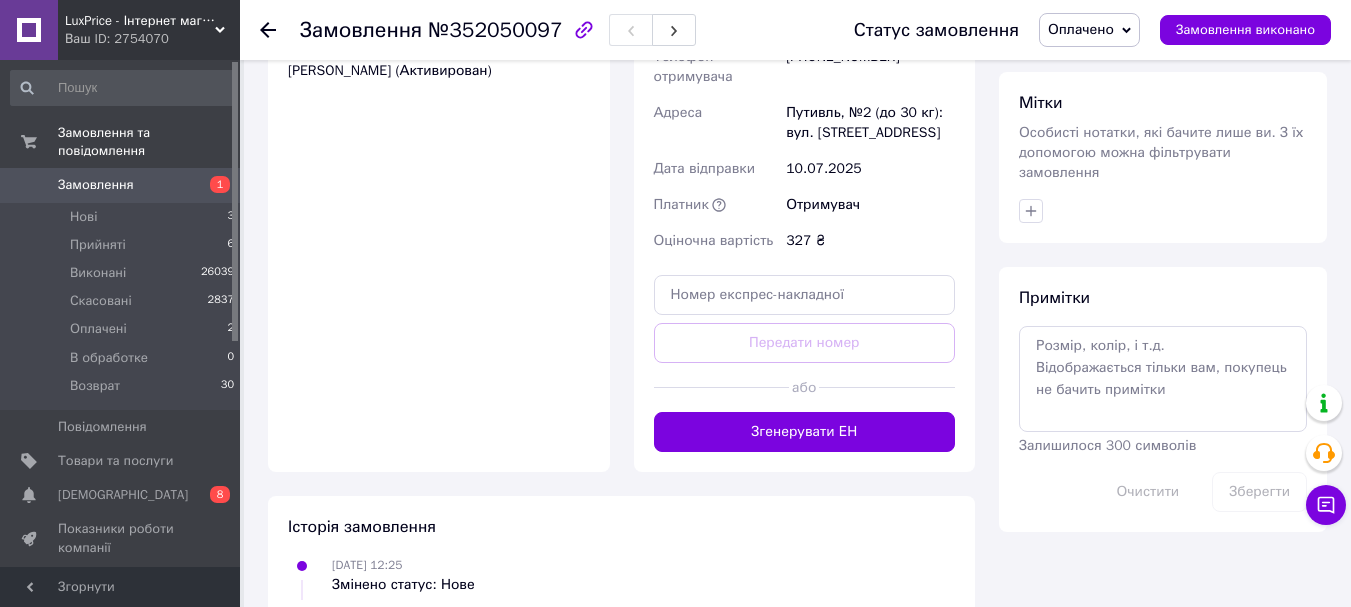 scroll, scrollTop: 663, scrollLeft: 0, axis: vertical 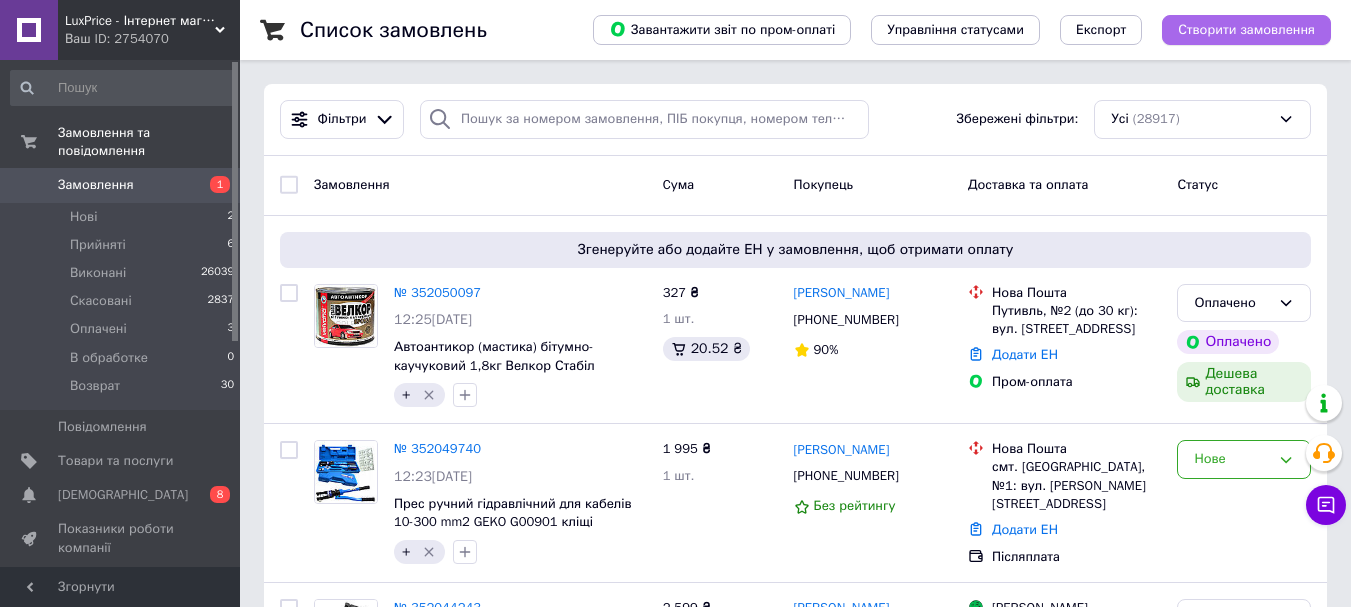 click on "Створити замовлення" at bounding box center [1246, 30] 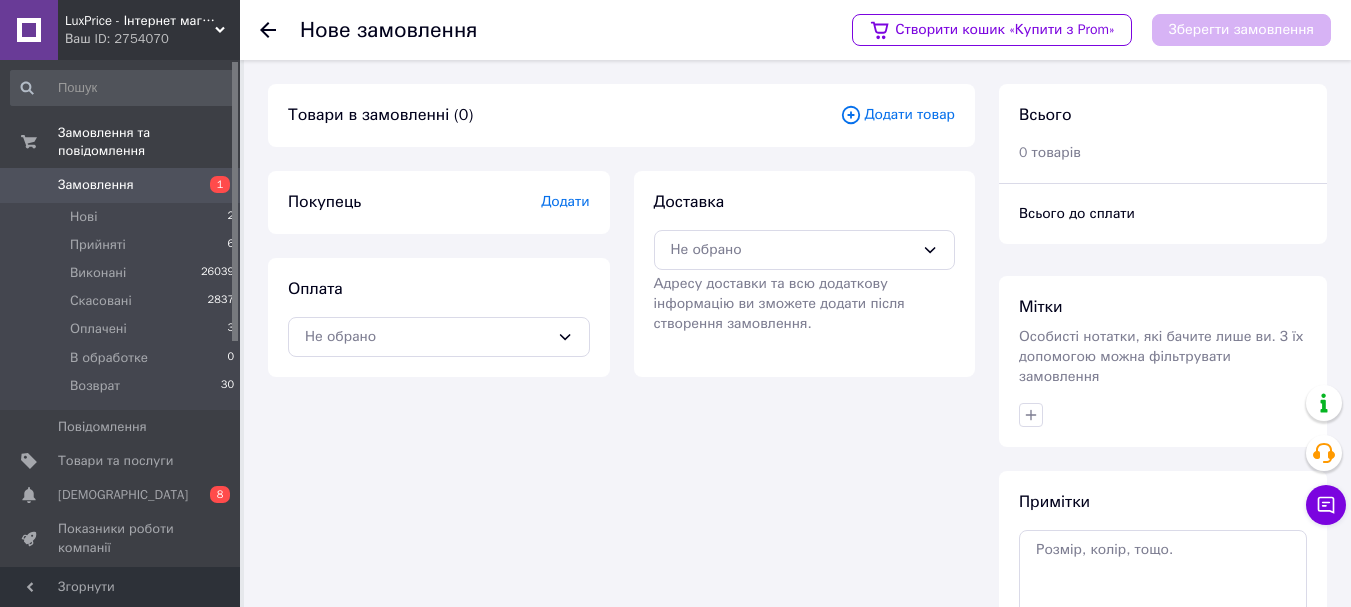 click on "Додати товар" at bounding box center [897, 115] 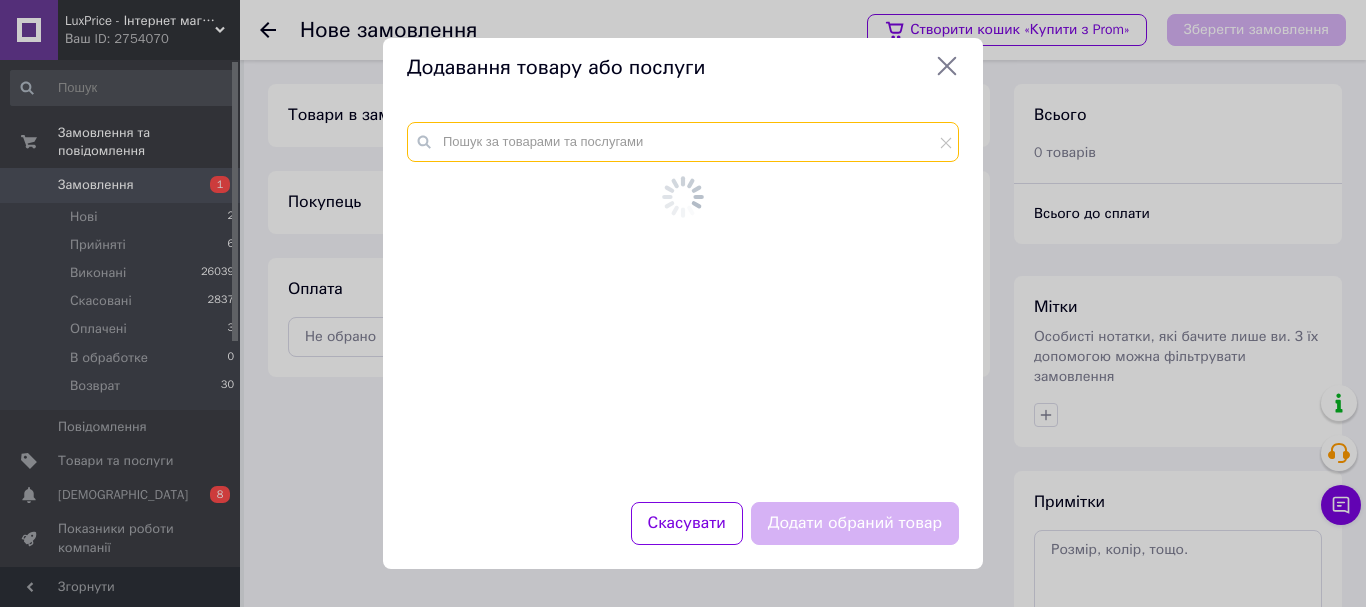 click at bounding box center [683, 142] 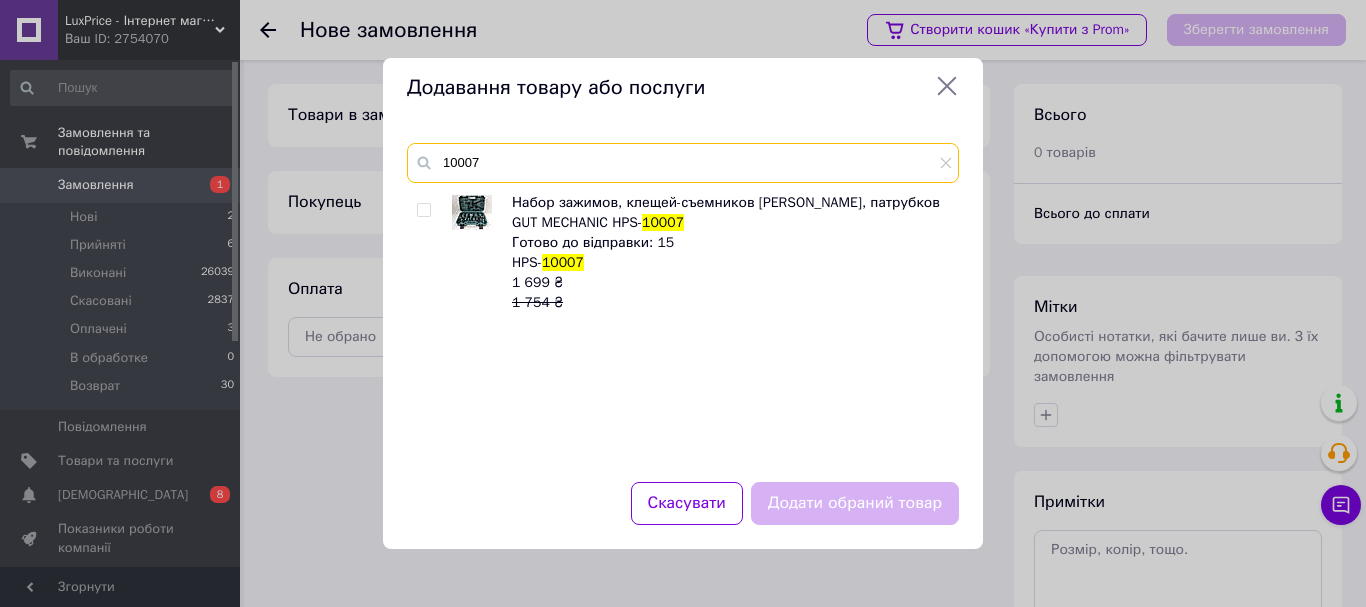 type on "10007" 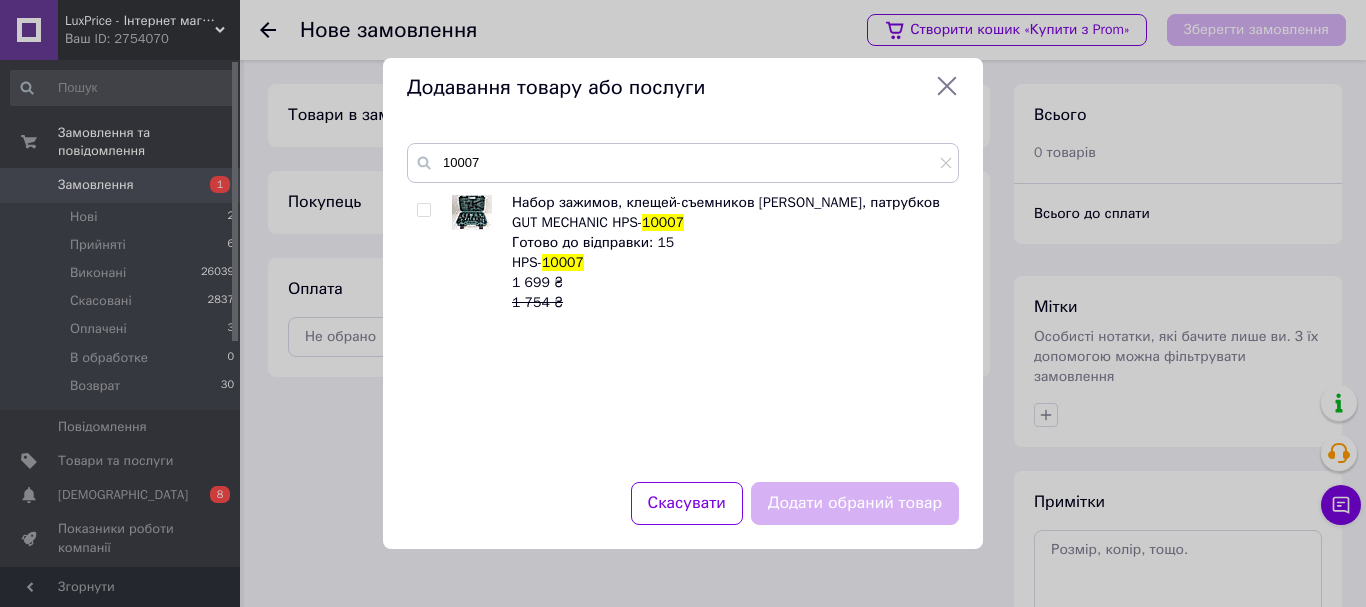 click at bounding box center [423, 210] 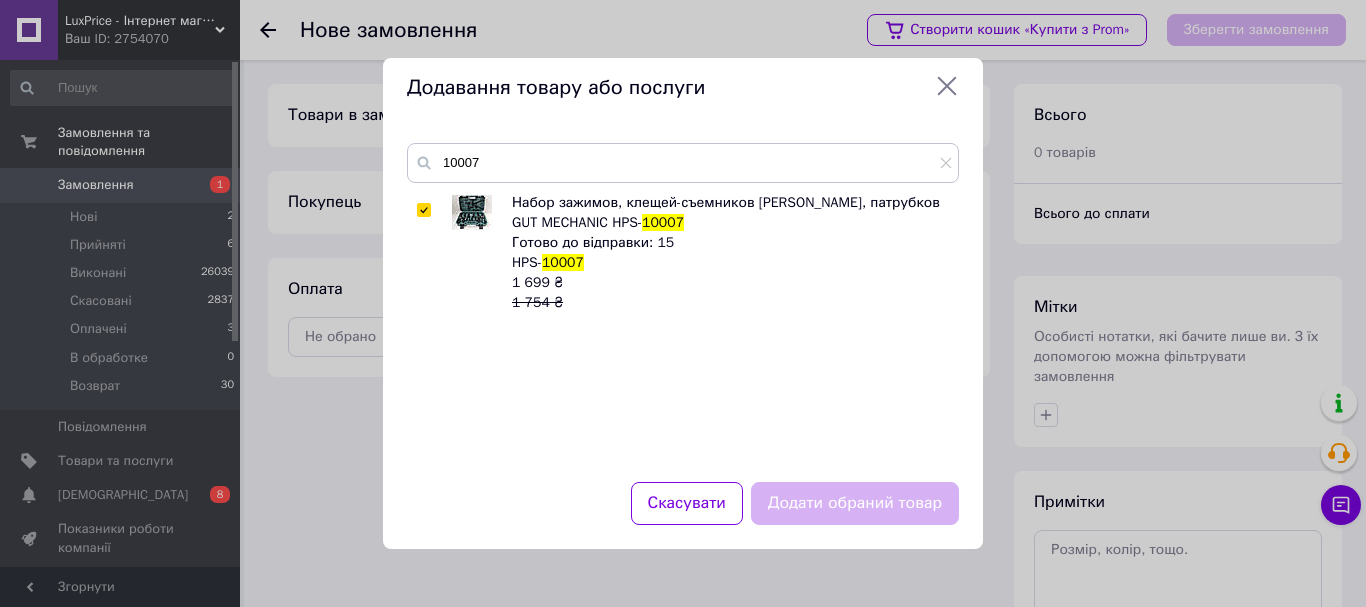 checkbox on "true" 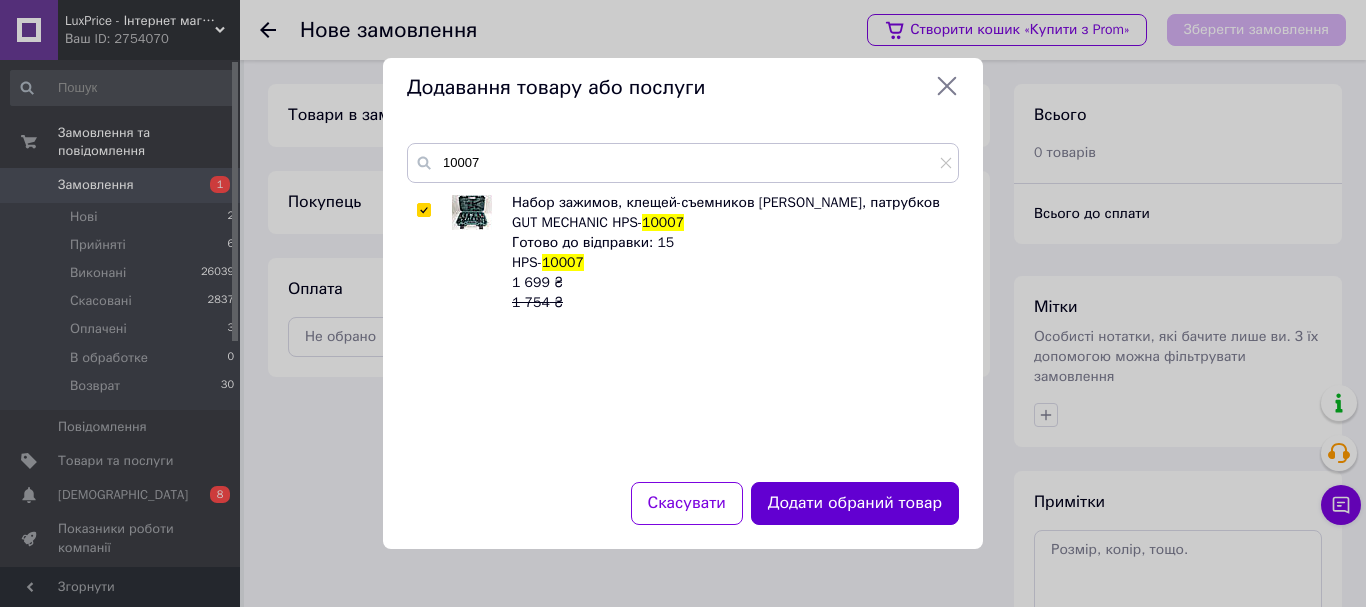 click on "Додати обраний товар" at bounding box center (855, 503) 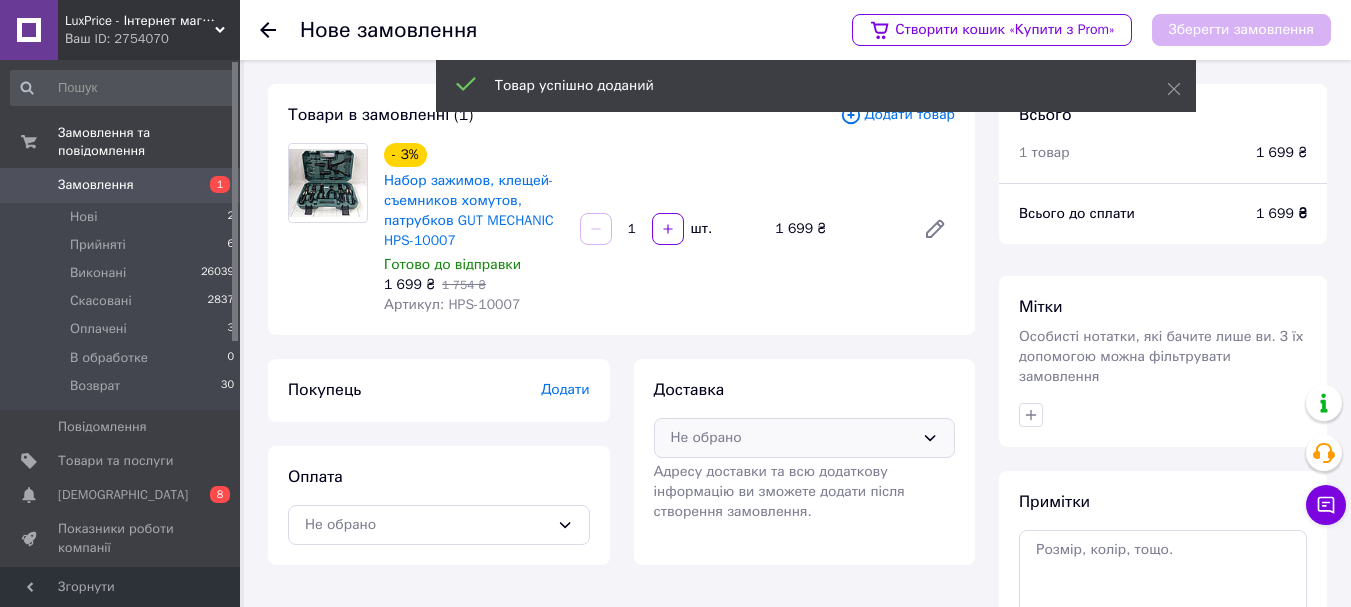 click on "Не обрано" at bounding box center (793, 438) 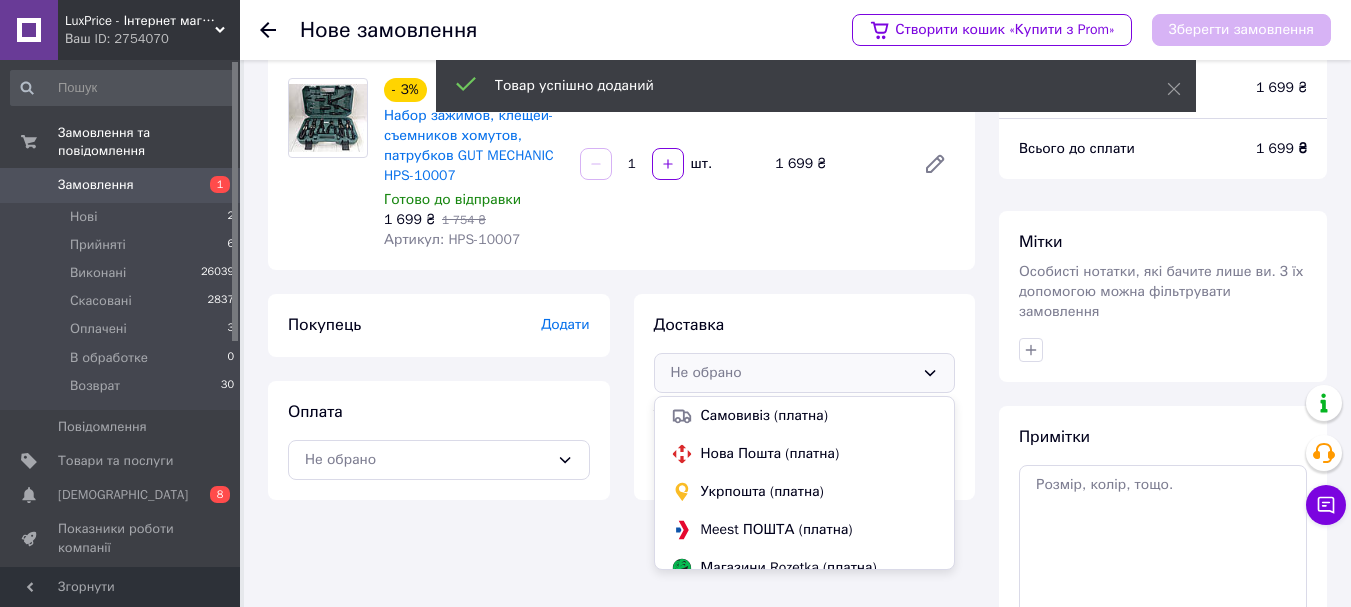 scroll, scrollTop: 100, scrollLeft: 0, axis: vertical 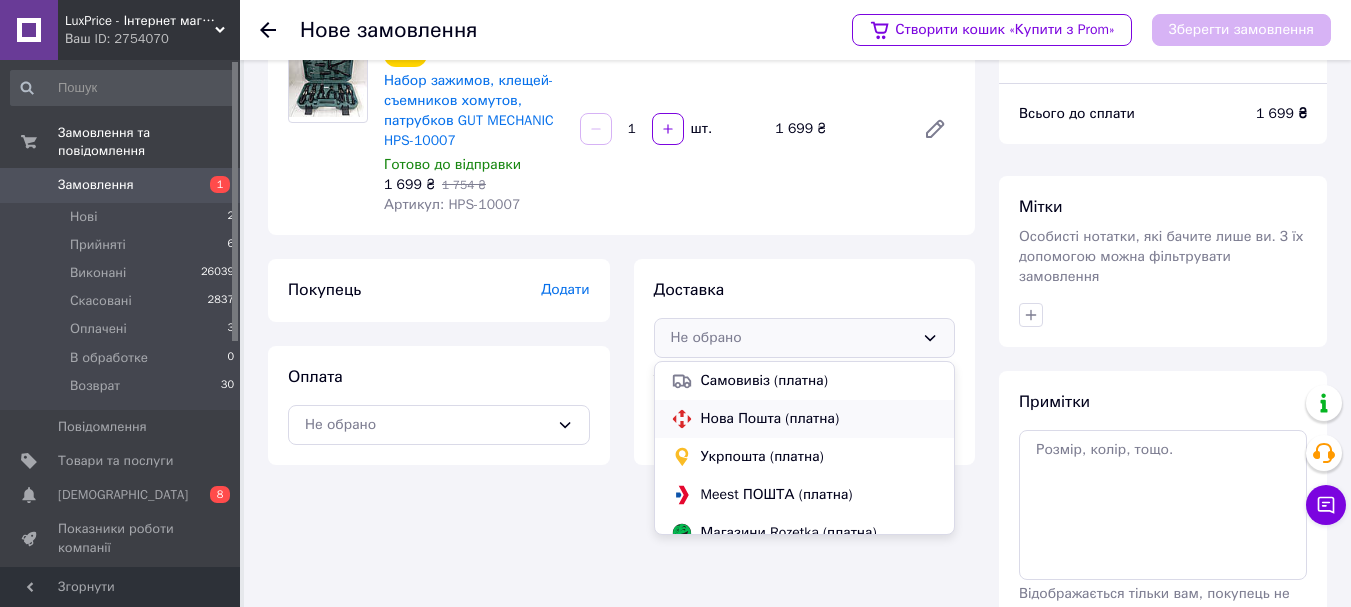 click on "Нова Пошта (платна)" at bounding box center [805, 419] 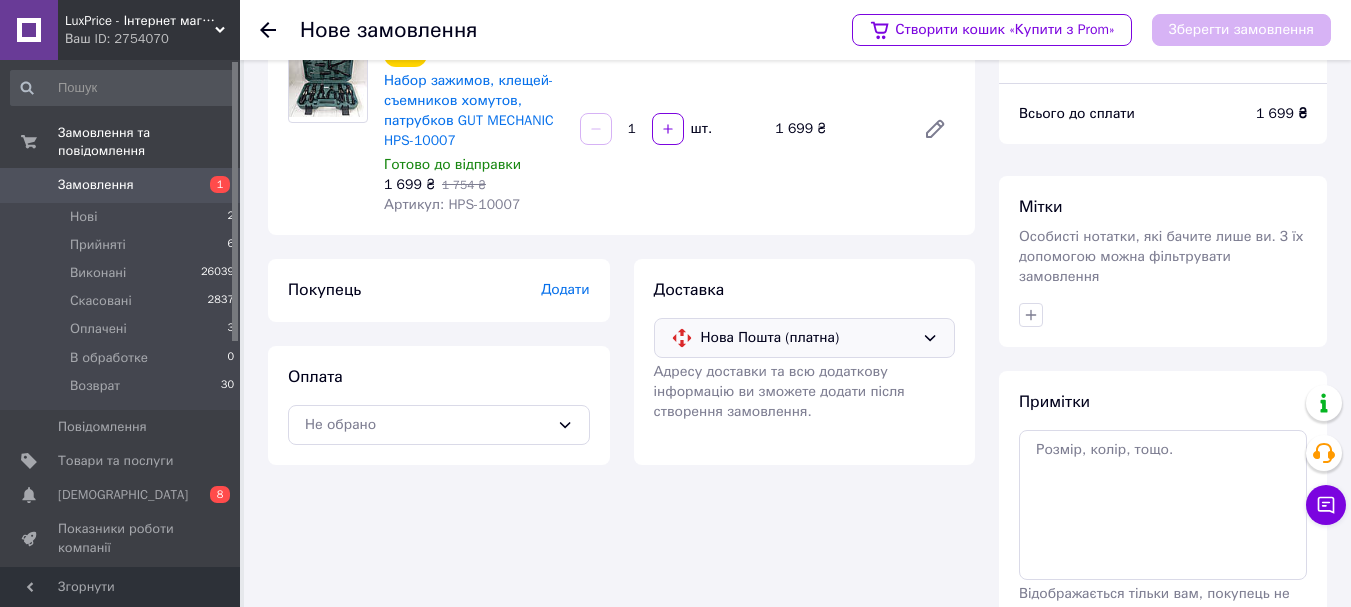 click on "Покупець Додати" at bounding box center [439, 290] 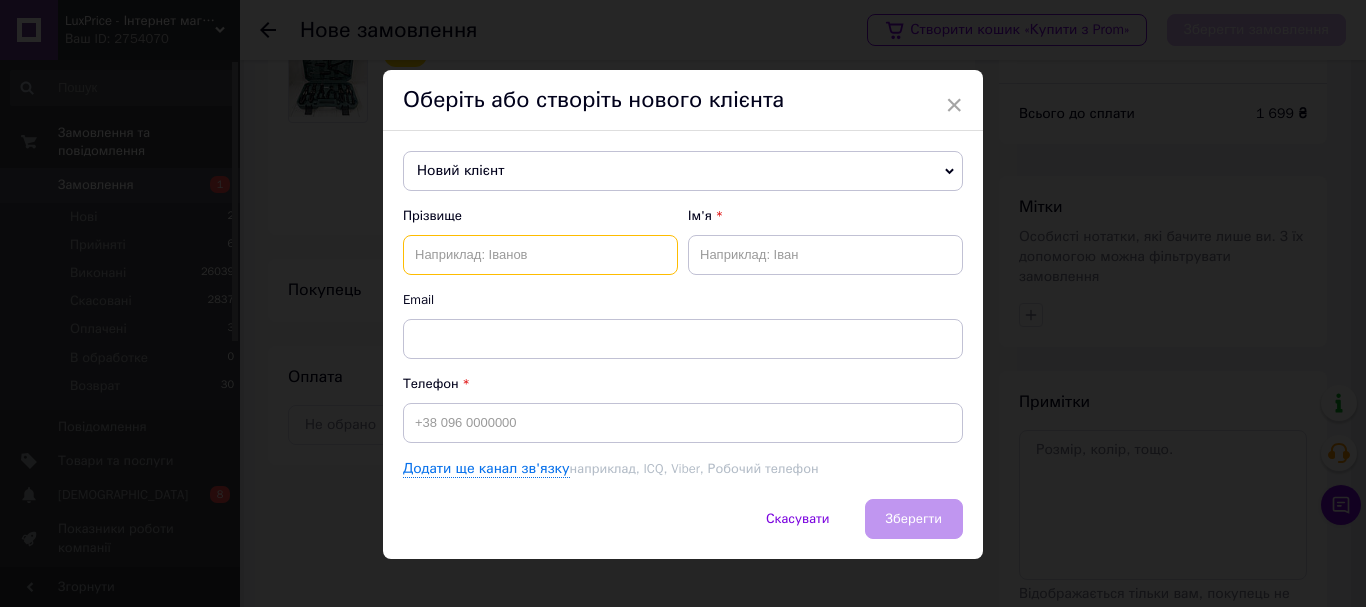 click at bounding box center [540, 255] 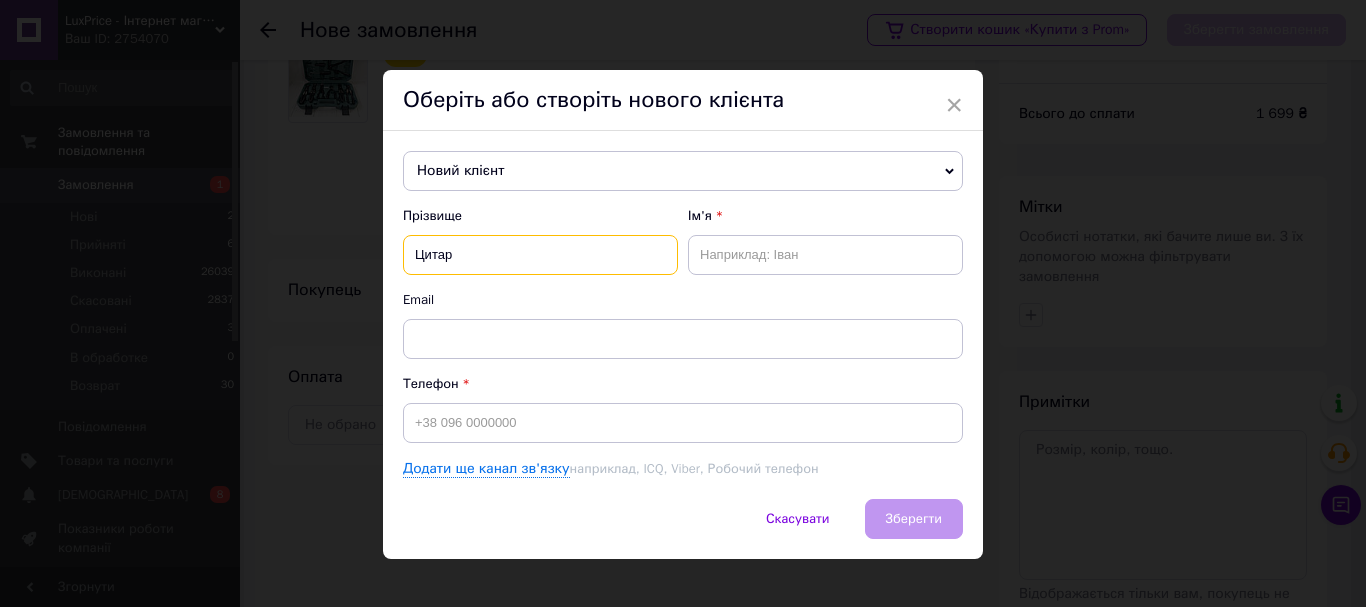 type on "Цитар" 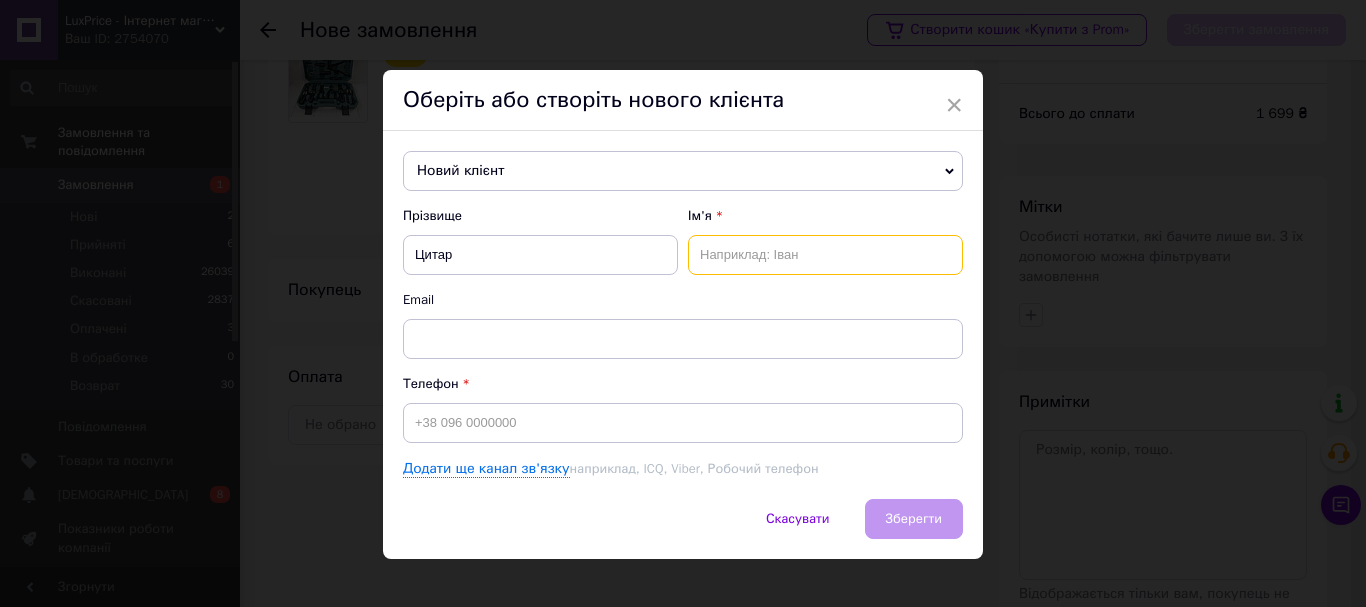 click at bounding box center (825, 255) 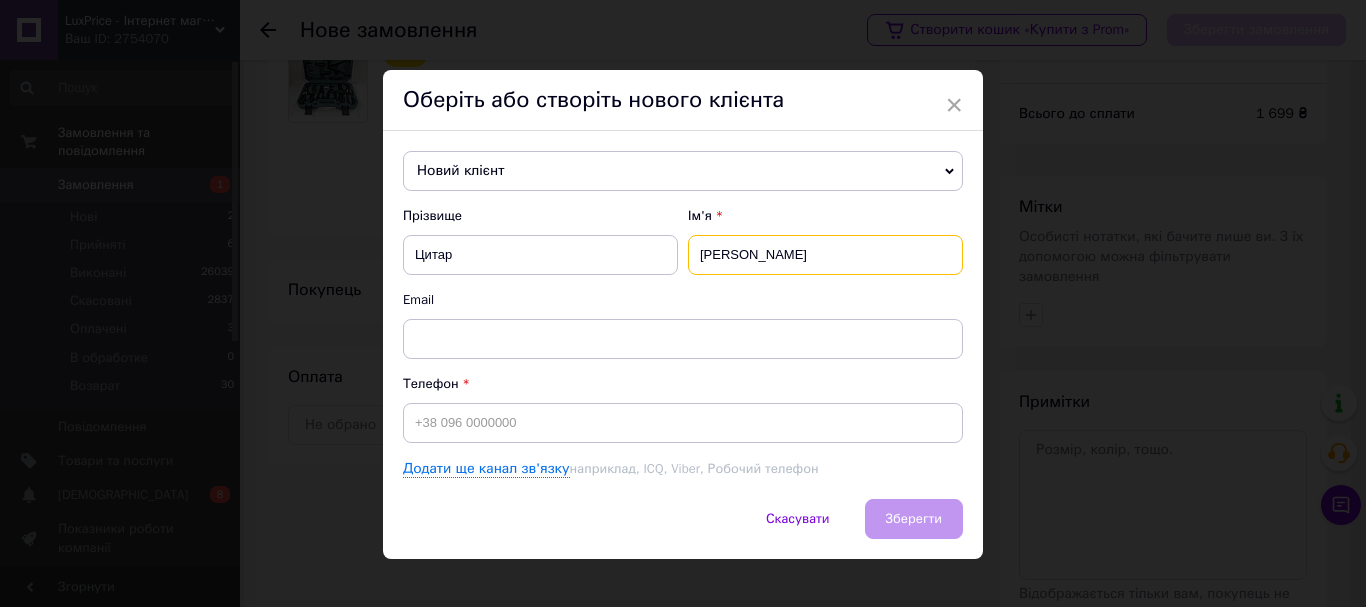 type on "Юрій" 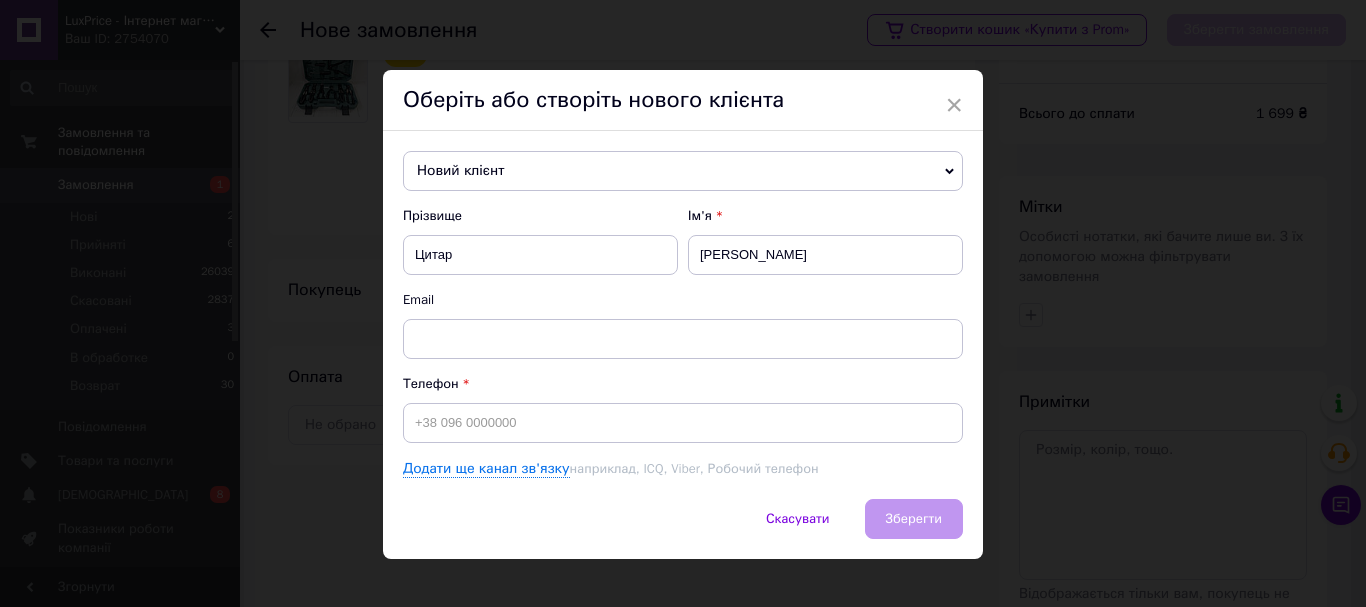 click on "Прізвище Цитар Ім'я Юрій Email Телефон Додати ще канал зв'язку    наприклад, ICQ, Viber, Робочий телефон" at bounding box center (683, 343) 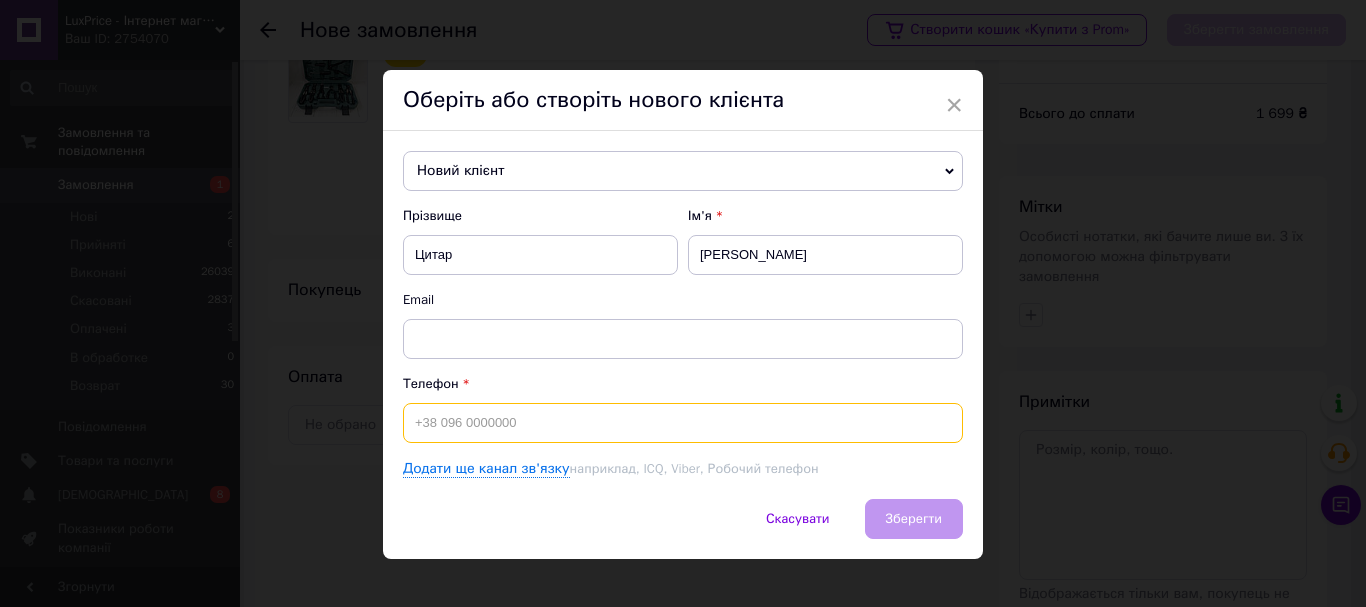 click at bounding box center [683, 423] 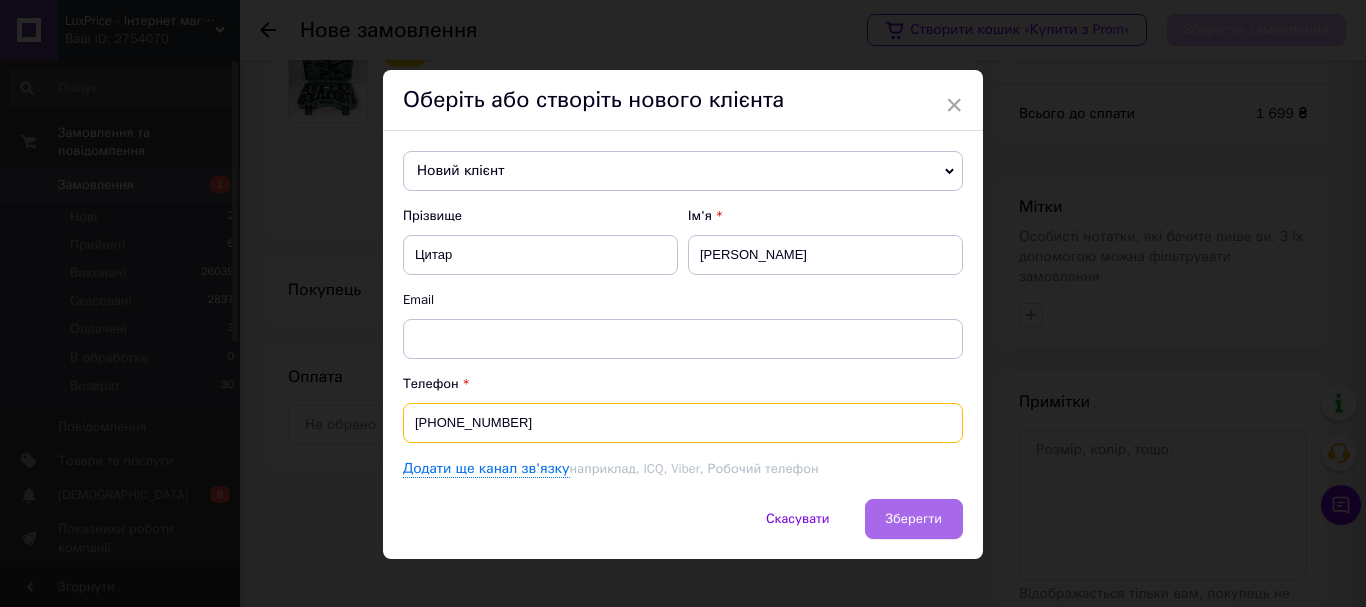 type on "[PHONE_NUMBER]" 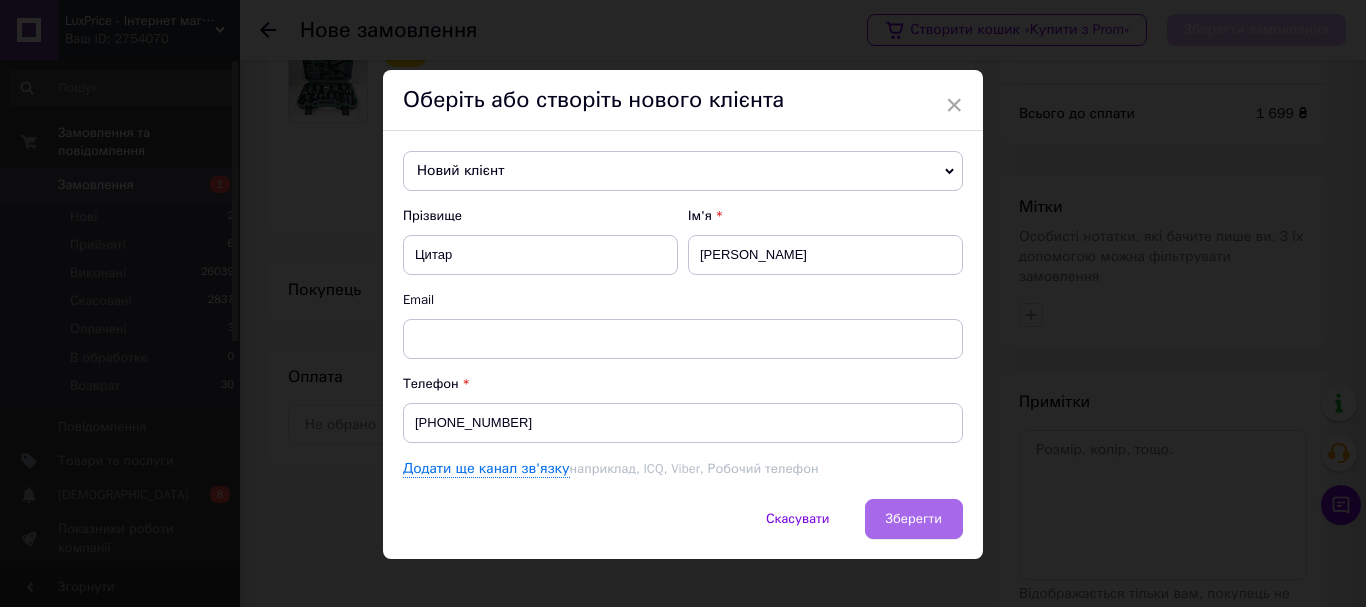 click on "Зберегти" at bounding box center (914, 518) 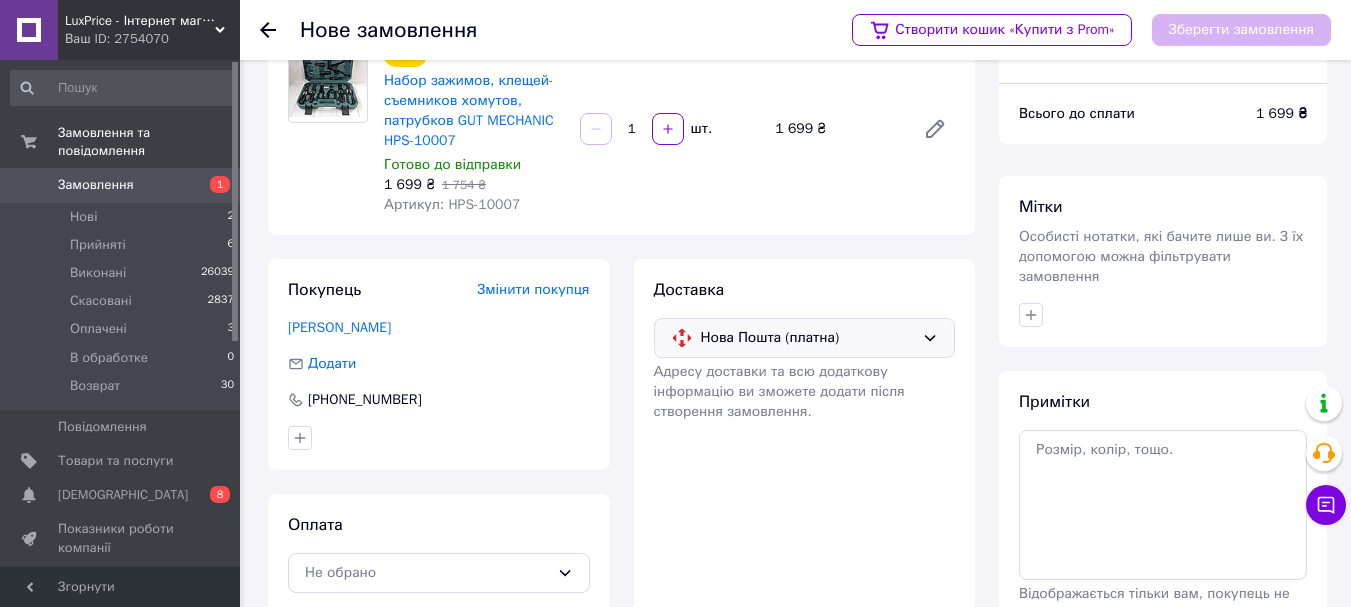 scroll, scrollTop: 200, scrollLeft: 0, axis: vertical 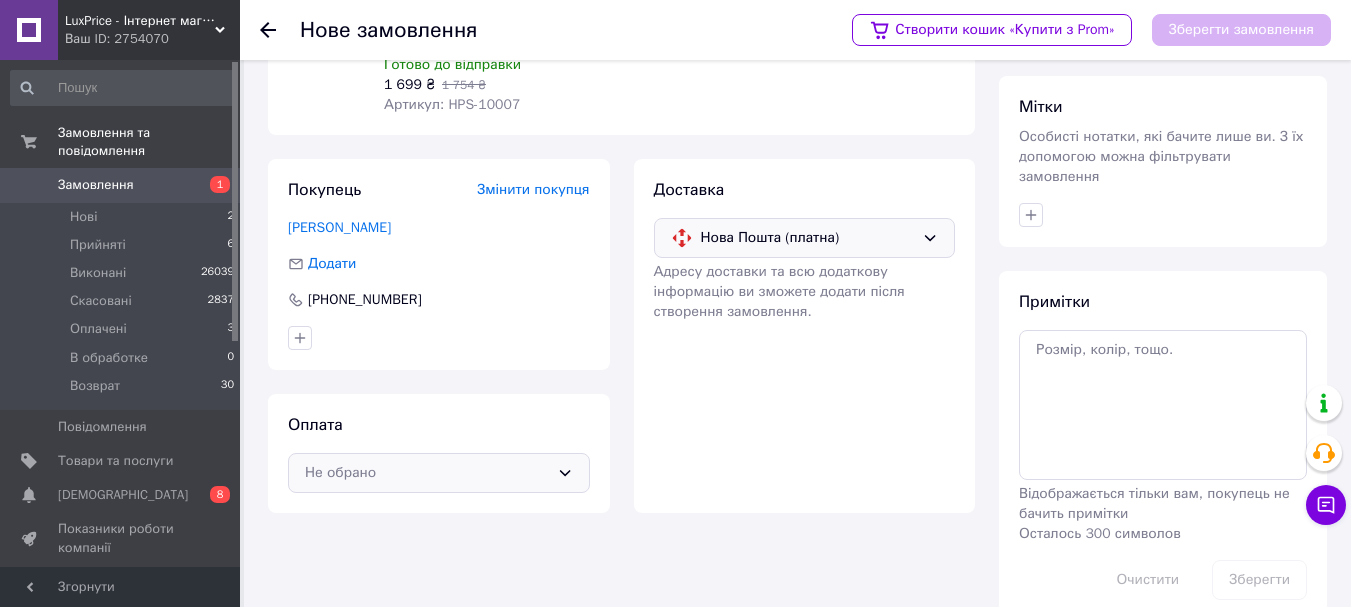 click on "Не обрано" at bounding box center (427, 473) 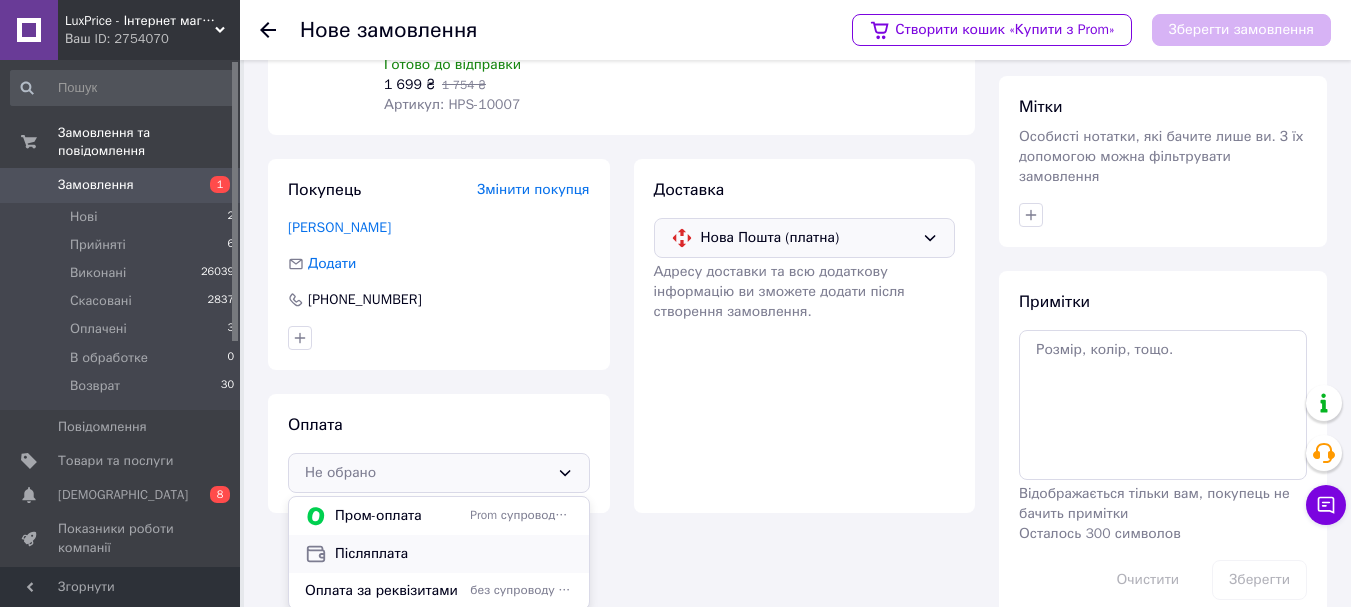 click on "Післяплата" at bounding box center (454, 554) 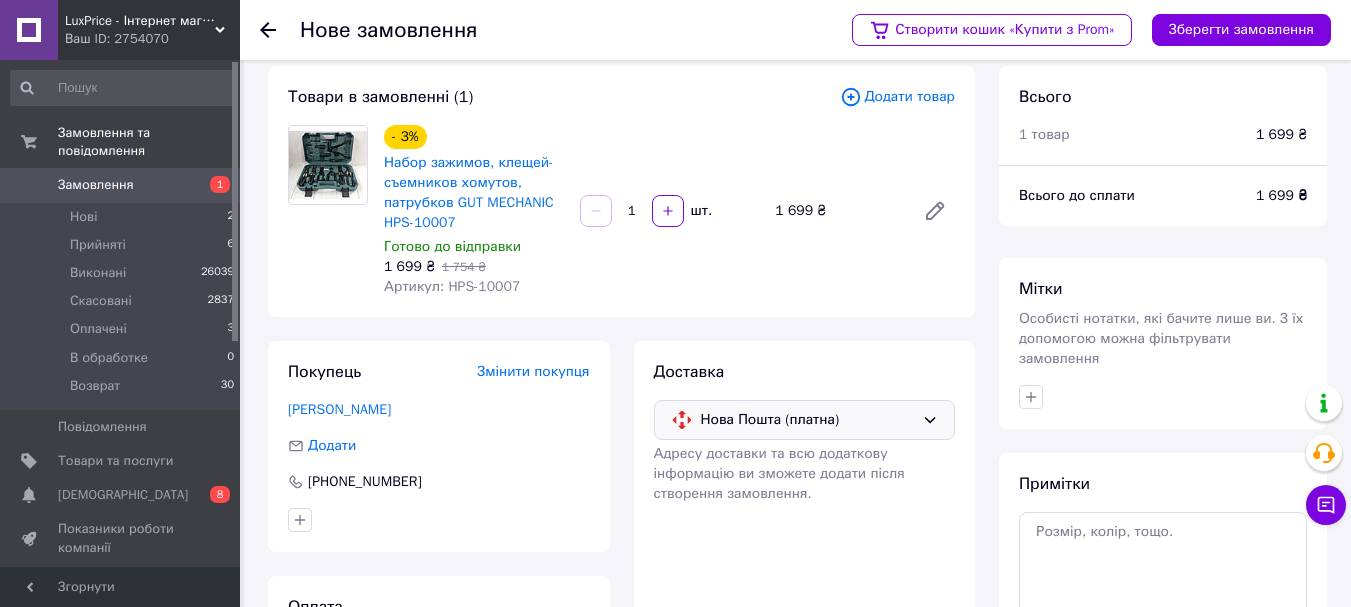 scroll, scrollTop: 0, scrollLeft: 0, axis: both 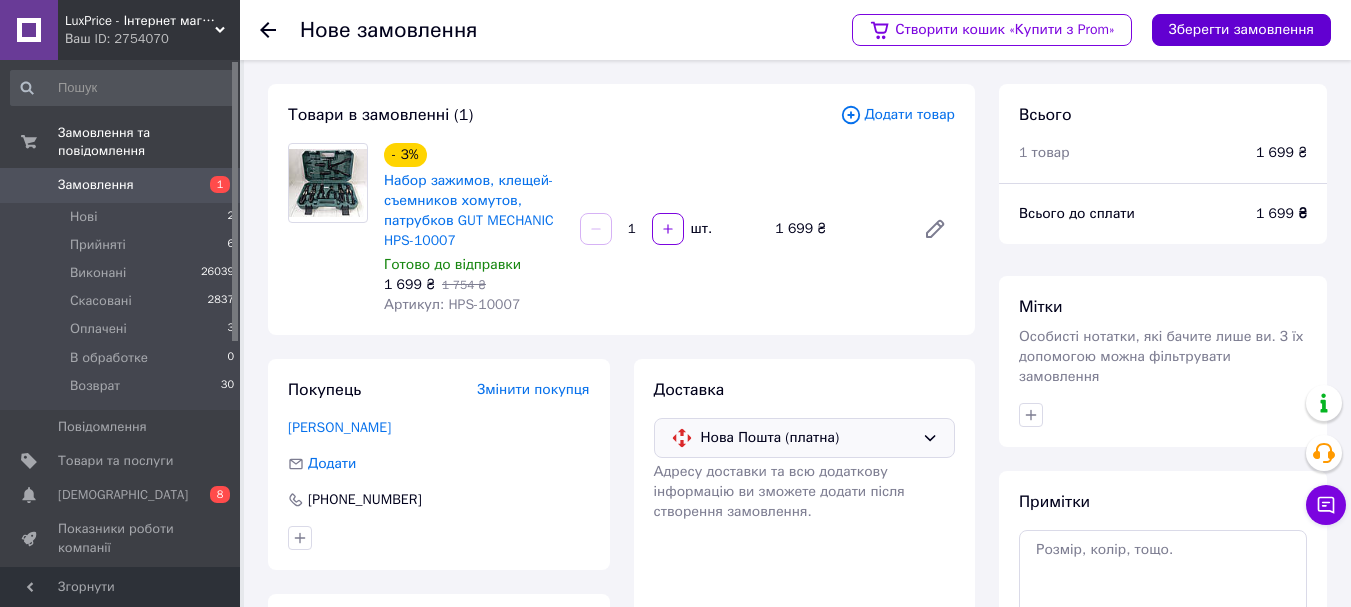 click on "Зберегти замовлення" at bounding box center [1241, 30] 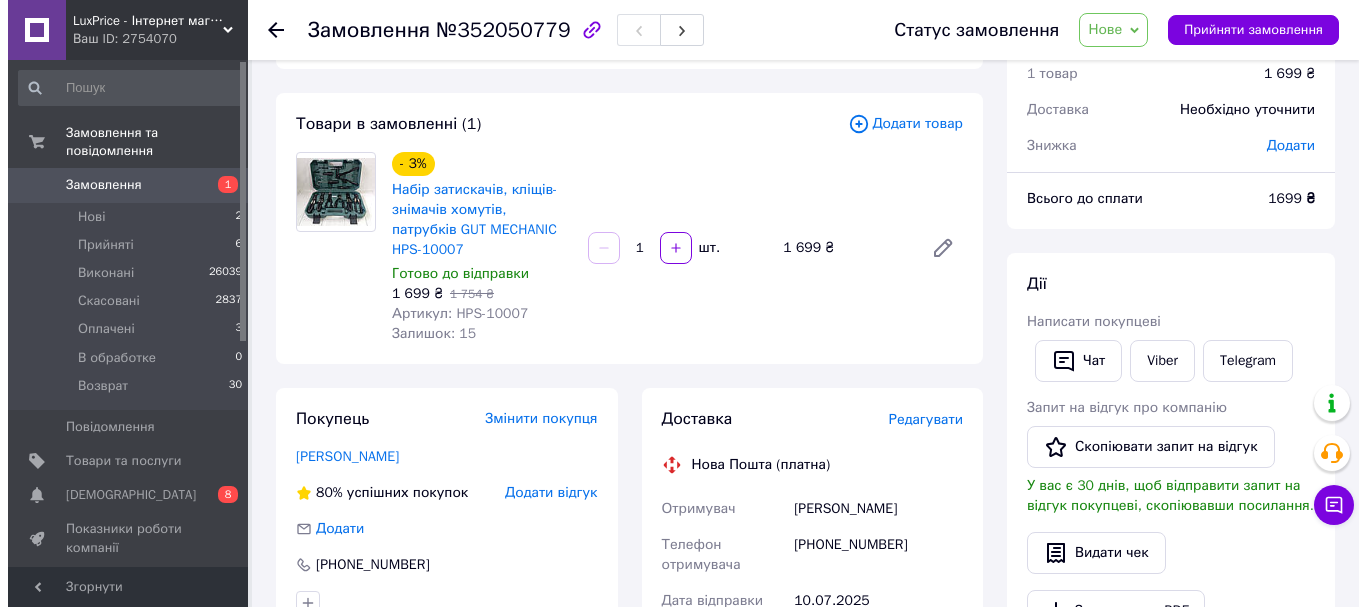 scroll, scrollTop: 200, scrollLeft: 0, axis: vertical 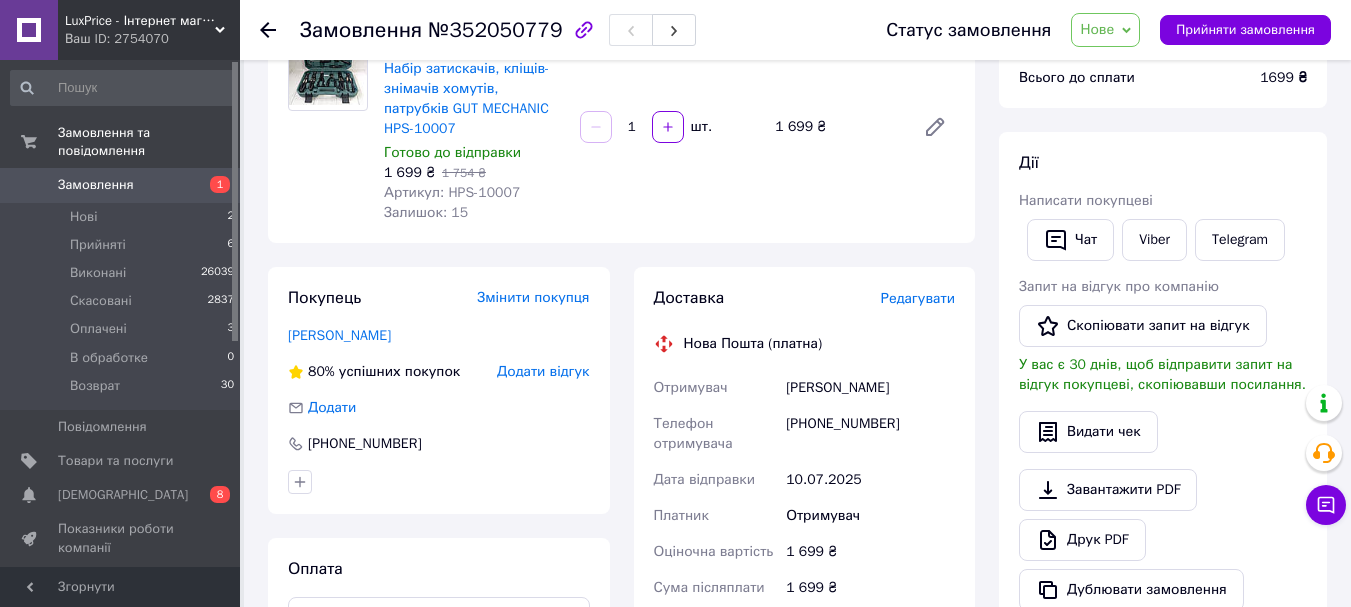 click on "Редагувати" at bounding box center (918, 298) 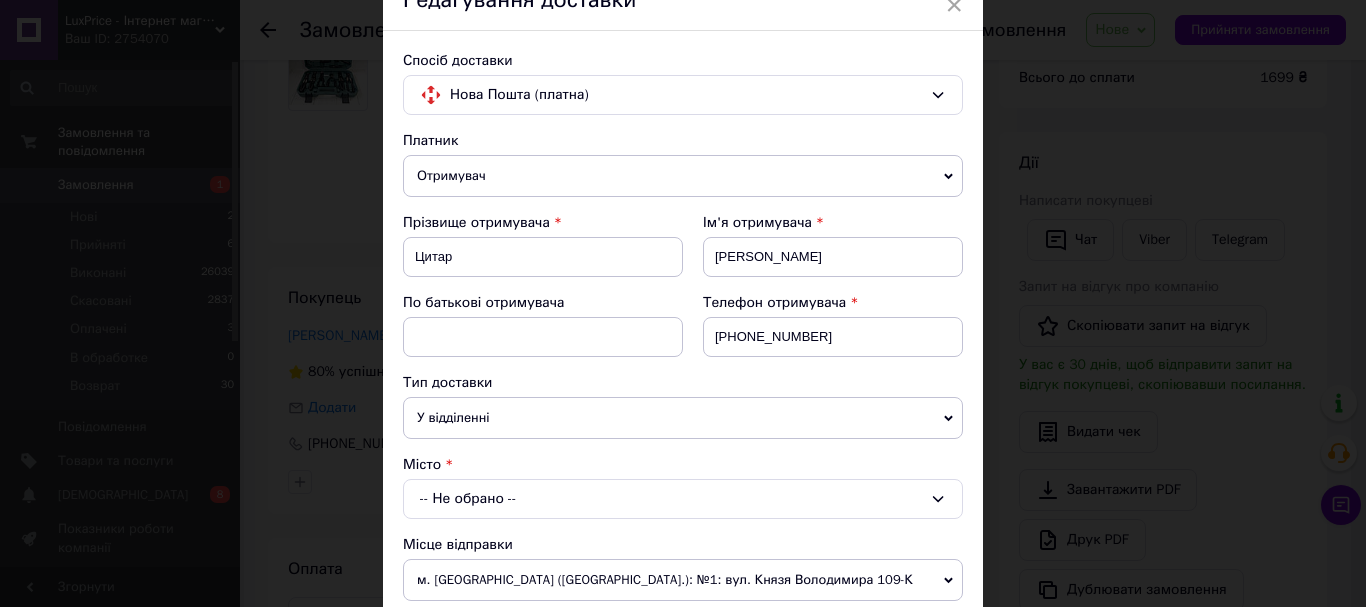 scroll, scrollTop: 200, scrollLeft: 0, axis: vertical 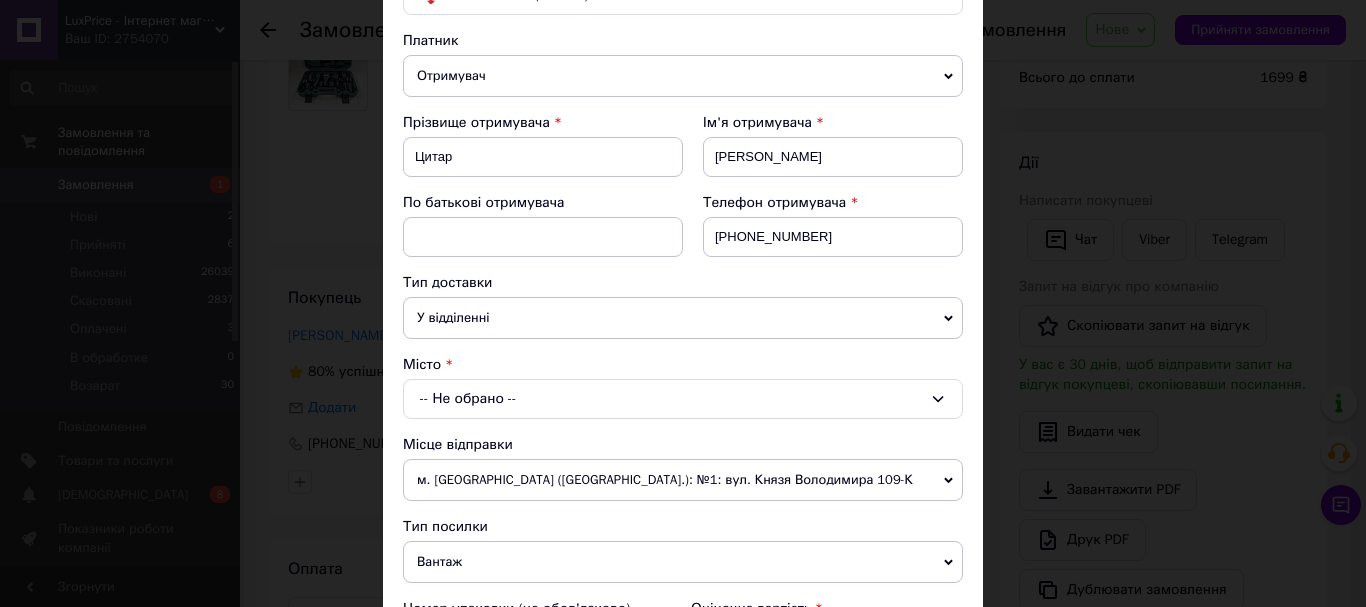 click on "-- Не обрано --" at bounding box center (683, 399) 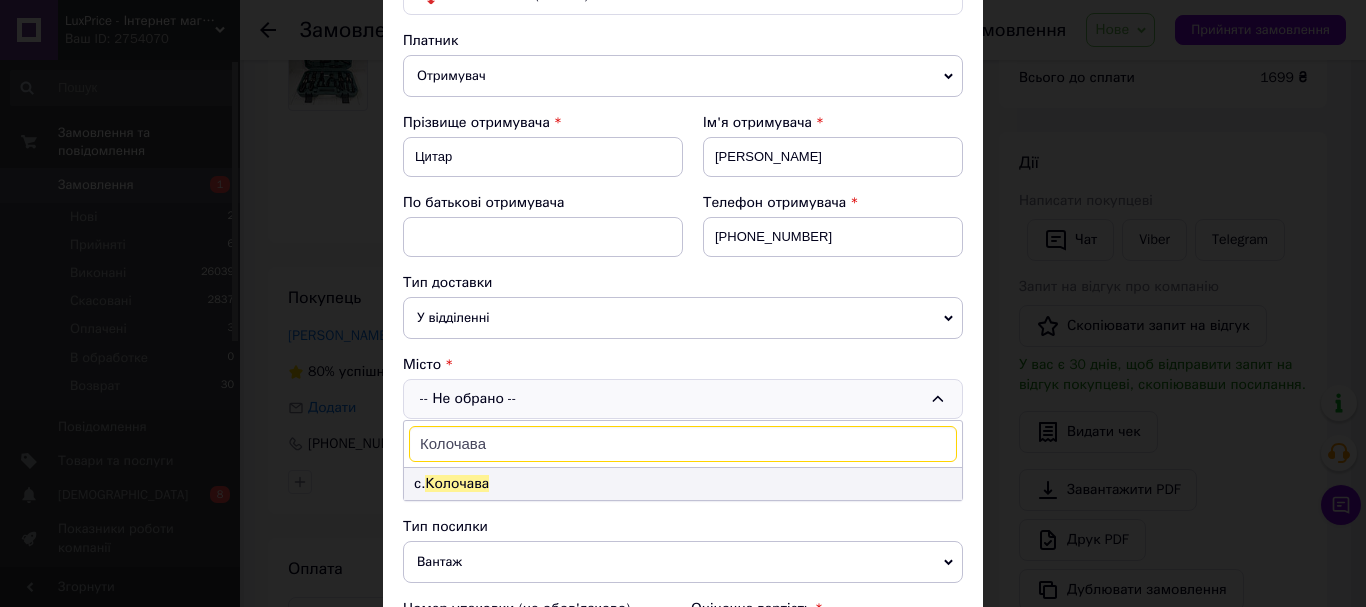 type on "Колочава" 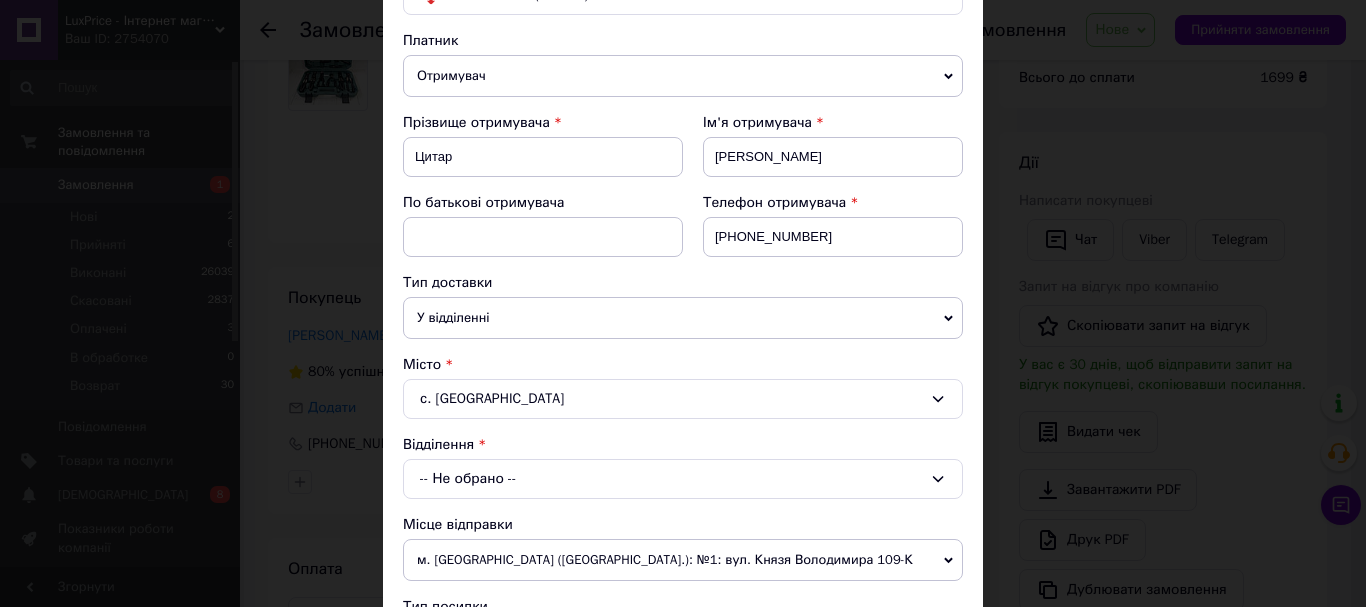 click on "-- Не обрано --" at bounding box center [683, 479] 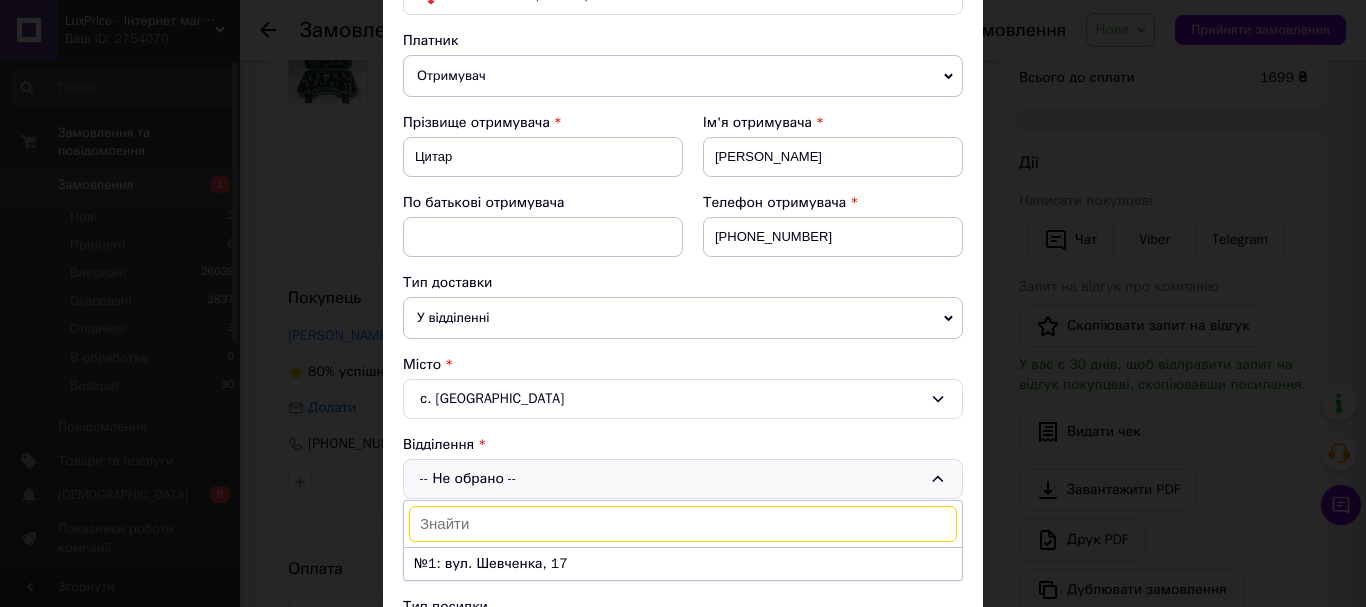click on "№1: вул. Шевченка, 17" at bounding box center [683, 564] 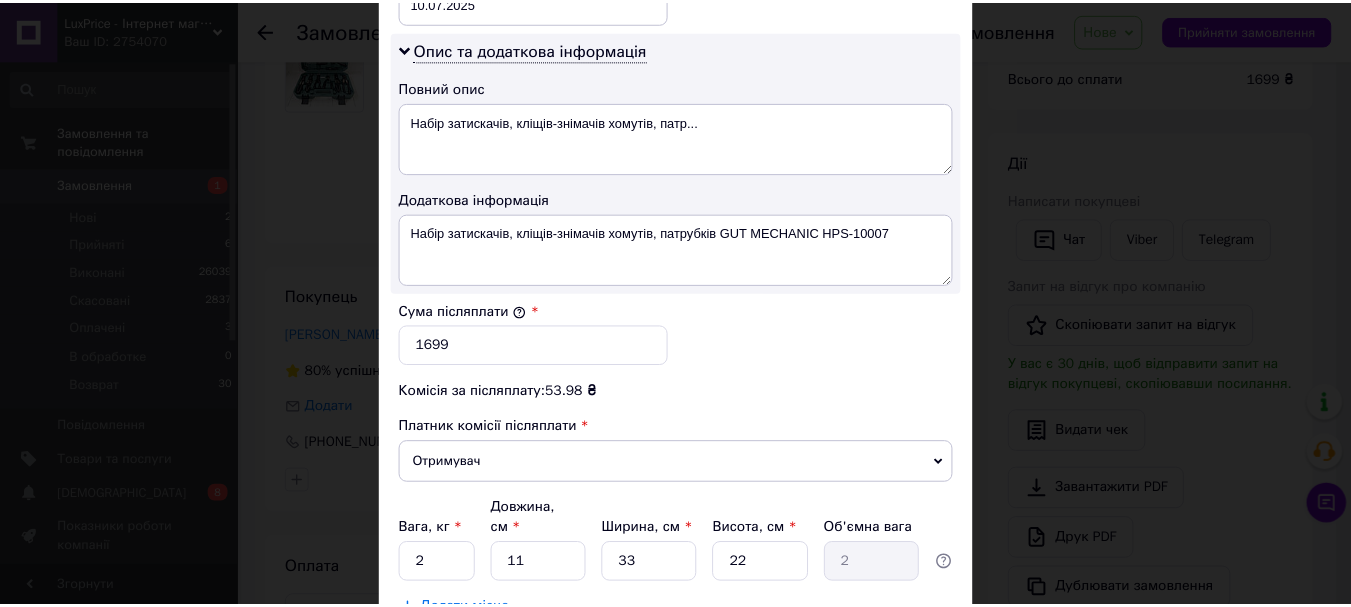 scroll, scrollTop: 1143, scrollLeft: 0, axis: vertical 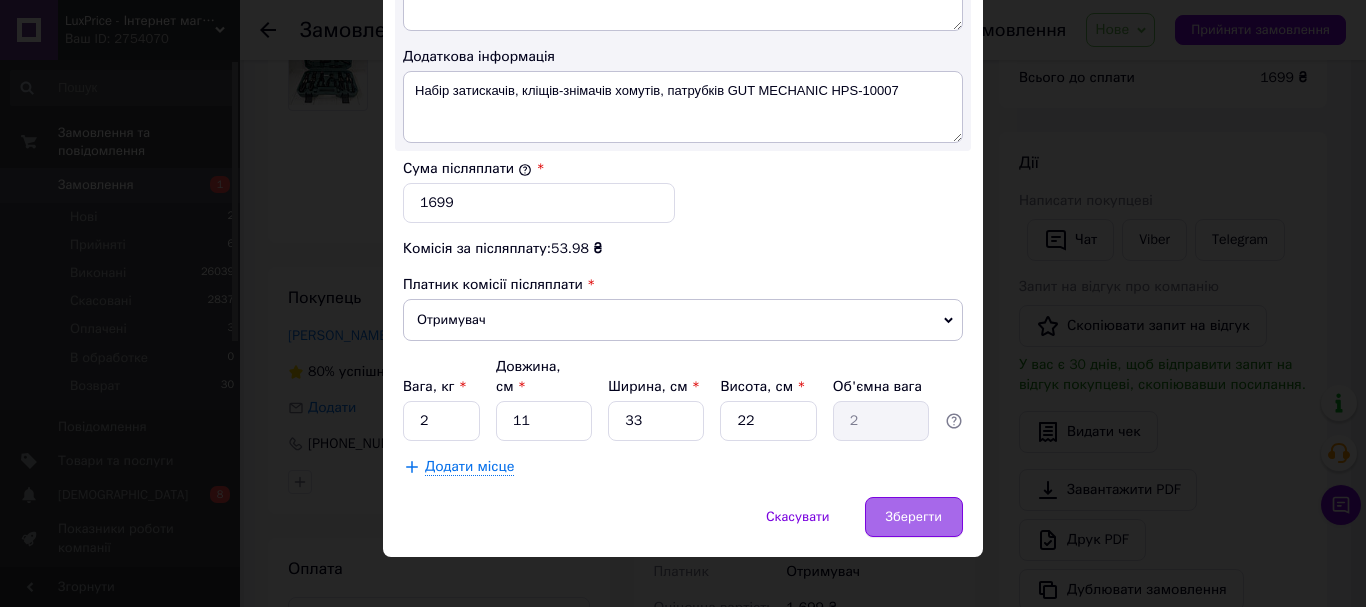 click on "Зберегти" at bounding box center (914, 517) 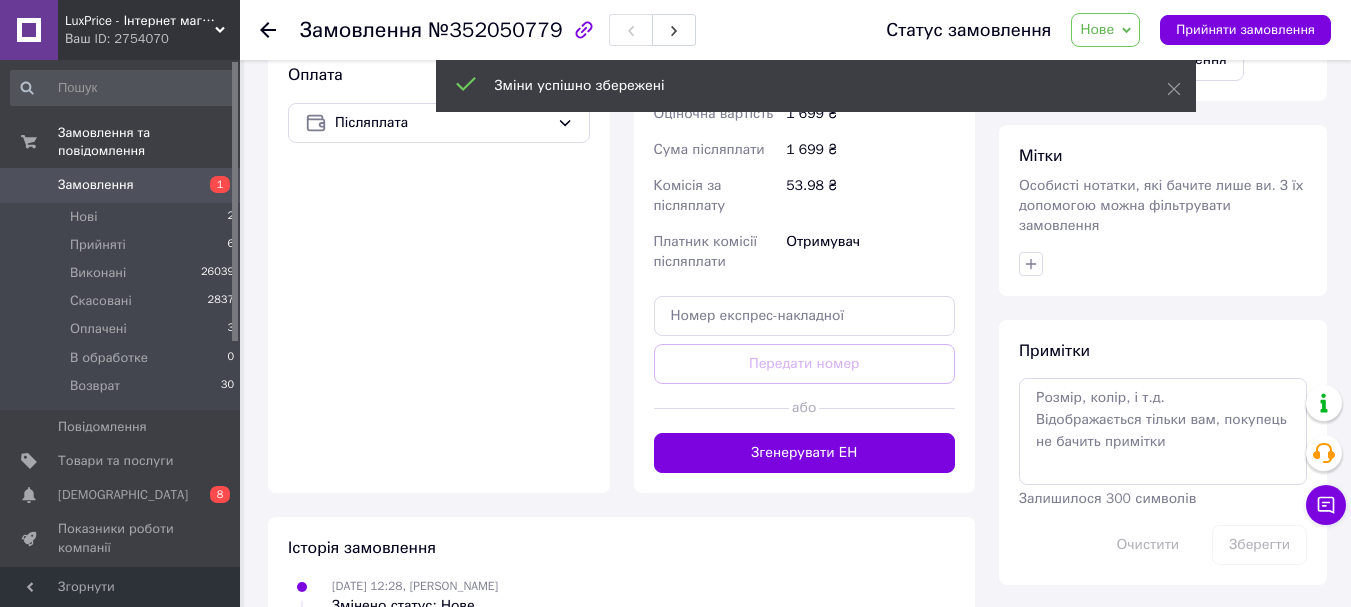 scroll, scrollTop: 700, scrollLeft: 0, axis: vertical 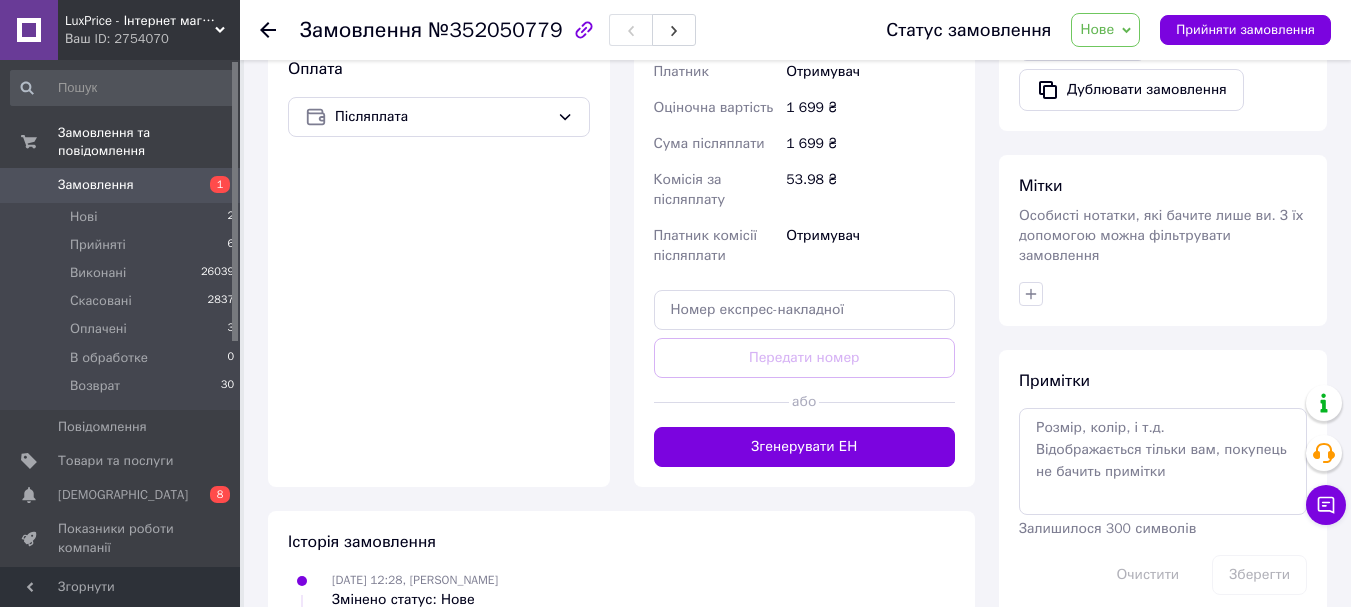 click at bounding box center (1163, 294) 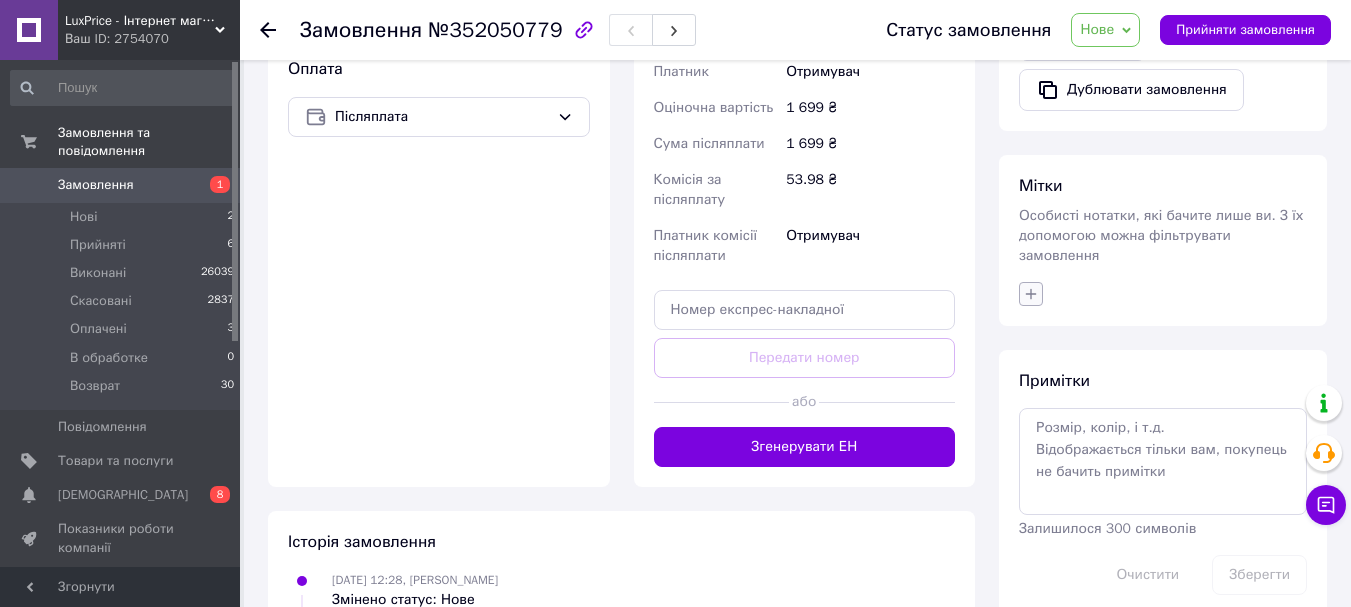 click at bounding box center [1031, 294] 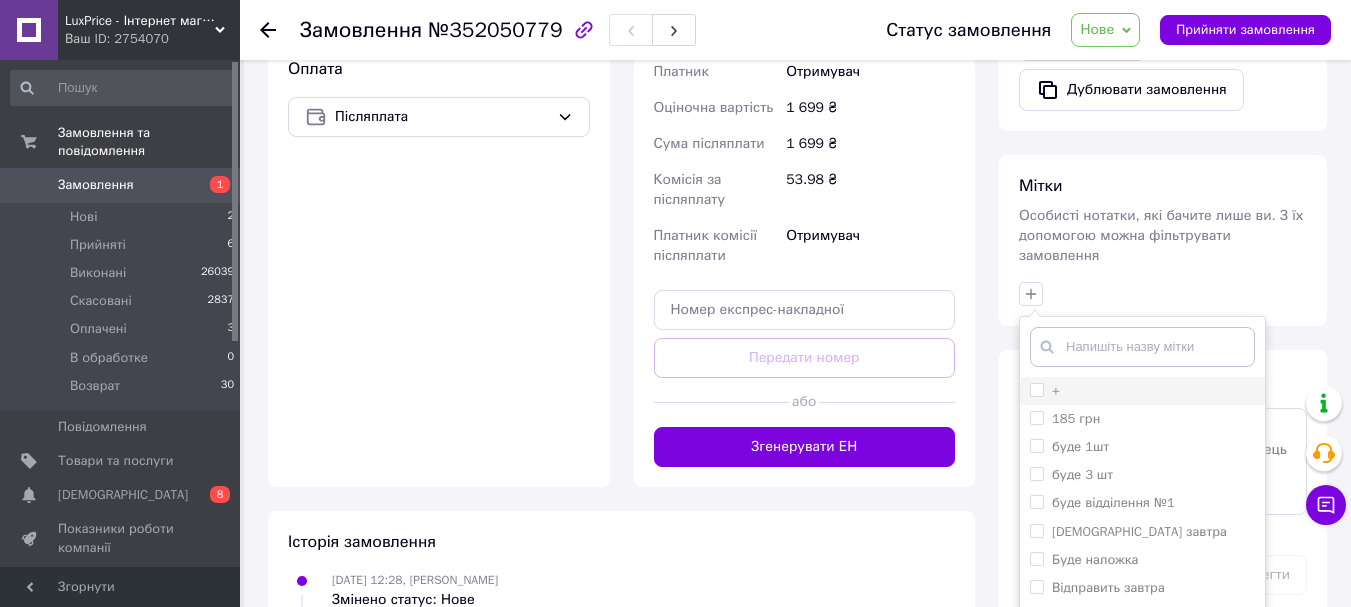 click on "+" at bounding box center [1036, 389] 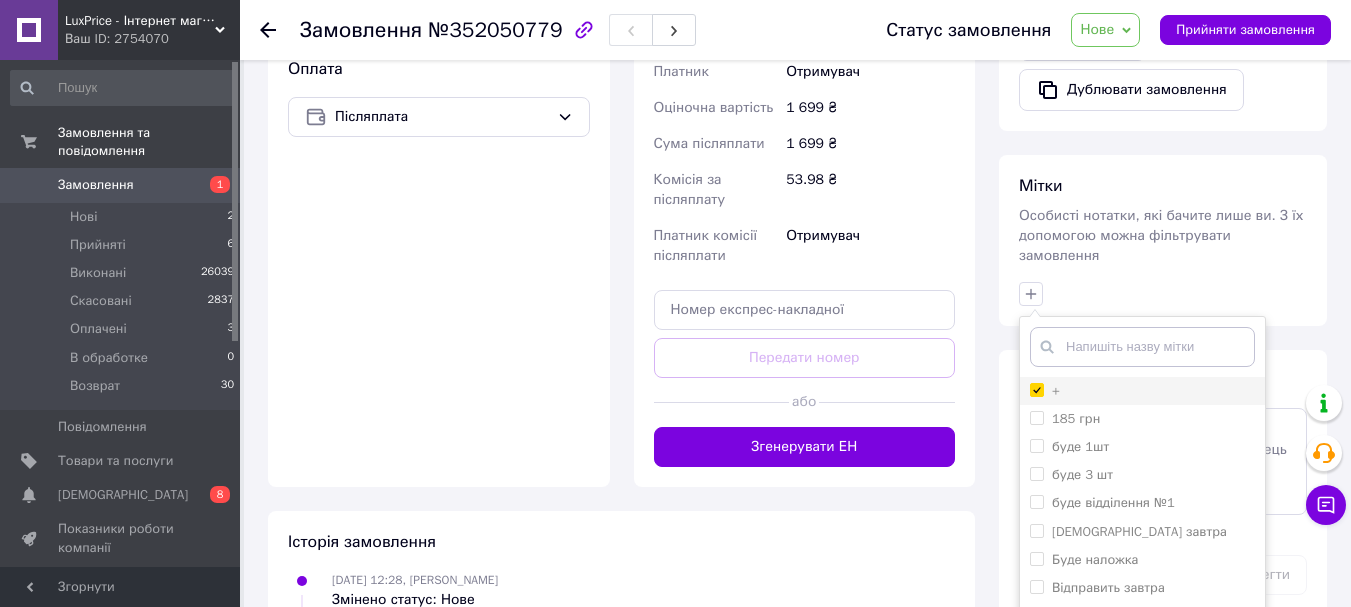 checkbox on "true" 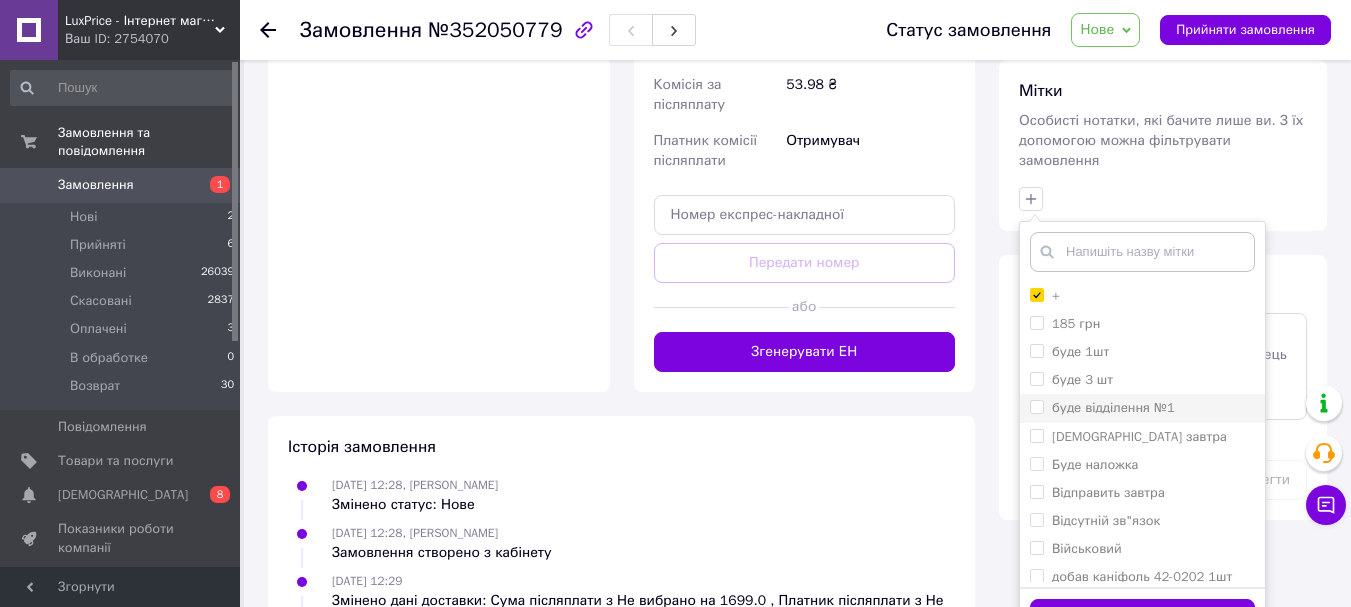 scroll, scrollTop: 1031, scrollLeft: 0, axis: vertical 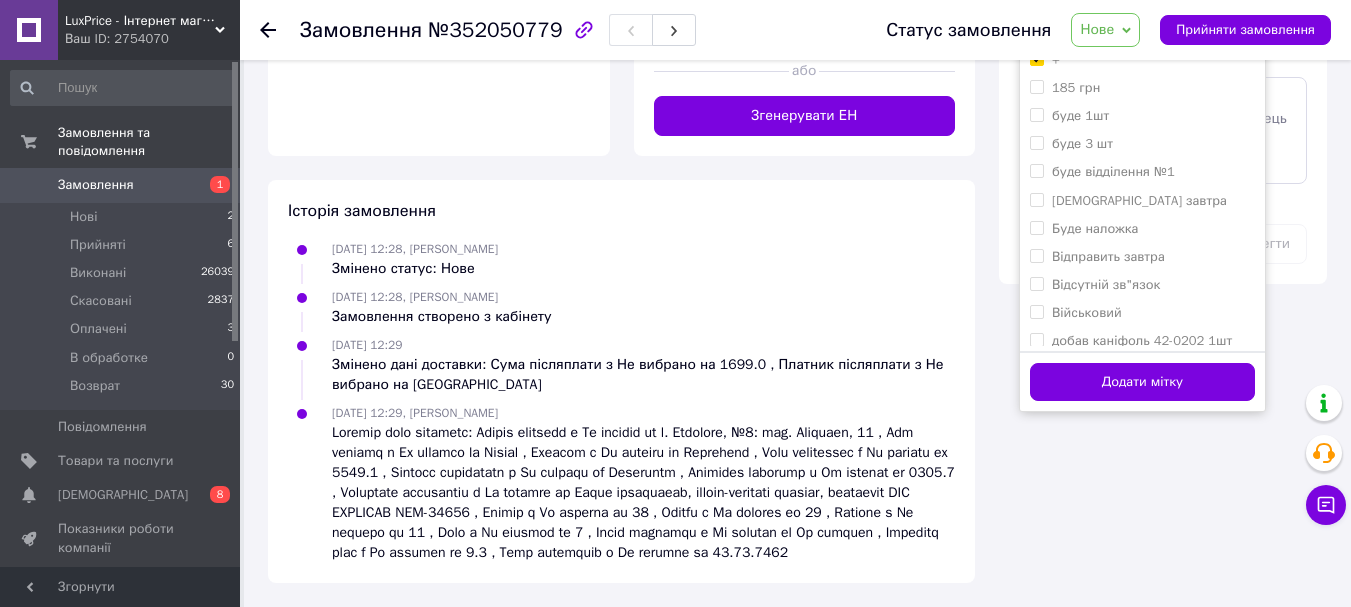 drag, startPoint x: 1166, startPoint y: 358, endPoint x: 1148, endPoint y: 366, distance: 19.697716 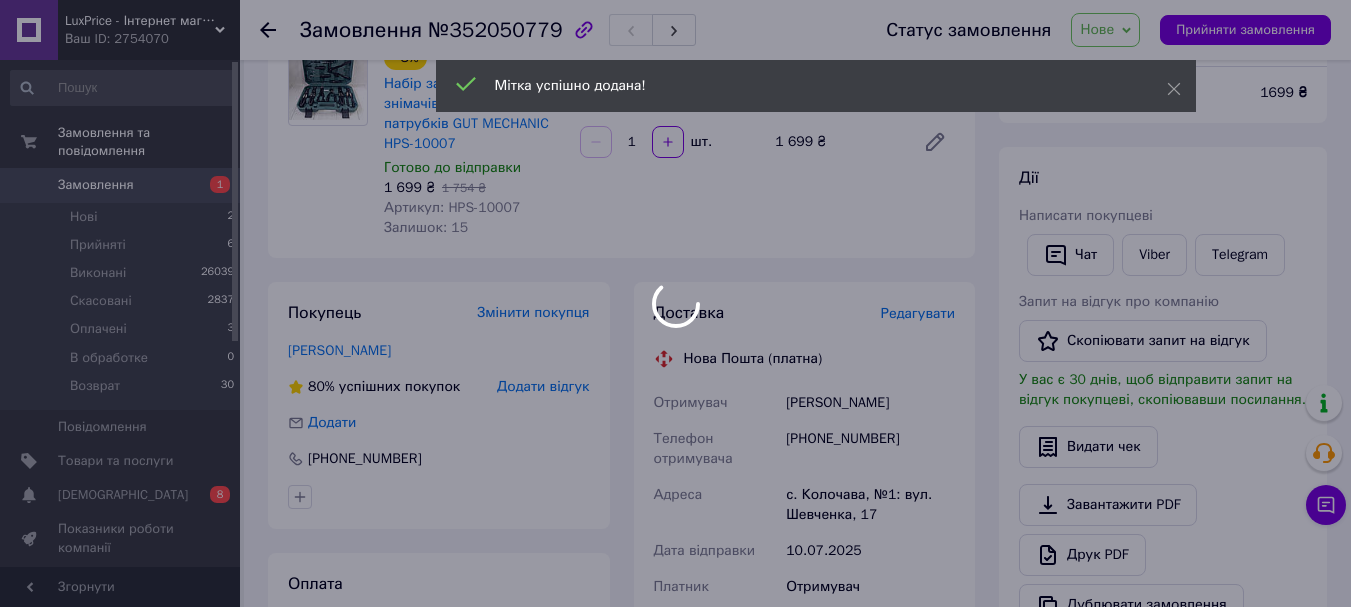 scroll, scrollTop: 0, scrollLeft: 0, axis: both 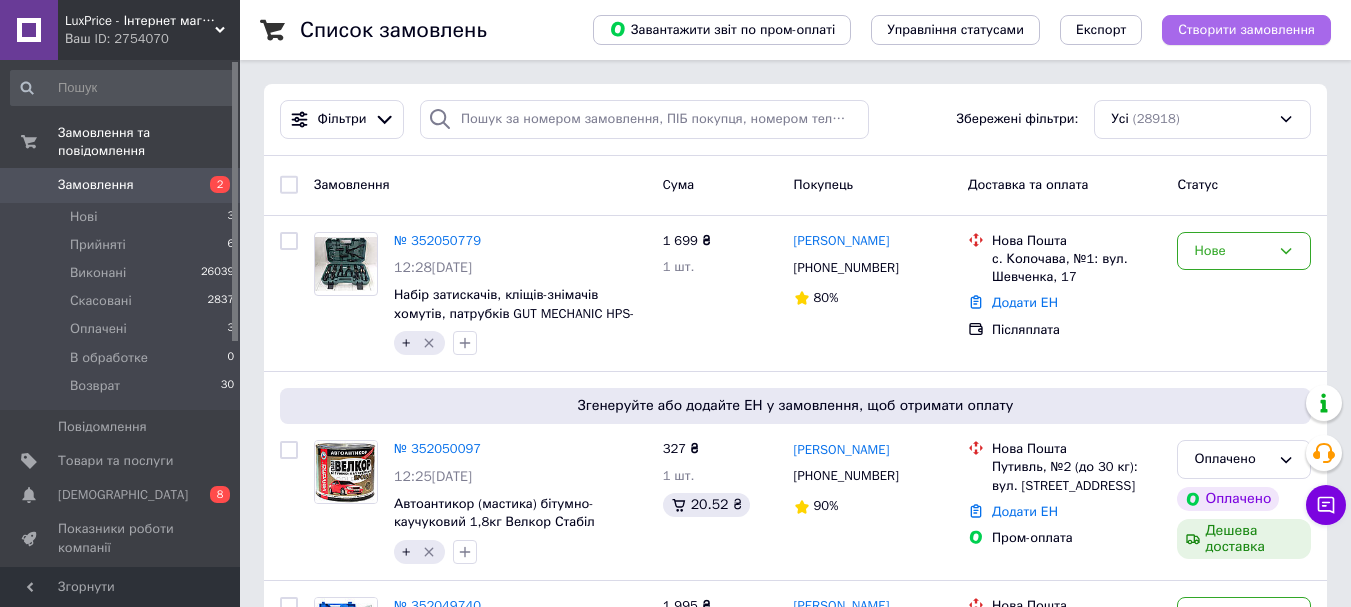 click on "Створити замовлення" at bounding box center [1246, 30] 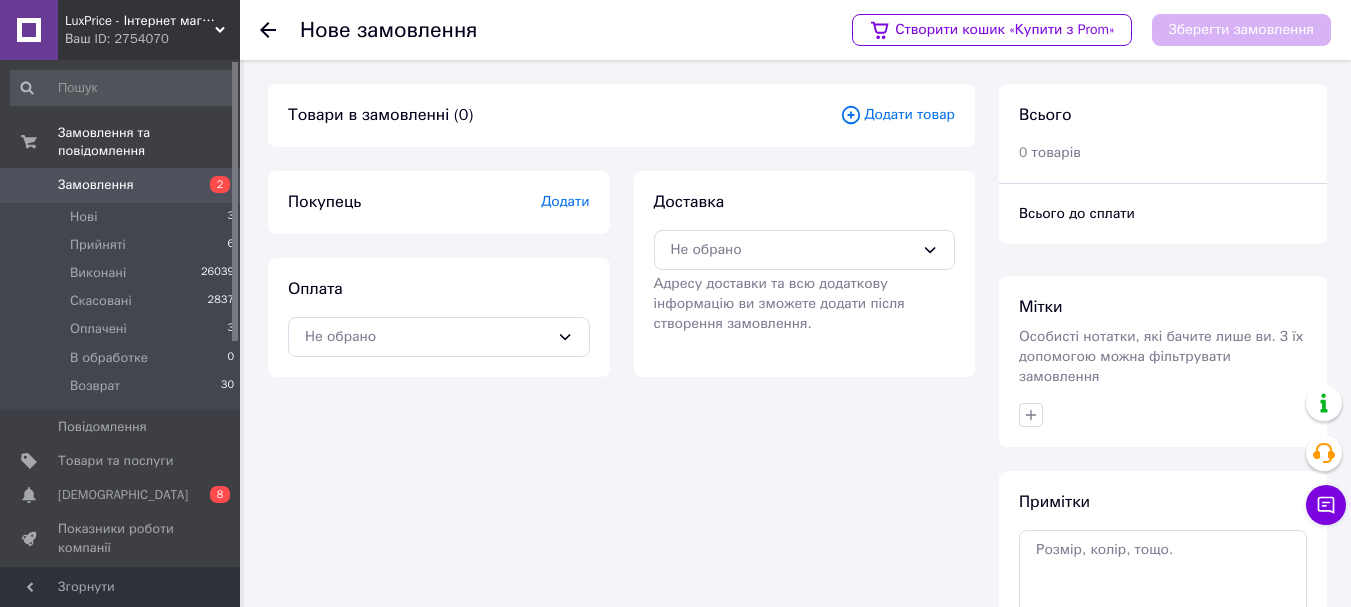 click on "Додати товар" at bounding box center (897, 115) 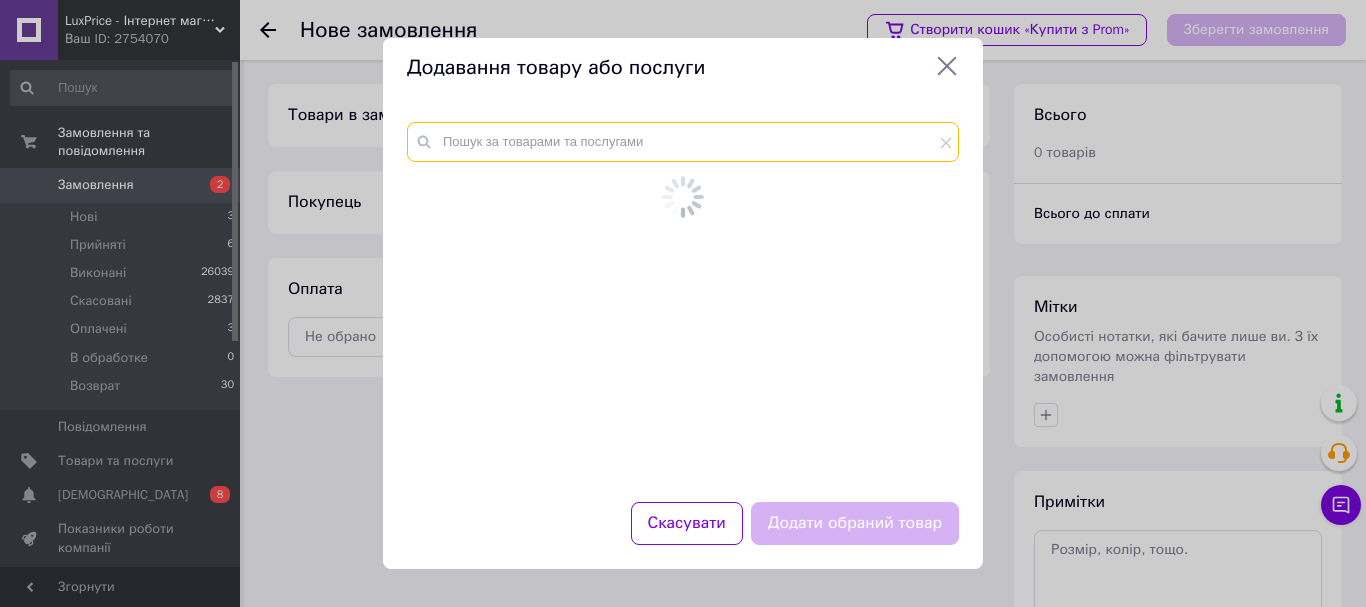 click at bounding box center [683, 142] 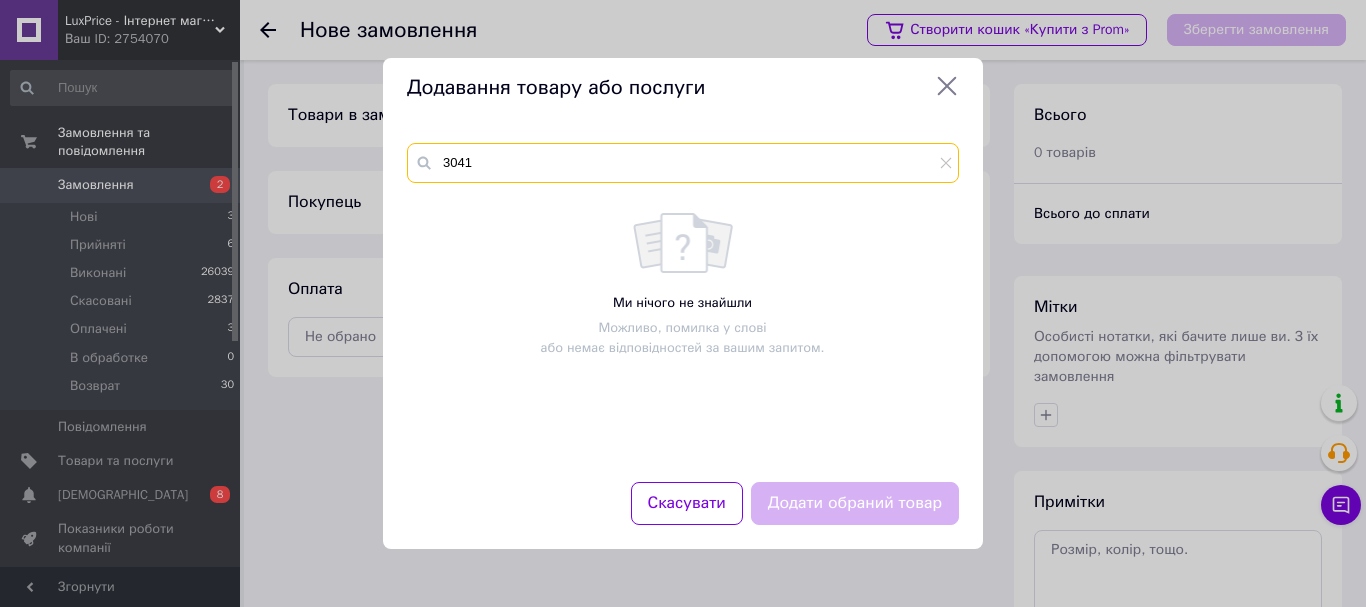 type on "3041" 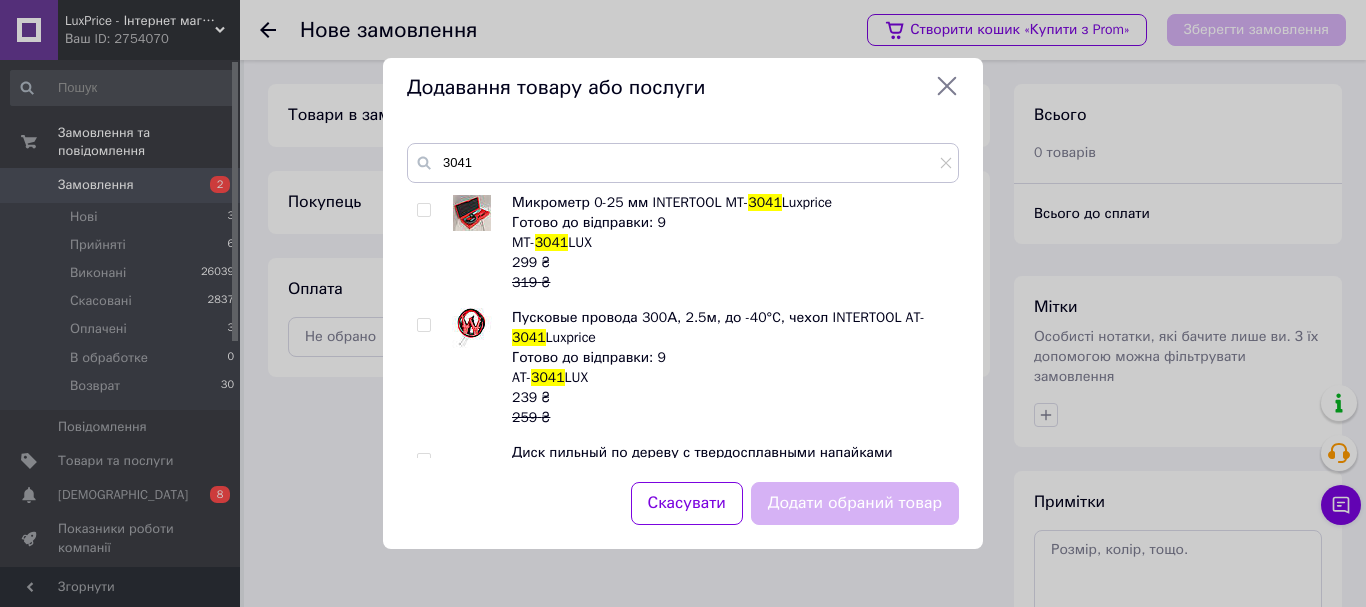 click on "Готово до відправки: 9" at bounding box center [730, 223] 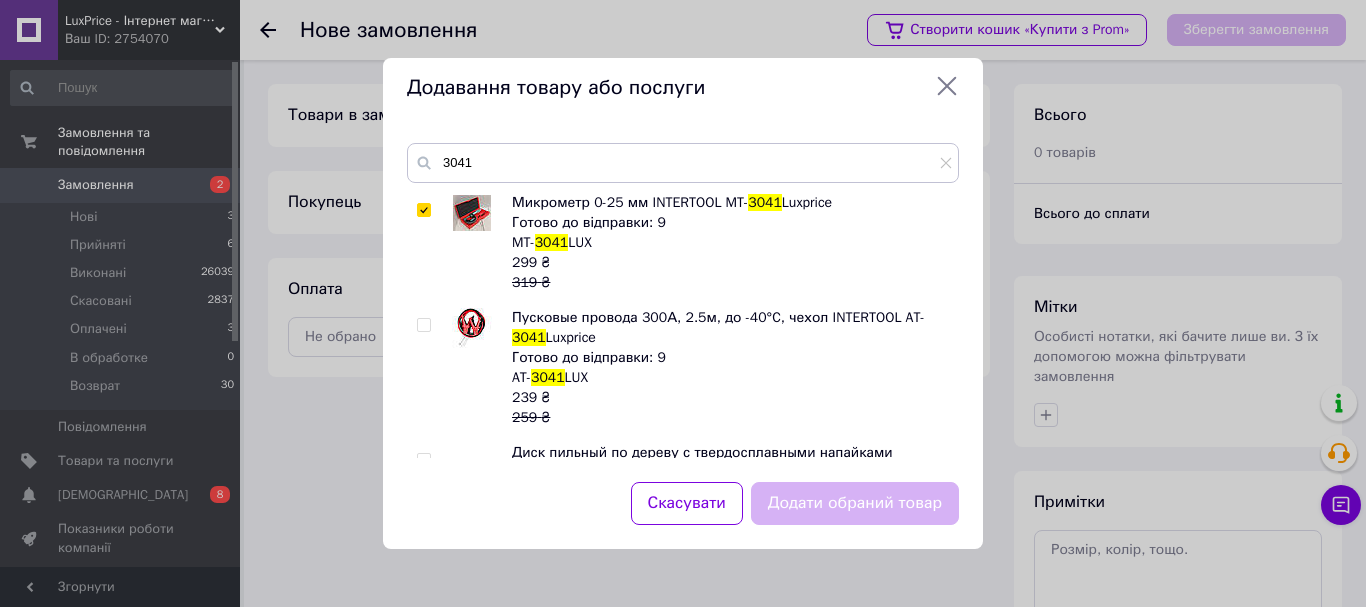checkbox on "true" 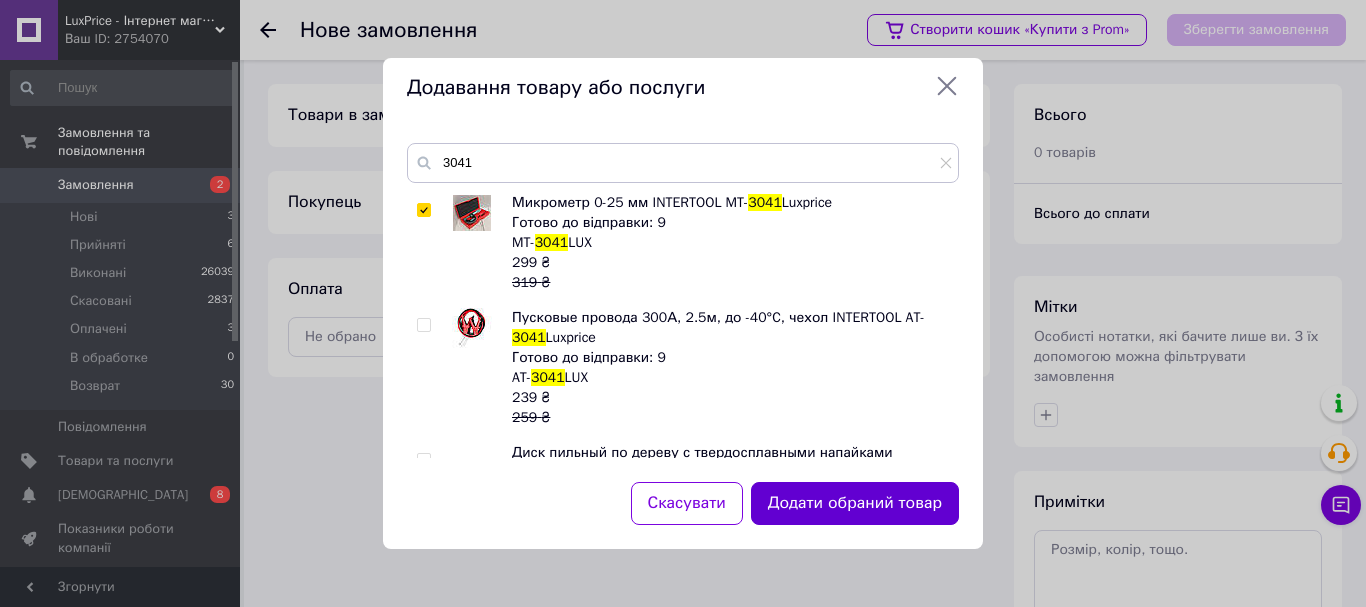click on "Додати обраний товар" at bounding box center [855, 503] 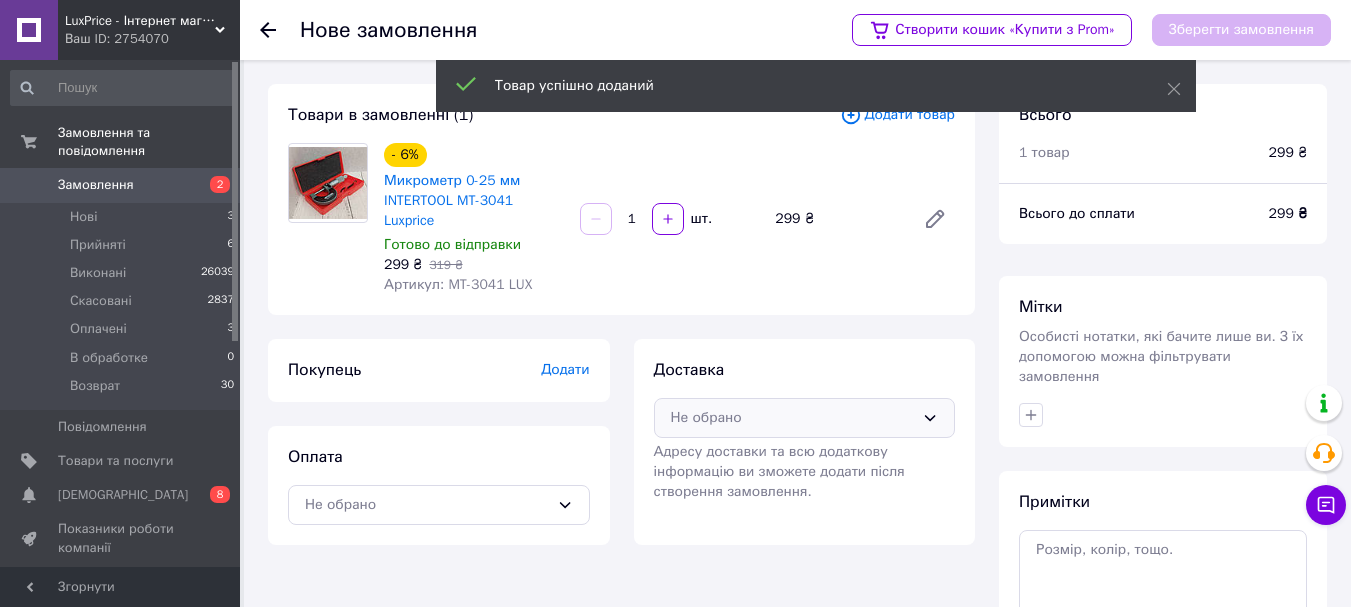 click on "Не обрано" at bounding box center [793, 418] 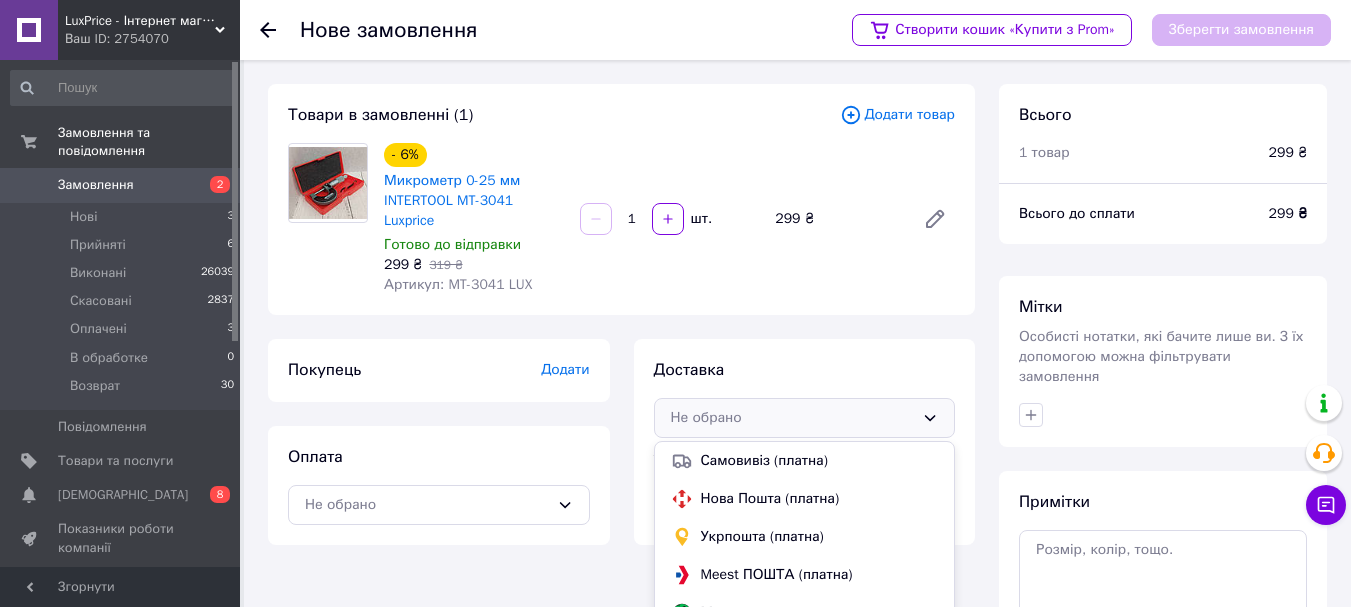 drag, startPoint x: 759, startPoint y: 495, endPoint x: 738, endPoint y: 480, distance: 25.806976 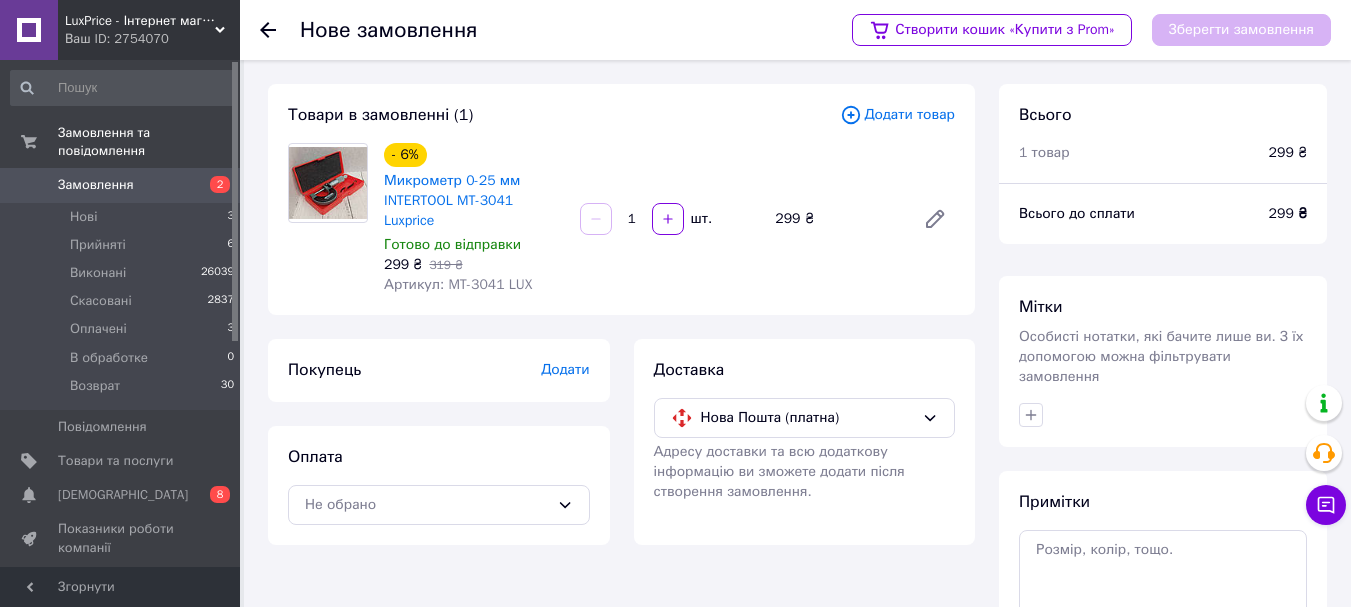 click on "Додати" at bounding box center (565, 369) 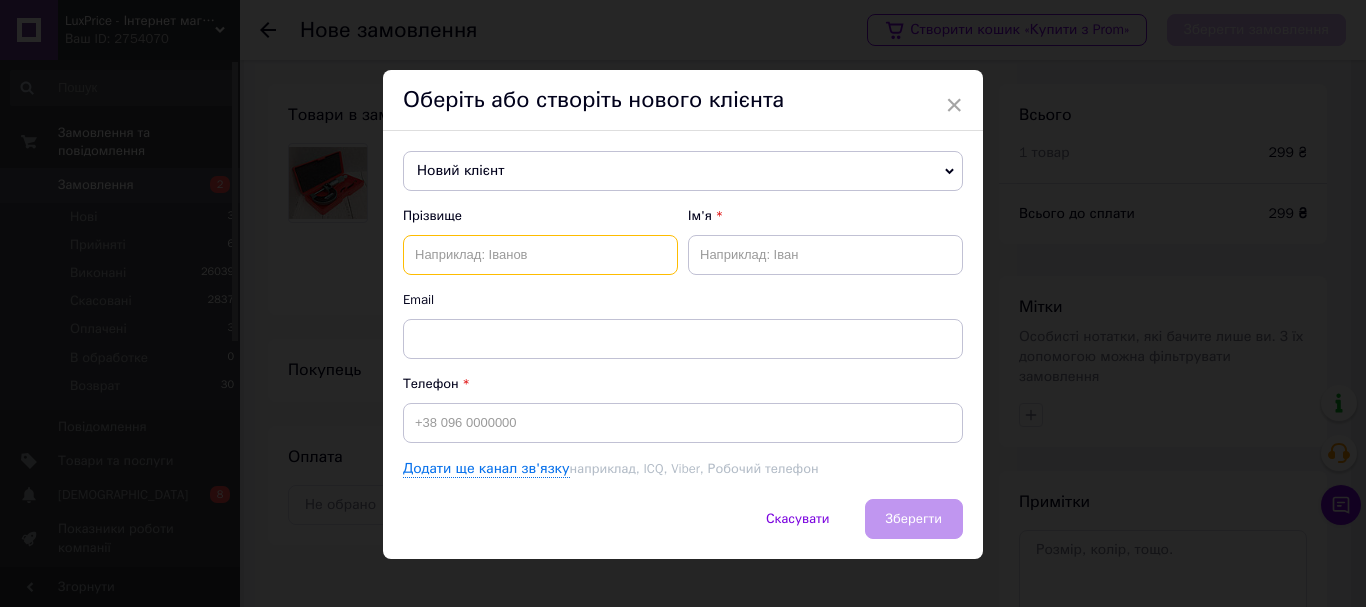 click at bounding box center (540, 255) 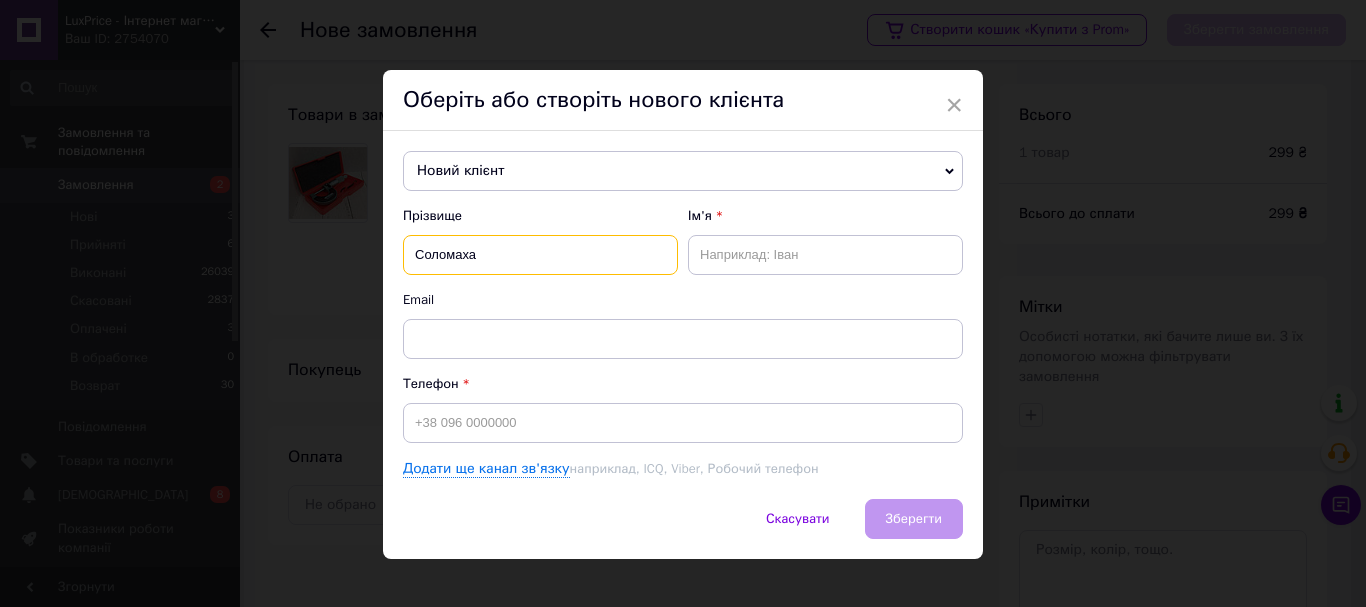 type on "Соломаха" 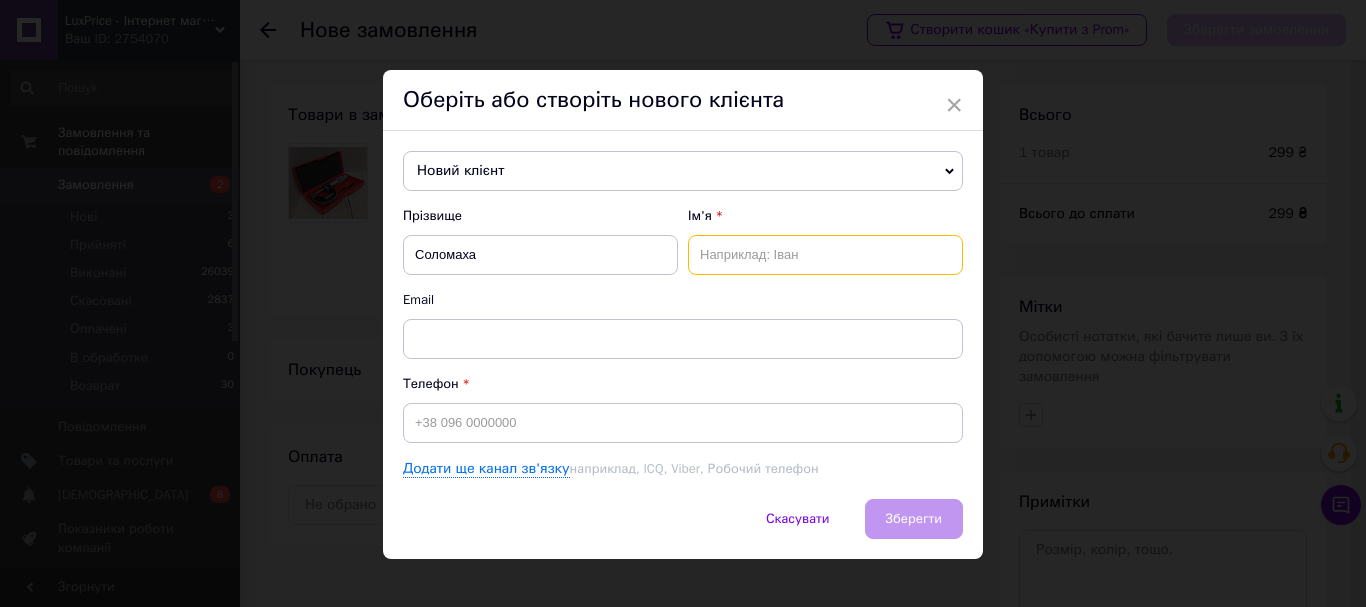 click at bounding box center [825, 255] 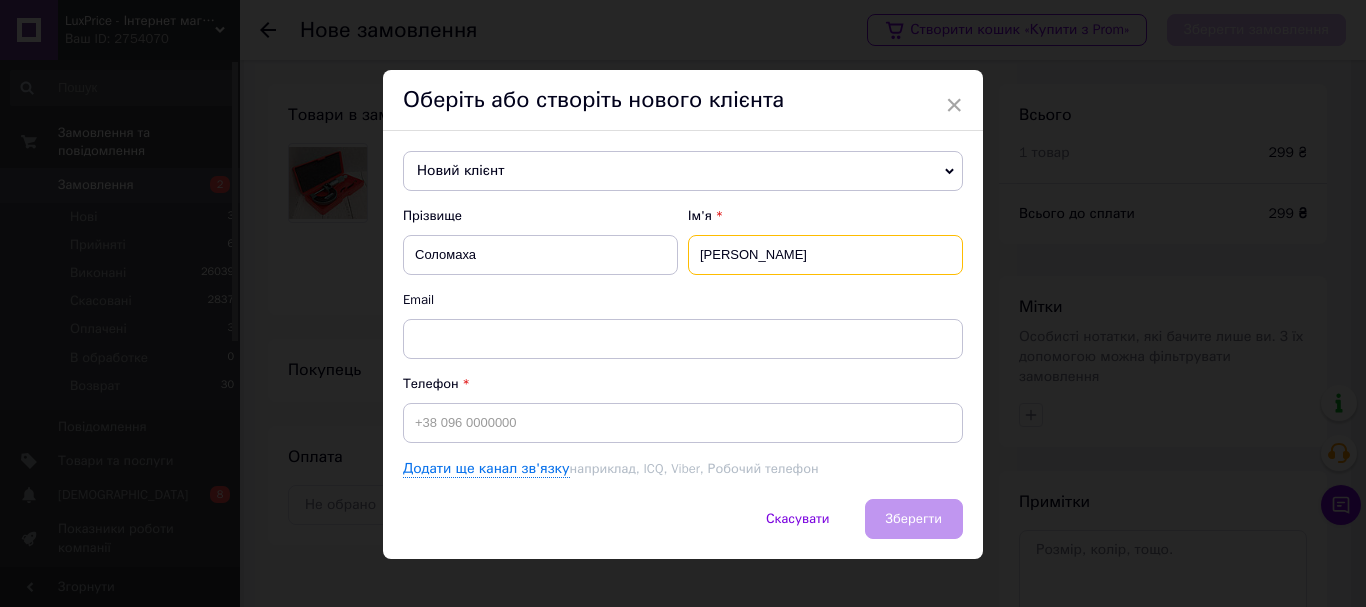 type on "Анатолій" 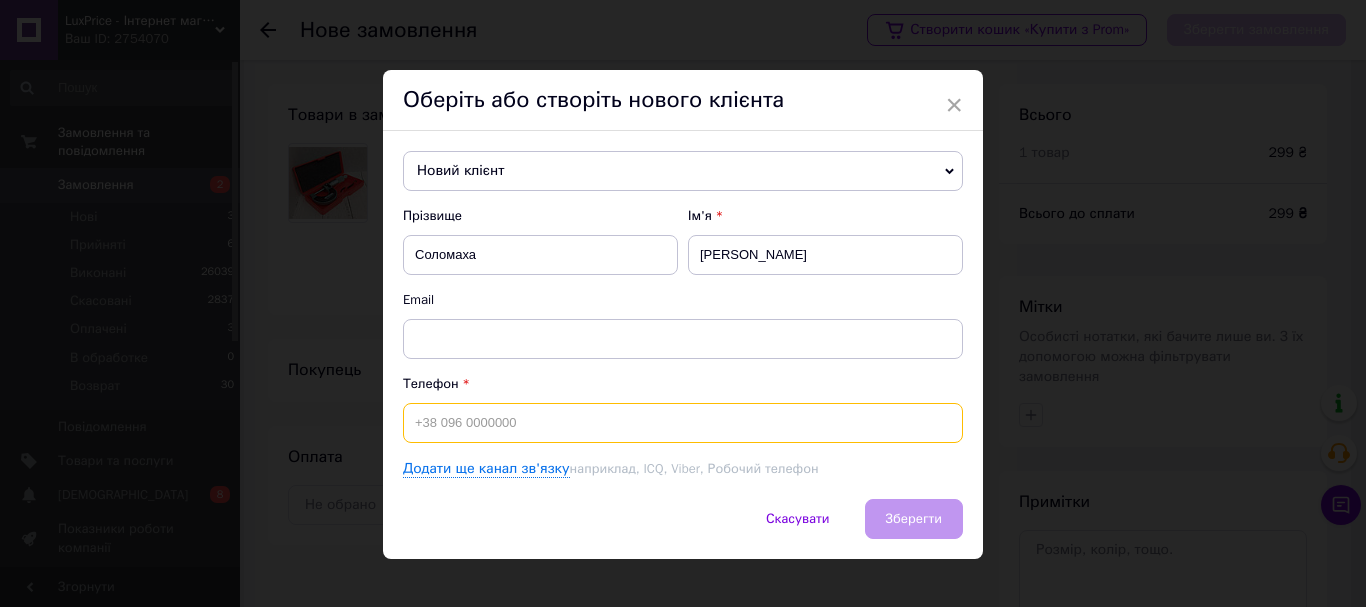 click at bounding box center (683, 423) 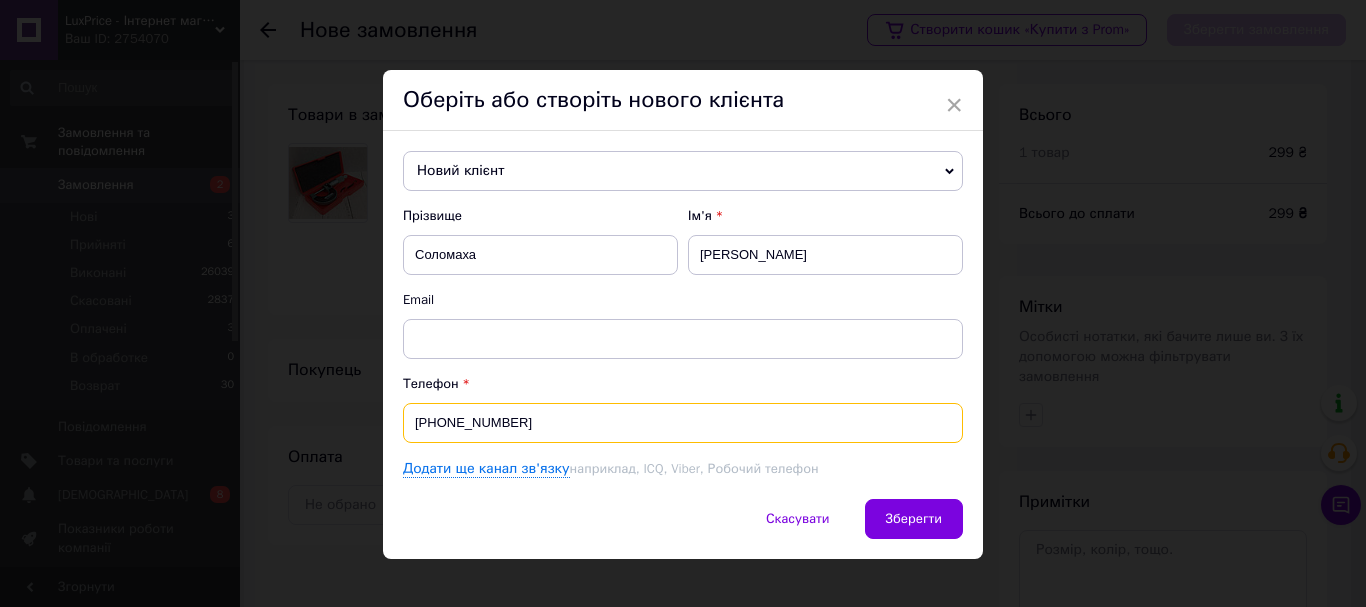 type on "[PHONE_NUMBER]" 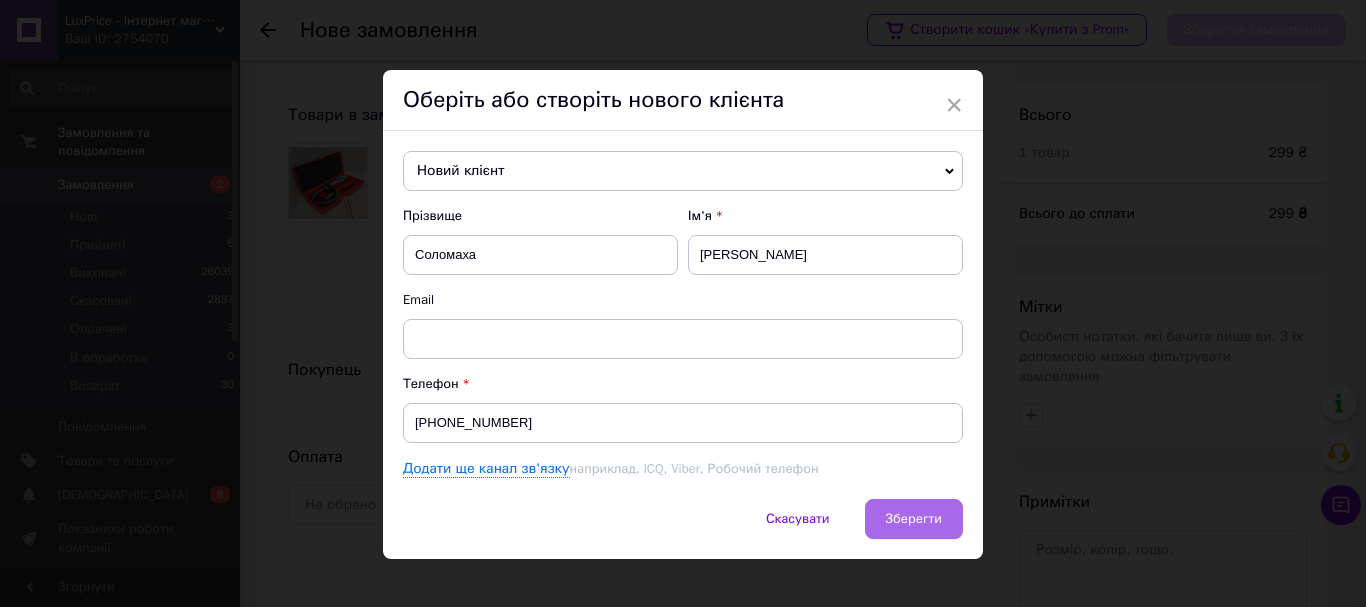 drag, startPoint x: 886, startPoint y: 486, endPoint x: 899, endPoint y: 502, distance: 20.615528 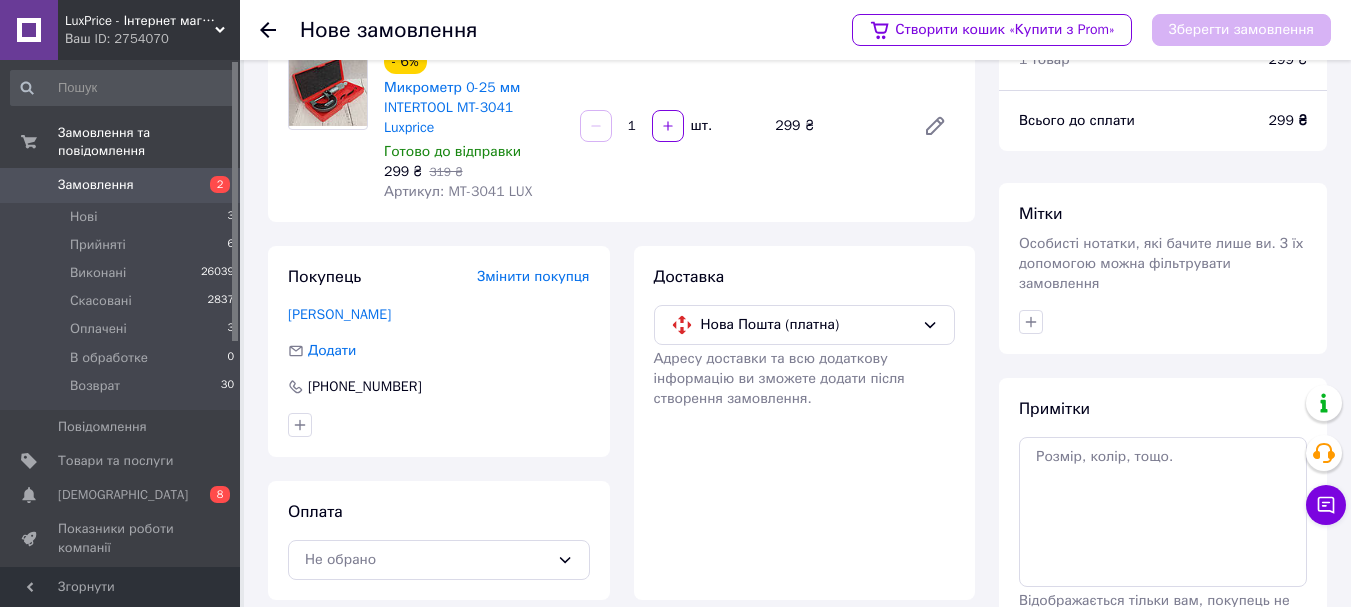 scroll, scrollTop: 200, scrollLeft: 0, axis: vertical 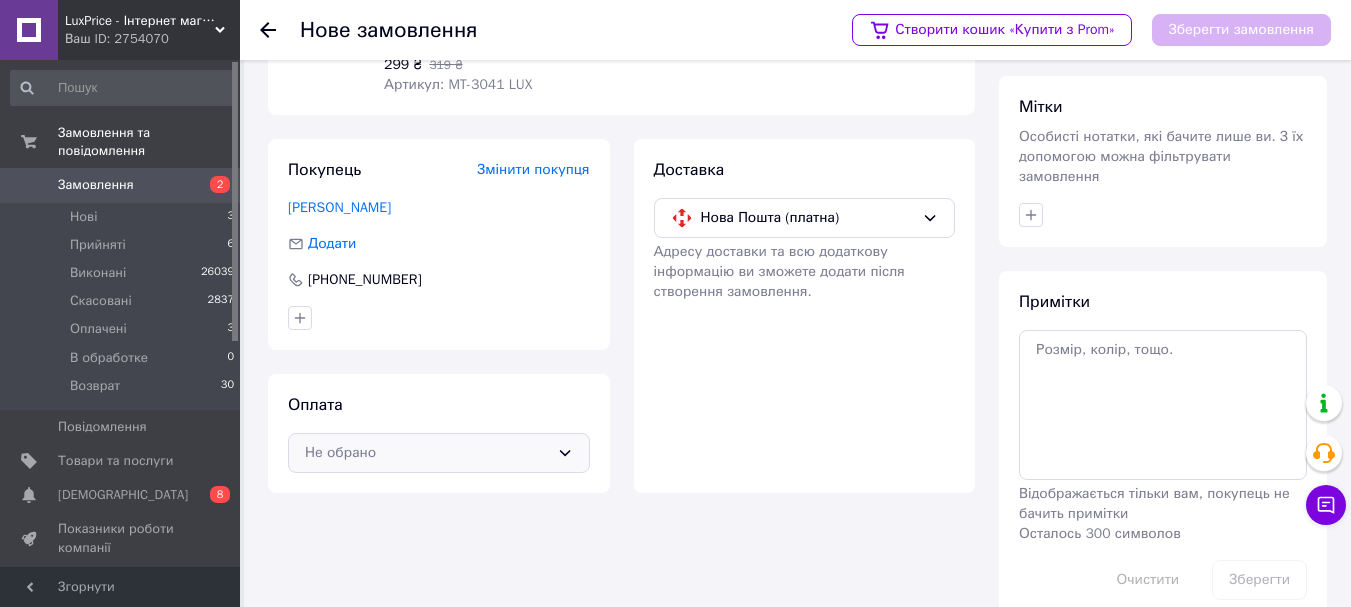 click on "Не обрано" at bounding box center [427, 453] 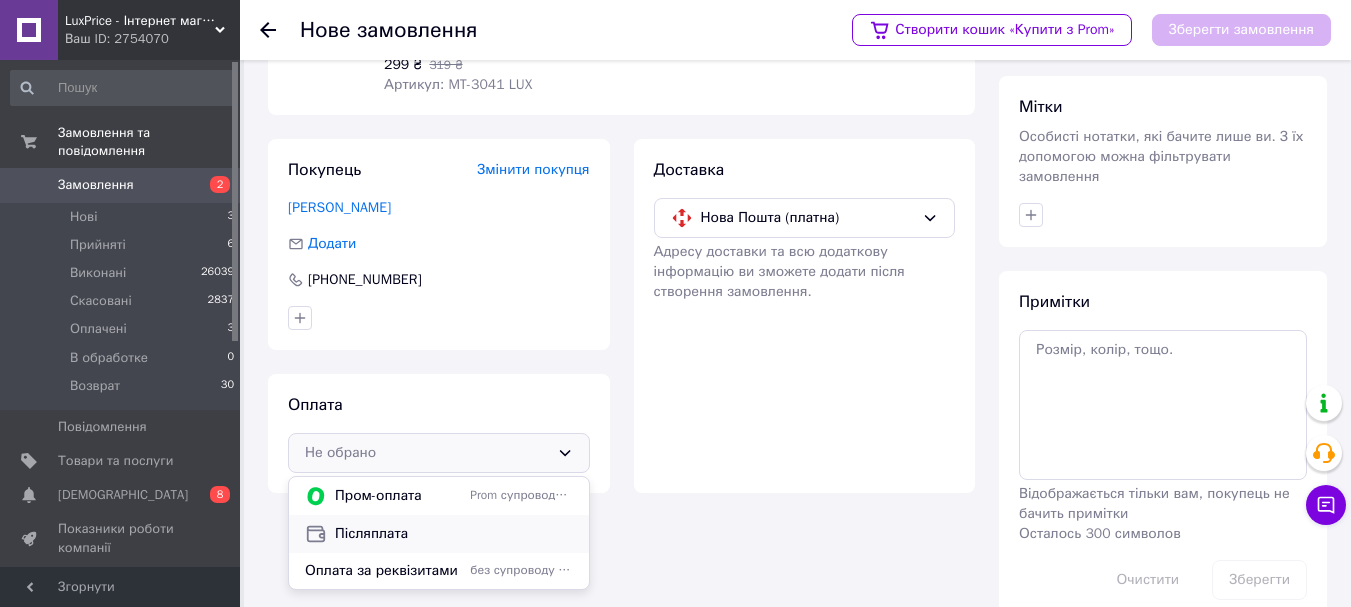 click on "Післяплата" at bounding box center [454, 534] 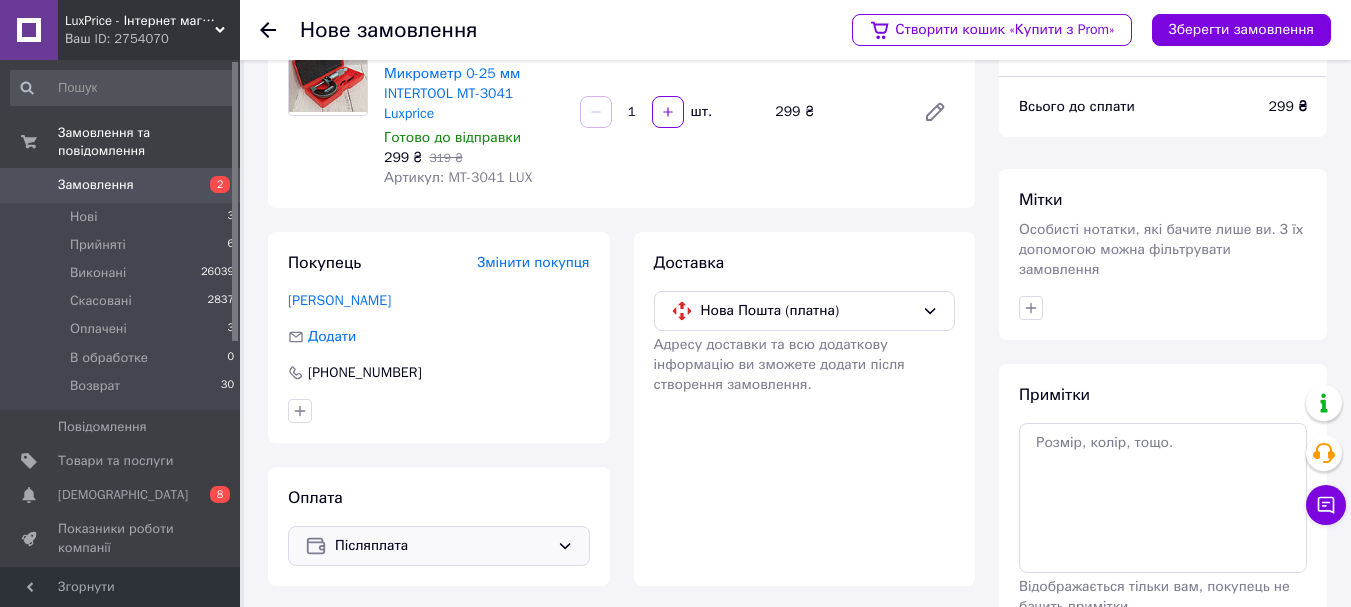 scroll, scrollTop: 0, scrollLeft: 0, axis: both 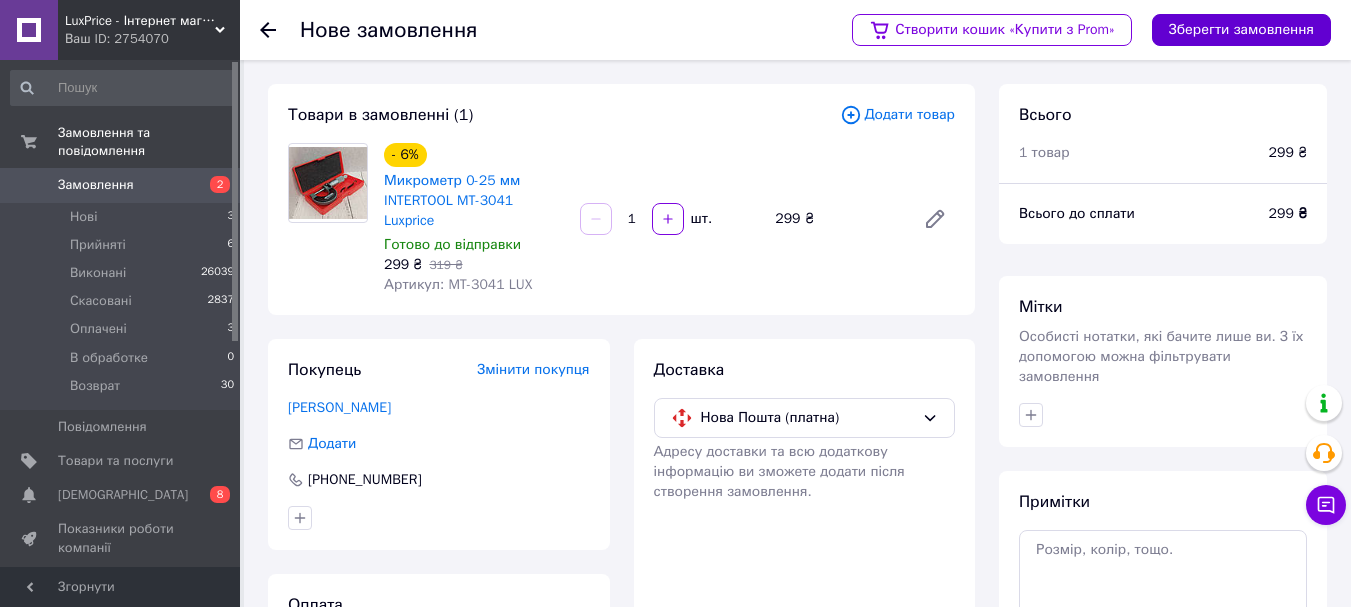click on "Зберегти замовлення" at bounding box center [1241, 30] 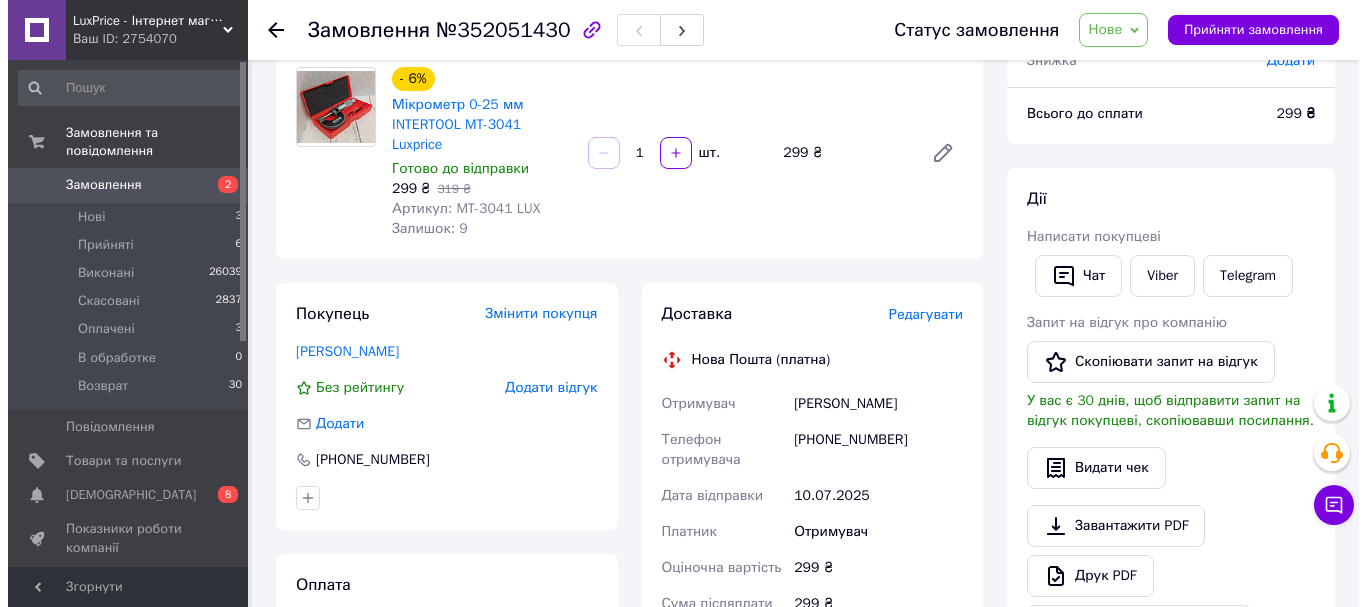 scroll, scrollTop: 200, scrollLeft: 0, axis: vertical 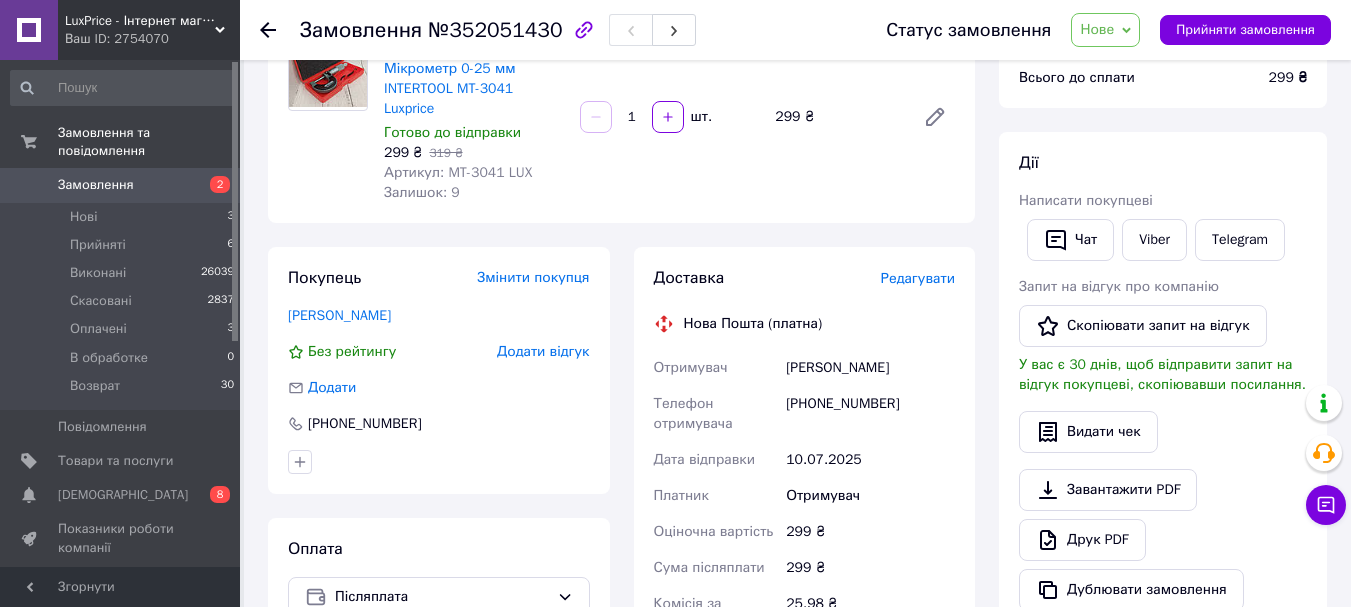 click on "Редагувати" at bounding box center (918, 278) 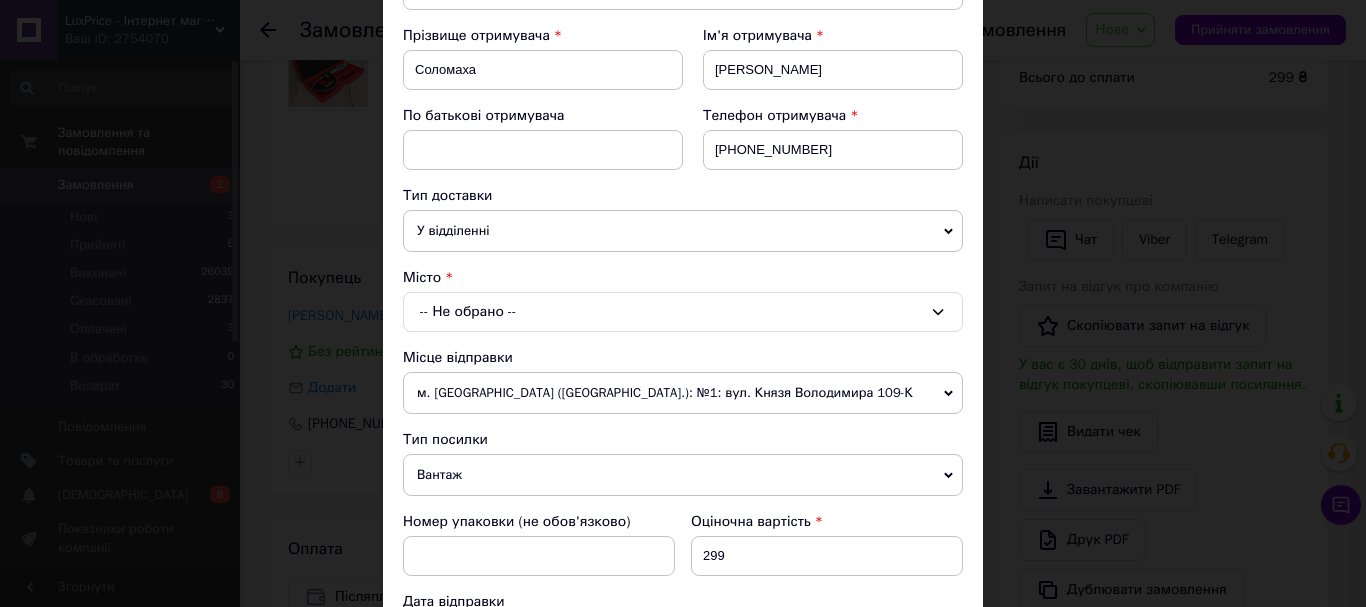 scroll, scrollTop: 300, scrollLeft: 0, axis: vertical 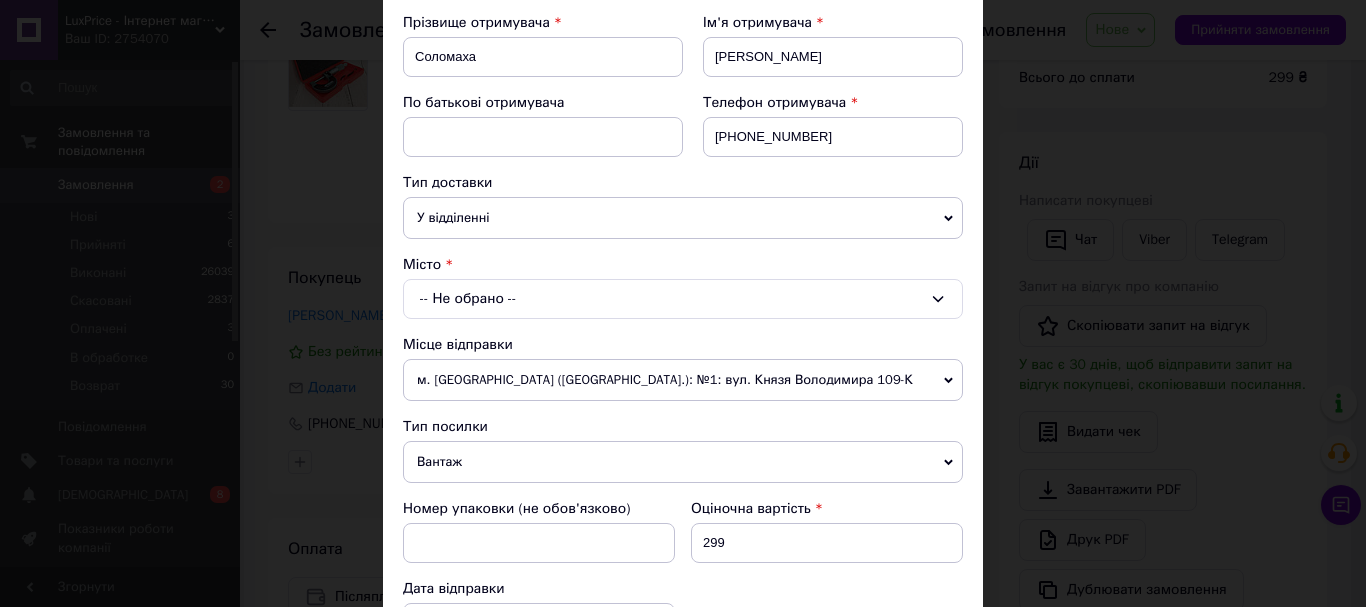 click on "-- Не обрано --" at bounding box center (683, 299) 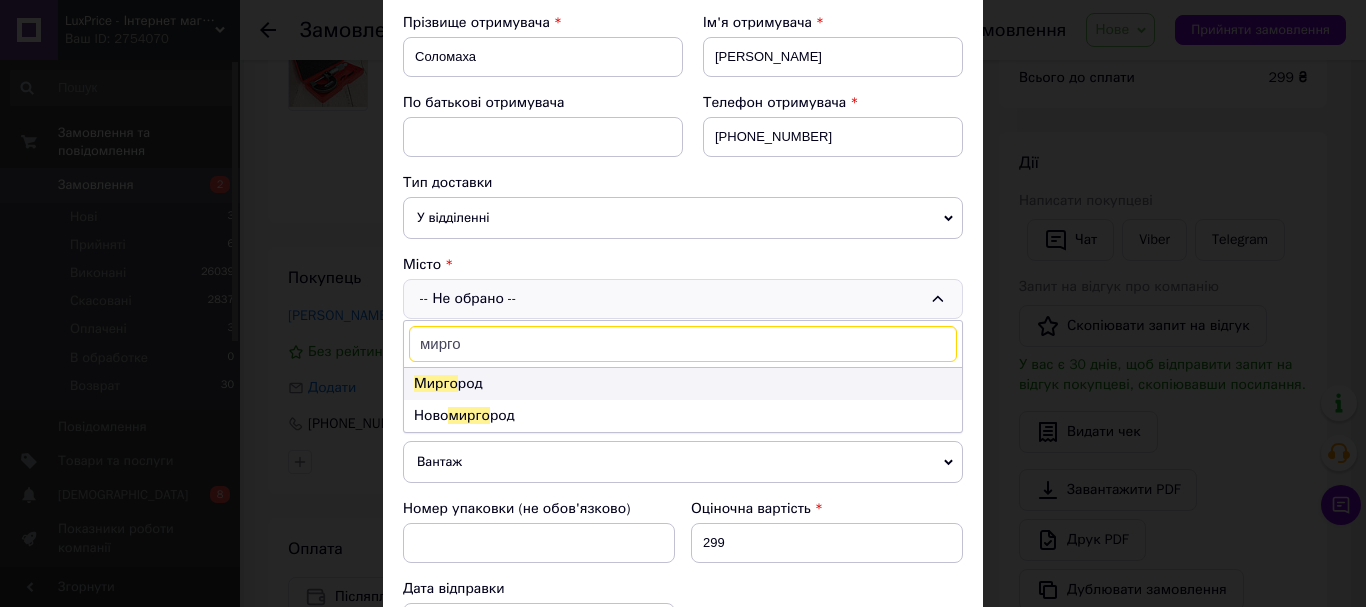 type on "мирго" 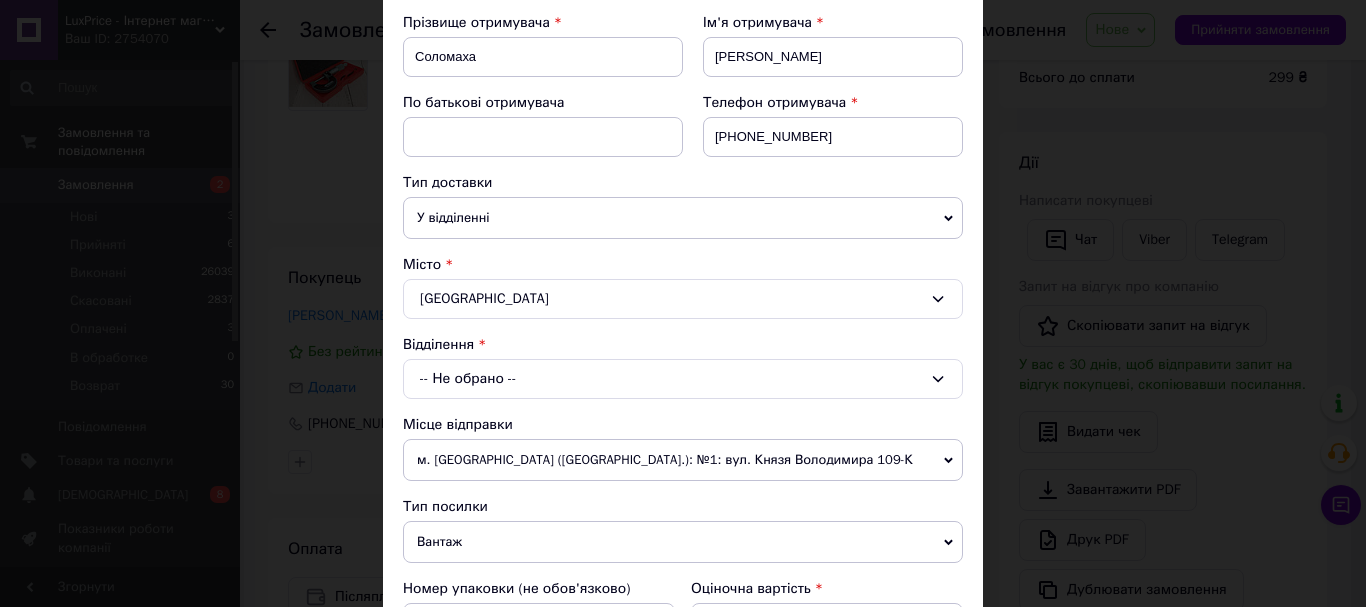 click on "-- Не обрано --" at bounding box center [683, 379] 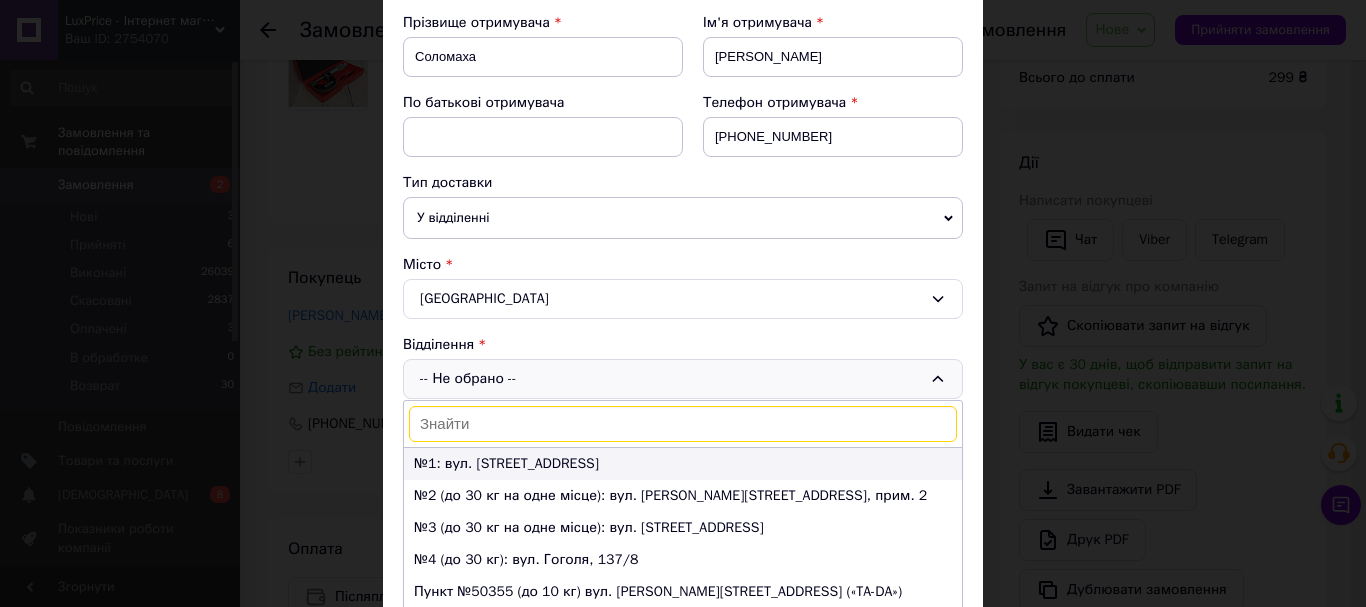 click on "№1: вул. Гоголя, 4" at bounding box center [683, 464] 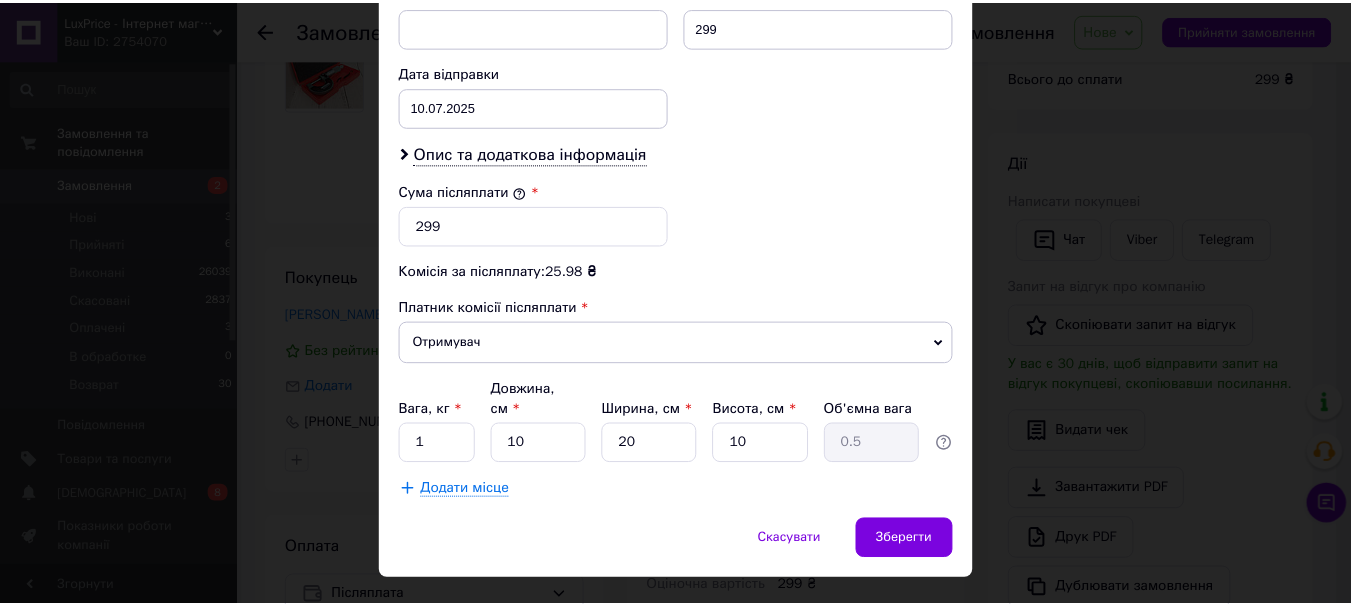scroll, scrollTop: 919, scrollLeft: 0, axis: vertical 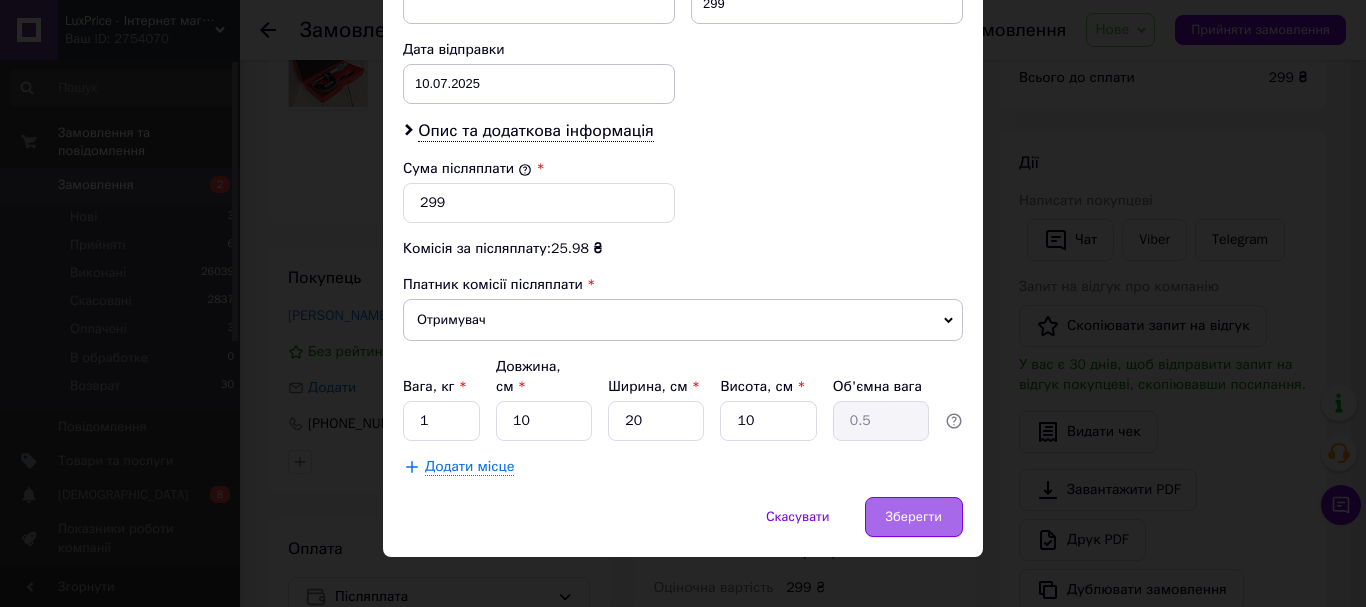 click on "Зберегти" at bounding box center (914, 517) 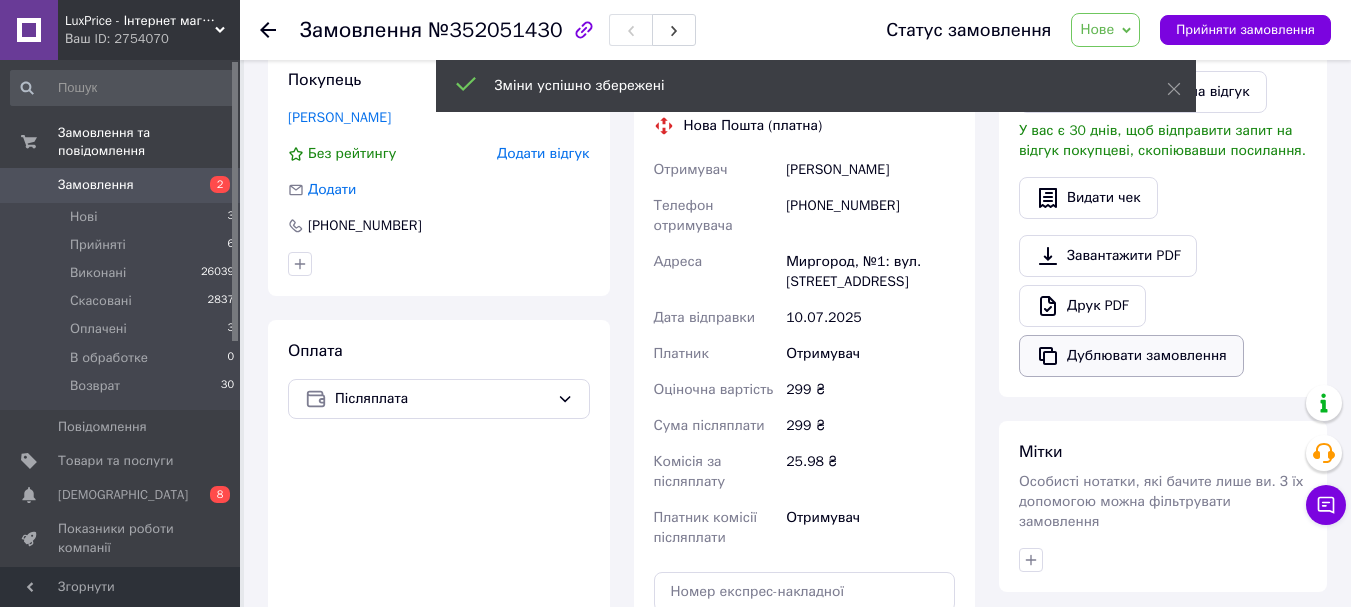 scroll, scrollTop: 400, scrollLeft: 0, axis: vertical 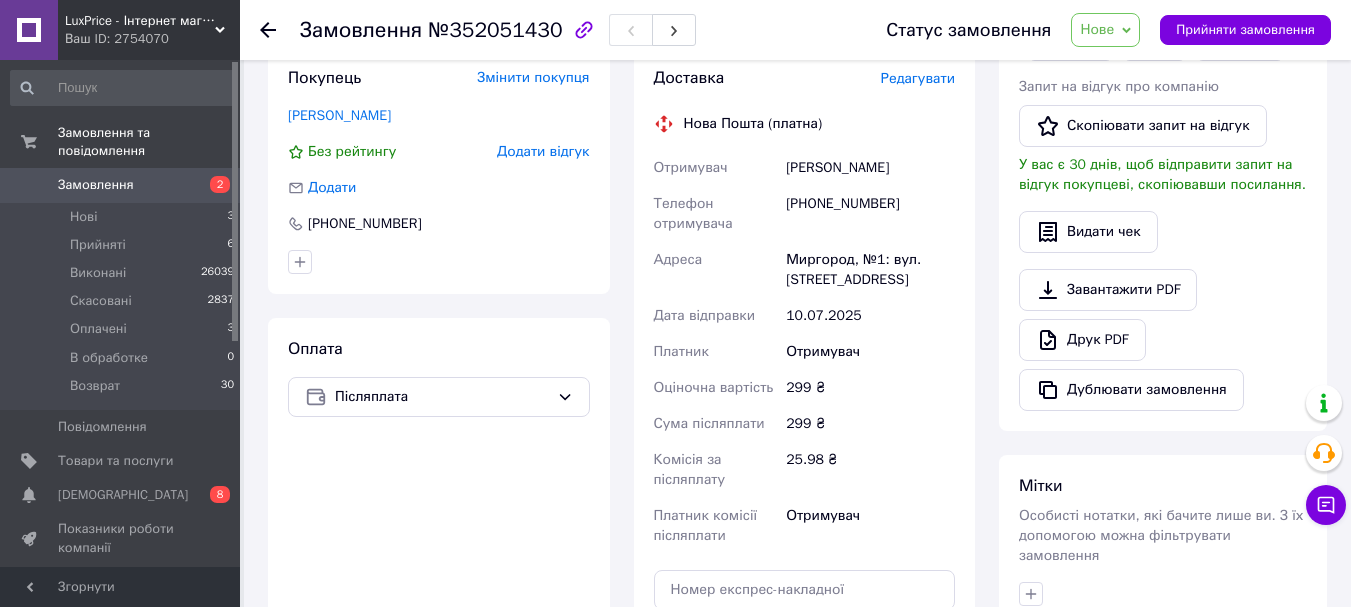 drag, startPoint x: 1025, startPoint y: 569, endPoint x: 1048, endPoint y: 468, distance: 103.58572 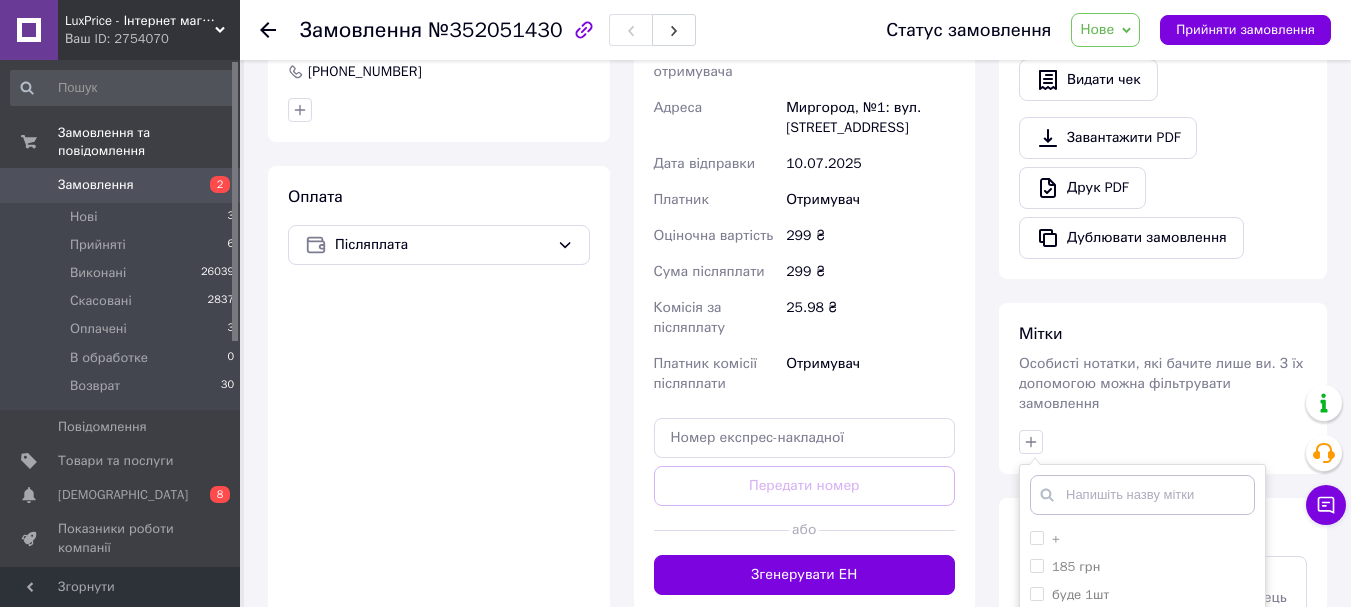 scroll, scrollTop: 740, scrollLeft: 0, axis: vertical 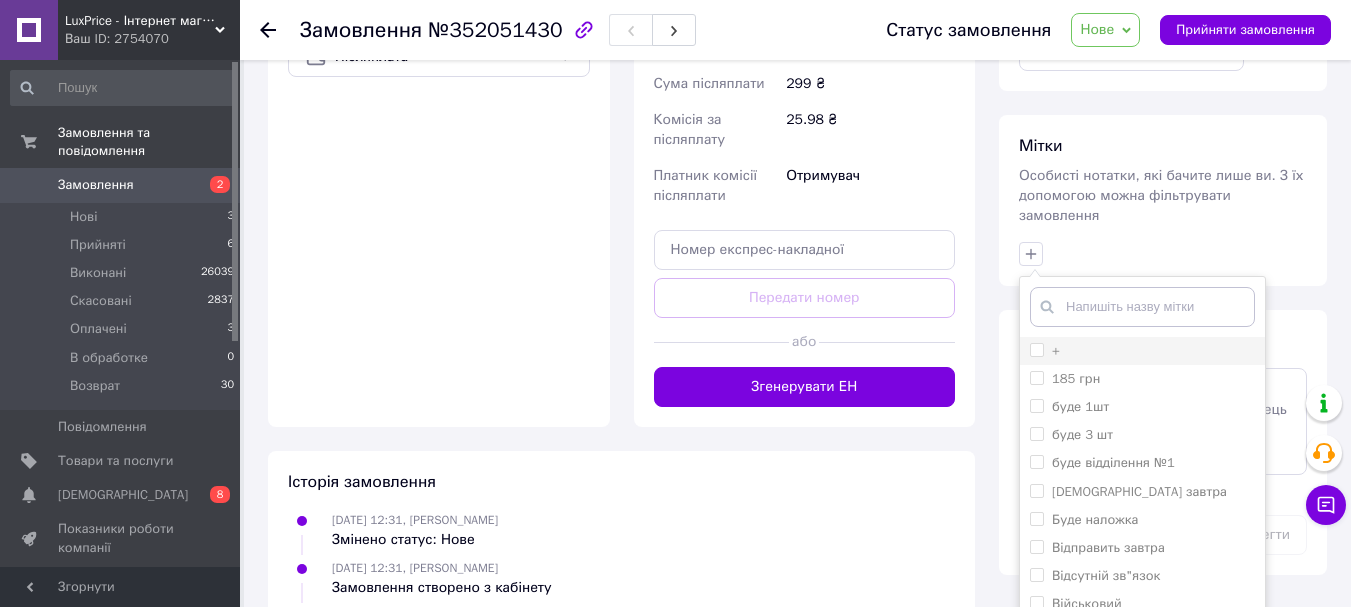 click on "+" at bounding box center (1045, 351) 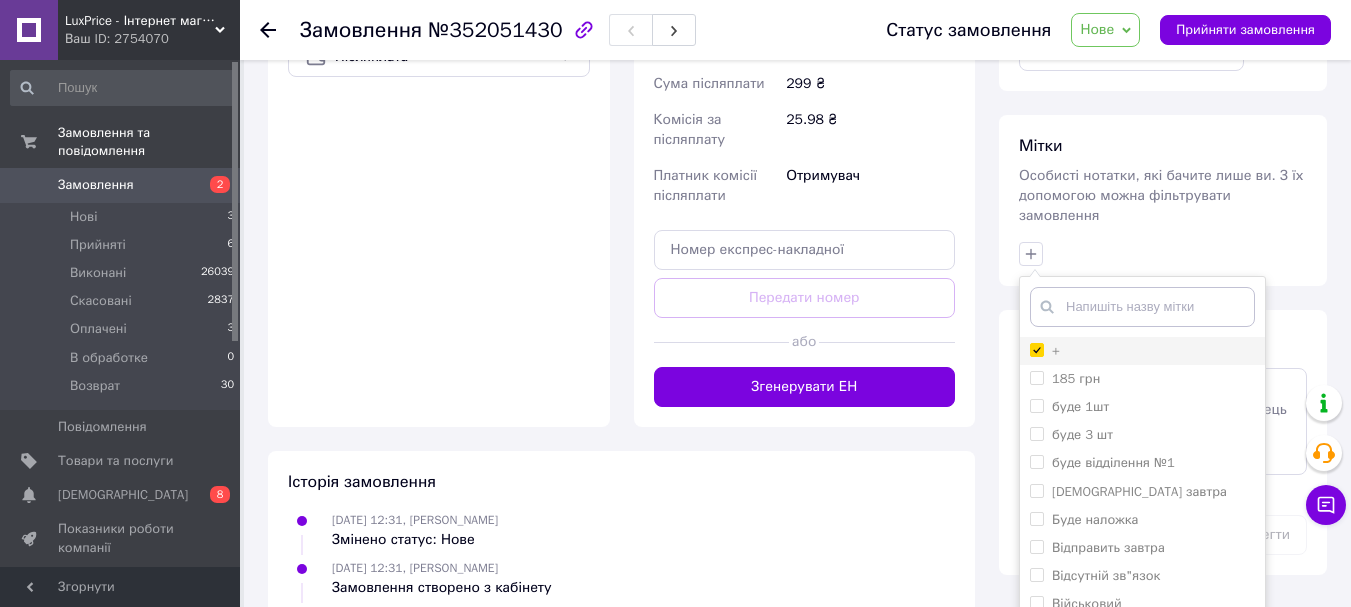 click on "+" at bounding box center [1036, 349] 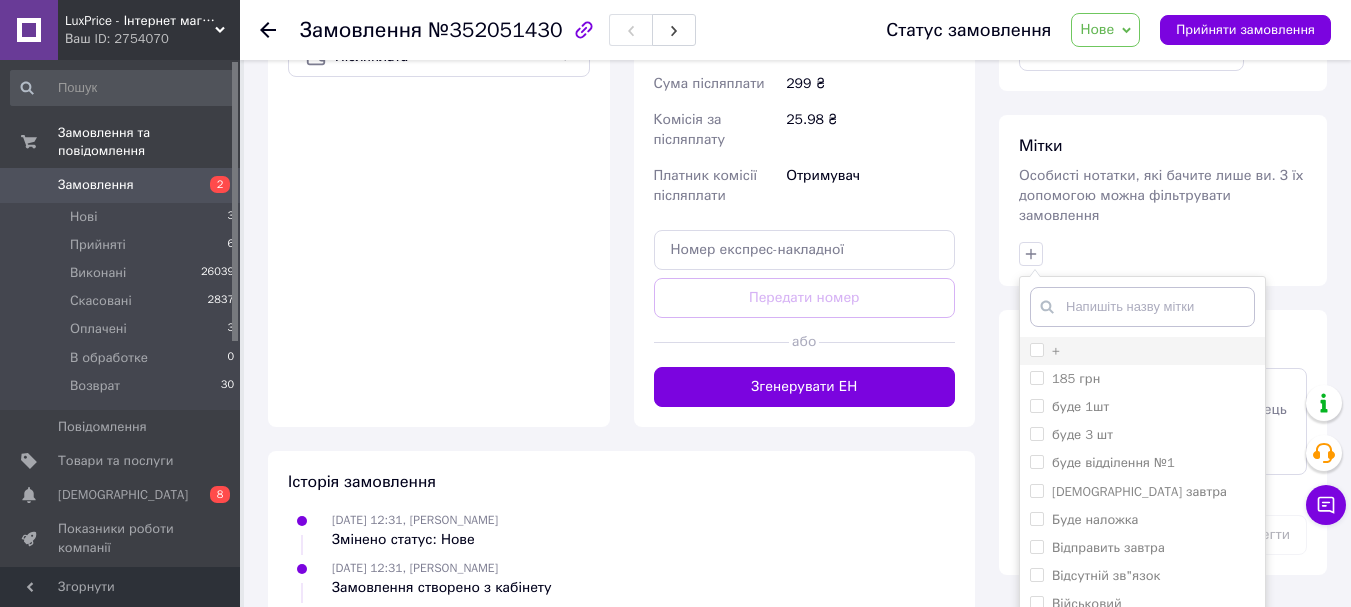 click on "+" at bounding box center [1036, 349] 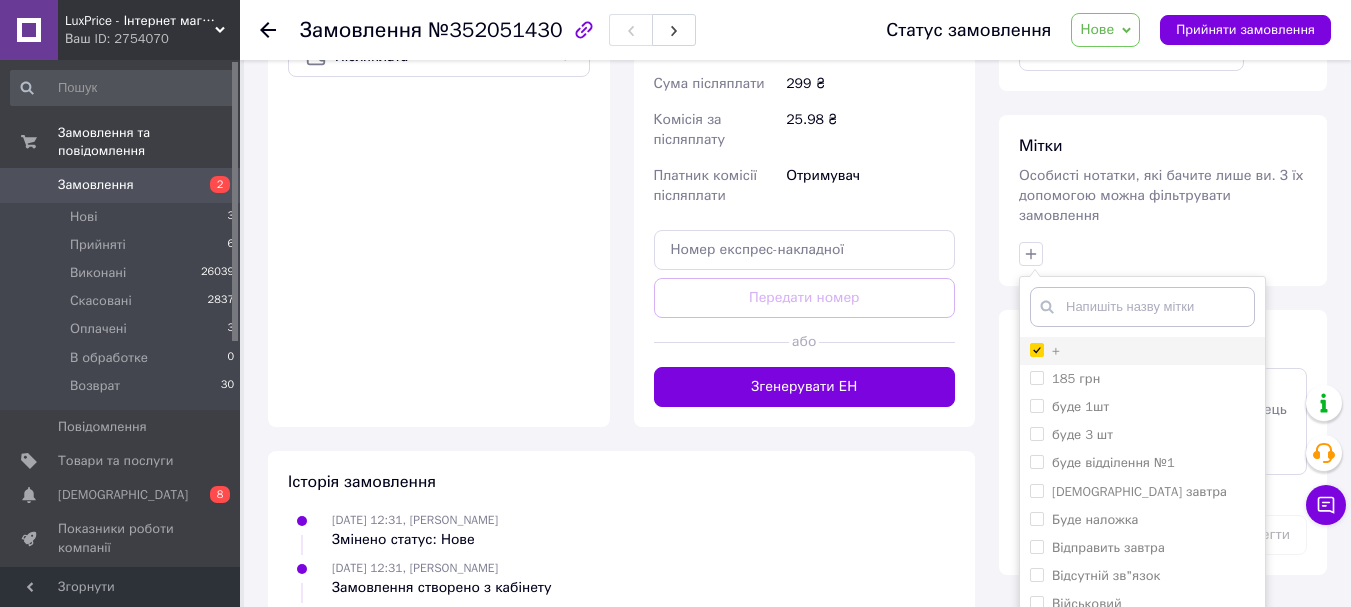 checkbox on "true" 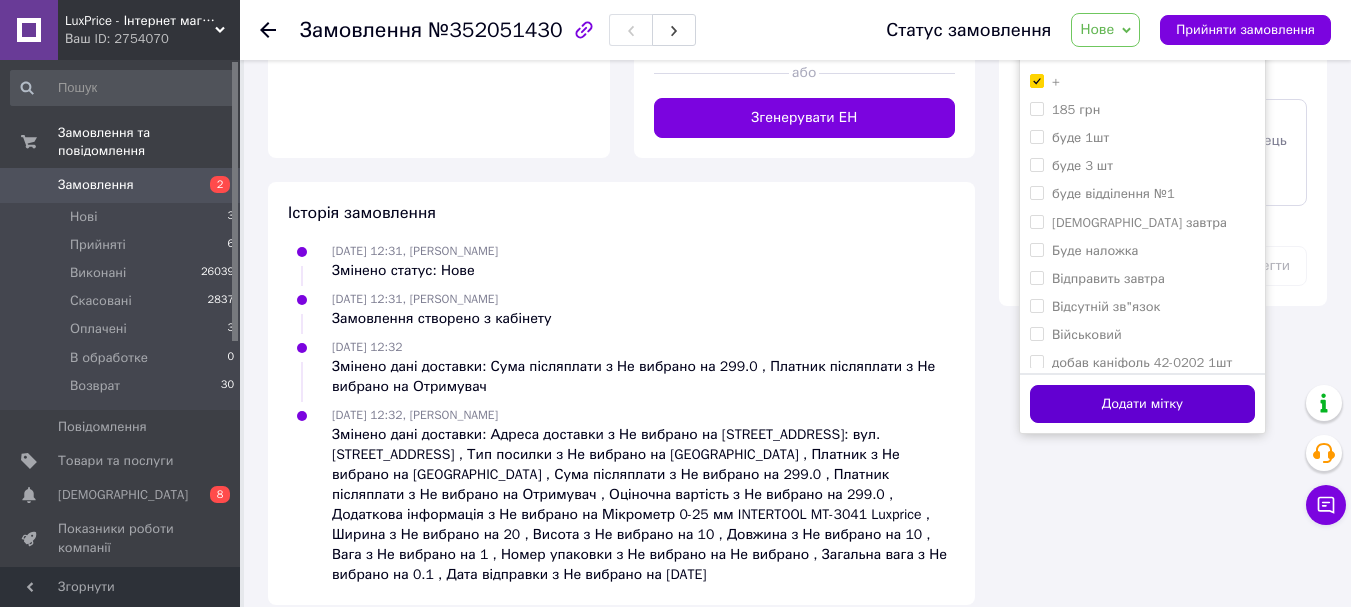 scroll, scrollTop: 1011, scrollLeft: 0, axis: vertical 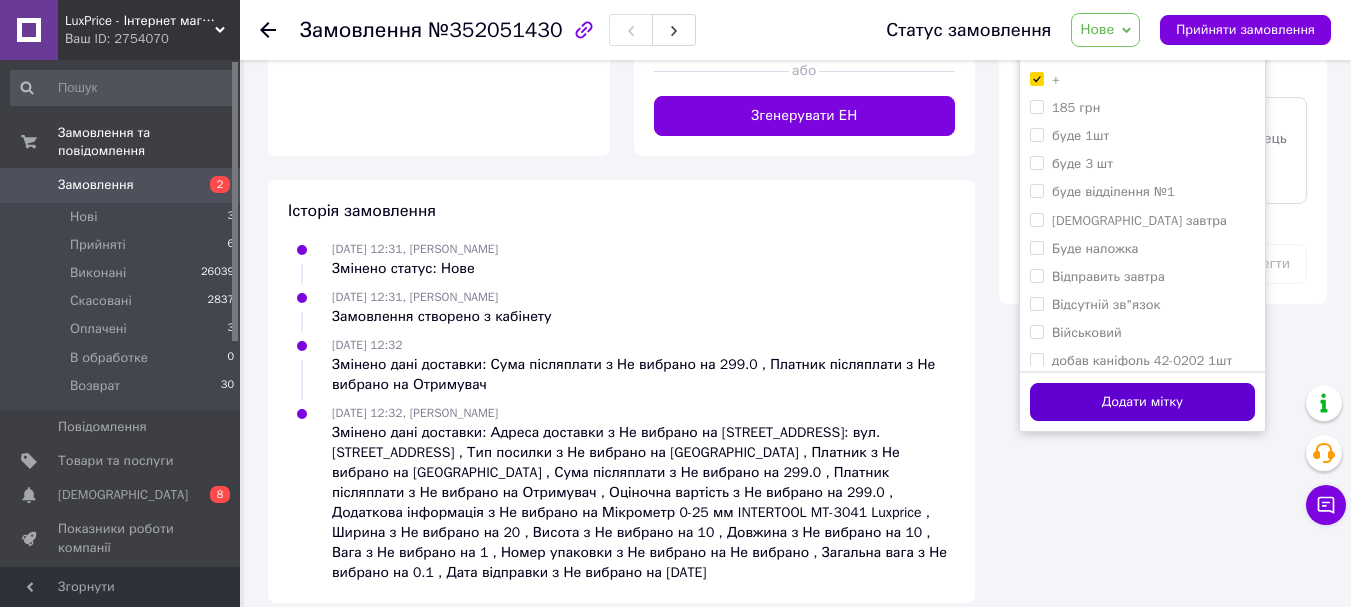 click on "Додати мітку" at bounding box center [1142, 402] 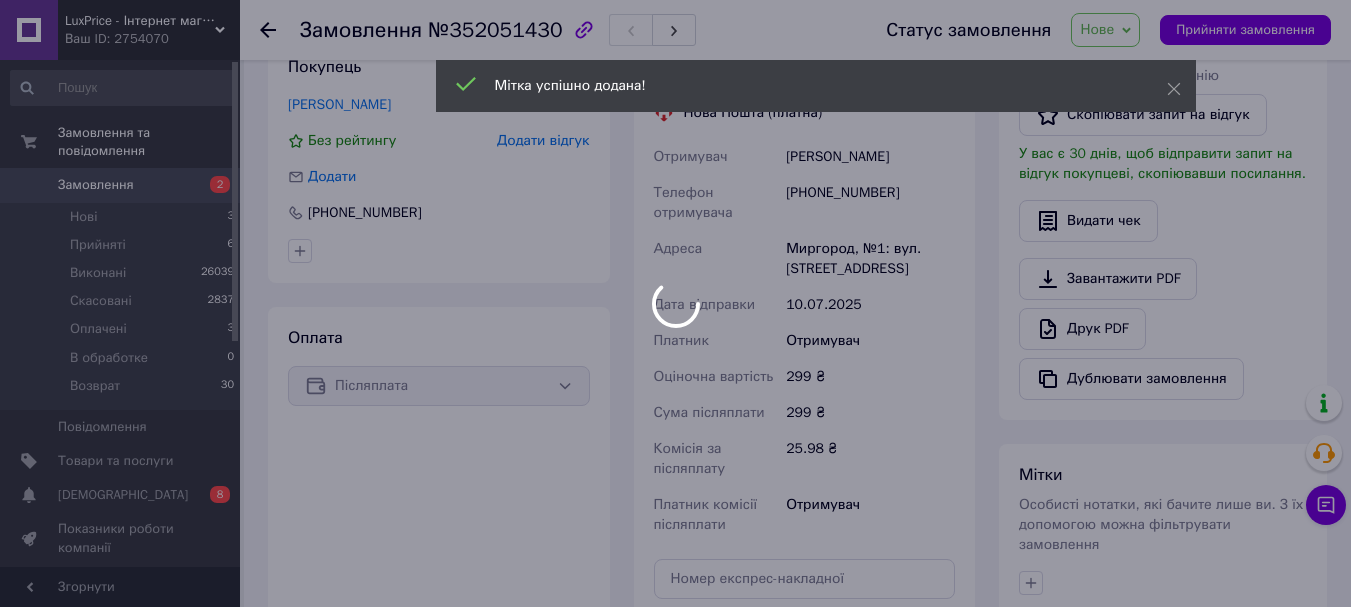 scroll, scrollTop: 0, scrollLeft: 0, axis: both 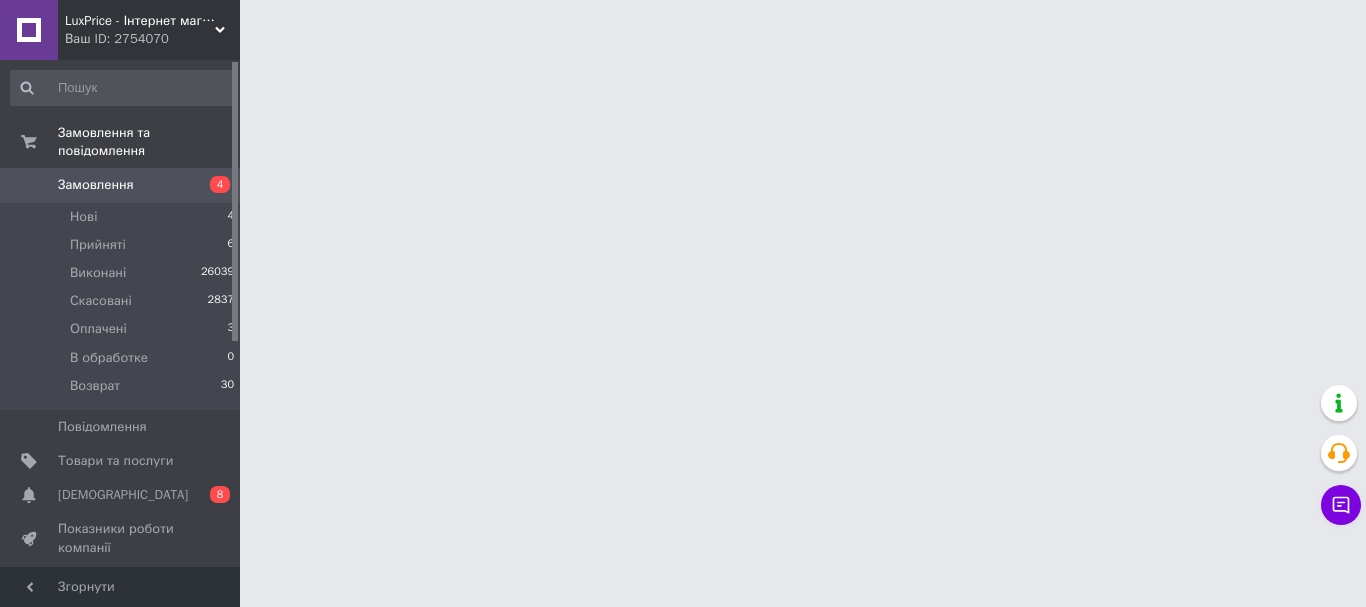click on "LuxPrice - Інтернет магазин інструментів і автоаксесуарів Ваш ID: 2754070 Сайт LuxPrice - Інтернет магазин інструм... Кабінет покупця Перевірити стан системи Сторінка на порталі Довідка Вийти Замовлення та повідомлення Замовлення 4 Нові 4 Прийняті 6 Виконані 26039 Скасовані 2837 Оплачені 3 В обработке 0 Возврат 30 Повідомлення 0 Товари та послуги Сповіщення 0 8 Показники роботи компанії Панель управління Відгуки Клієнти Каталог ProSale Аналітика Інструменти веб-майстра та SEO Управління сайтом Гаманець компанії Маркет" at bounding box center [683, 25] 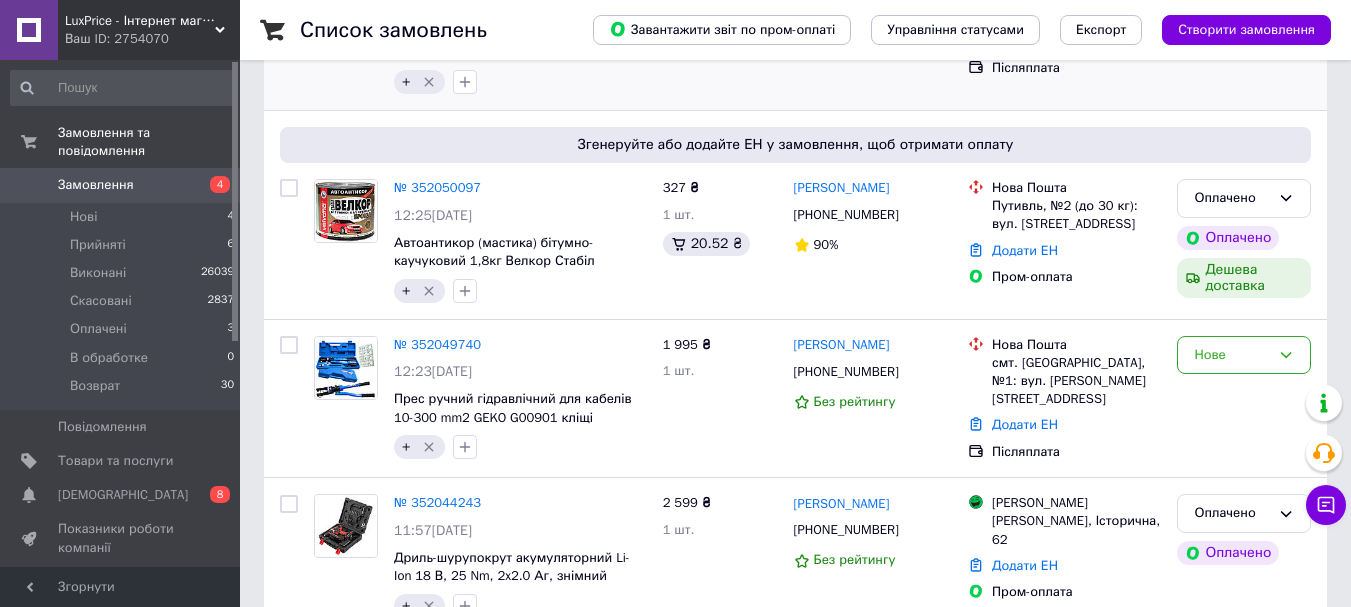 scroll, scrollTop: 0, scrollLeft: 0, axis: both 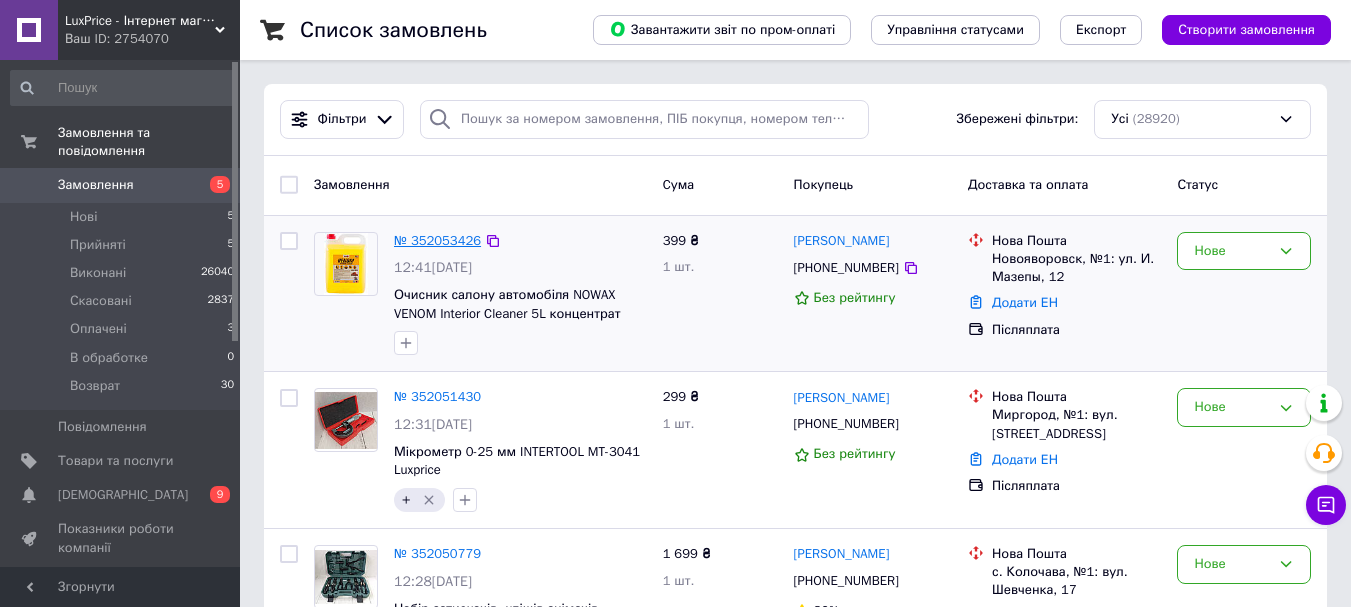 click on "№ 352053426" at bounding box center (437, 240) 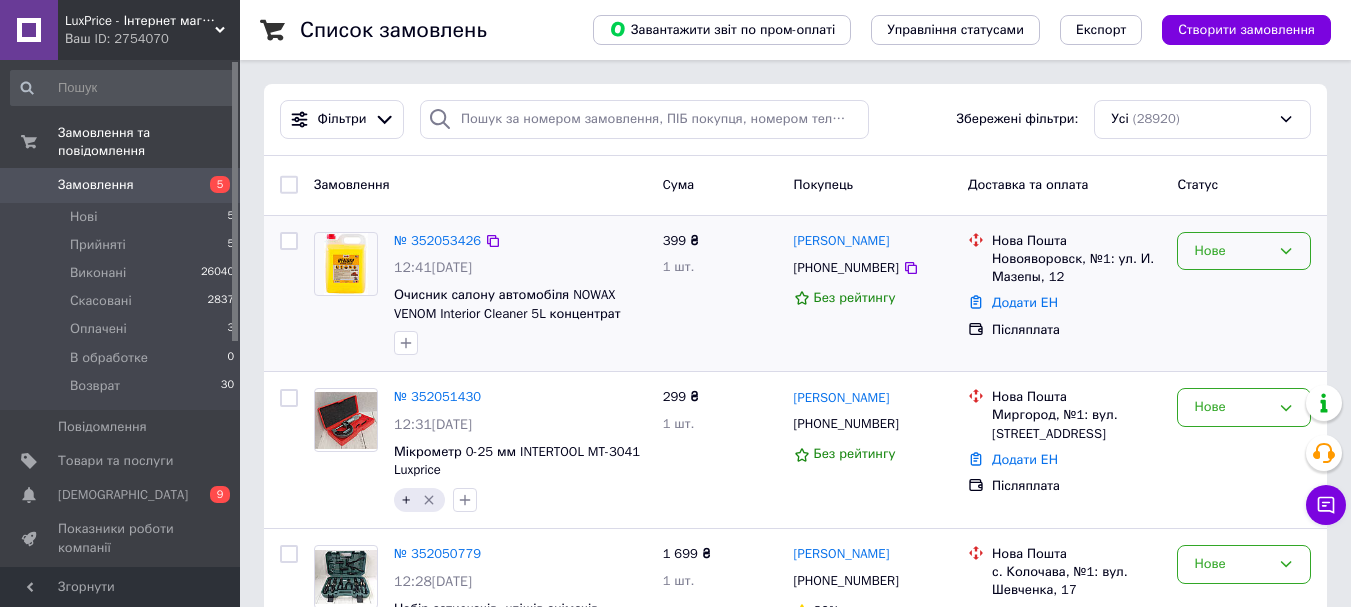 click on "Нове" at bounding box center (1244, 251) 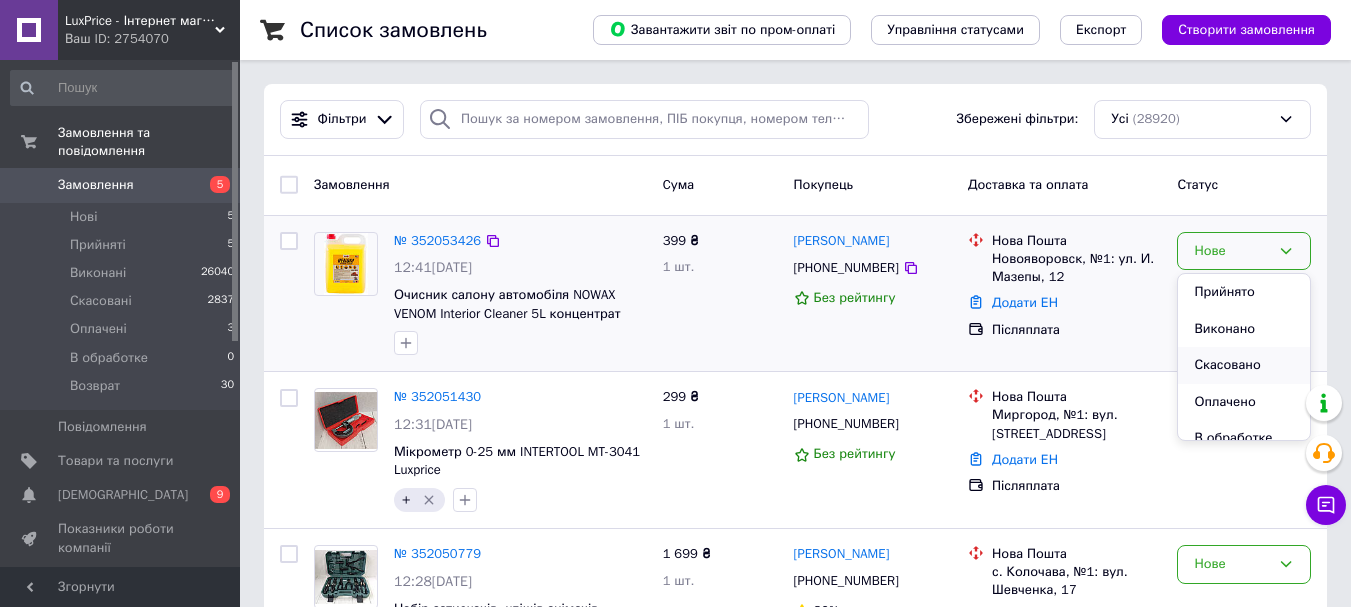 click on "Скасовано" at bounding box center [1244, 365] 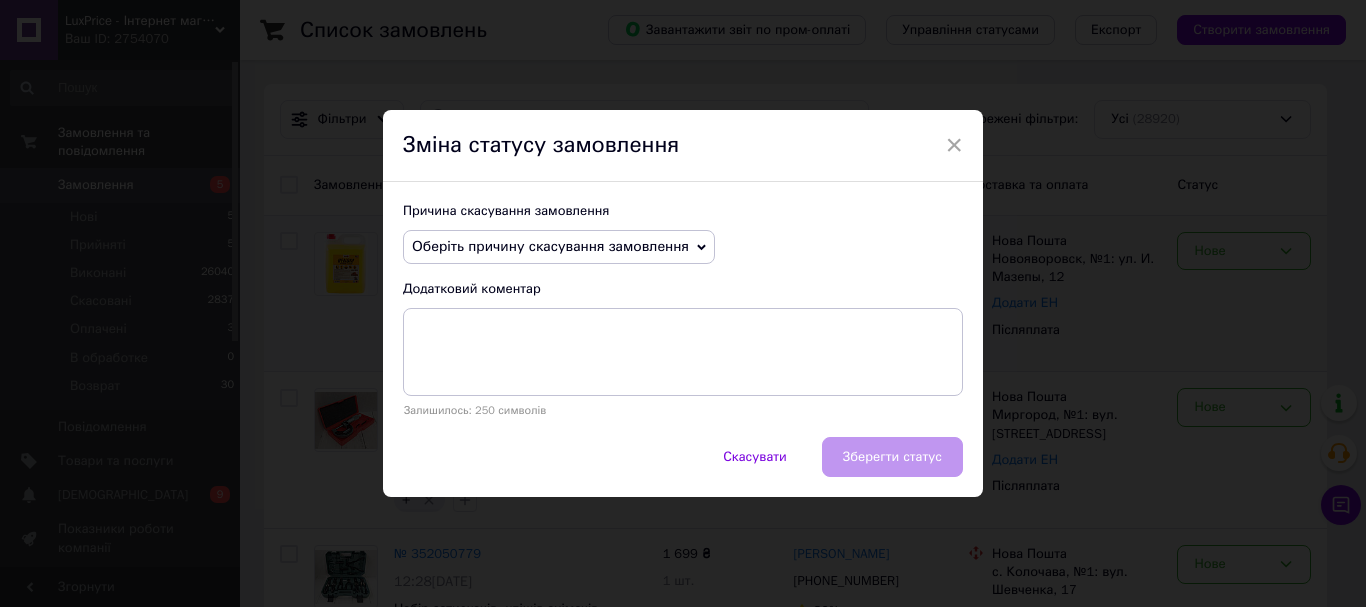 click on "Оберіть причину скасування замовлення" at bounding box center [550, 246] 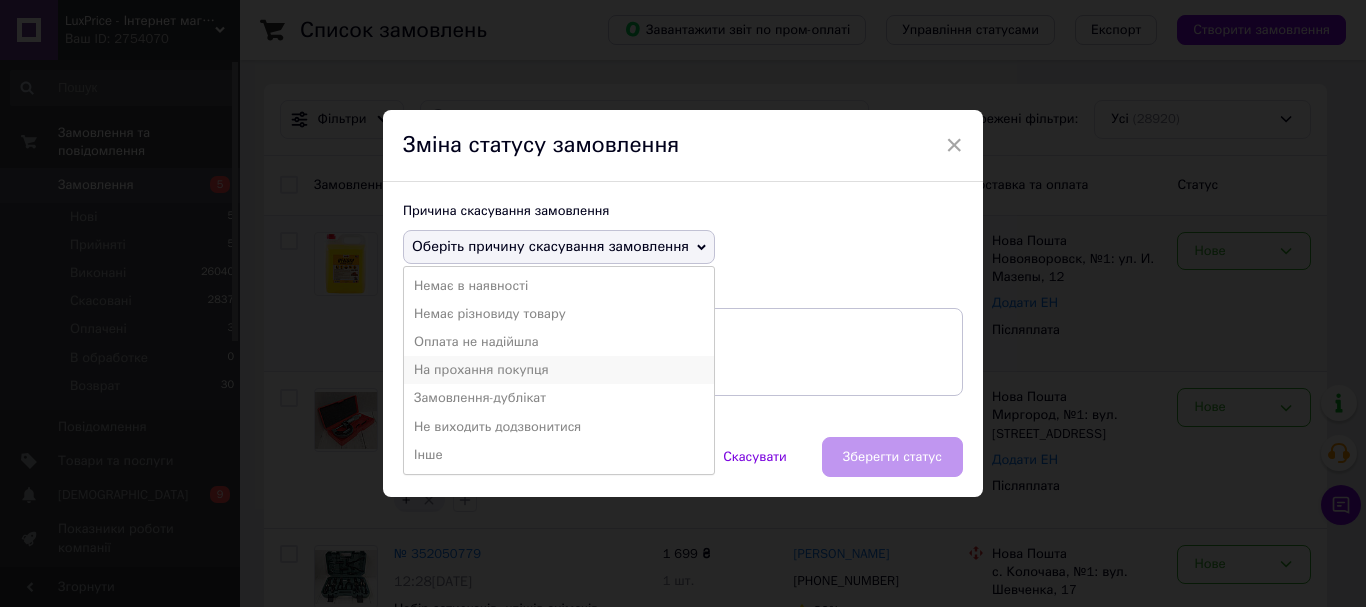 click on "На прохання покупця" at bounding box center [559, 370] 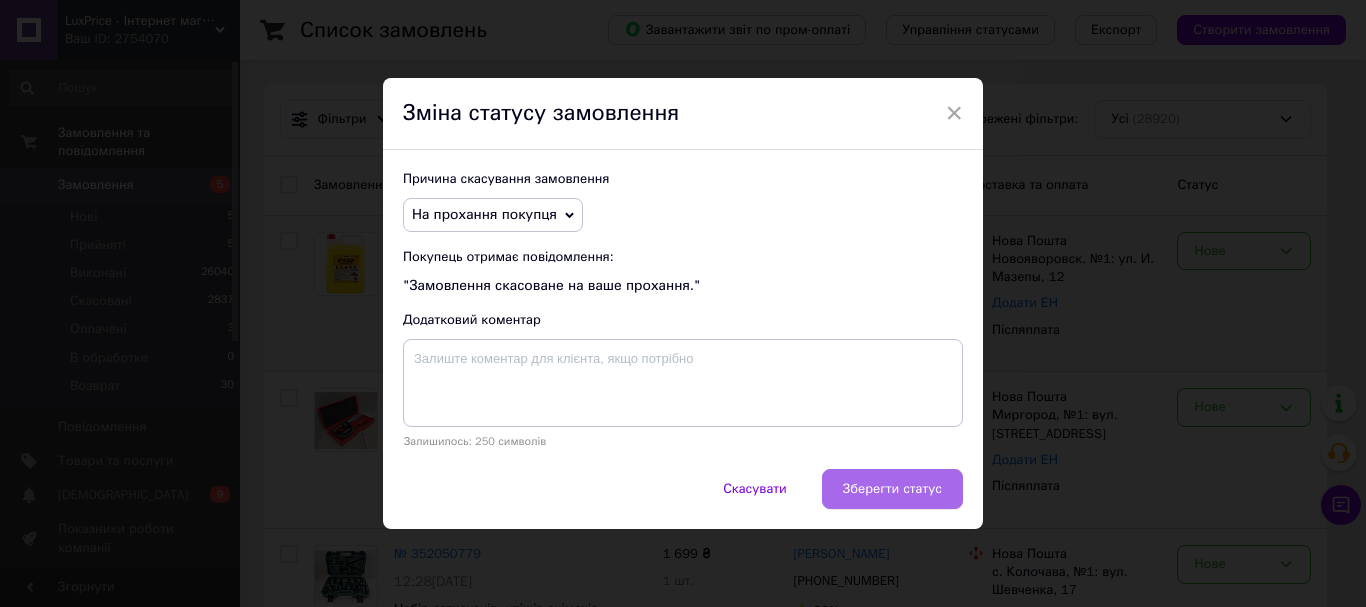 click on "Зберегти статус" at bounding box center [892, 489] 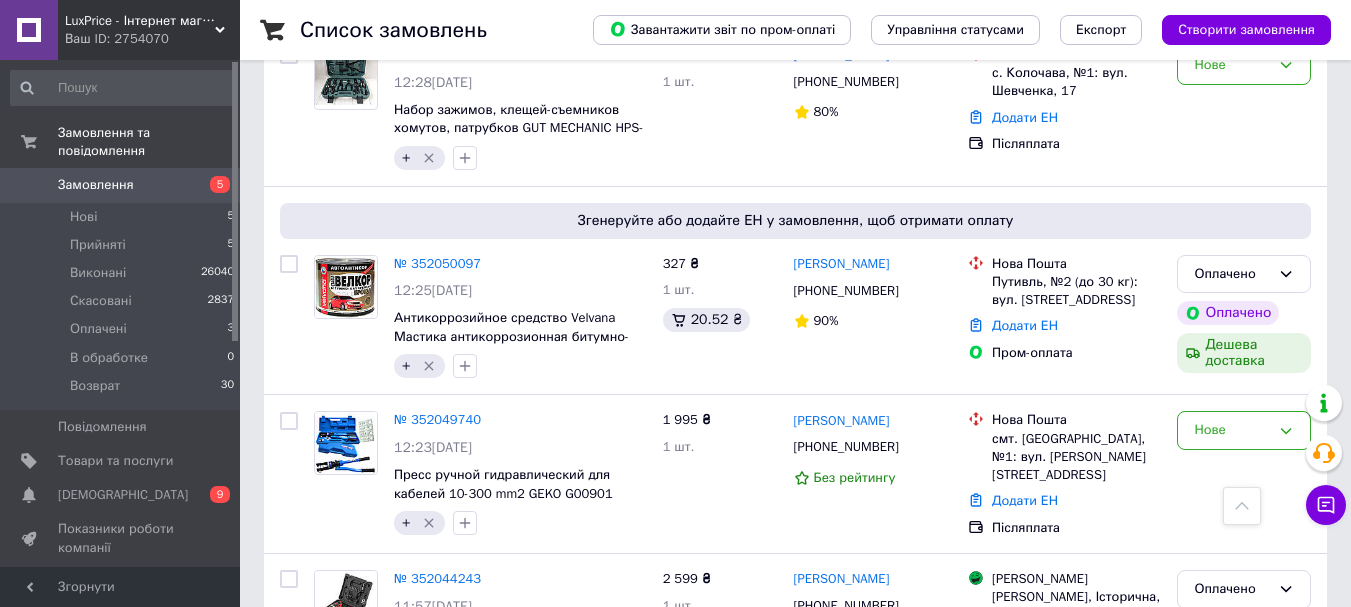 scroll, scrollTop: 0, scrollLeft: 0, axis: both 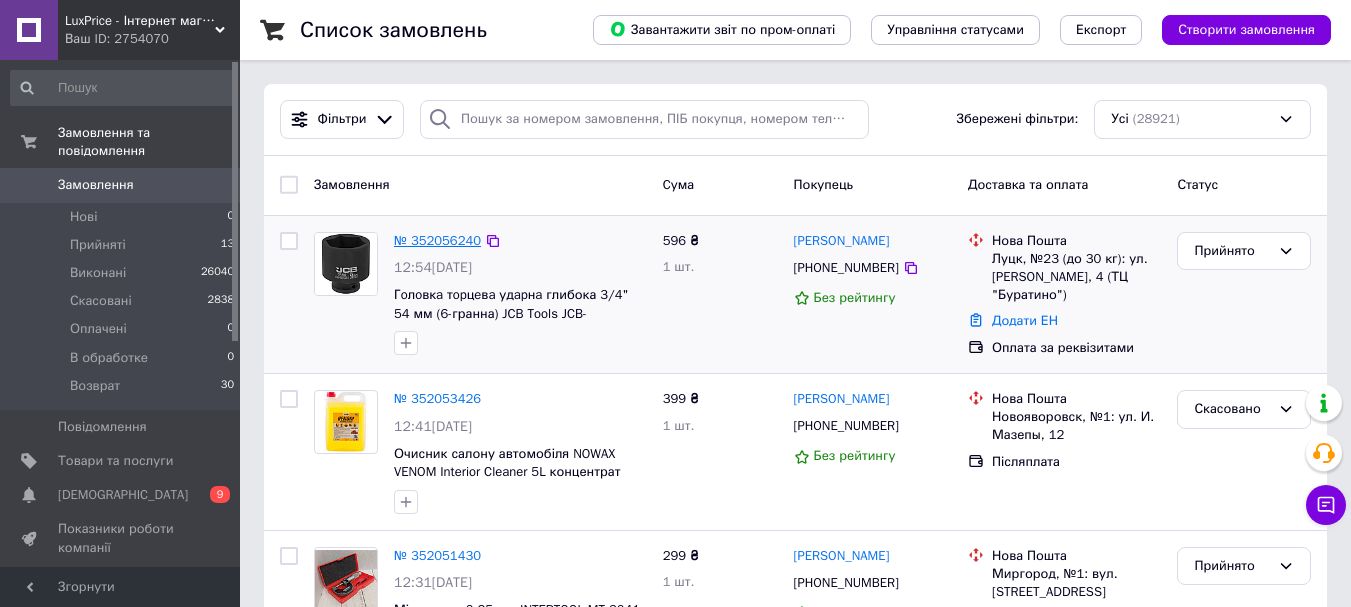 click on "№ 352056240" at bounding box center [437, 240] 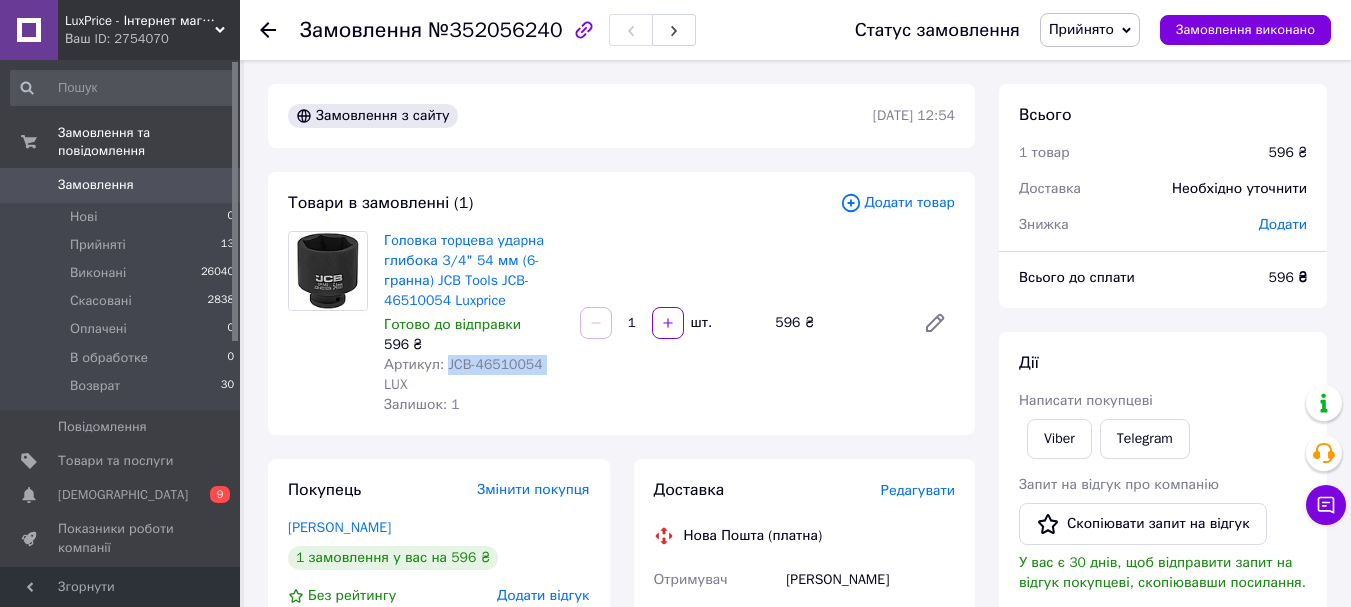 drag, startPoint x: 533, startPoint y: 362, endPoint x: 444, endPoint y: 365, distance: 89.050545 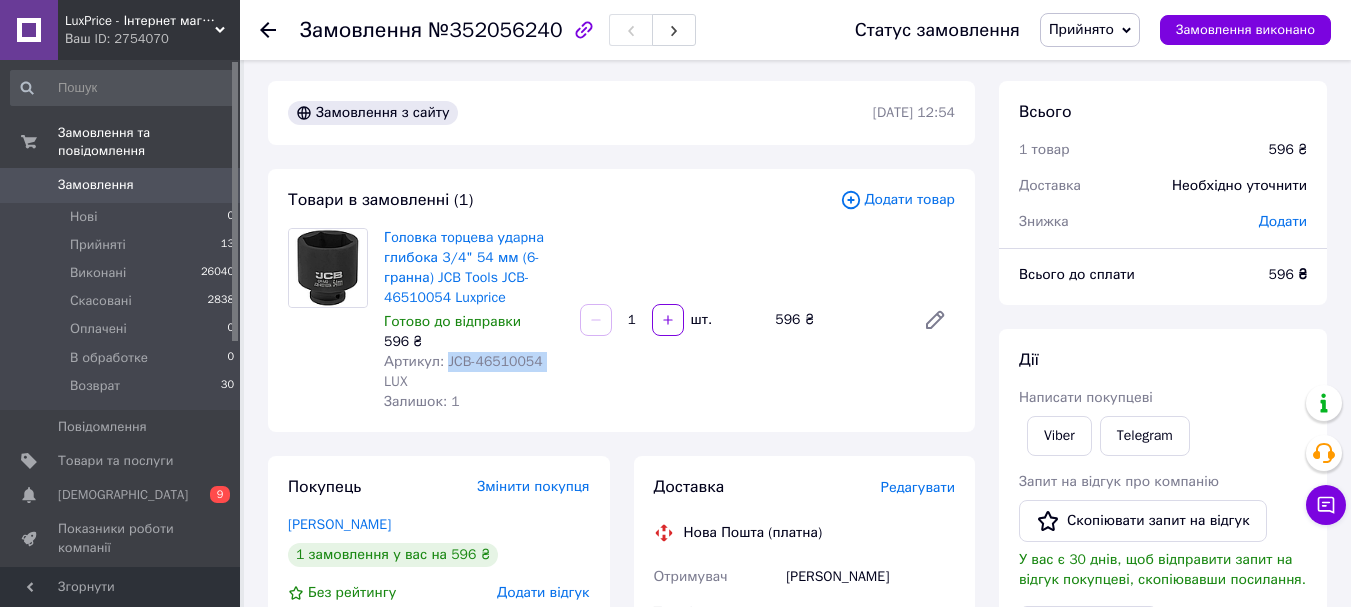 scroll, scrollTop: 0, scrollLeft: 0, axis: both 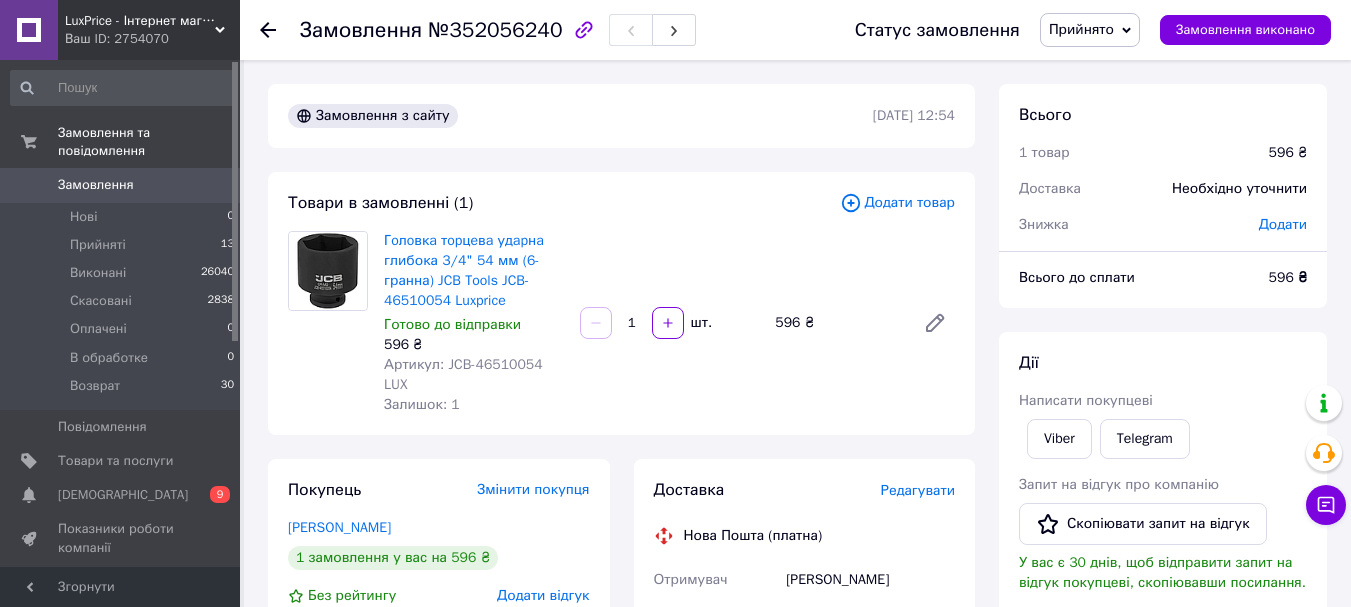 click on "Гoлoвкa тopцeвa удapнa глибока 3/4" 54 мм (6-гранна) JCB Tools JCB-46510054 Luxprice Готово до відправки 596 ₴ Артикул: JCB-46510054 LUX Залишок: 1 1   шт. 596 ₴" at bounding box center [669, 323] 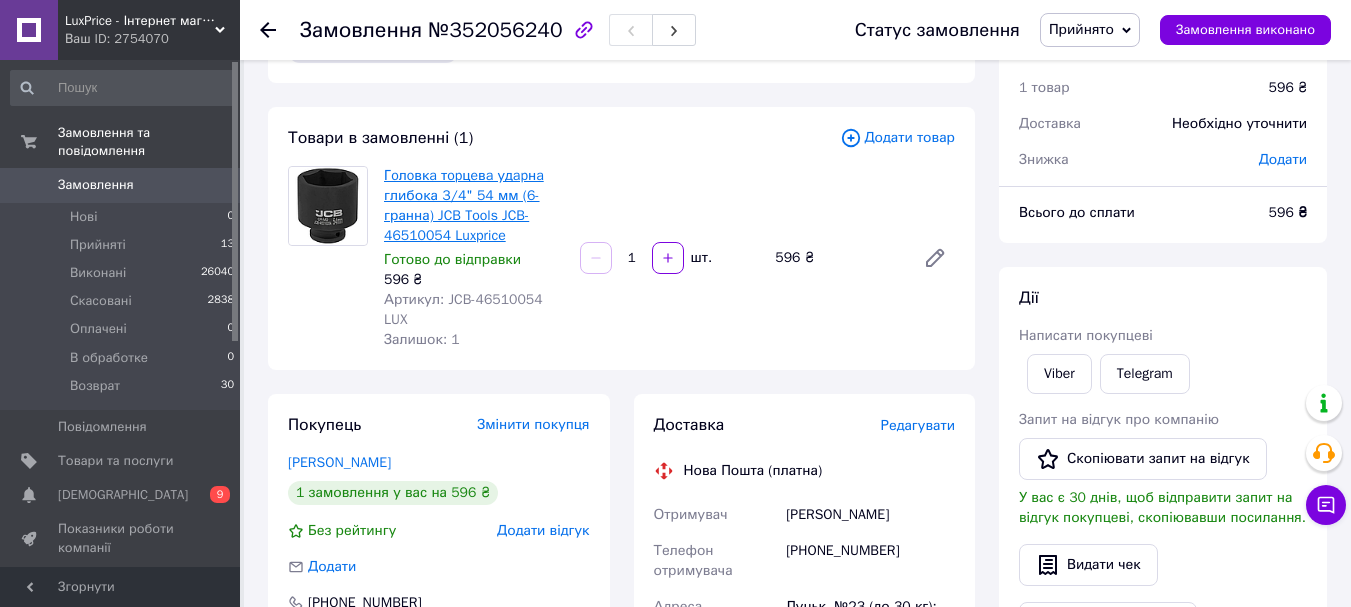 scroll, scrollTop: 100, scrollLeft: 0, axis: vertical 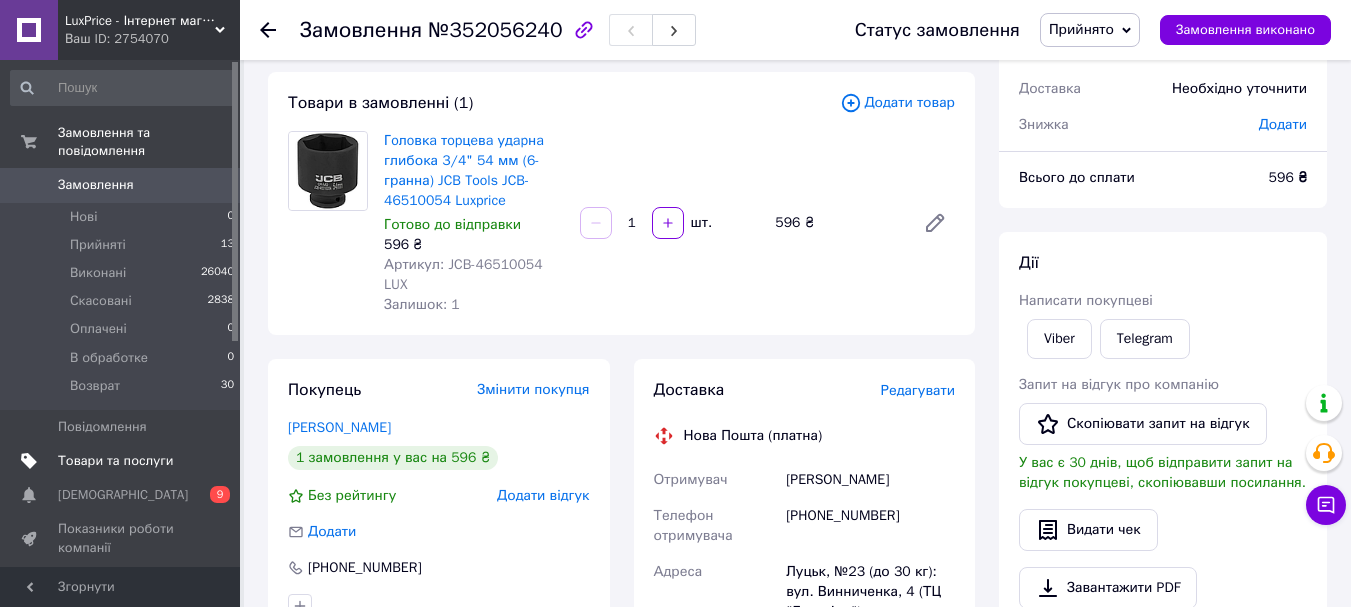 click on "Товари та послуги" at bounding box center (115, 461) 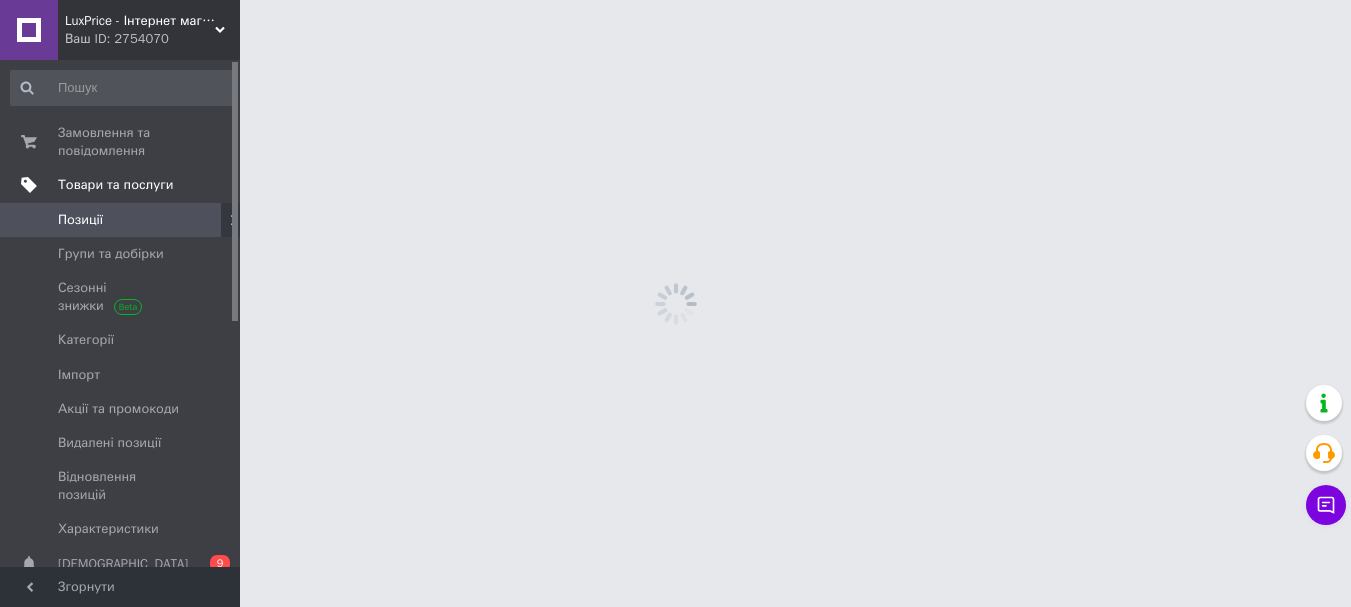 scroll, scrollTop: 0, scrollLeft: 0, axis: both 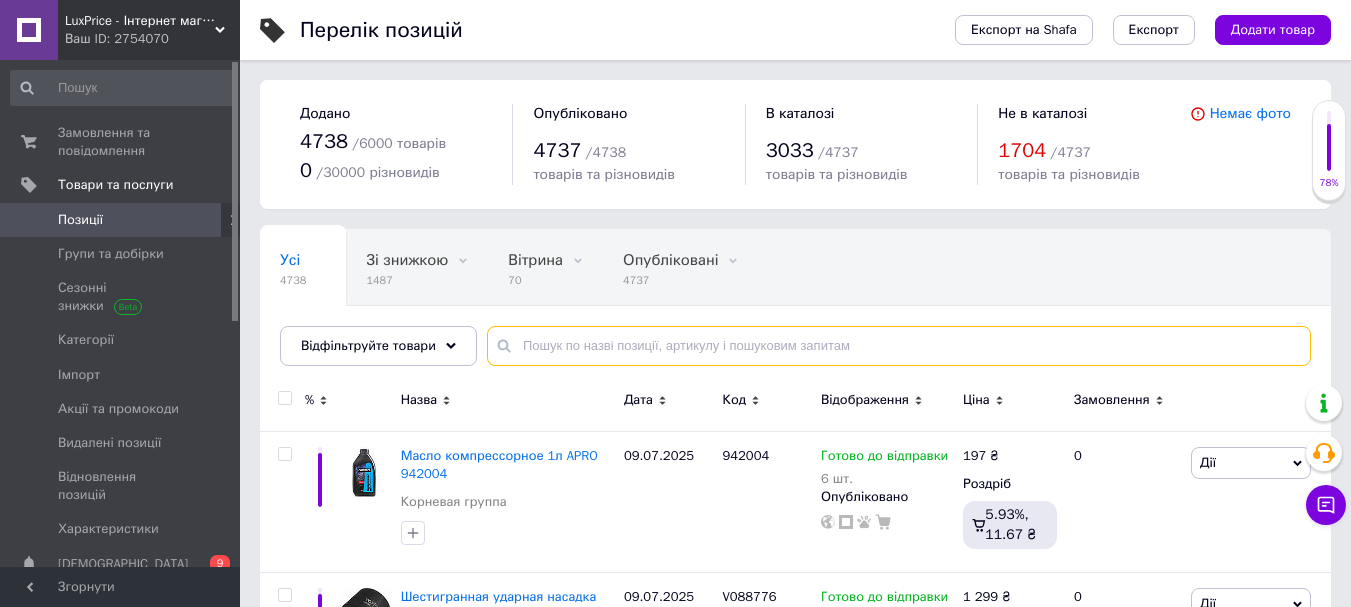 click at bounding box center (899, 346) 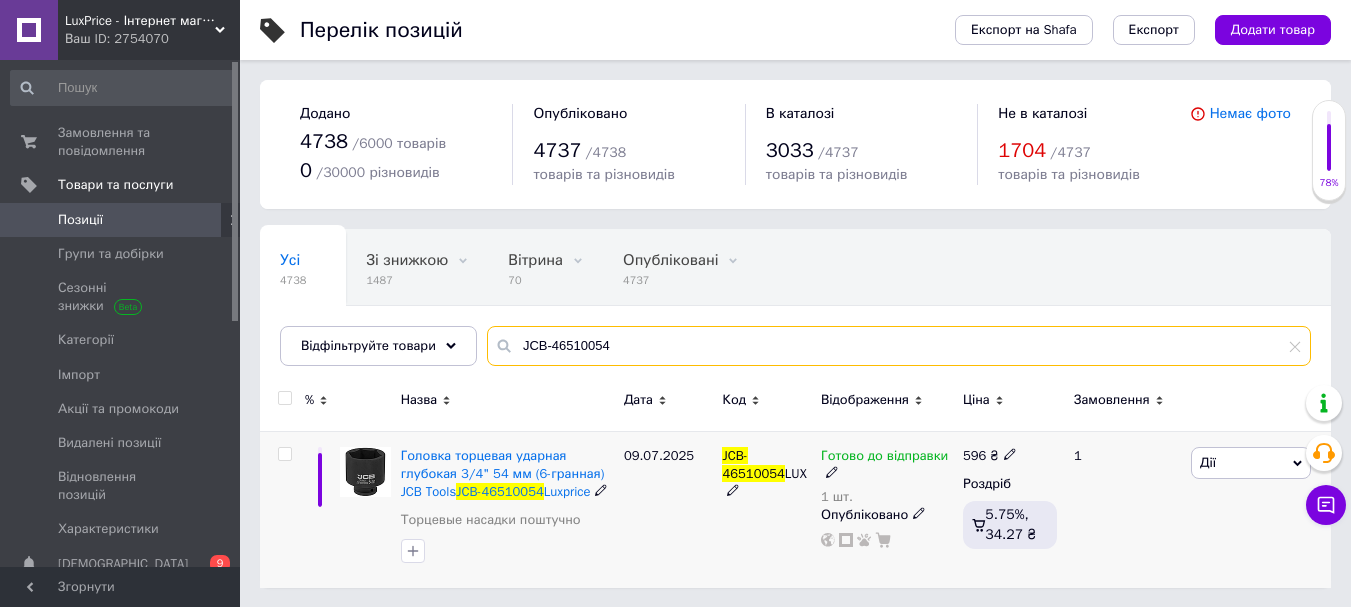 type on "JCB-46510054" 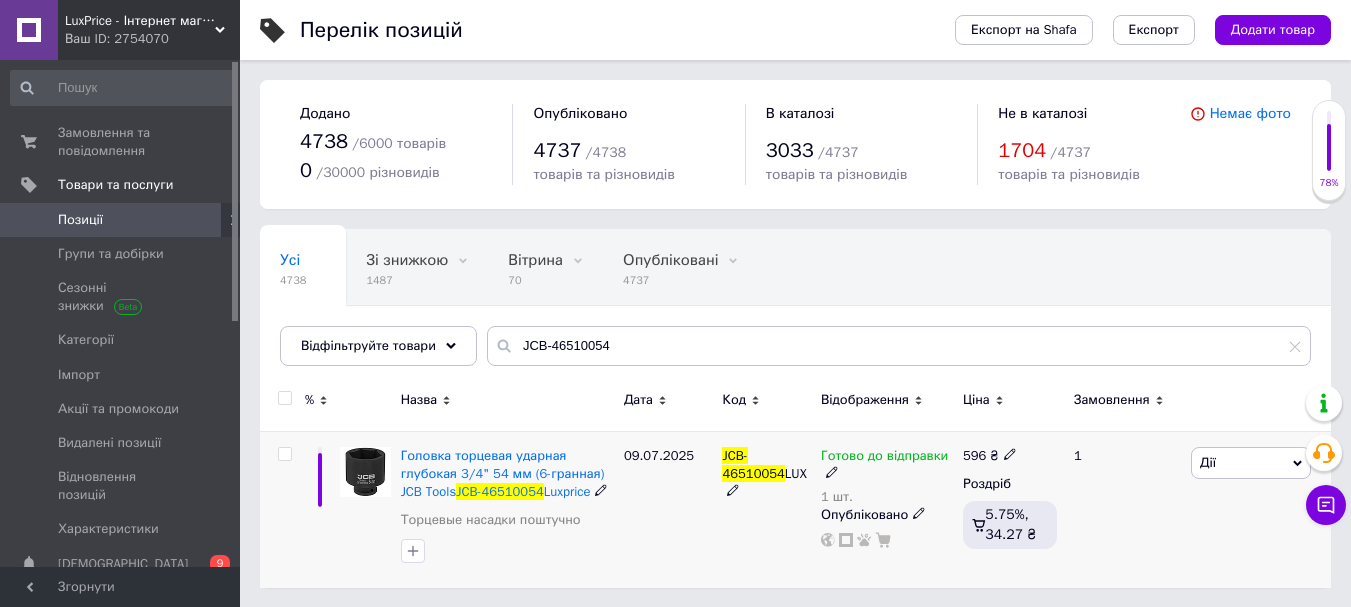 click 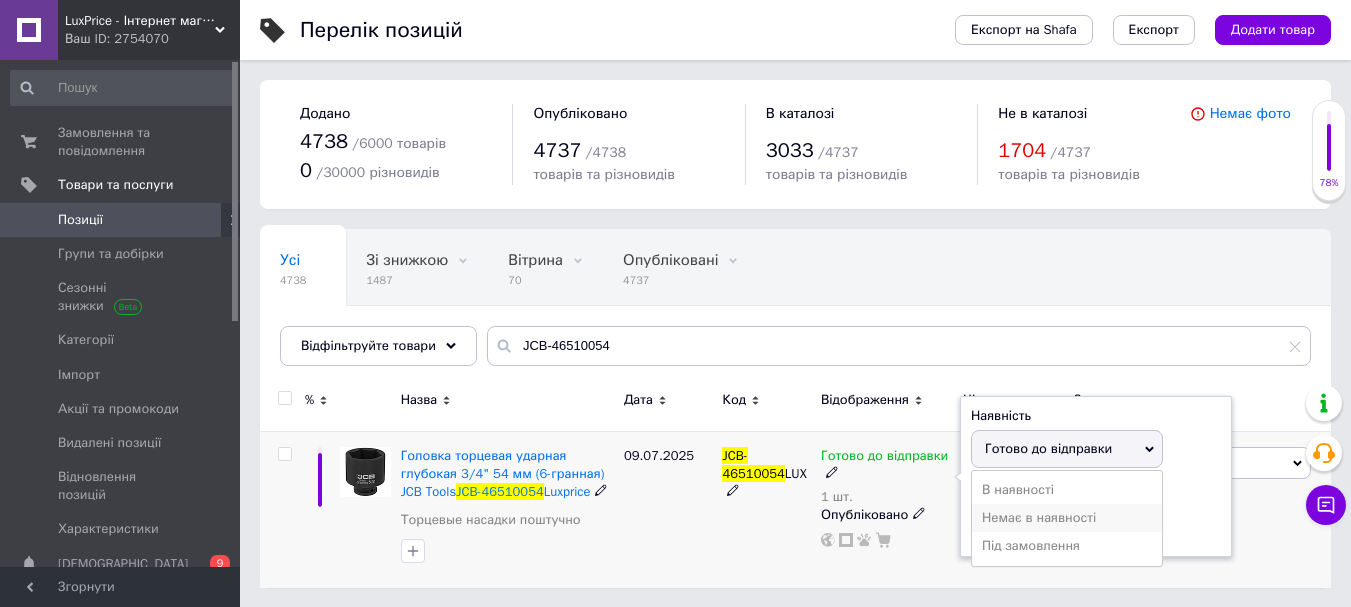 click on "Немає в наявності" at bounding box center (1067, 518) 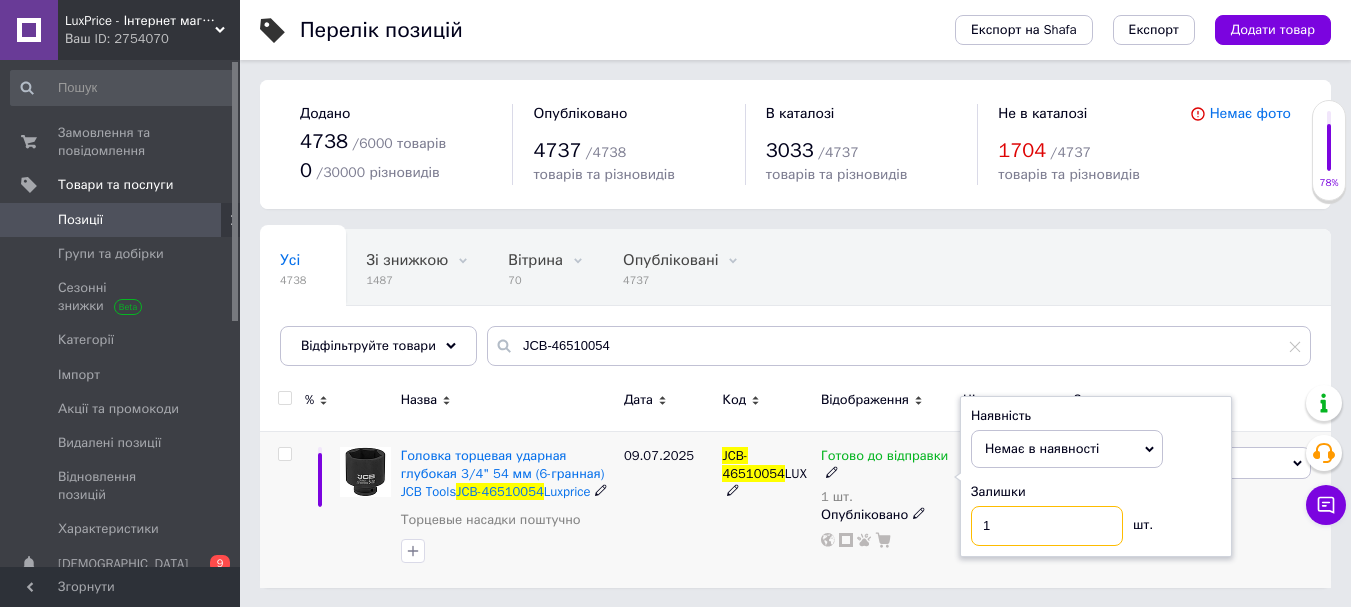 drag, startPoint x: 1017, startPoint y: 528, endPoint x: 912, endPoint y: 563, distance: 110.67972 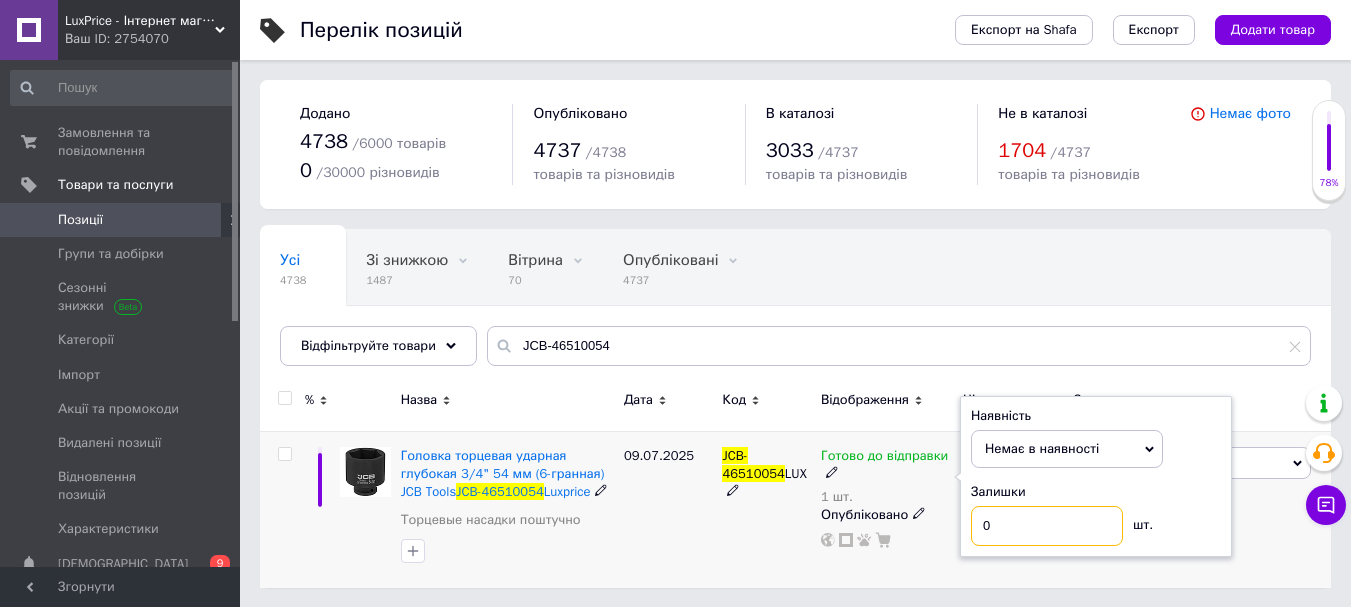 type on "0" 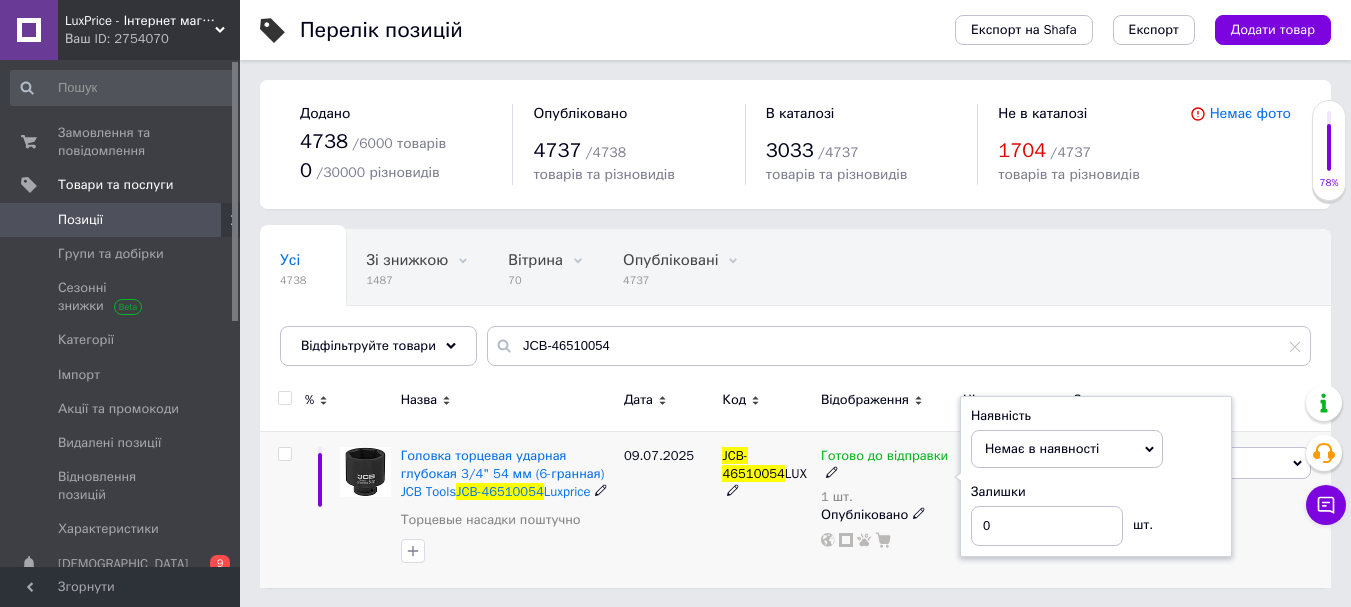 click on "09.07.2025" at bounding box center (668, 509) 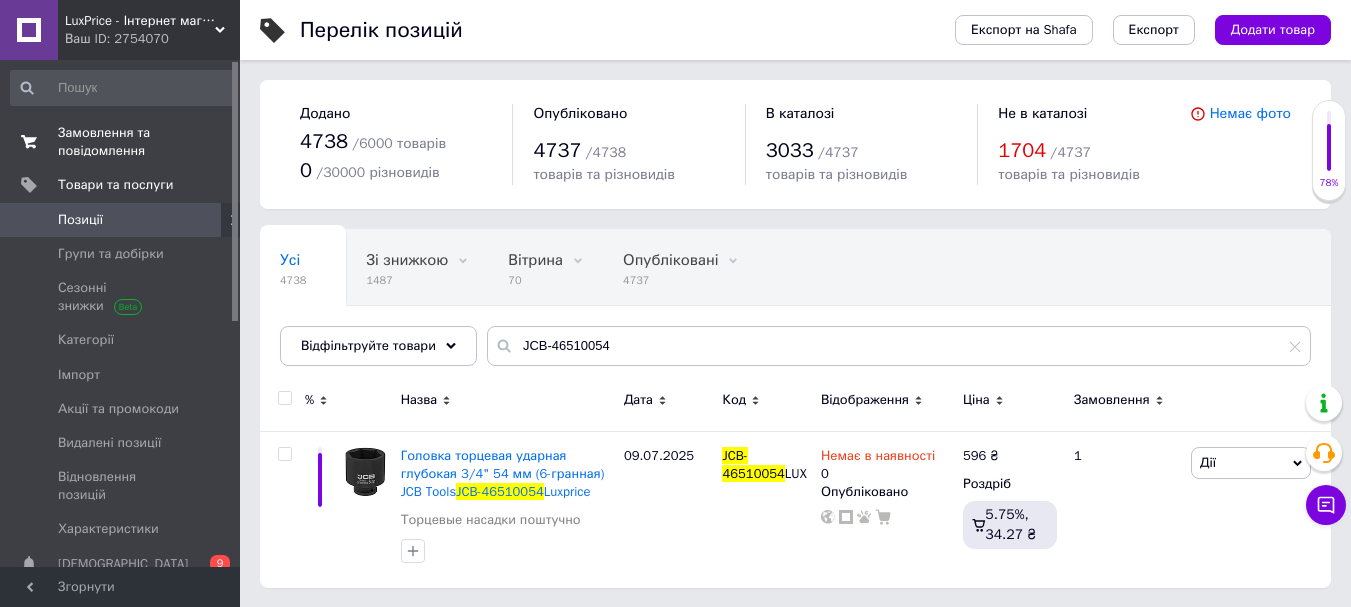 click on "0 0" at bounding box center [212, 142] 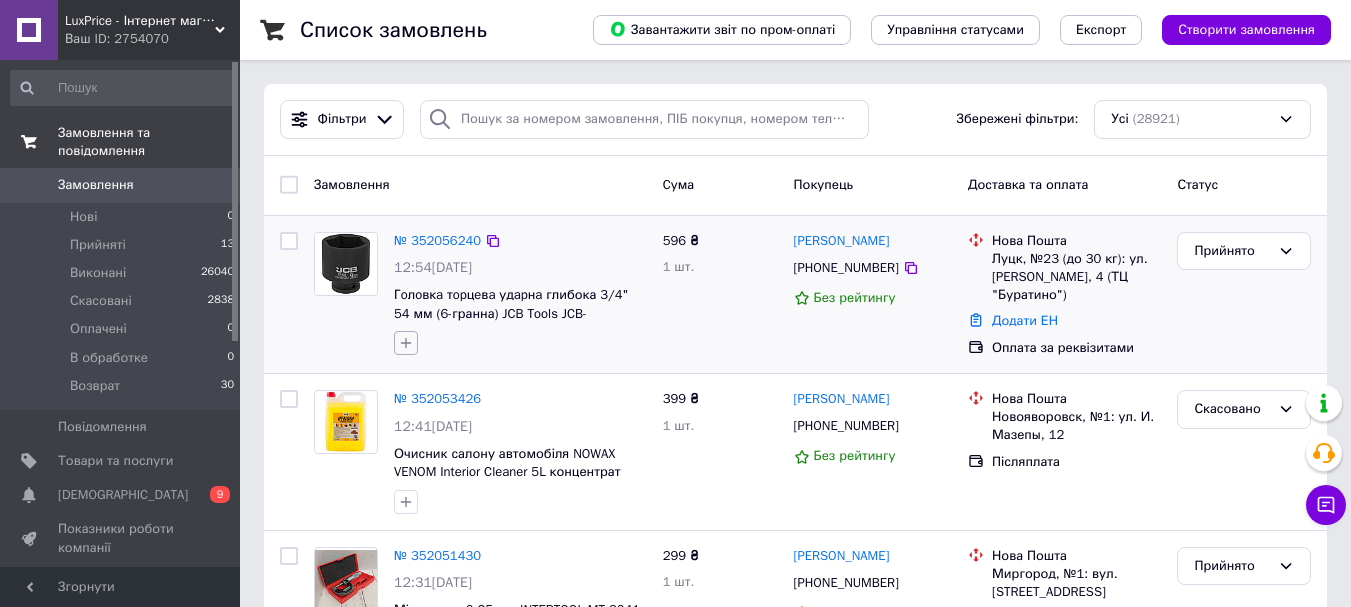 click 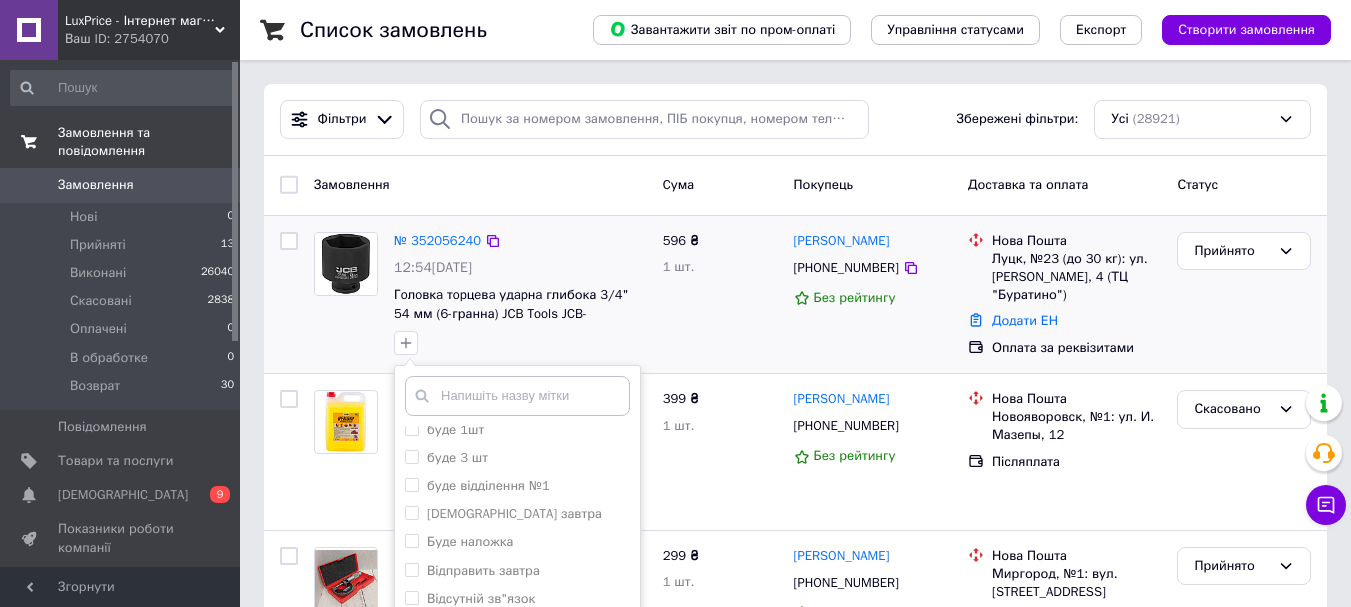 scroll, scrollTop: 200, scrollLeft: 0, axis: vertical 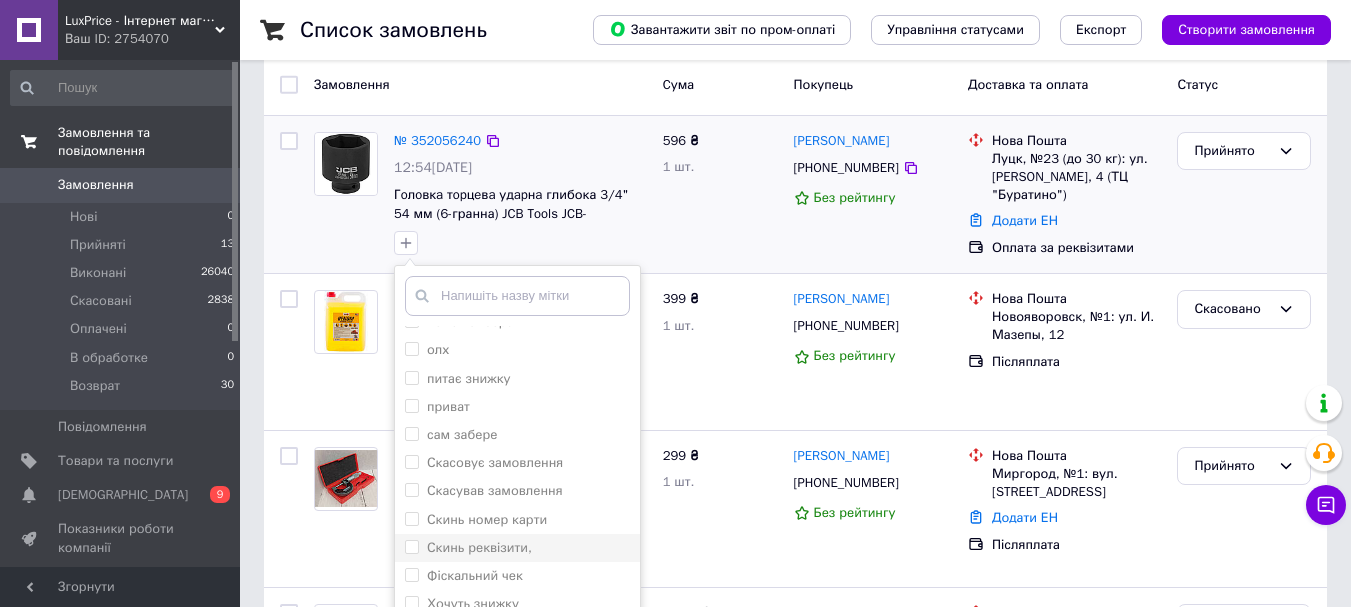click on "Скинь реквізити," at bounding box center (479, 547) 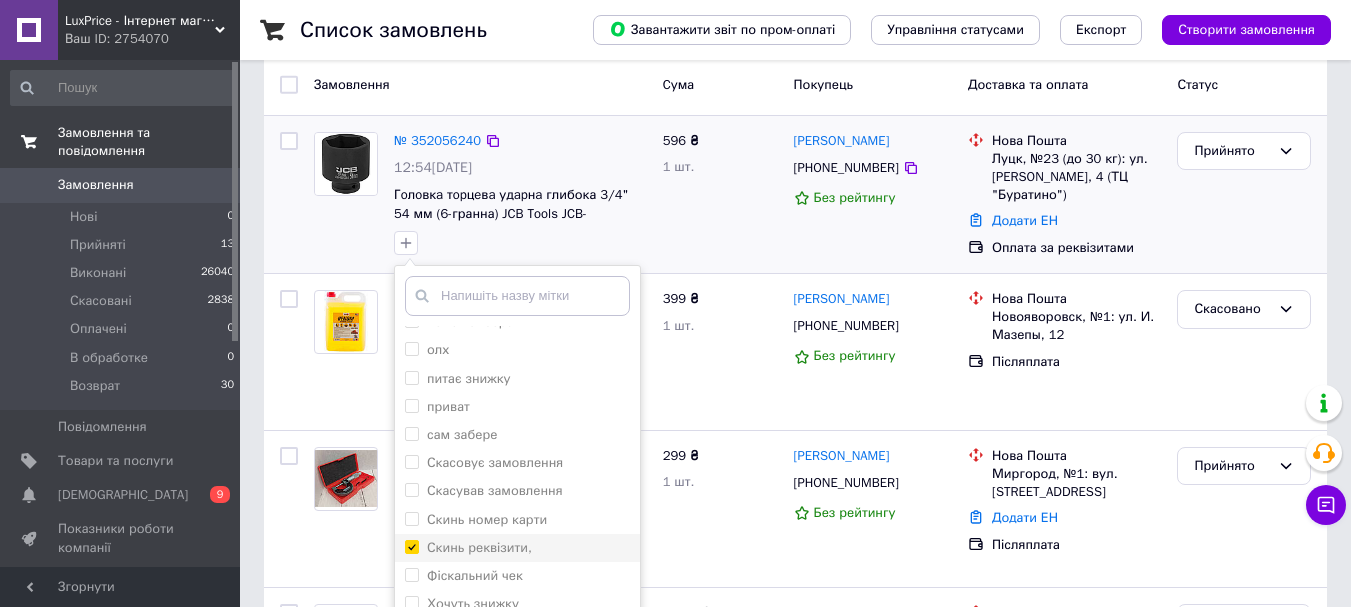 checkbox on "true" 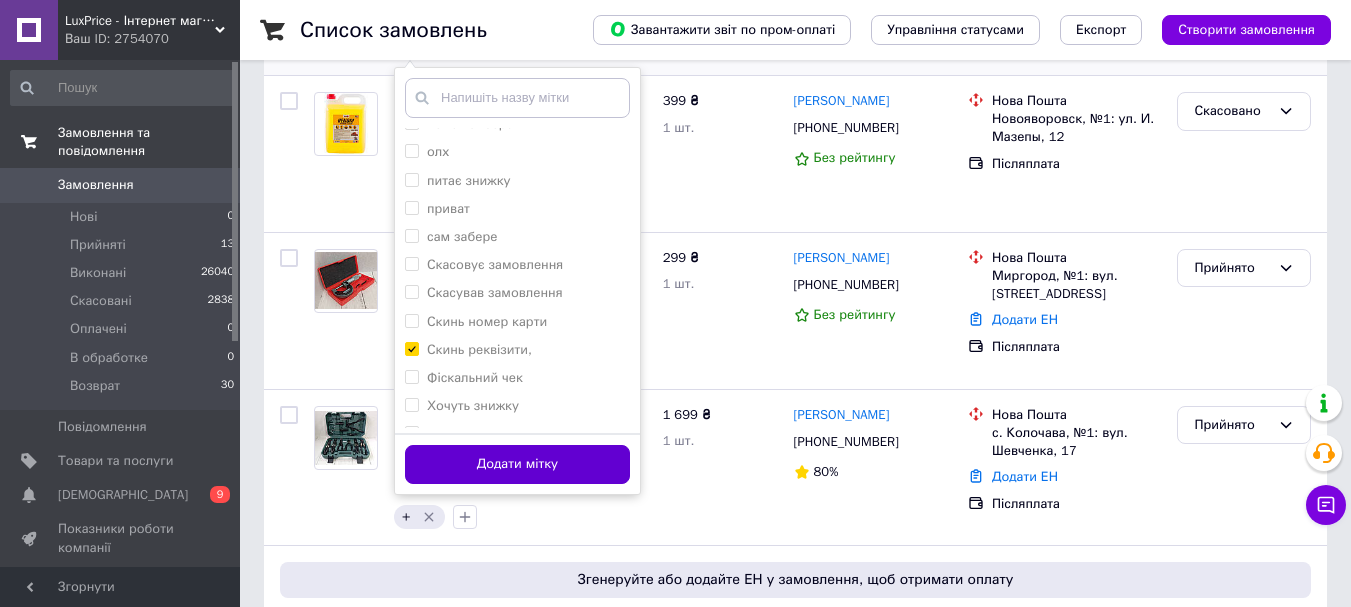 scroll, scrollTop: 300, scrollLeft: 0, axis: vertical 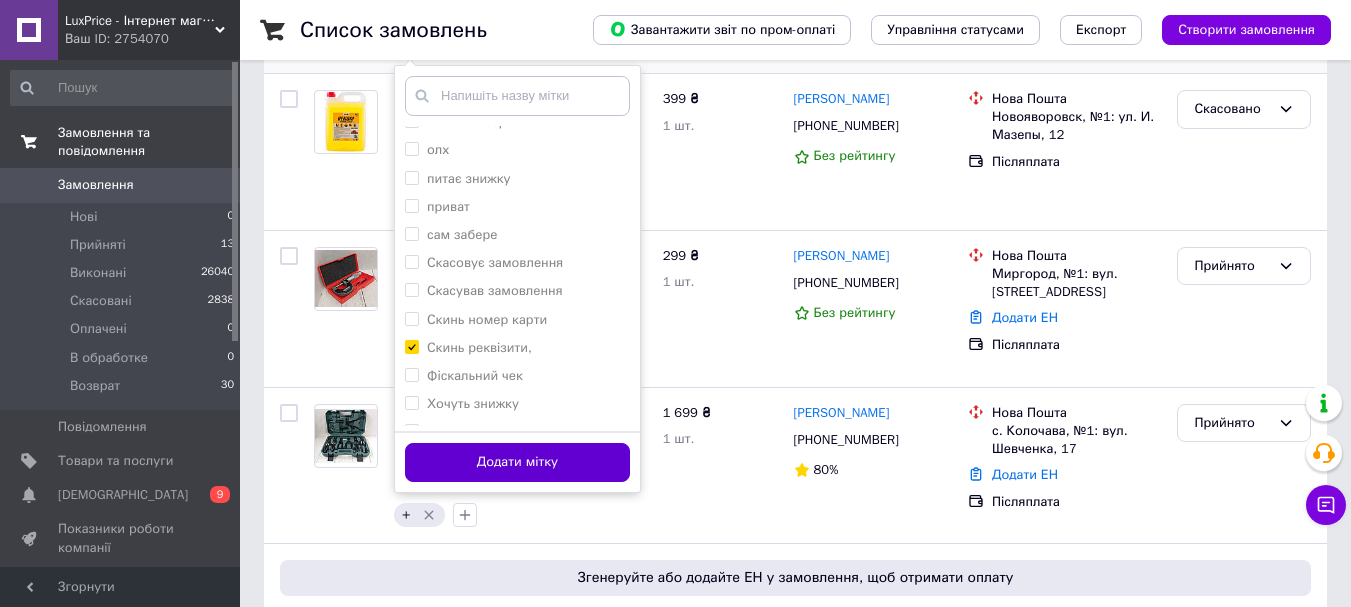 click on "Додати мітку" at bounding box center (517, 462) 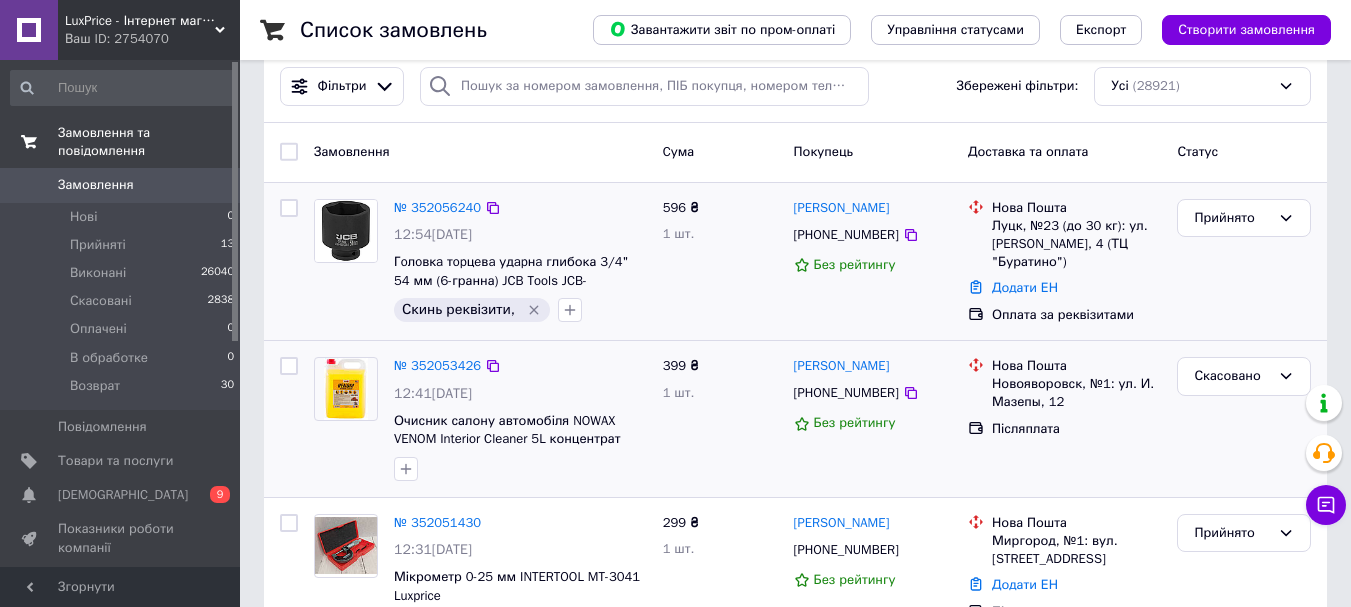 scroll, scrollTop: 0, scrollLeft: 0, axis: both 